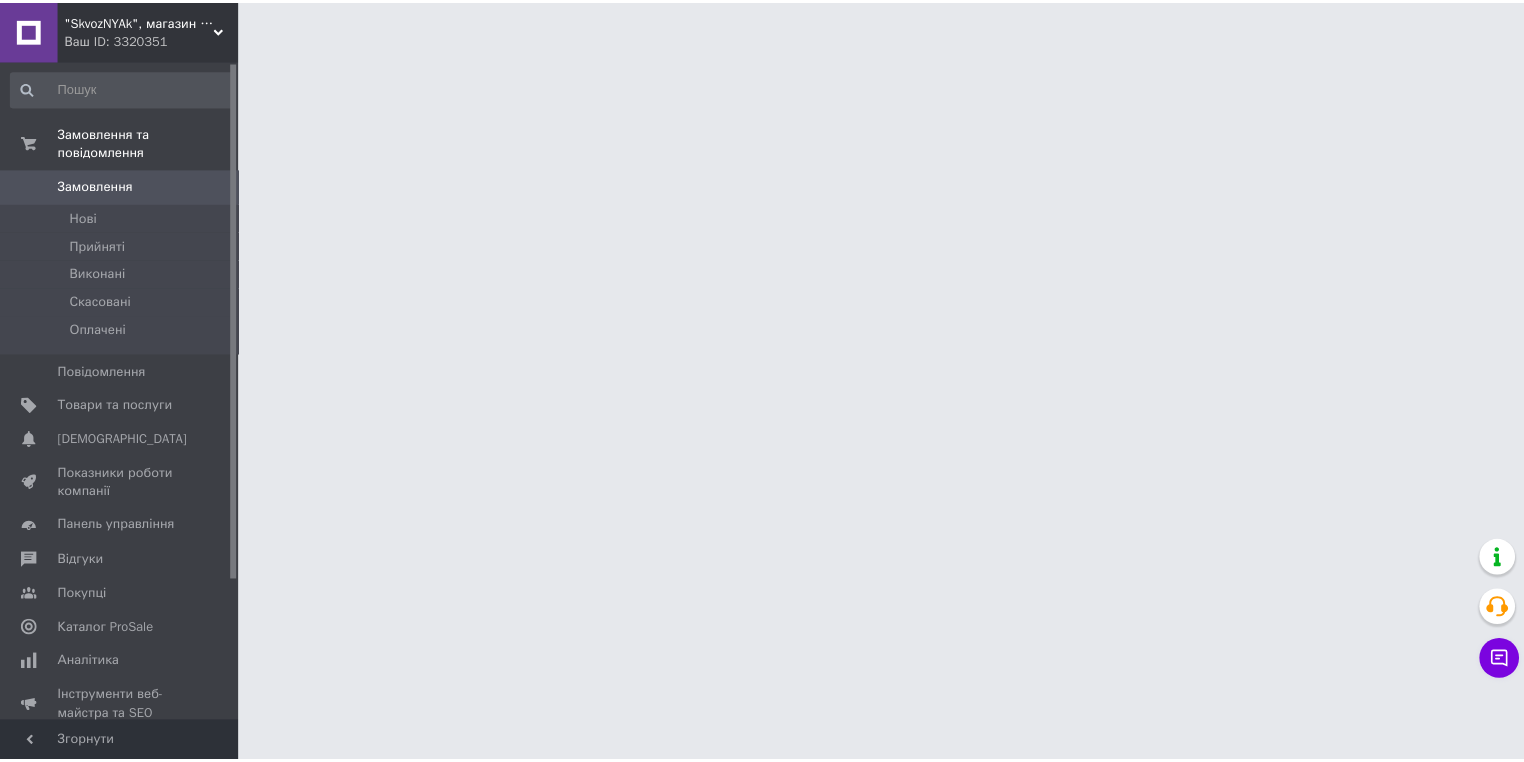 scroll, scrollTop: 0, scrollLeft: 0, axis: both 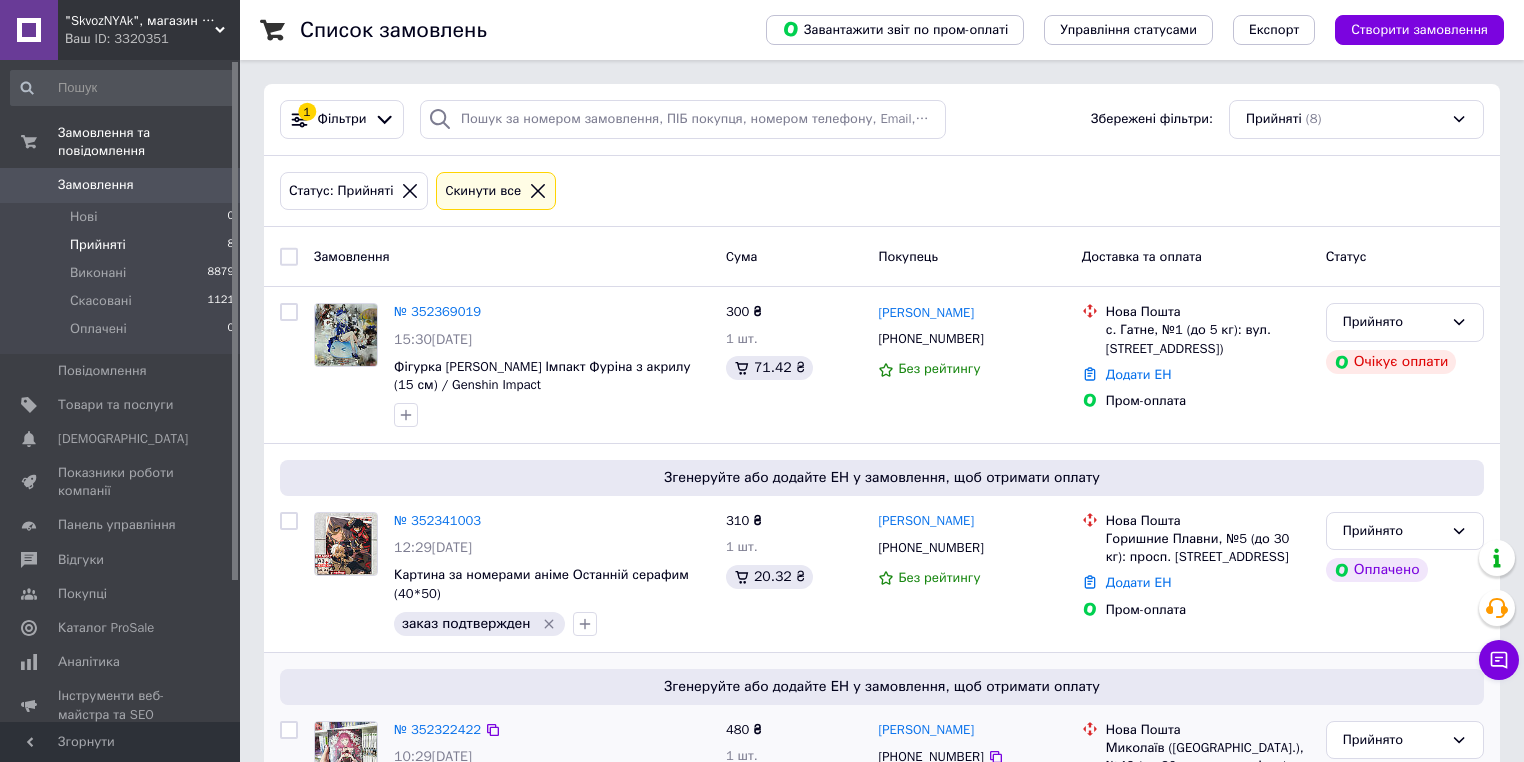 click on "№ 352322422" at bounding box center (552, 730) 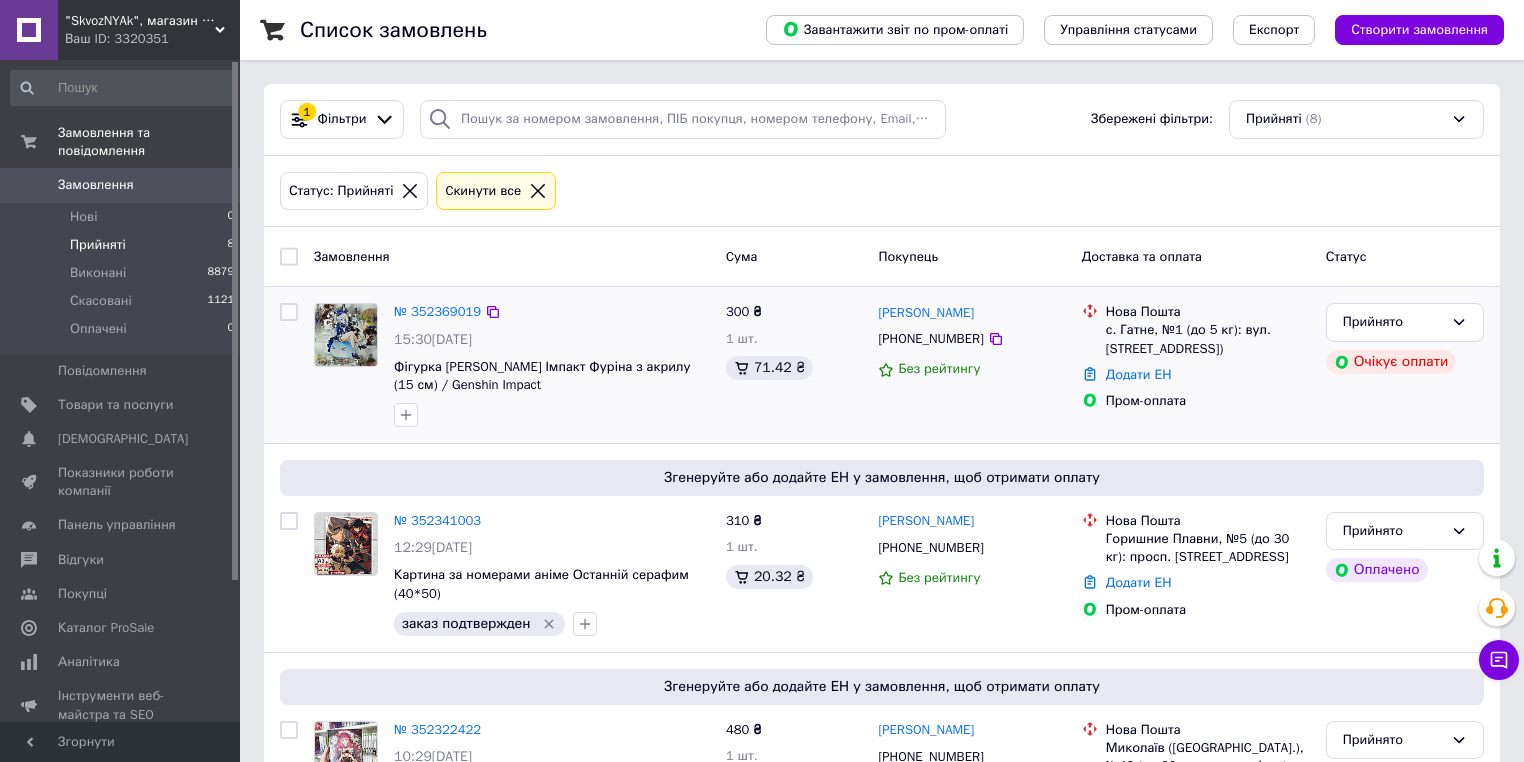 click at bounding box center (406, 415) 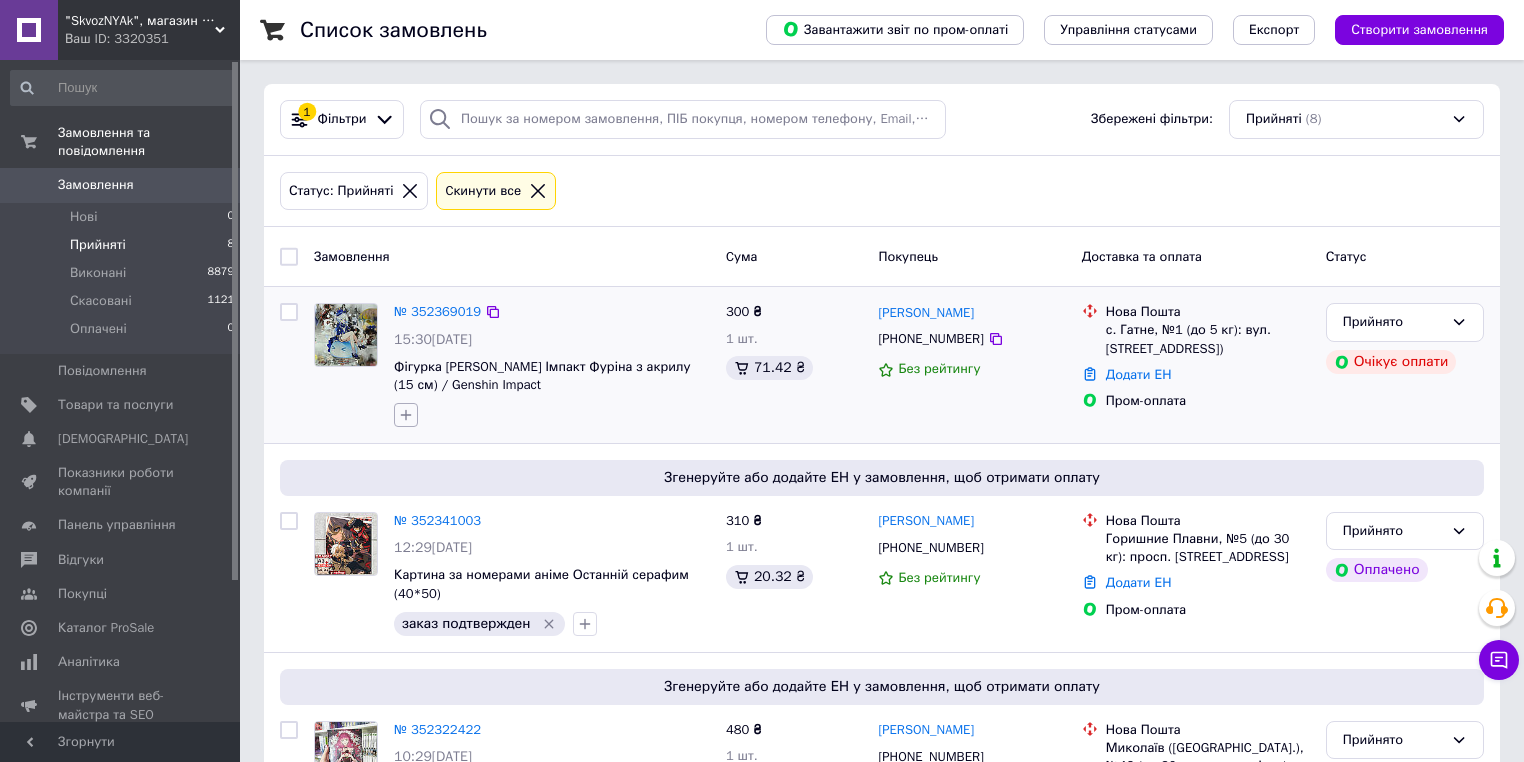 click 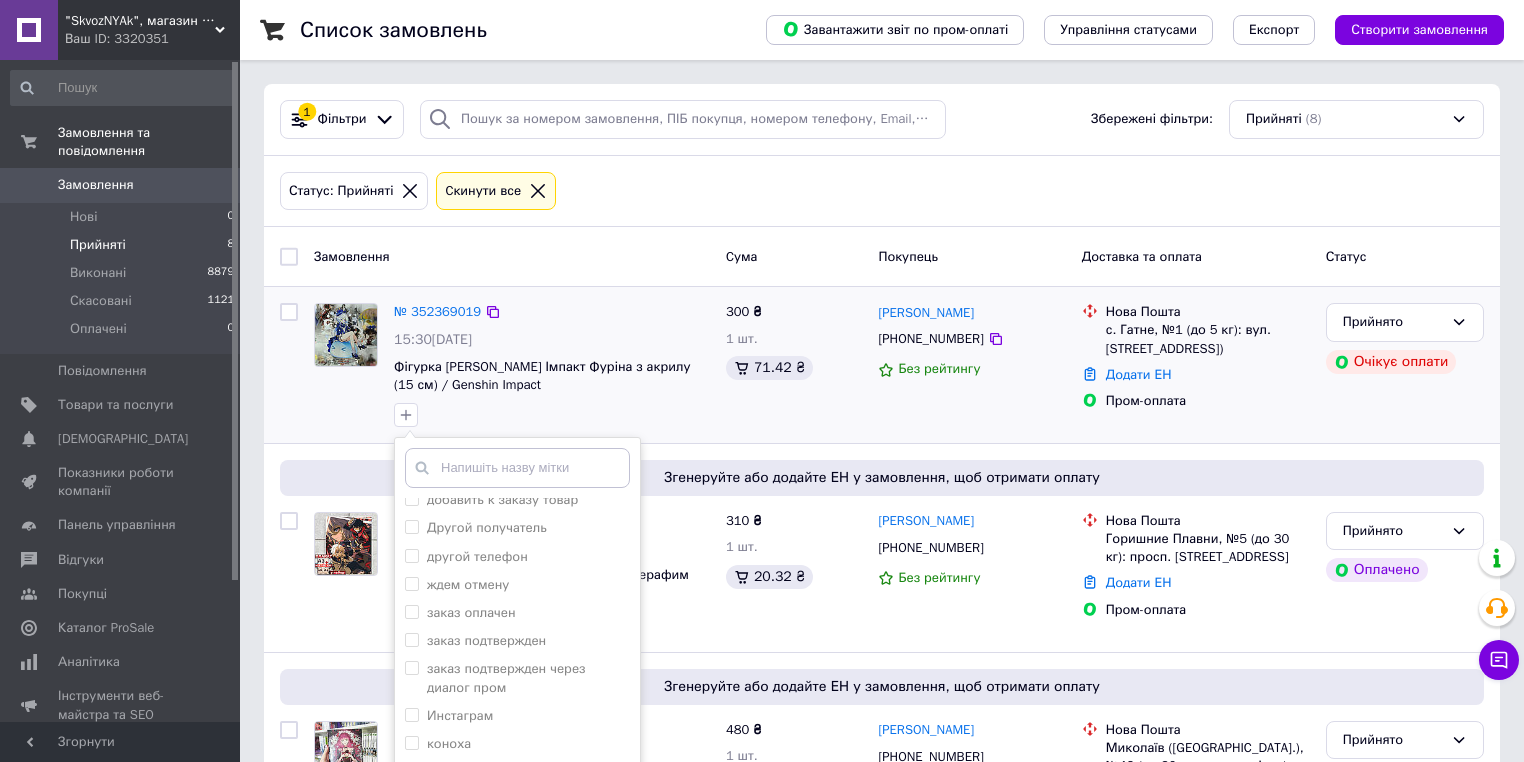scroll, scrollTop: 80, scrollLeft: 0, axis: vertical 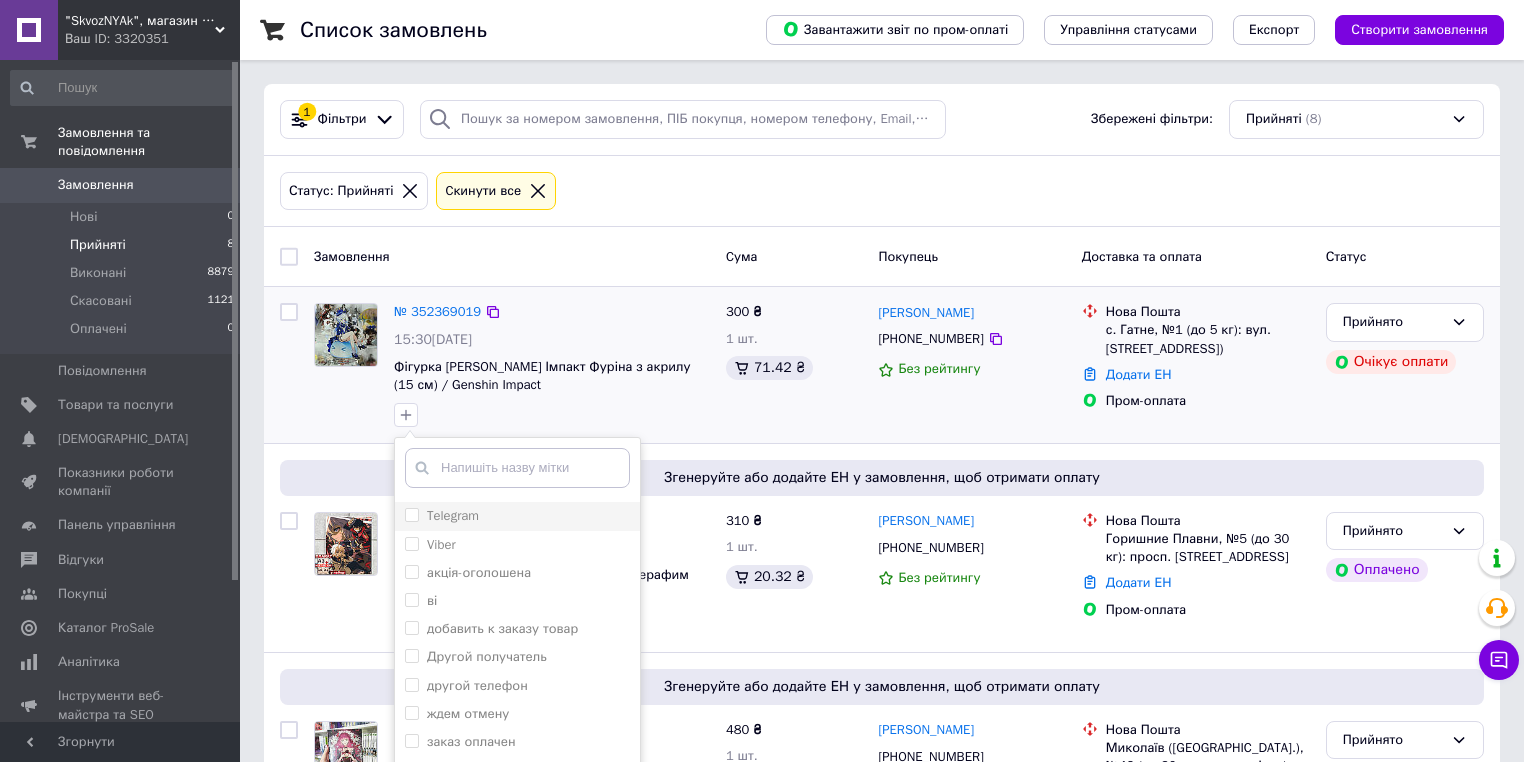 click on "Telegram" at bounding box center [411, 514] 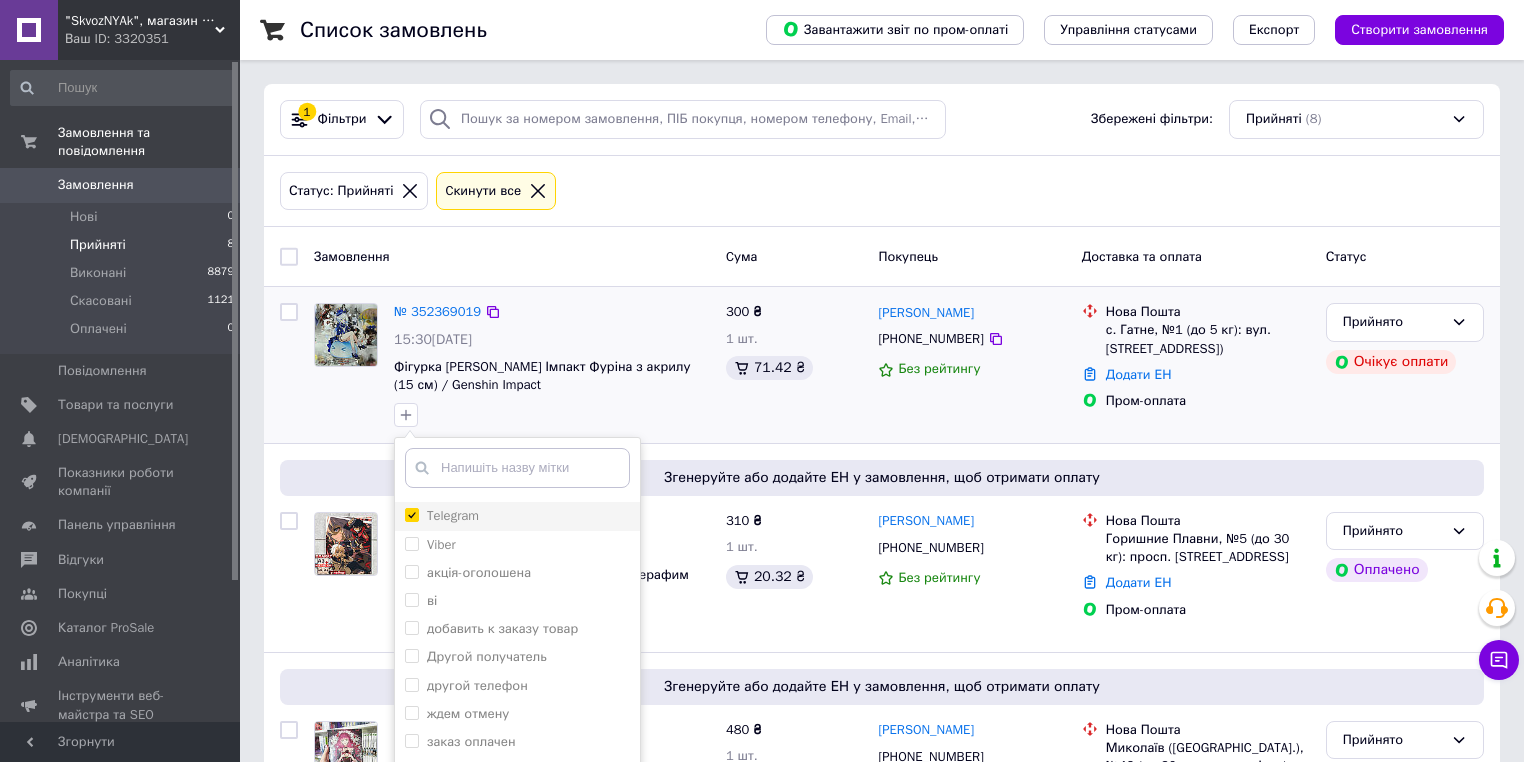 checkbox on "true" 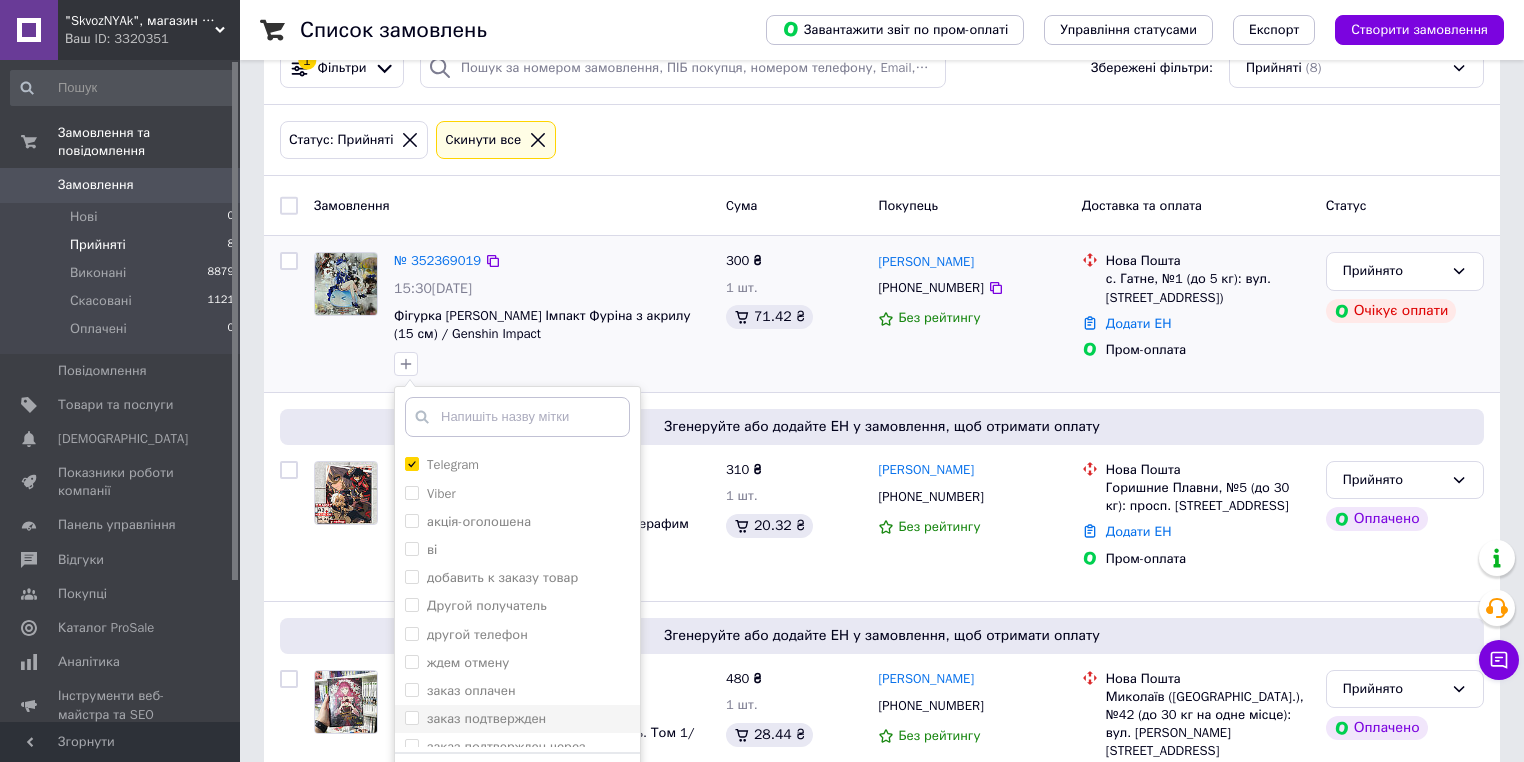 scroll, scrollTop: 80, scrollLeft: 0, axis: vertical 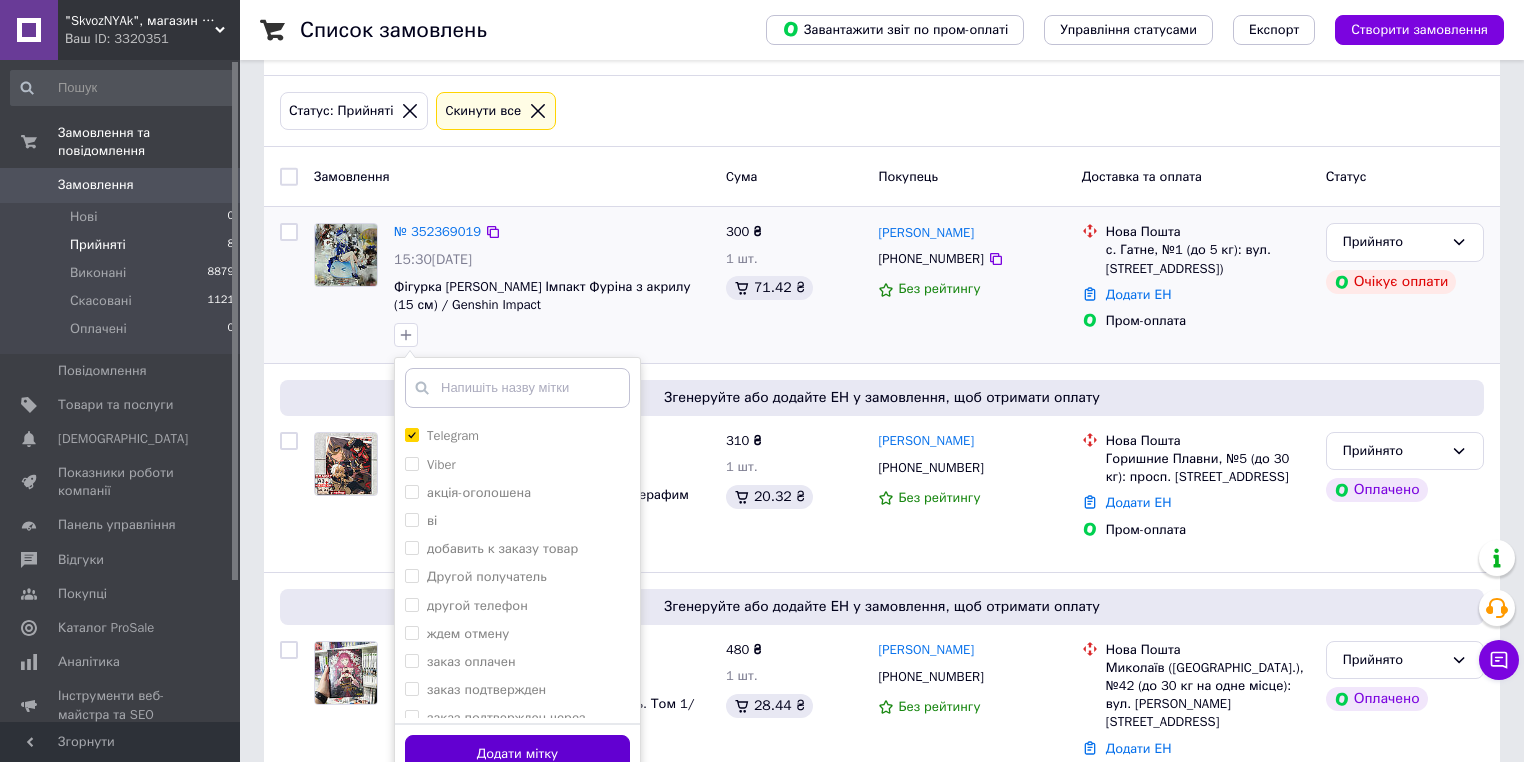 click on "Додати мітку" at bounding box center [517, 754] 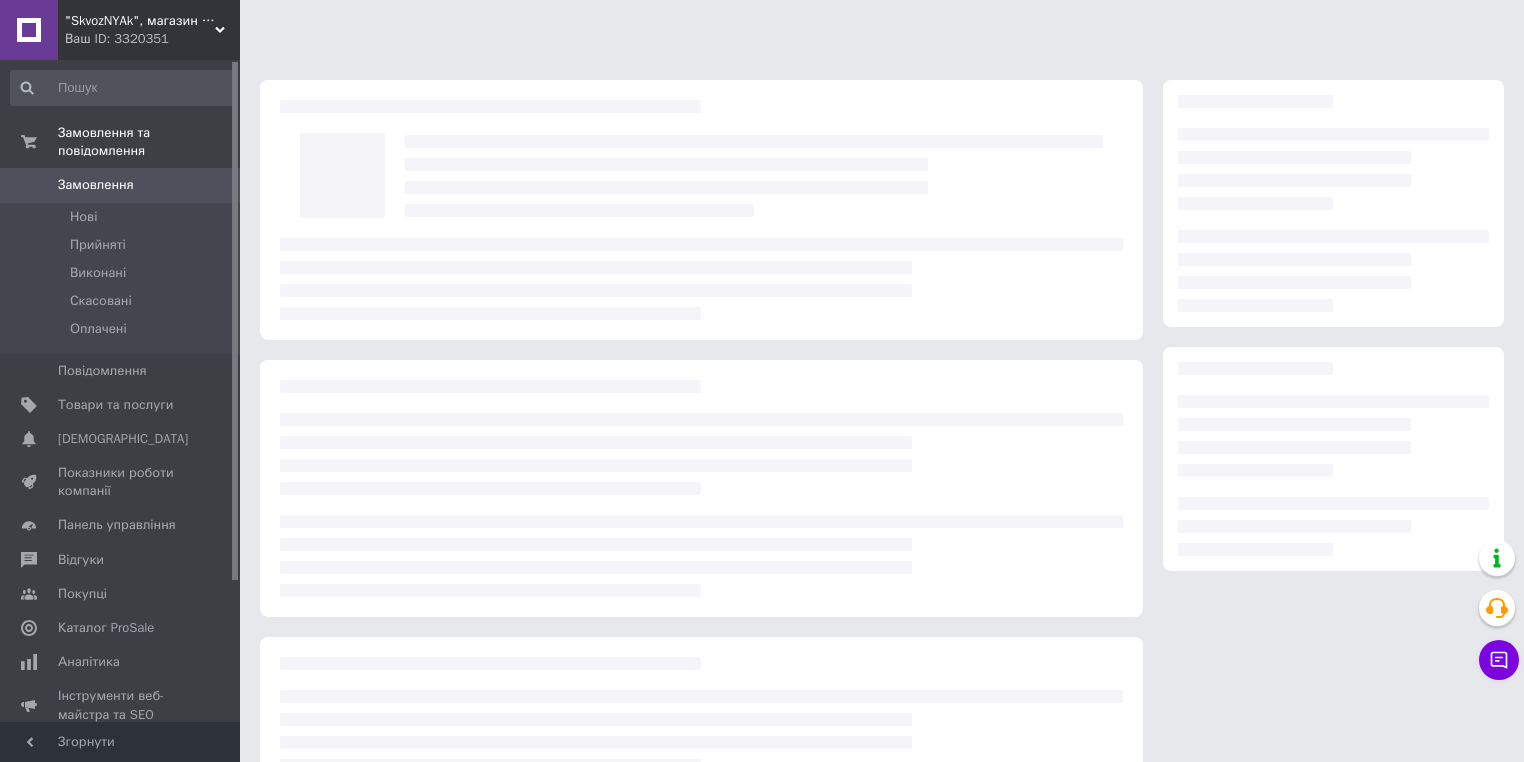 scroll, scrollTop: 0, scrollLeft: 0, axis: both 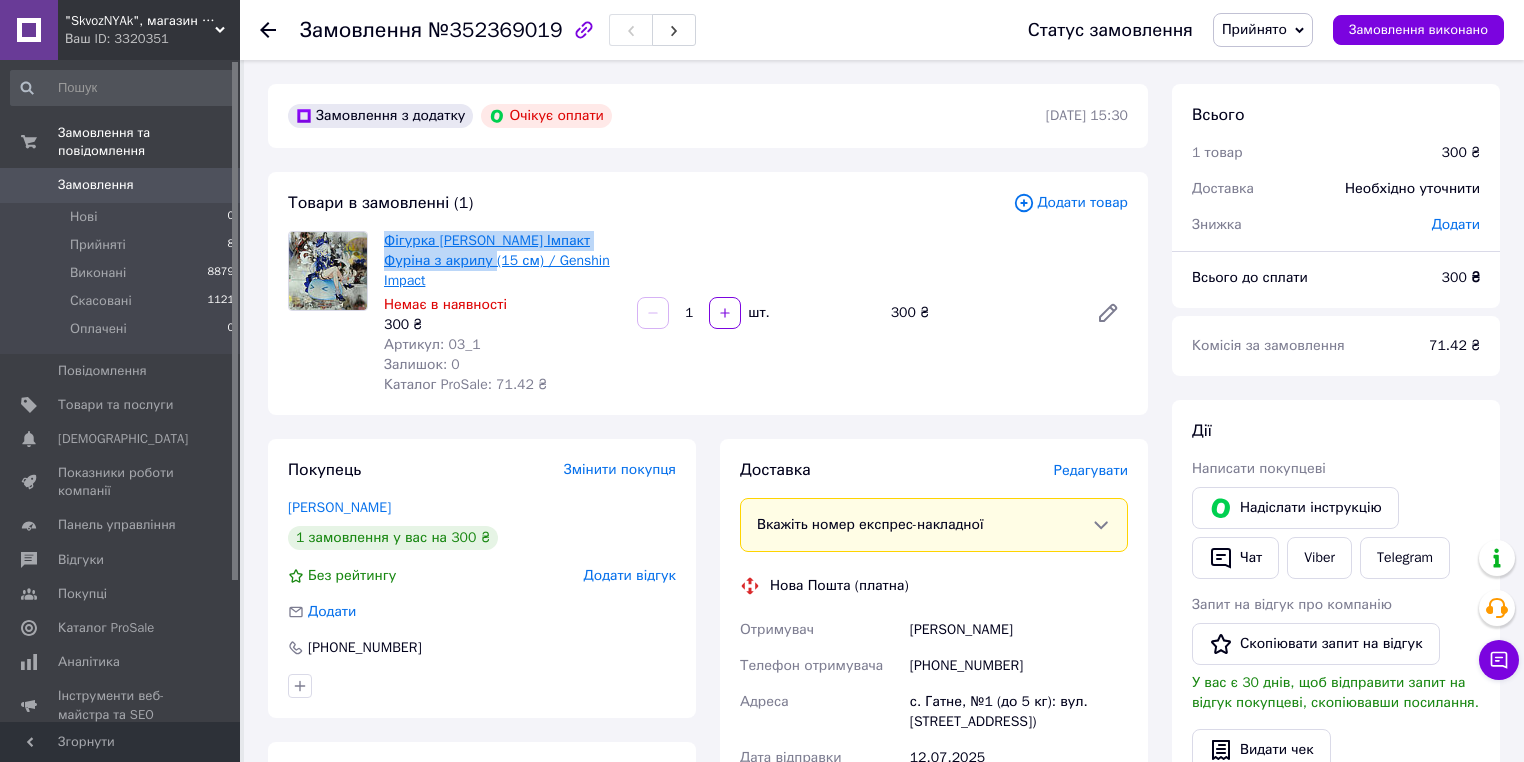 drag, startPoint x: 376, startPoint y: 238, endPoint x: 475, endPoint y: 266, distance: 102.88343 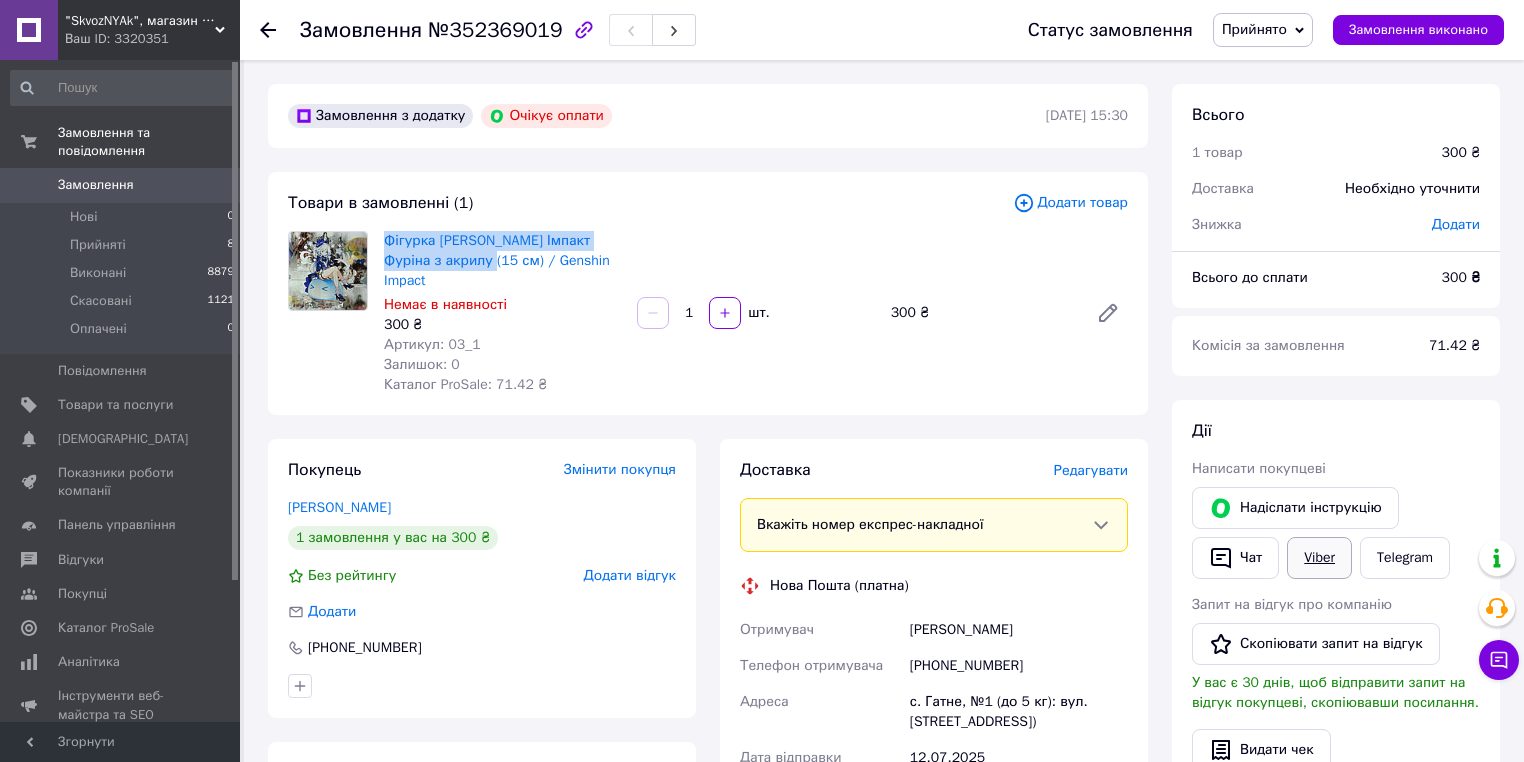 click on "Viber" at bounding box center [1319, 558] 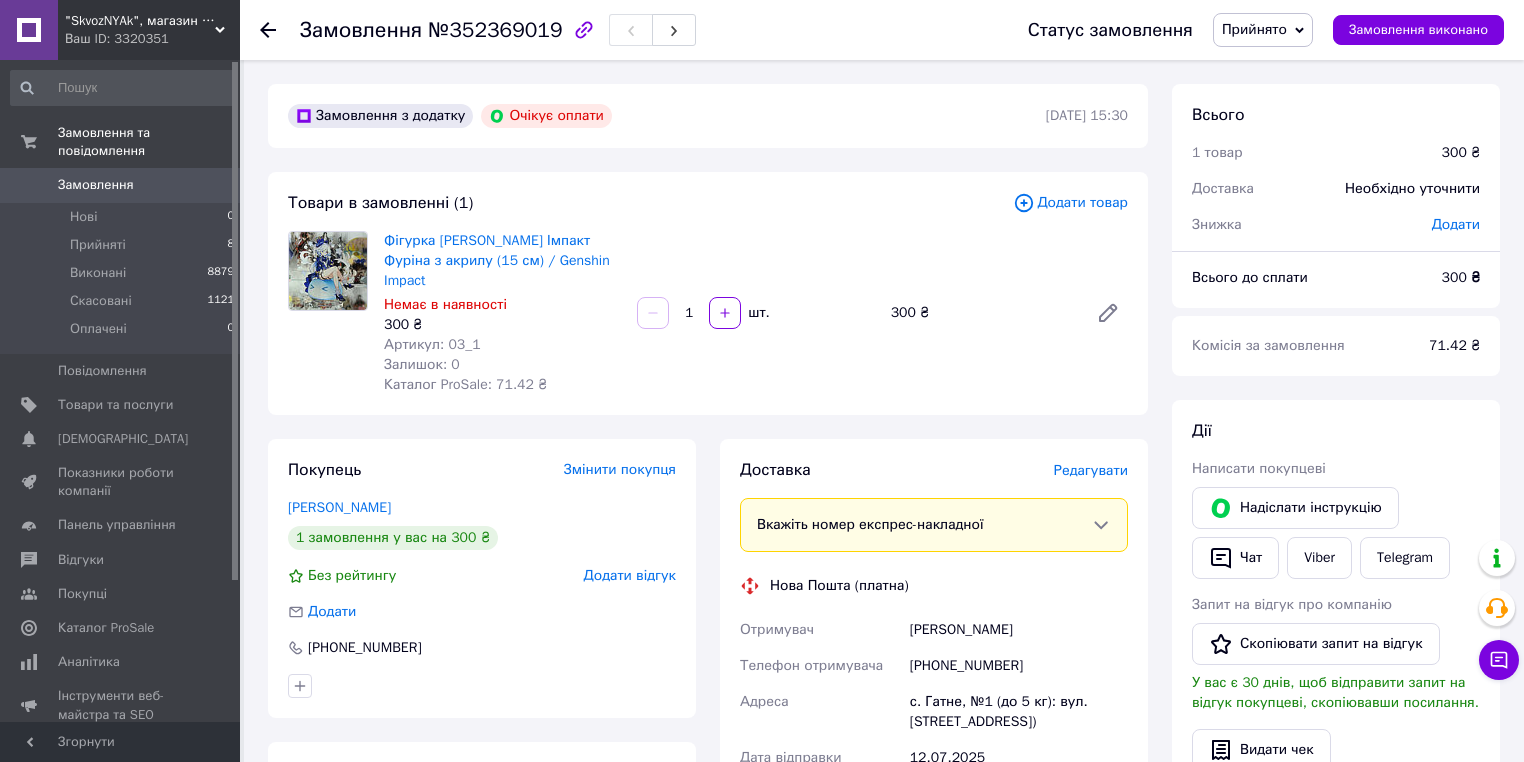 click on "Покупець Змінити покупця Колесник Вікторія 1 замовлення у вас на 300 ₴ Без рейтингу   Додати відгук Додати +380679950507 Оплата Очікує оплати Пром-оплата Відправити запит на оплату Покупець отримає посилання на оплату цього замовлення через сповіщення в додатку Prom або у Viber. Або надішліть інструкцію, що таке Пром-оплата." at bounding box center (482, 750) 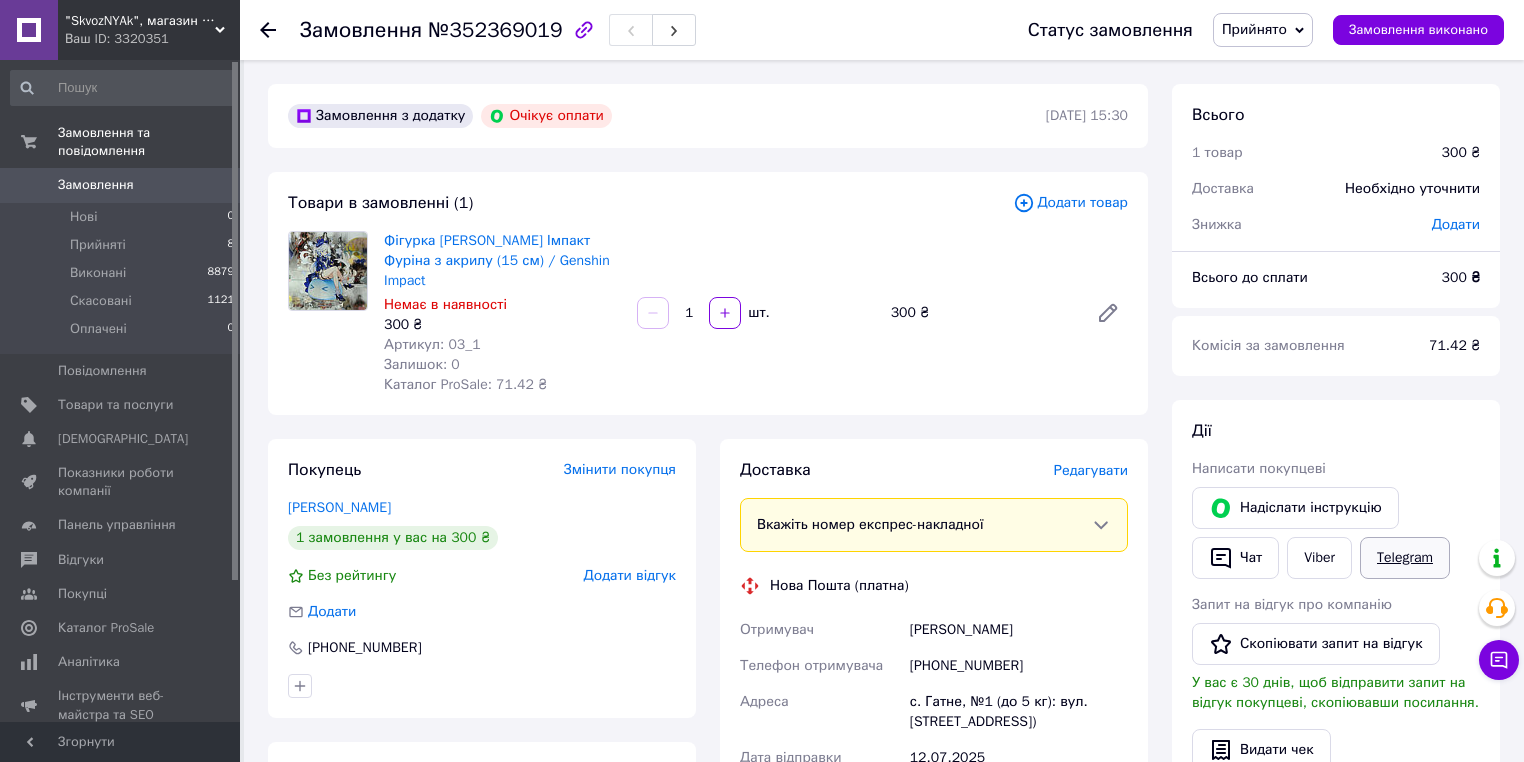 click on "Telegram" at bounding box center (1405, 558) 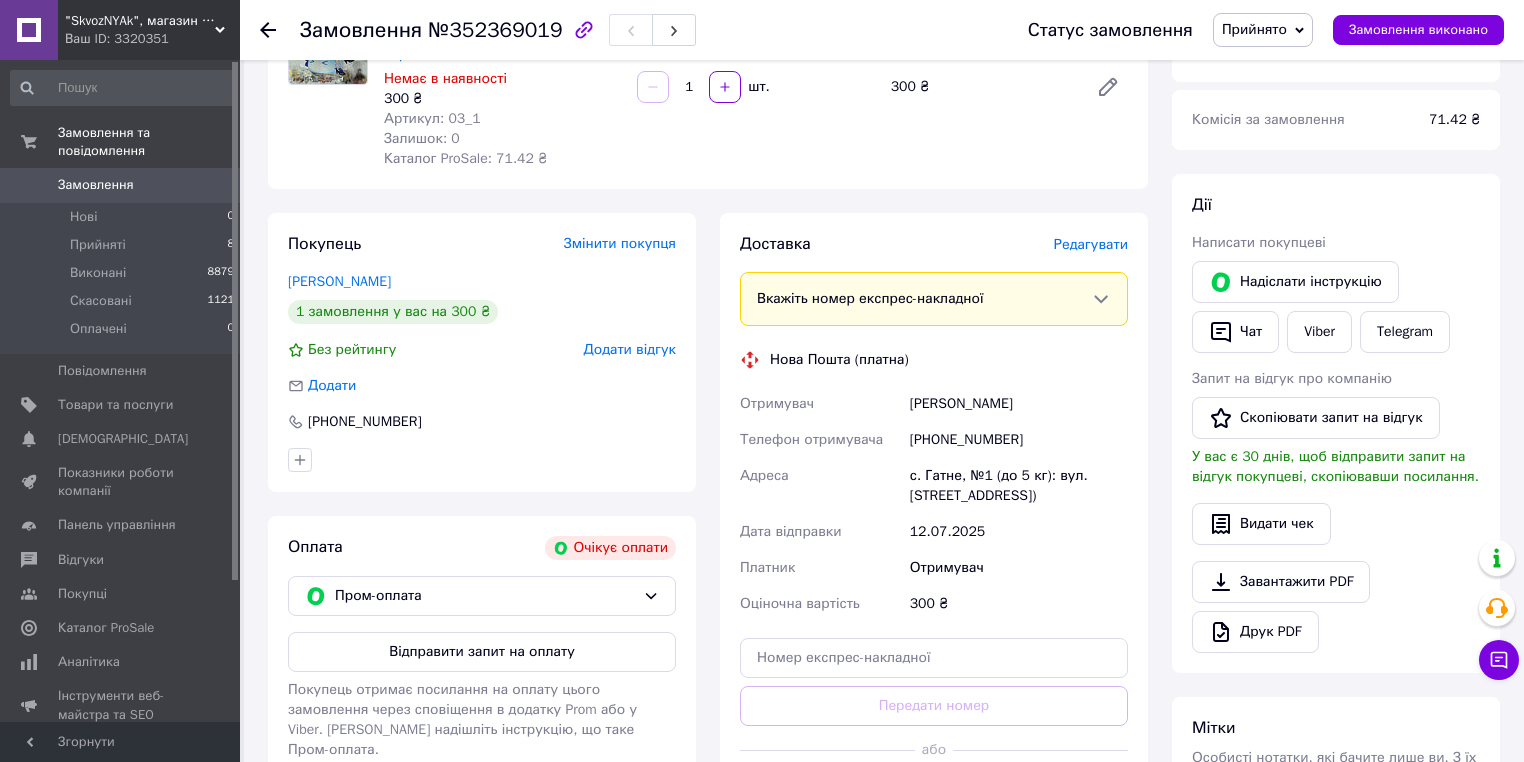 scroll, scrollTop: 240, scrollLeft: 0, axis: vertical 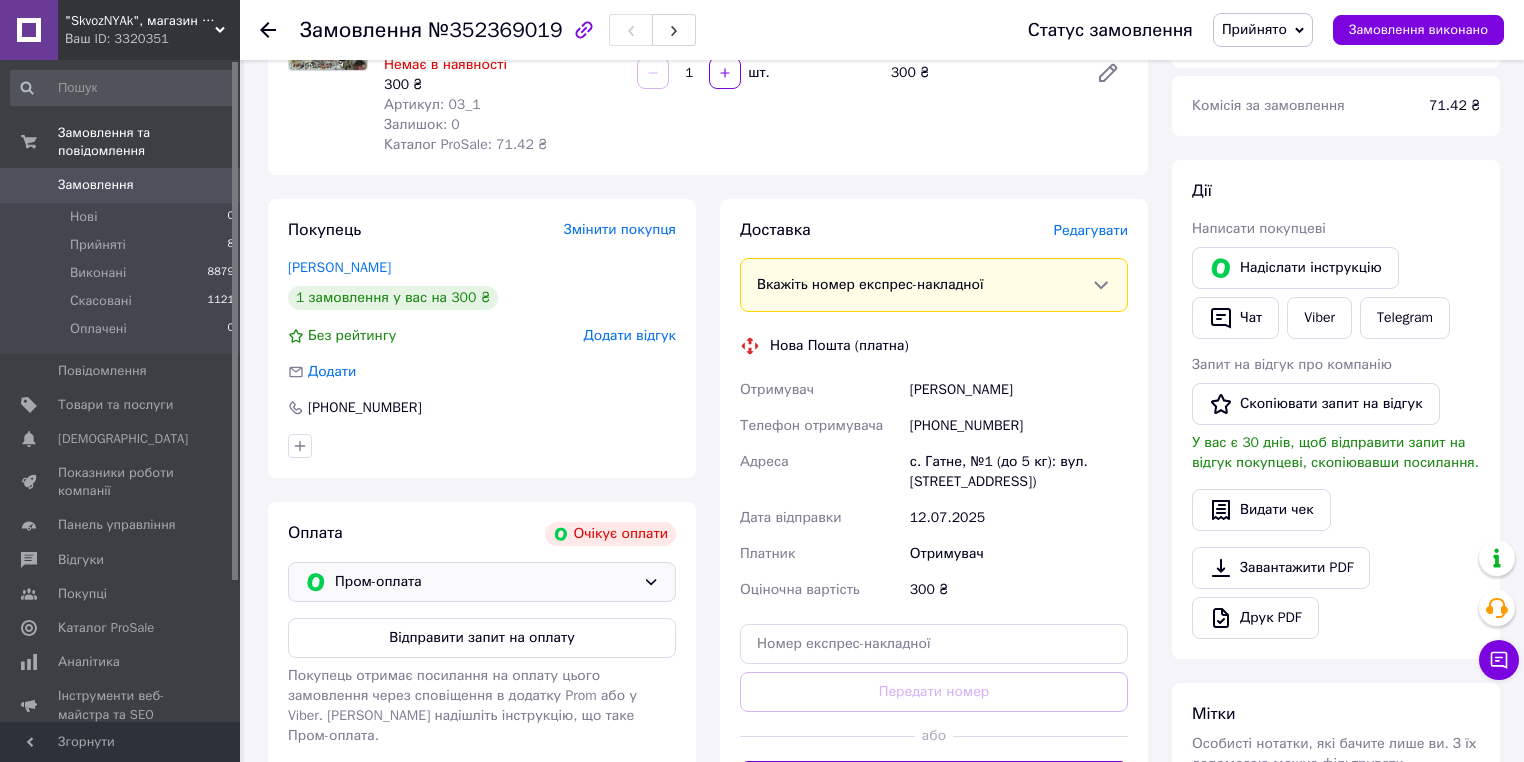 click on "Пром-оплата" at bounding box center [485, 582] 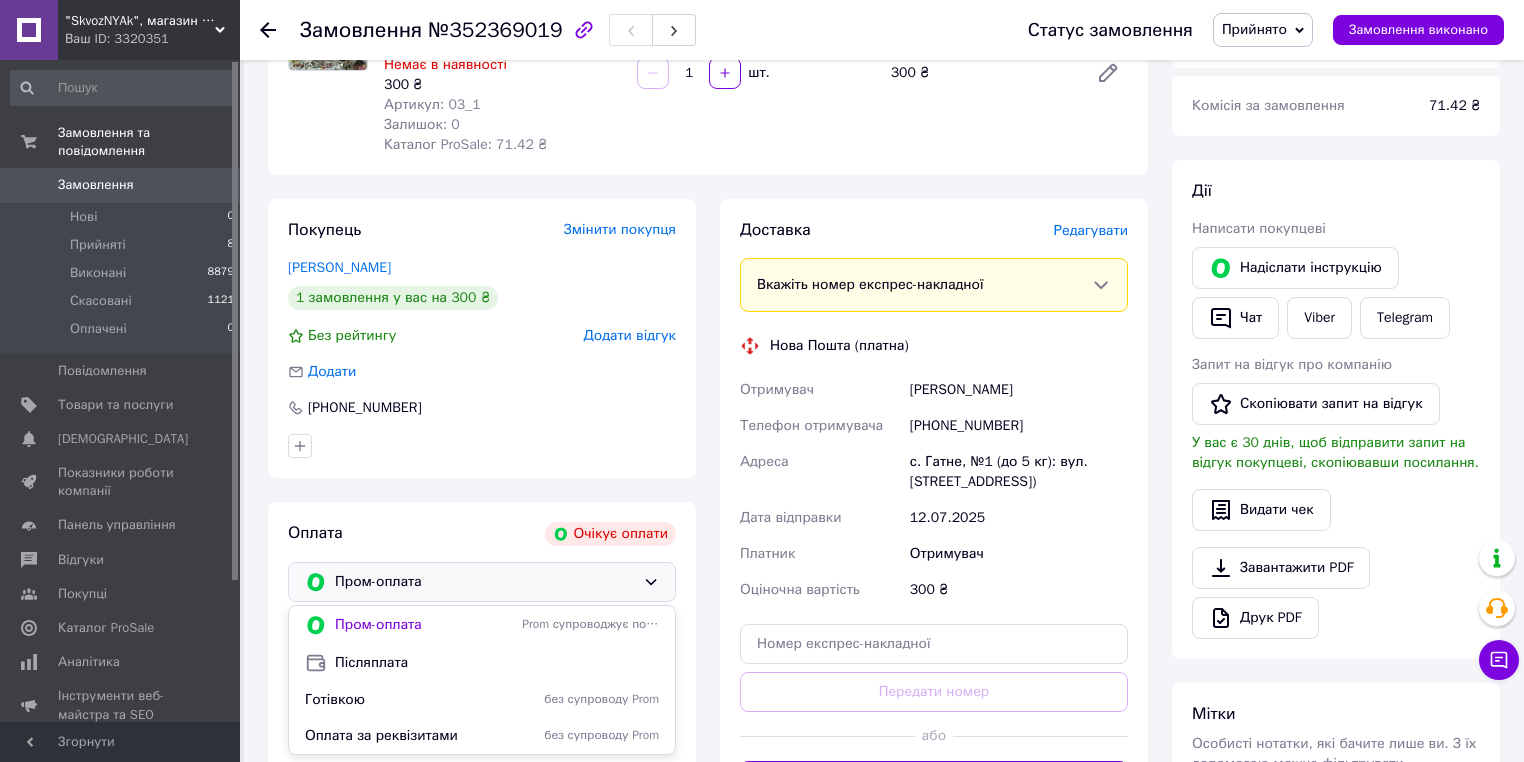 scroll, scrollTop: 480, scrollLeft: 0, axis: vertical 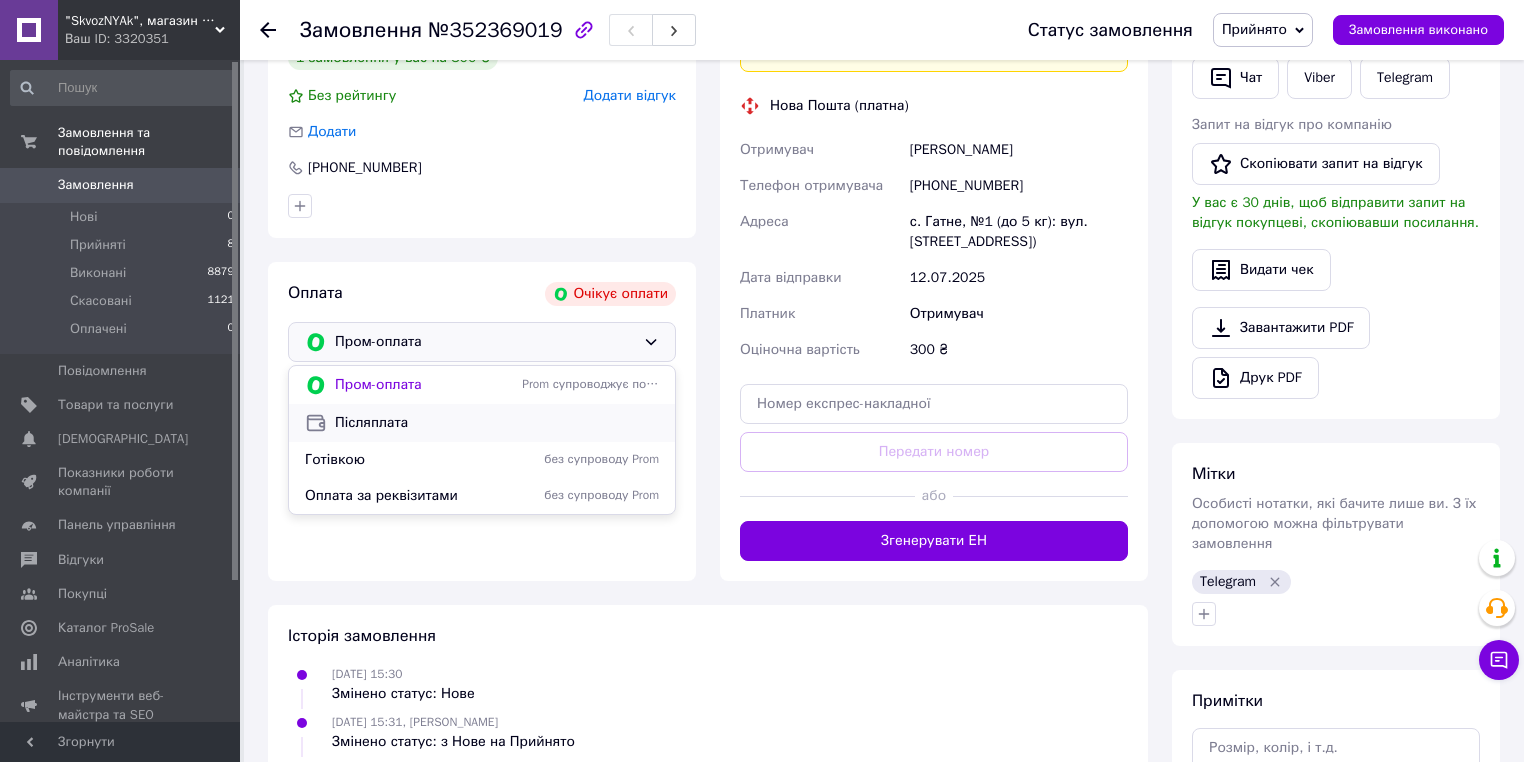 click on "Післяплата" at bounding box center [497, 423] 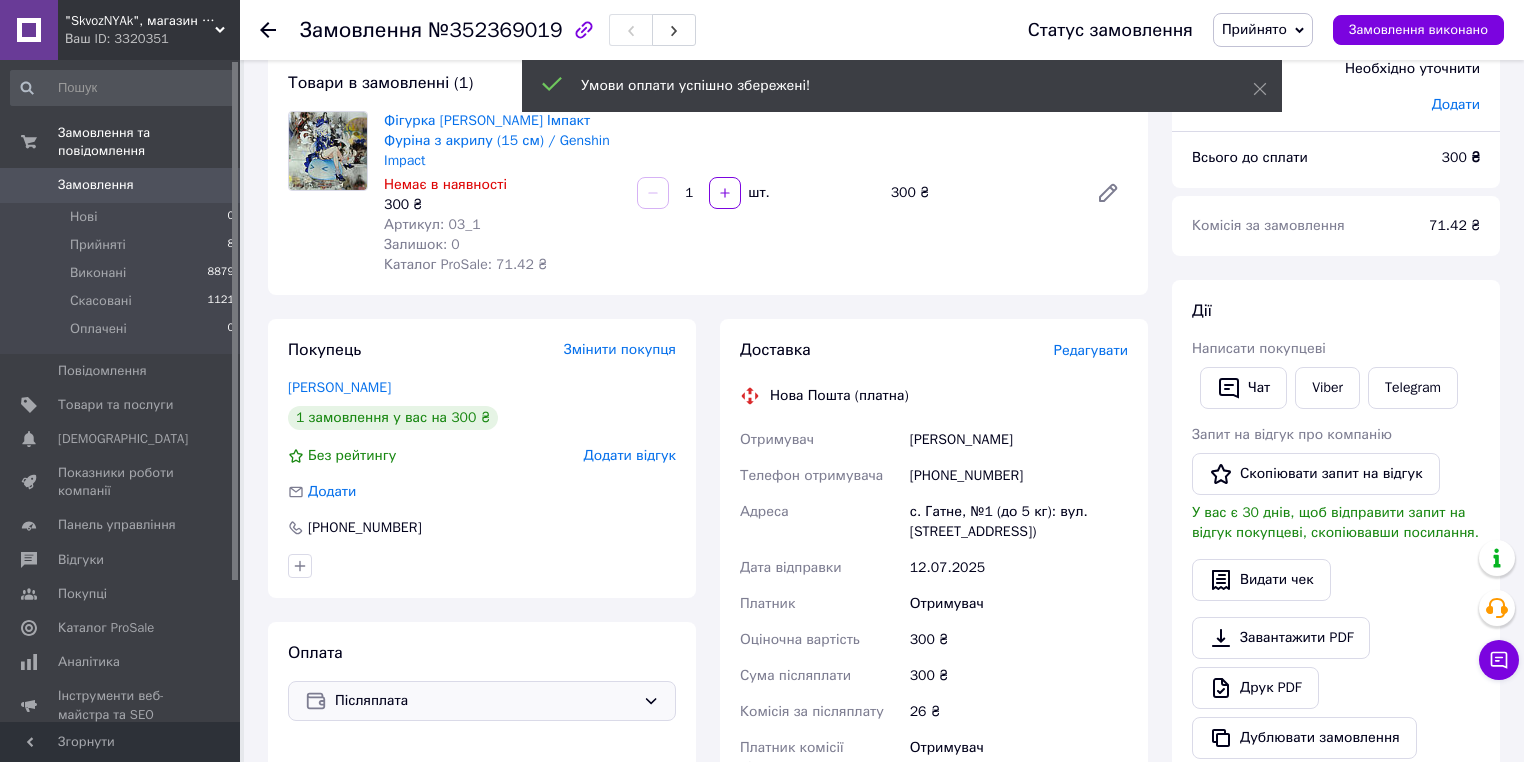 scroll, scrollTop: 240, scrollLeft: 0, axis: vertical 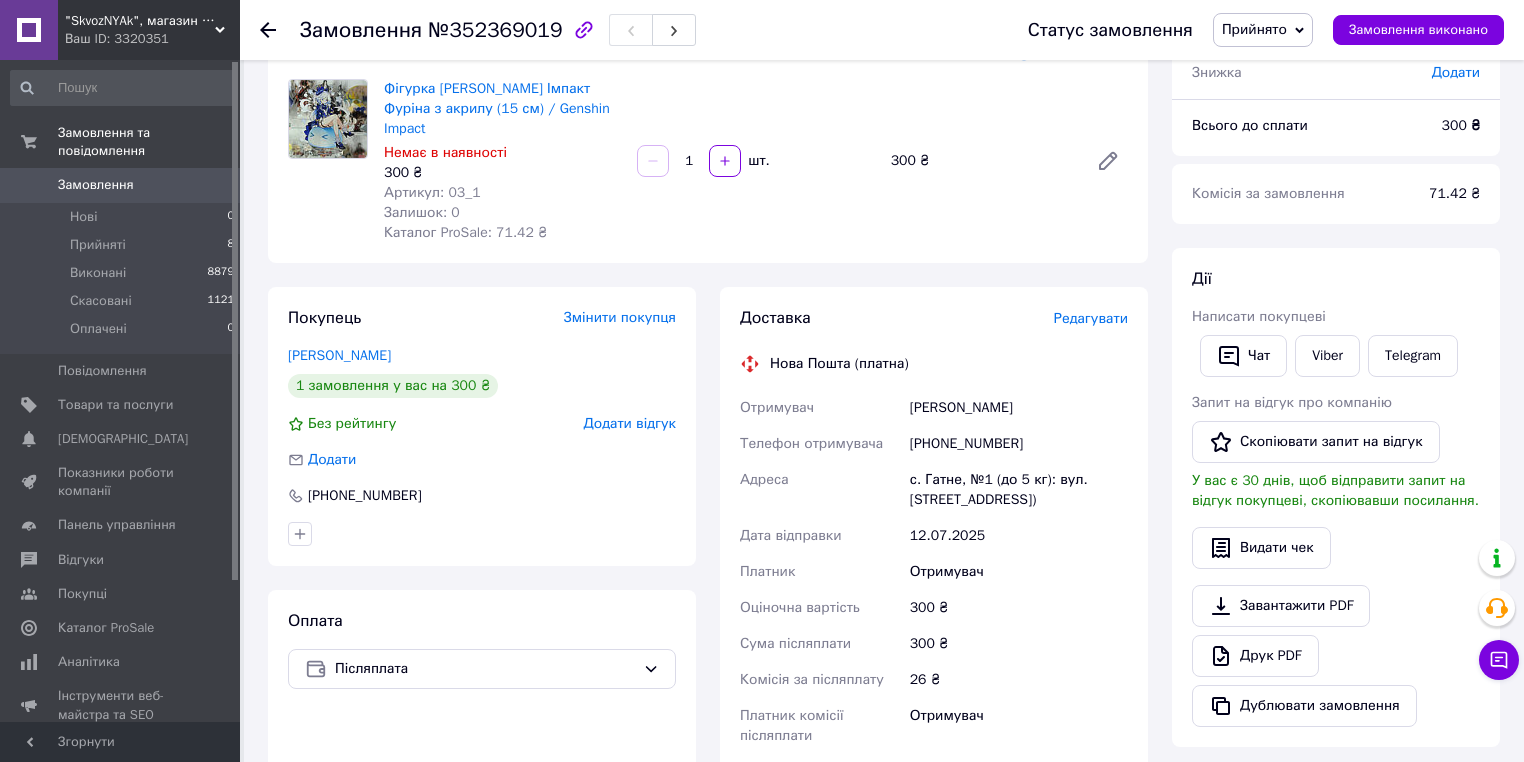 click on "Доставка Редагувати Нова Пошта (платна) Отримувач [PERSON_NAME] Телефон отримувача [PHONE_NUMBER] Адреса с. Гатне, №1 (до 5 кг): вул. Київська, 2В (корпус 1) Дата відправки [DATE] Платник Отримувач Оціночна вартість 300 ₴ Сума післяплати 300 ₴ Комісія за післяплату 26 ₴ Платник комісії післяплати Отримувач Передати номер або Згенерувати ЕН Платник Отримувач Відправник Прізвище отримувача [PERSON_NAME] Ім'я отримувача [PERSON_NAME] батькові отримувача Телефон отримувача [PHONE_NUMBER] Тип доставки У відділенні Кур'єром В поштоматі Місто с. Гатне Відділення Місце відправки 300" at bounding box center (934, 627) 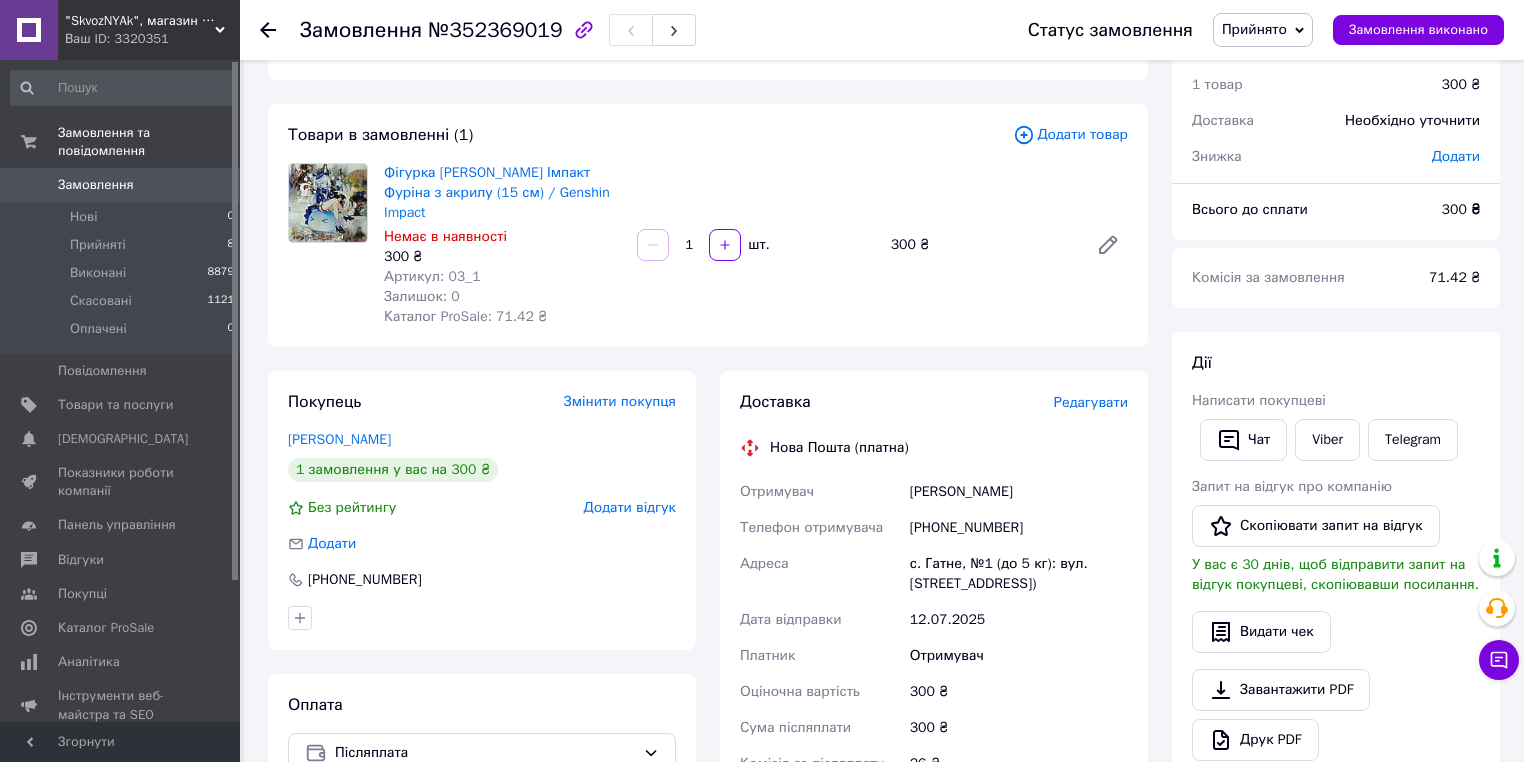 scroll, scrollTop: 0, scrollLeft: 0, axis: both 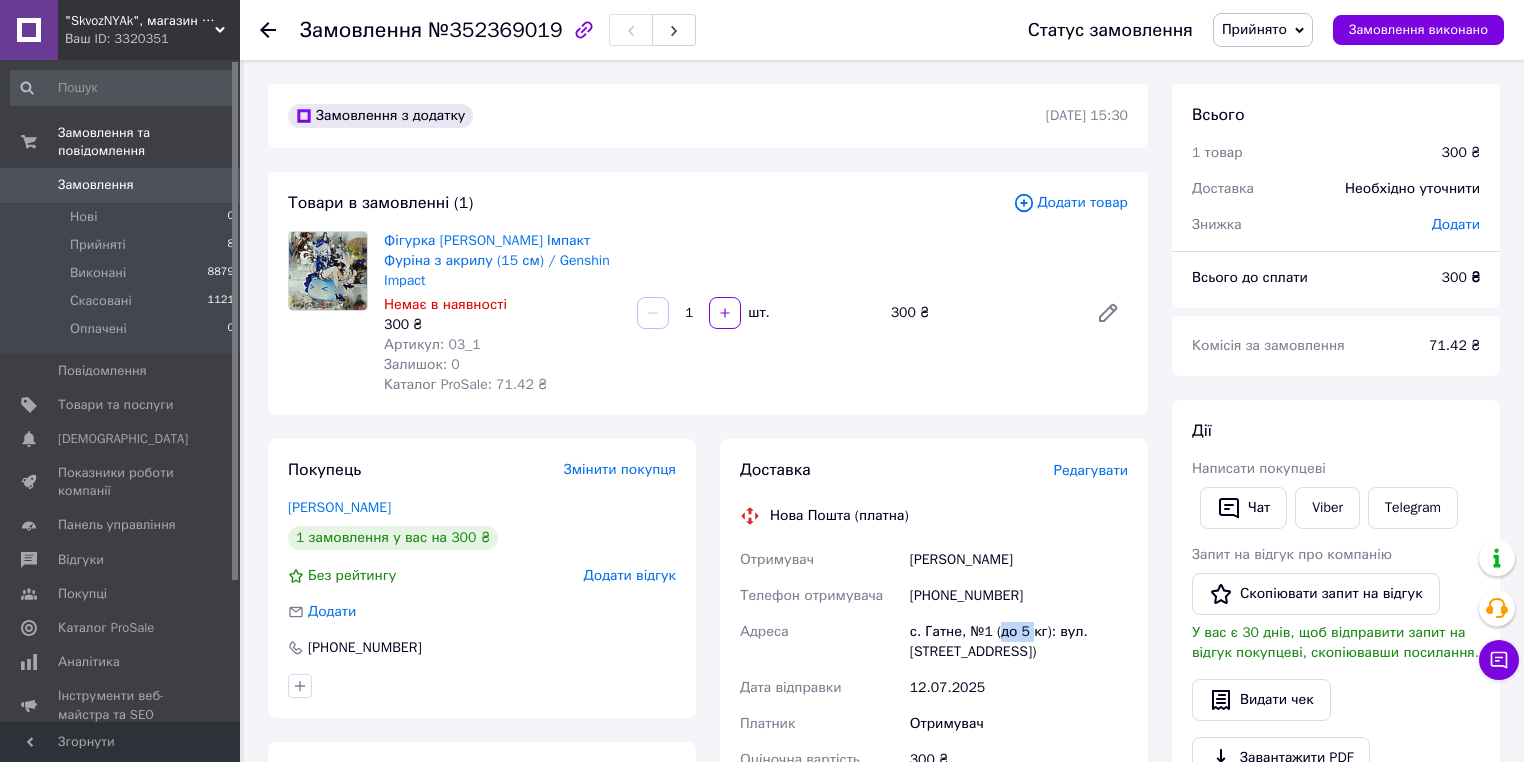 drag, startPoint x: 996, startPoint y: 616, endPoint x: 1027, endPoint y: 617, distance: 31.016125 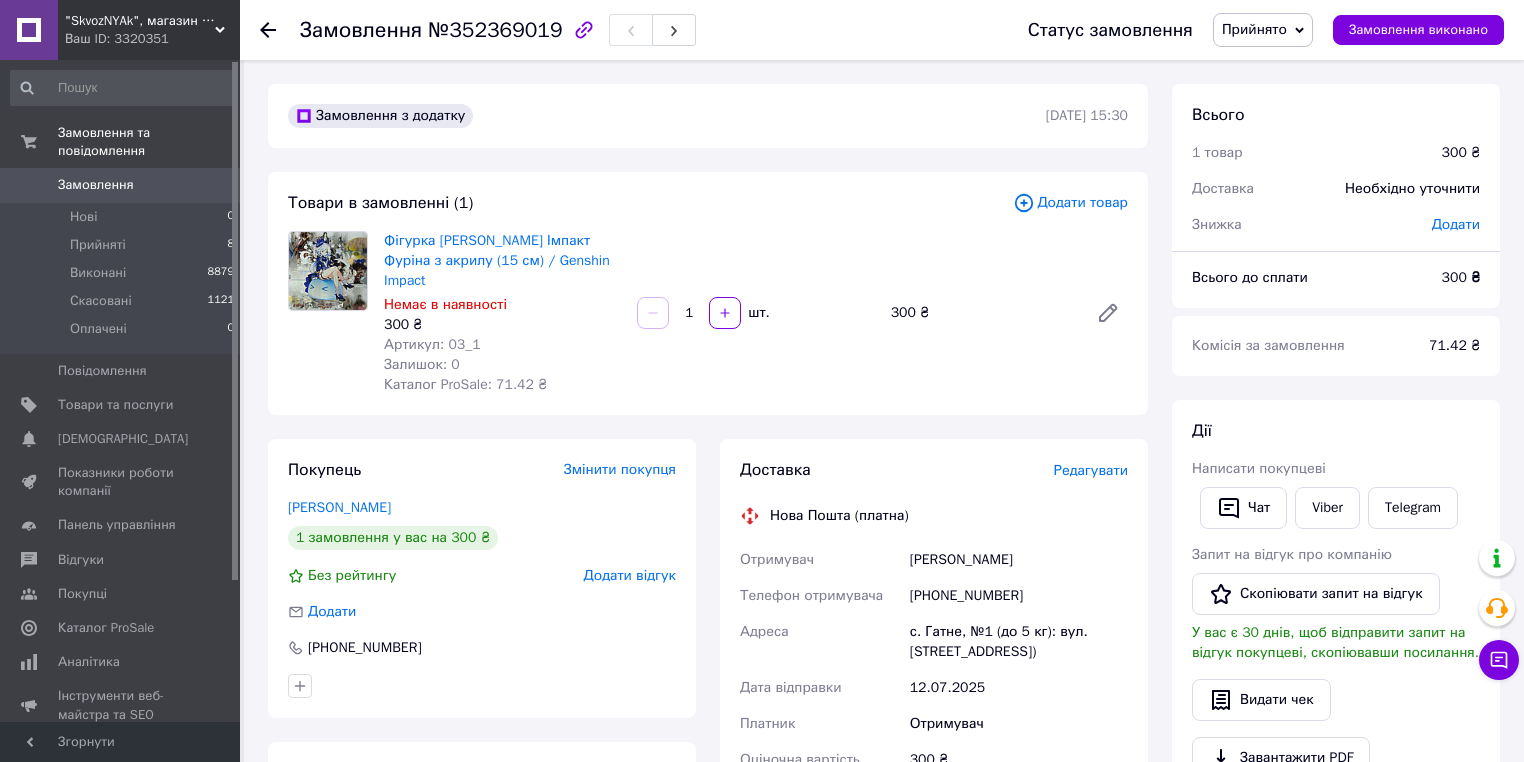 click on "Покупець Змінити покупця" at bounding box center (482, 470) 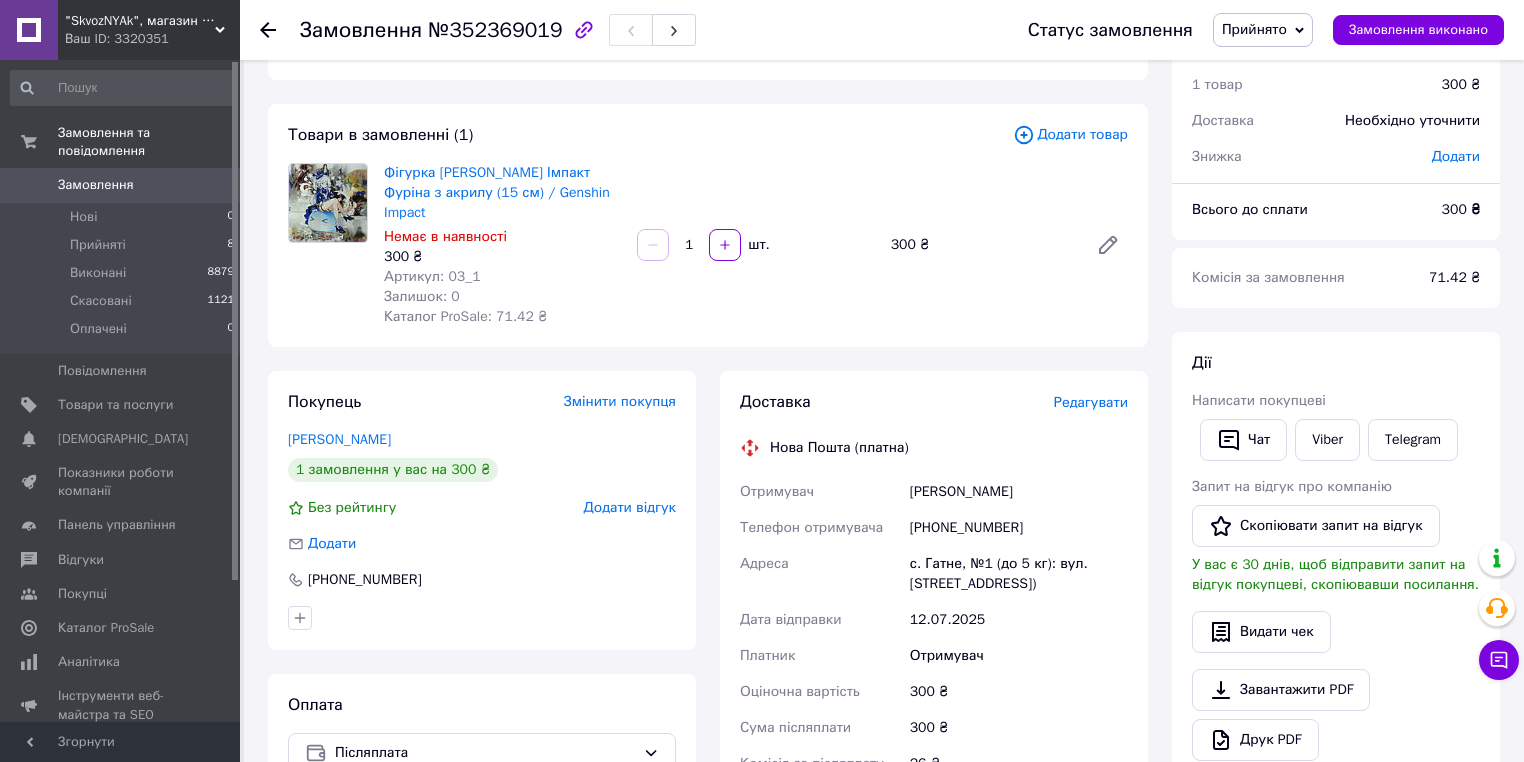 scroll, scrollTop: 0, scrollLeft: 0, axis: both 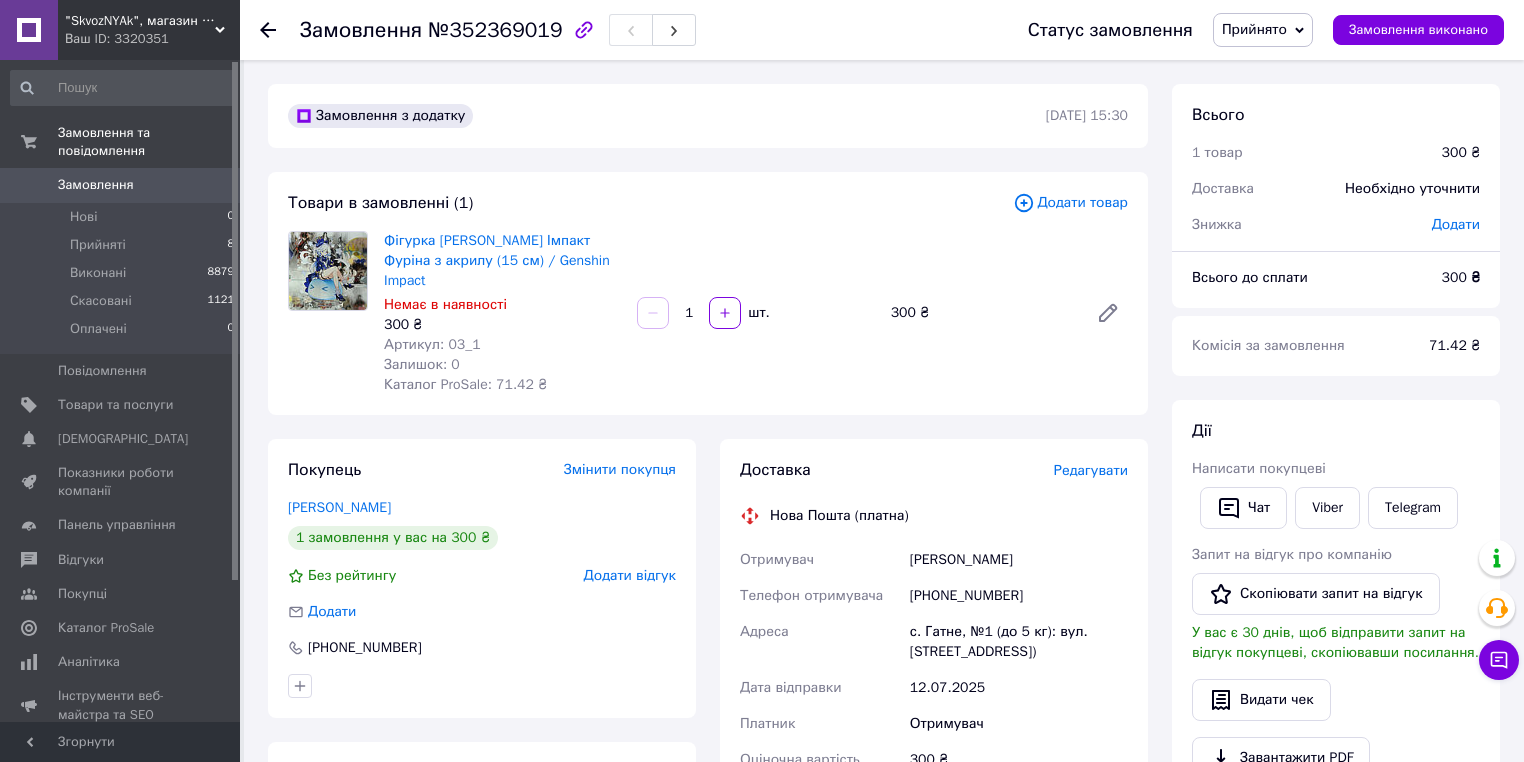 click at bounding box center (482, 686) 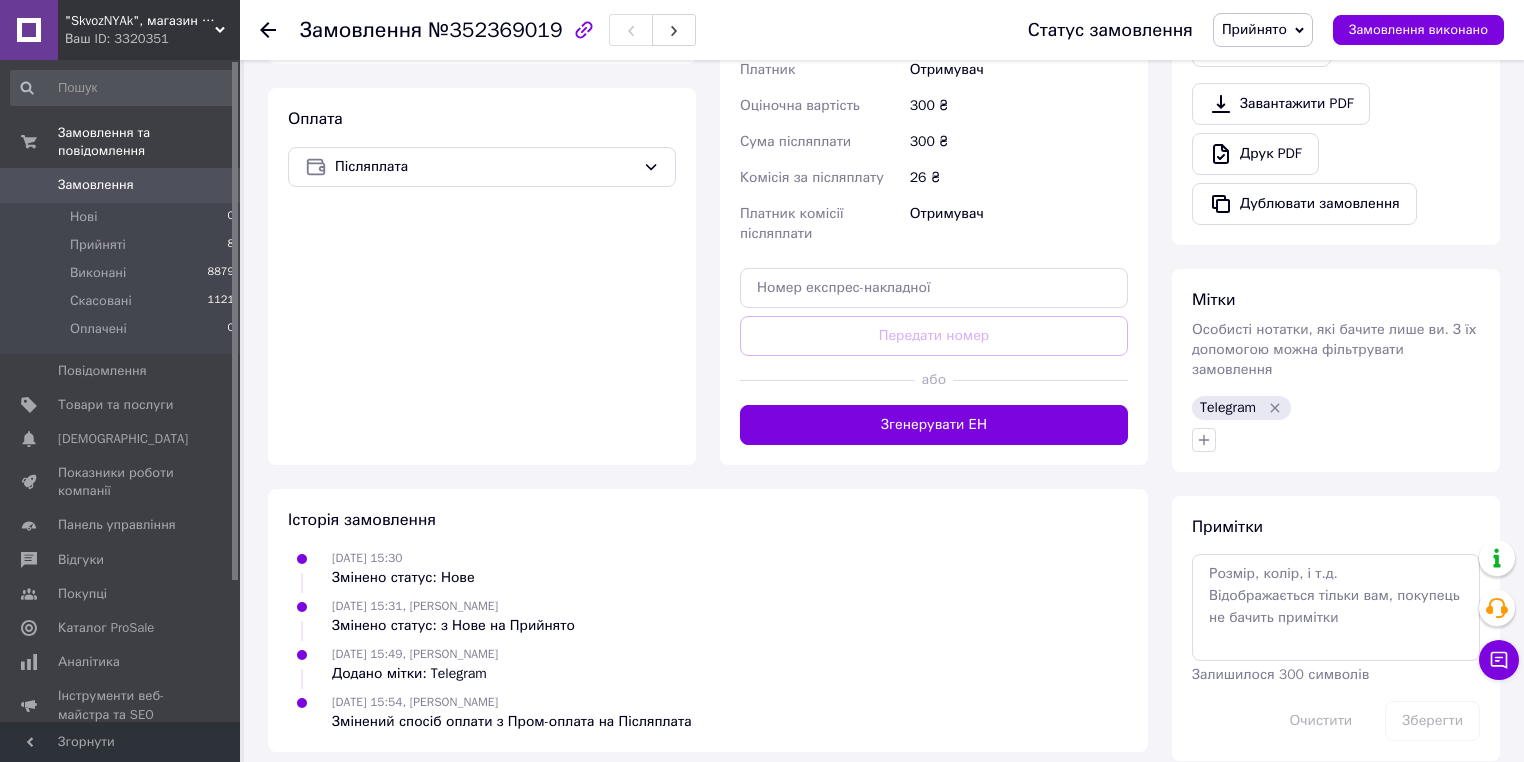 click on "Замовлення №352369019 Статус замовлення Прийнято Виконано Скасовано Оплачено Замовлення виконано Замовлення з додатку 12.07.2025 | 15:30 Товари в замовленні (1) Додати товар Фігурка Геншин Імпакт Фуріна з акрилу (15 см) / Genshin Impact Немає в наявності 300 ₴ Артикул: 03_1 Залишок: 0 Каталог ProSale: 71.42 ₴  1   шт. 300 ₴ Покупець Змінити покупця Колесник Вікторія 1 замовлення у вас на 300 ₴ Без рейтингу   Додати відгук Додати +380679950507 Оплата Післяплата Доставка Редагувати Нова Пошта (платна) Отримувач Колесник Вікторія Телефон отримувача +380679950507 Адреса Дата відправки 12.07.2025 Платник 300 ₴" at bounding box center [884, 95] 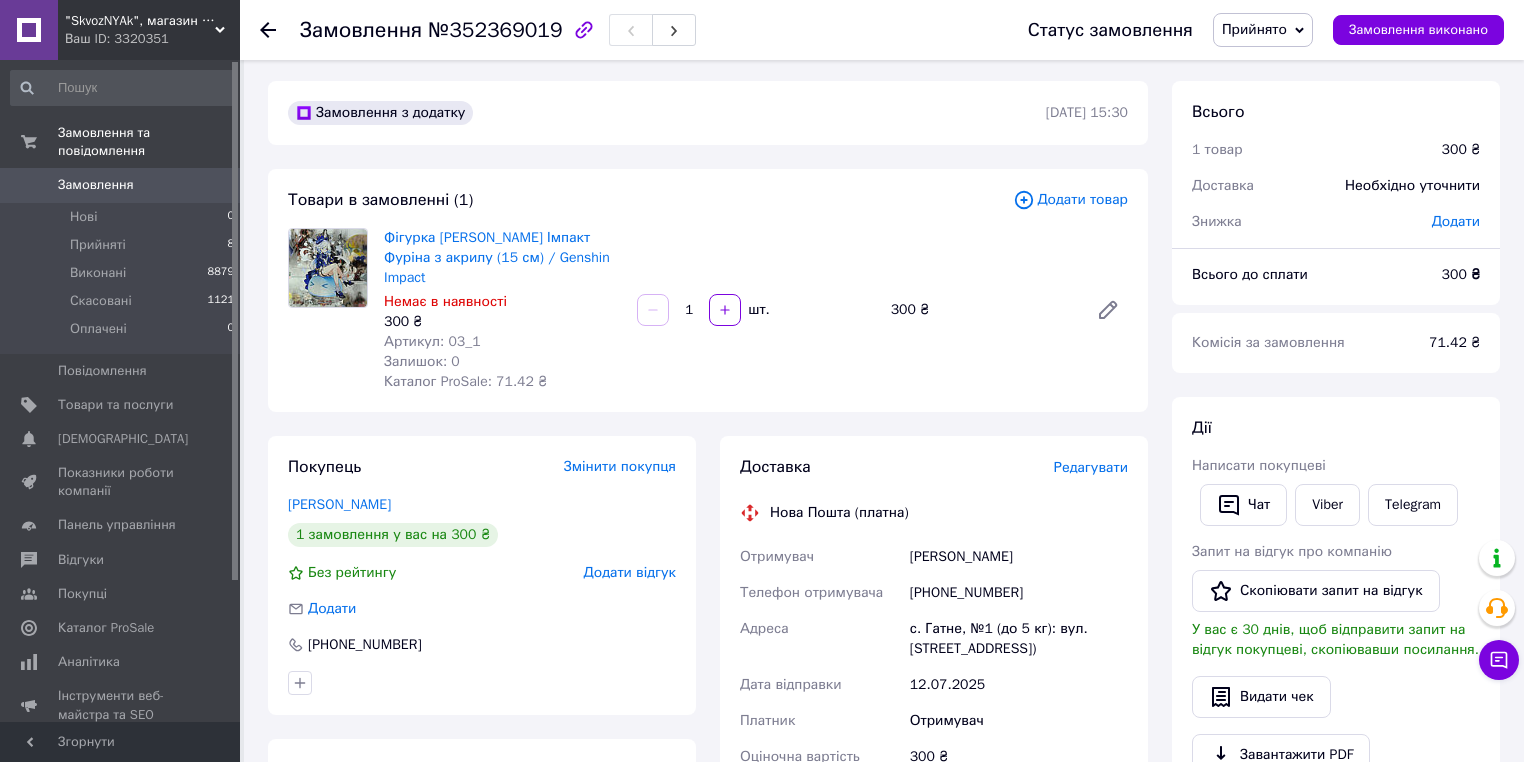 scroll, scrollTop: 0, scrollLeft: 0, axis: both 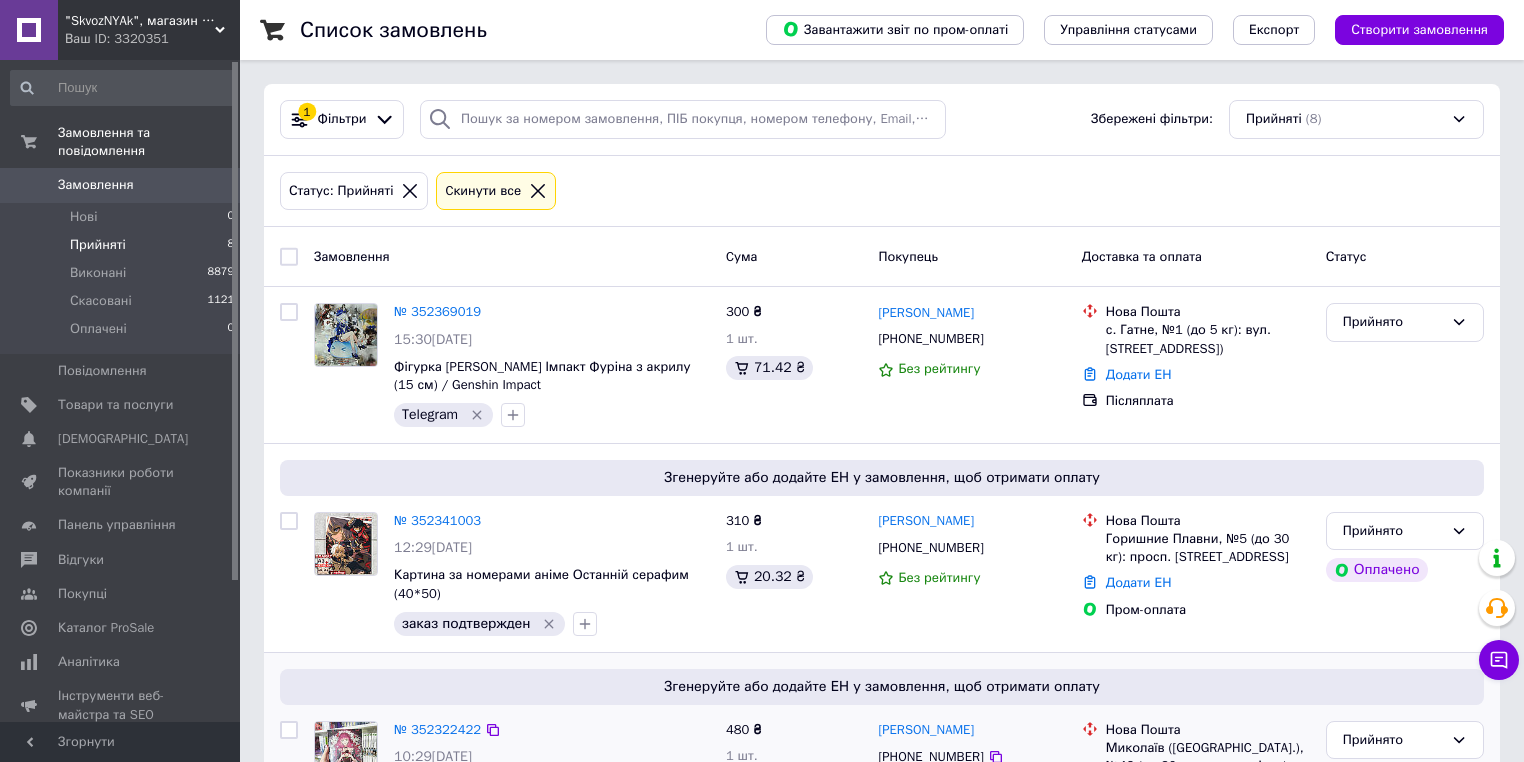 drag, startPoint x: 590, startPoint y: 688, endPoint x: 590, endPoint y: 715, distance: 27 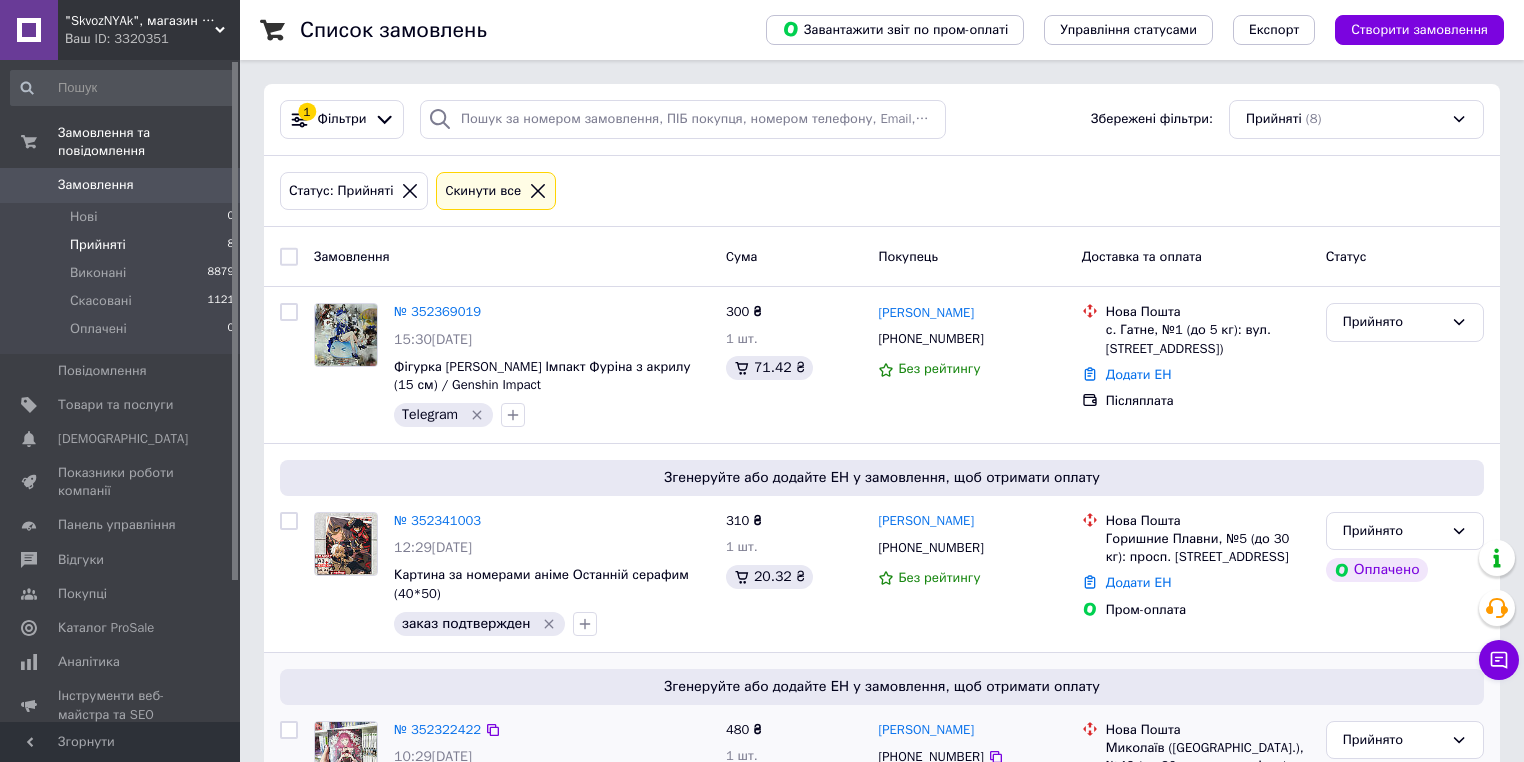 click on "Згенеруйте або додайте ЕН у замовлення, щоб отримати оплату № 352322422 10:29, 12.07.2025 Манхва Єдиний фінал лиходіїв – смерть. Том 1/ Villains Are Destined to Die Telegram   480 ₴ 1 шт. 28.44 ₴ Аріна Савіна +380636375908 Без рейтингу Нова Пошта Миколаїв (Миколаївська обл.), №42 (до 30 кг на одне місце): вул. Чкалова, 215б Додати ЕН Пром-оплата Прийнято Оплачено" at bounding box center (882, 767) 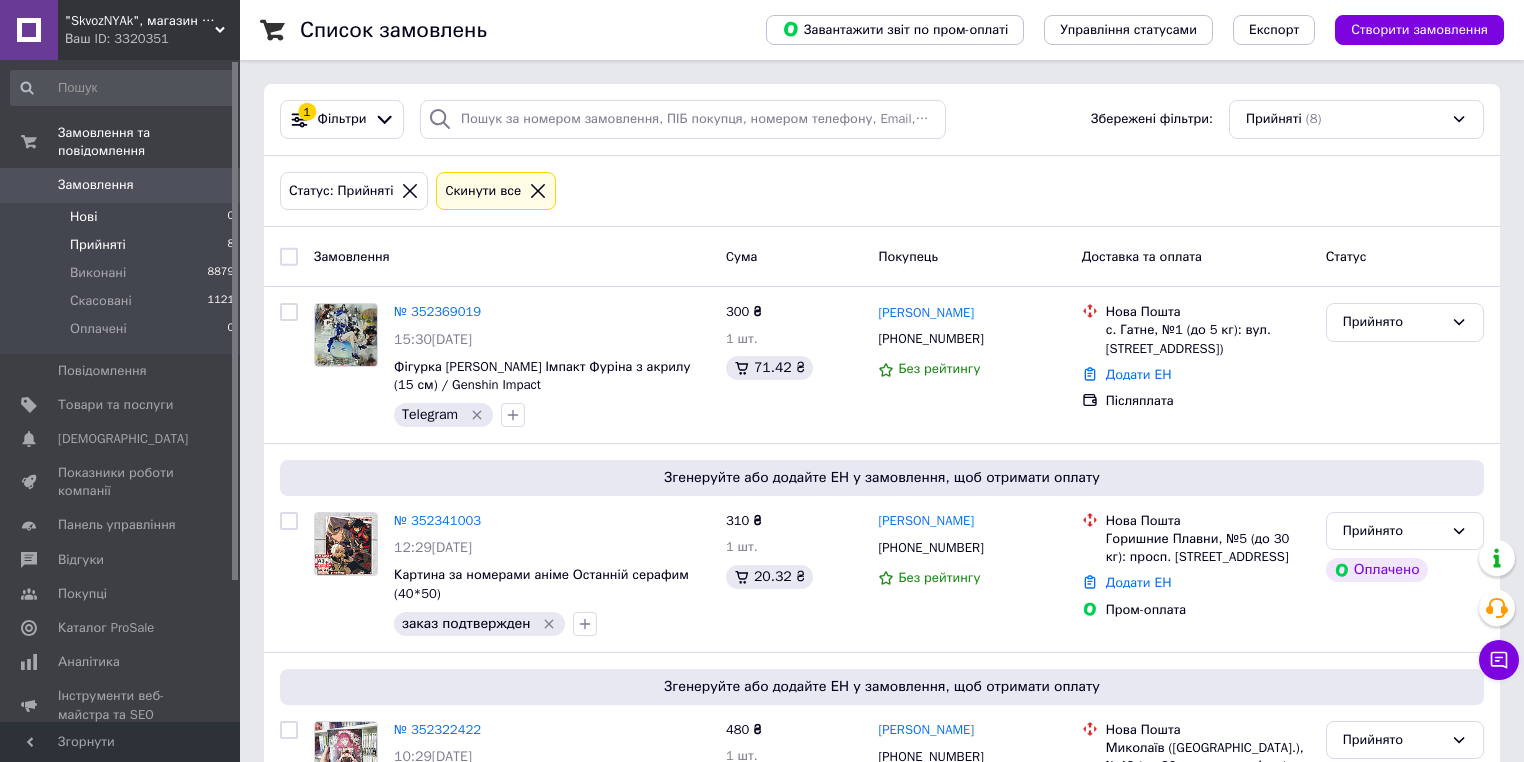 drag, startPoint x: 135, startPoint y: 200, endPoint x: 148, endPoint y: 200, distance: 13 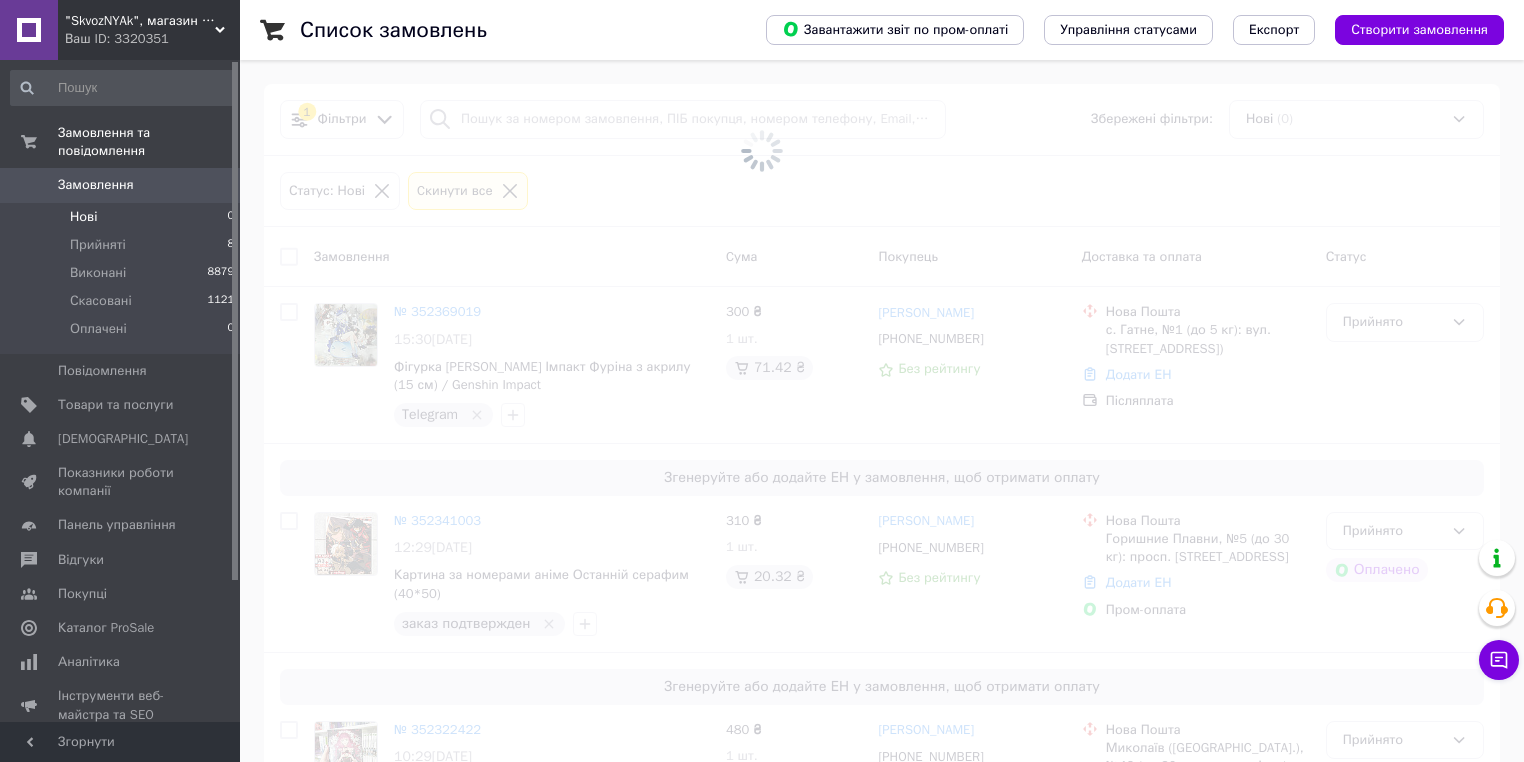 drag, startPoint x: 165, startPoint y: 208, endPoint x: 206, endPoint y: 203, distance: 41.303753 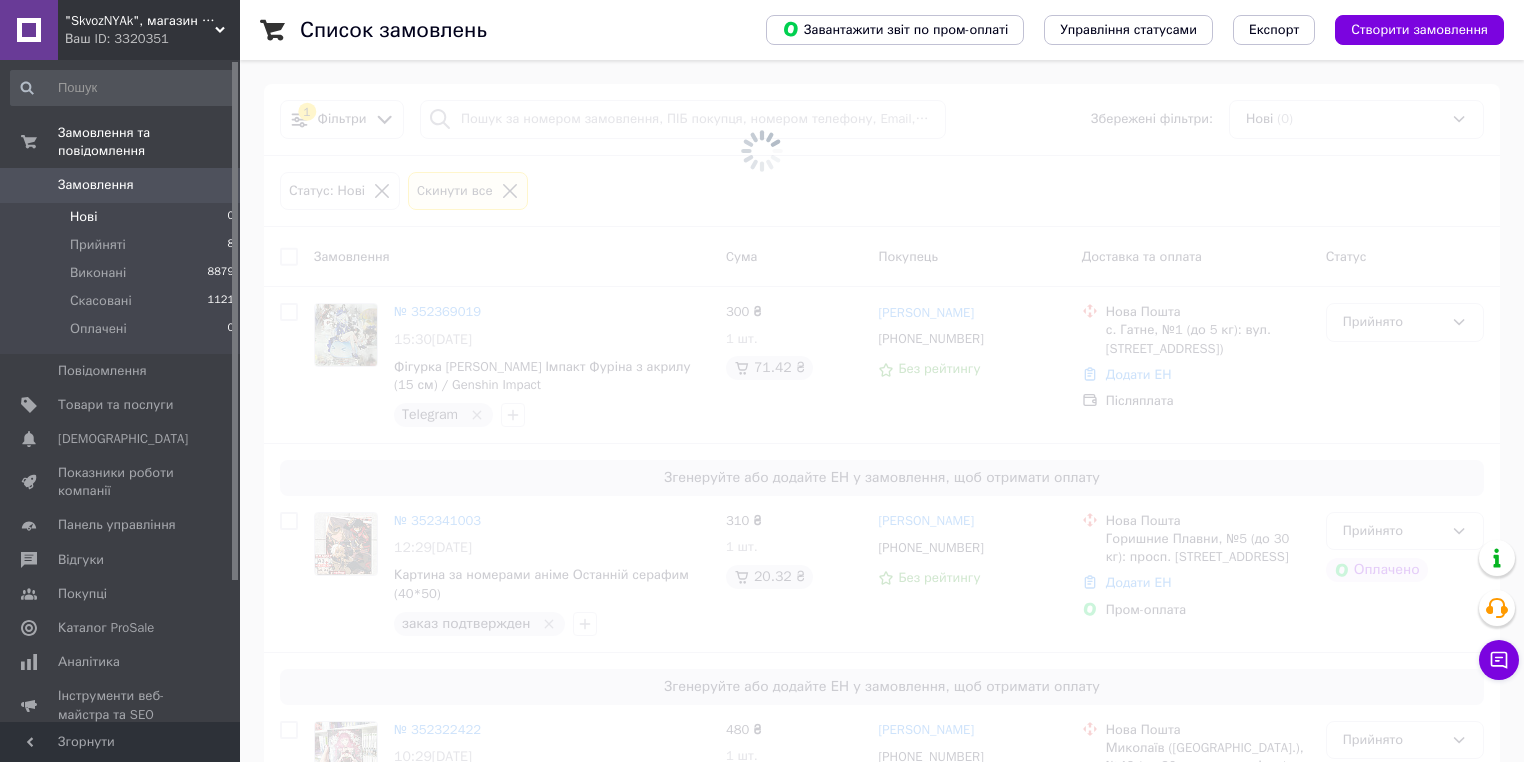 click on "Нові 0" at bounding box center [123, 217] 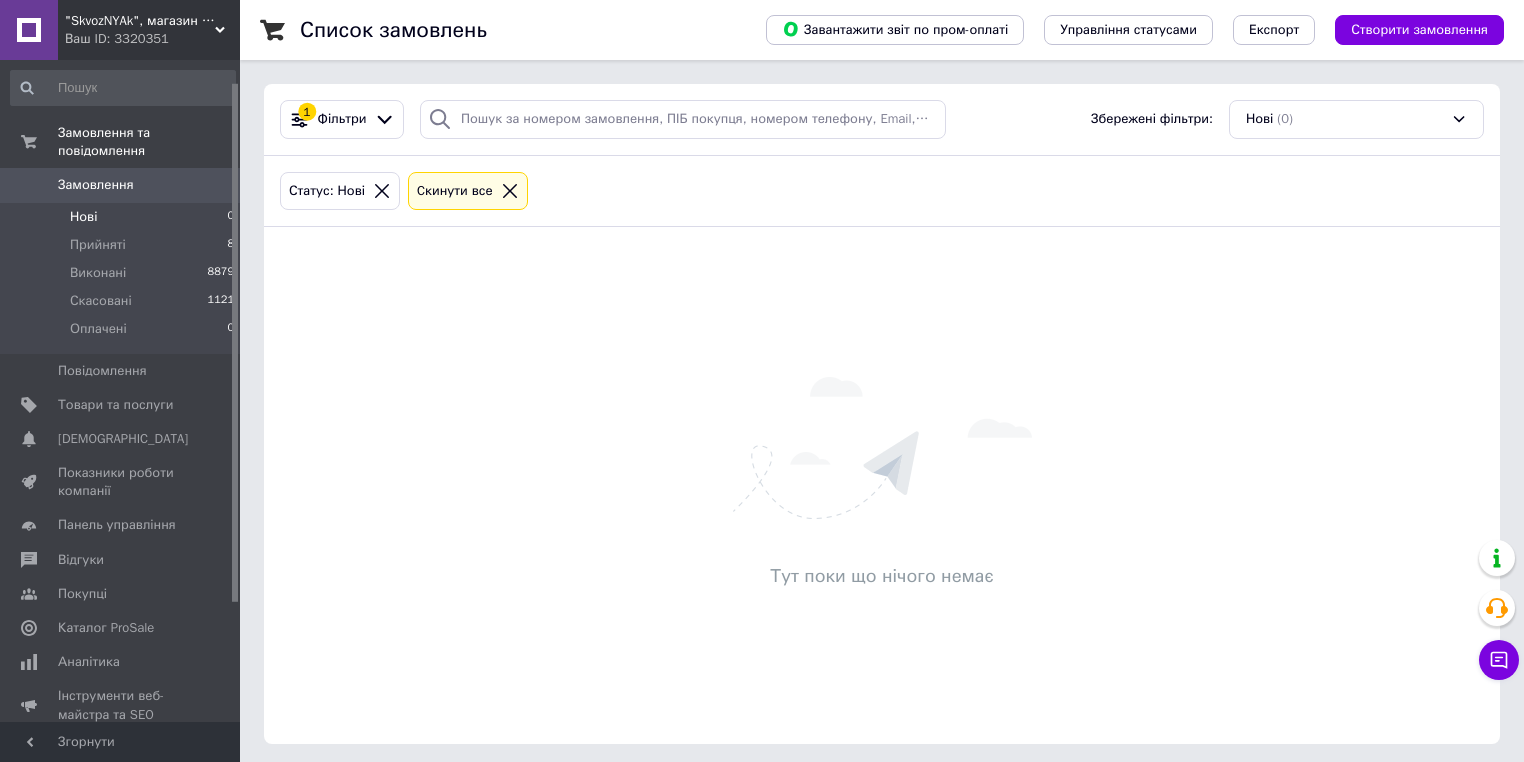 scroll, scrollTop: 180, scrollLeft: 0, axis: vertical 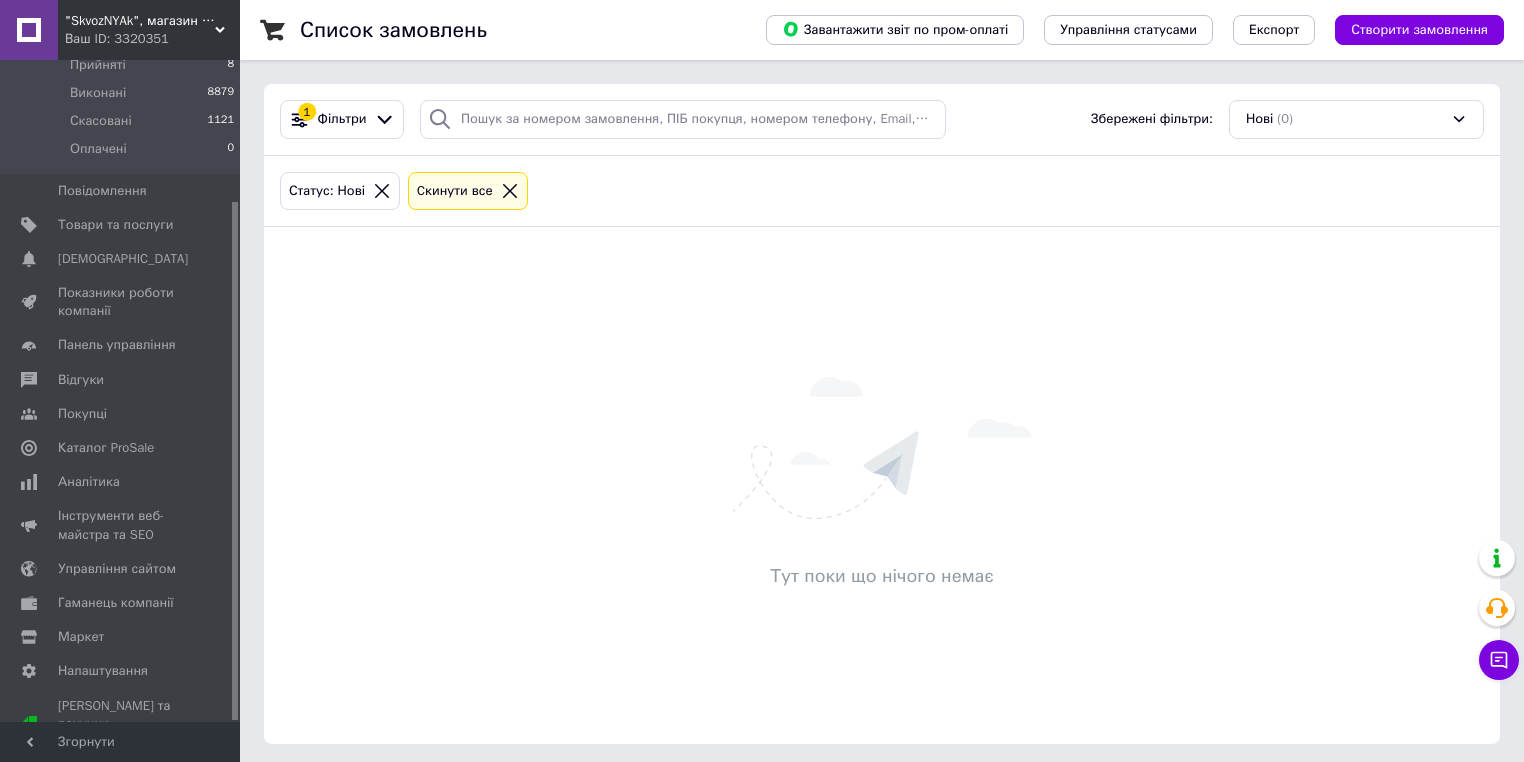 click on "Тут поки що нічого немає" at bounding box center [882, 485] 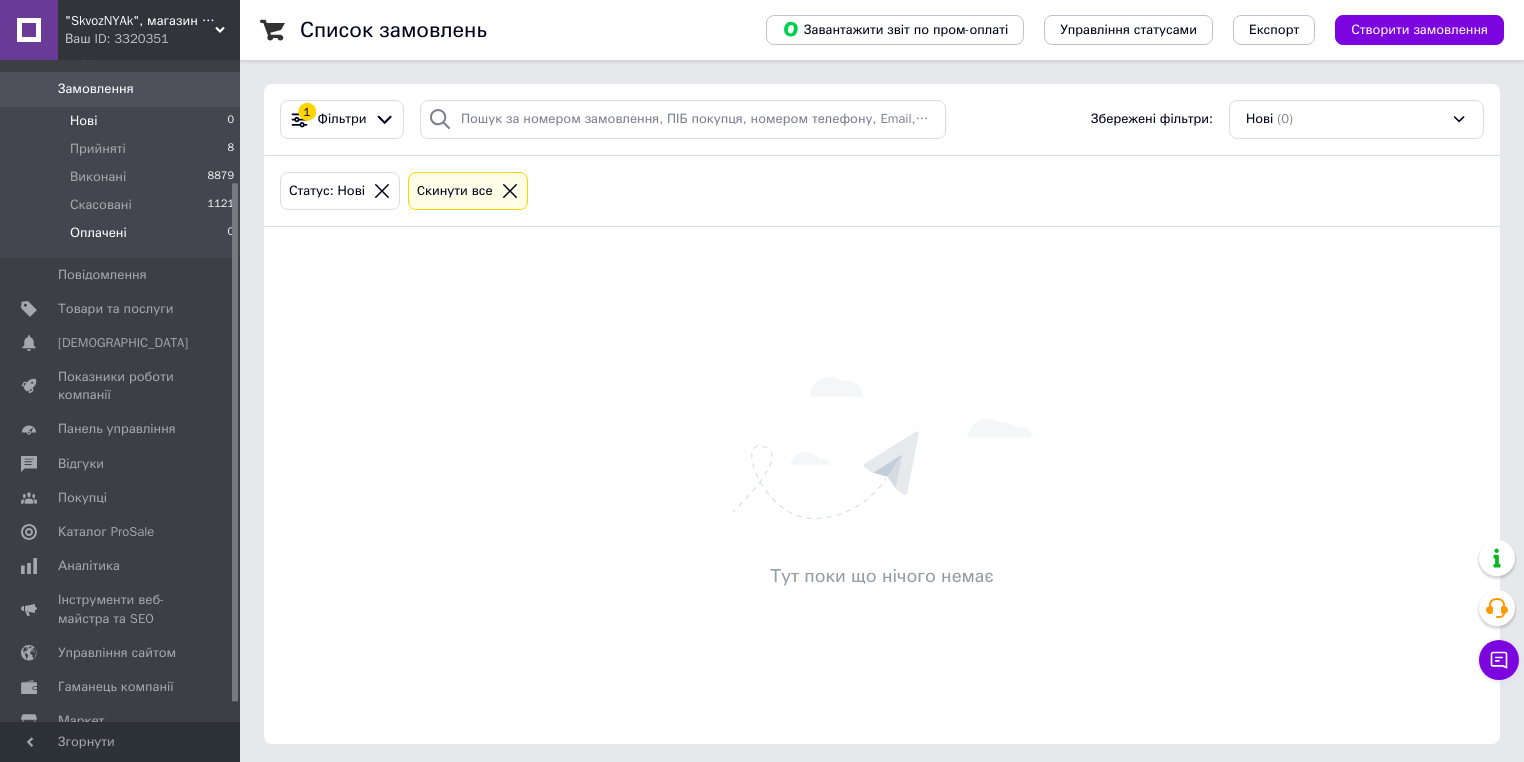 scroll, scrollTop: 0, scrollLeft: 0, axis: both 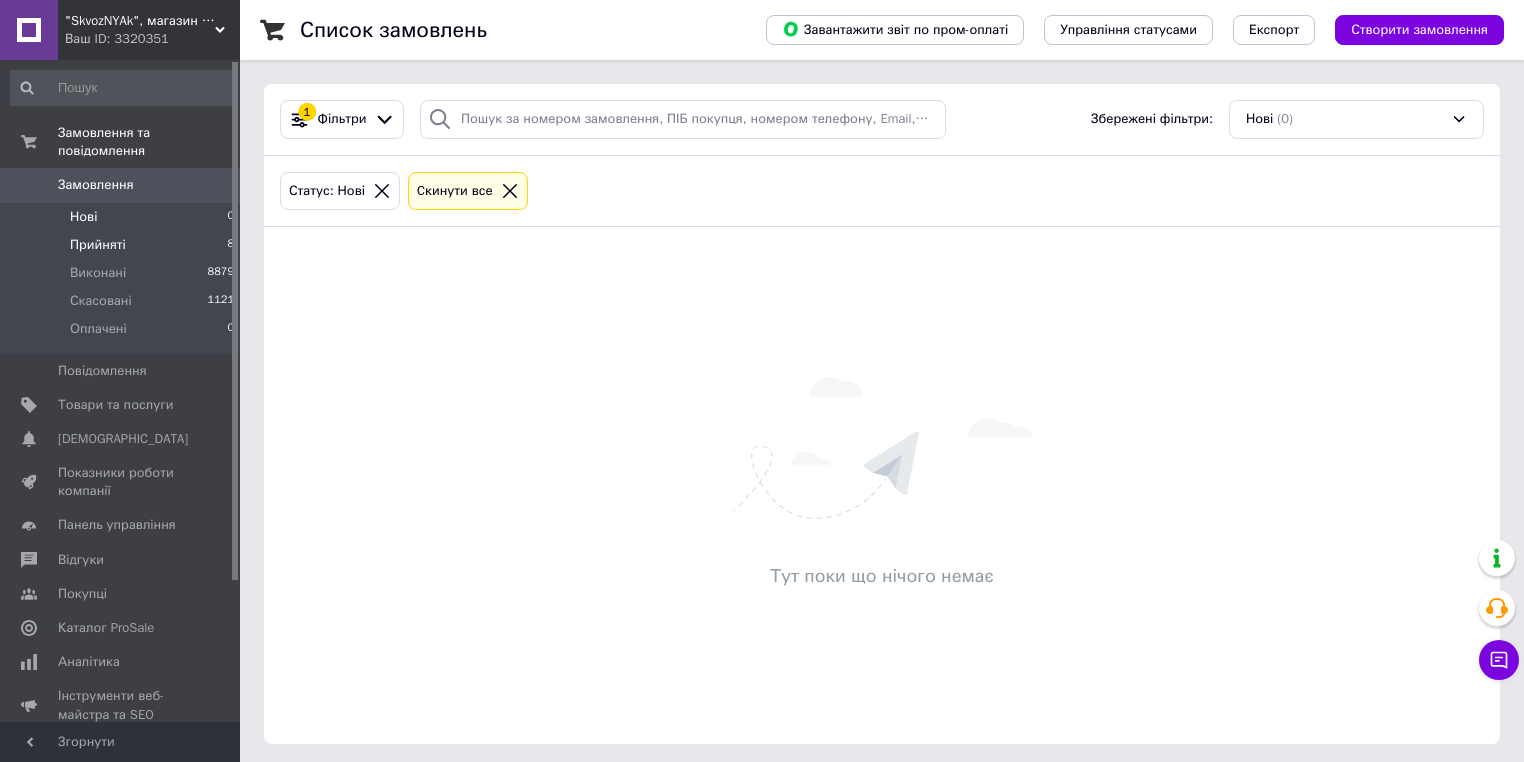 click on "Прийняті" at bounding box center [98, 245] 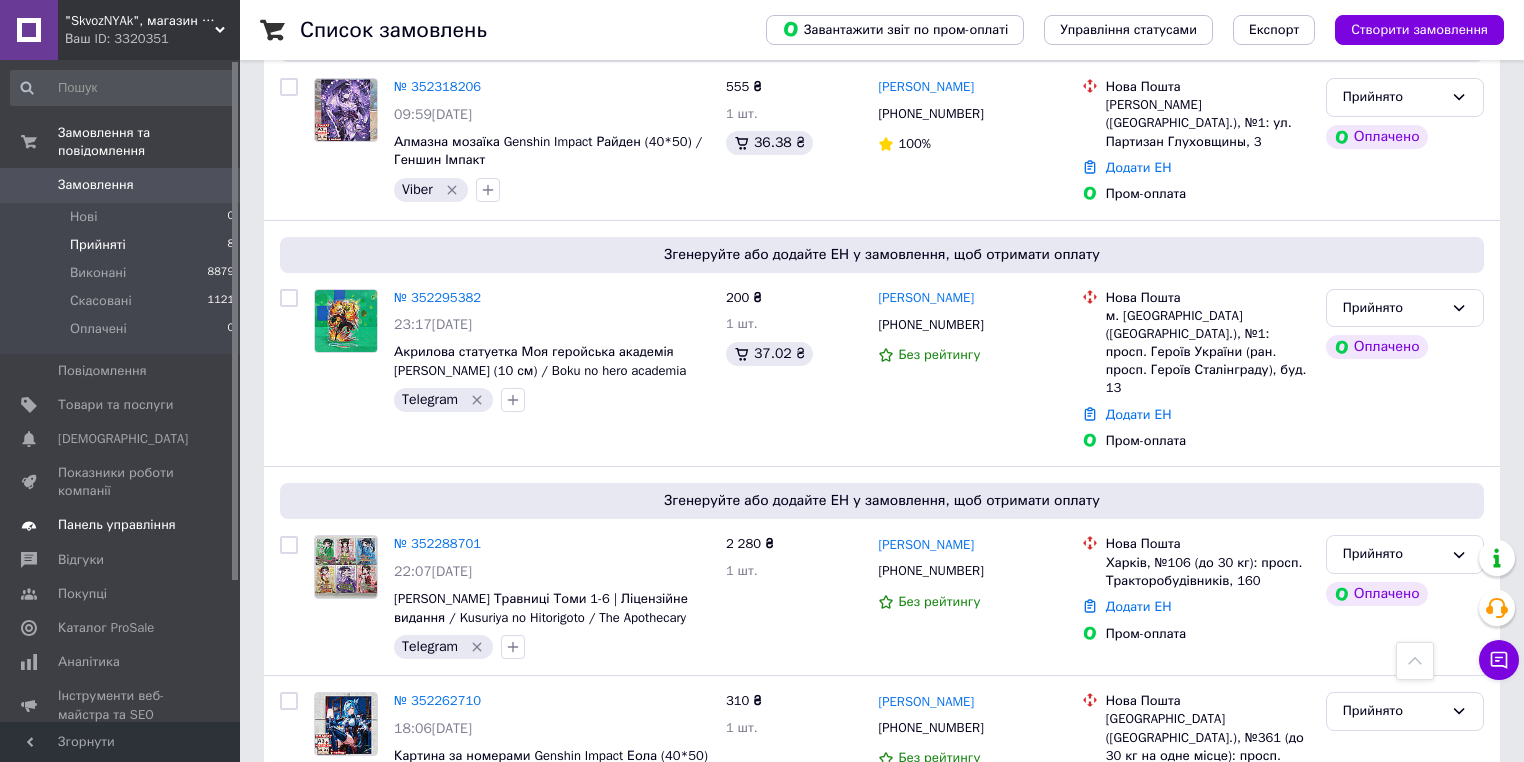 scroll, scrollTop: 1000, scrollLeft: 0, axis: vertical 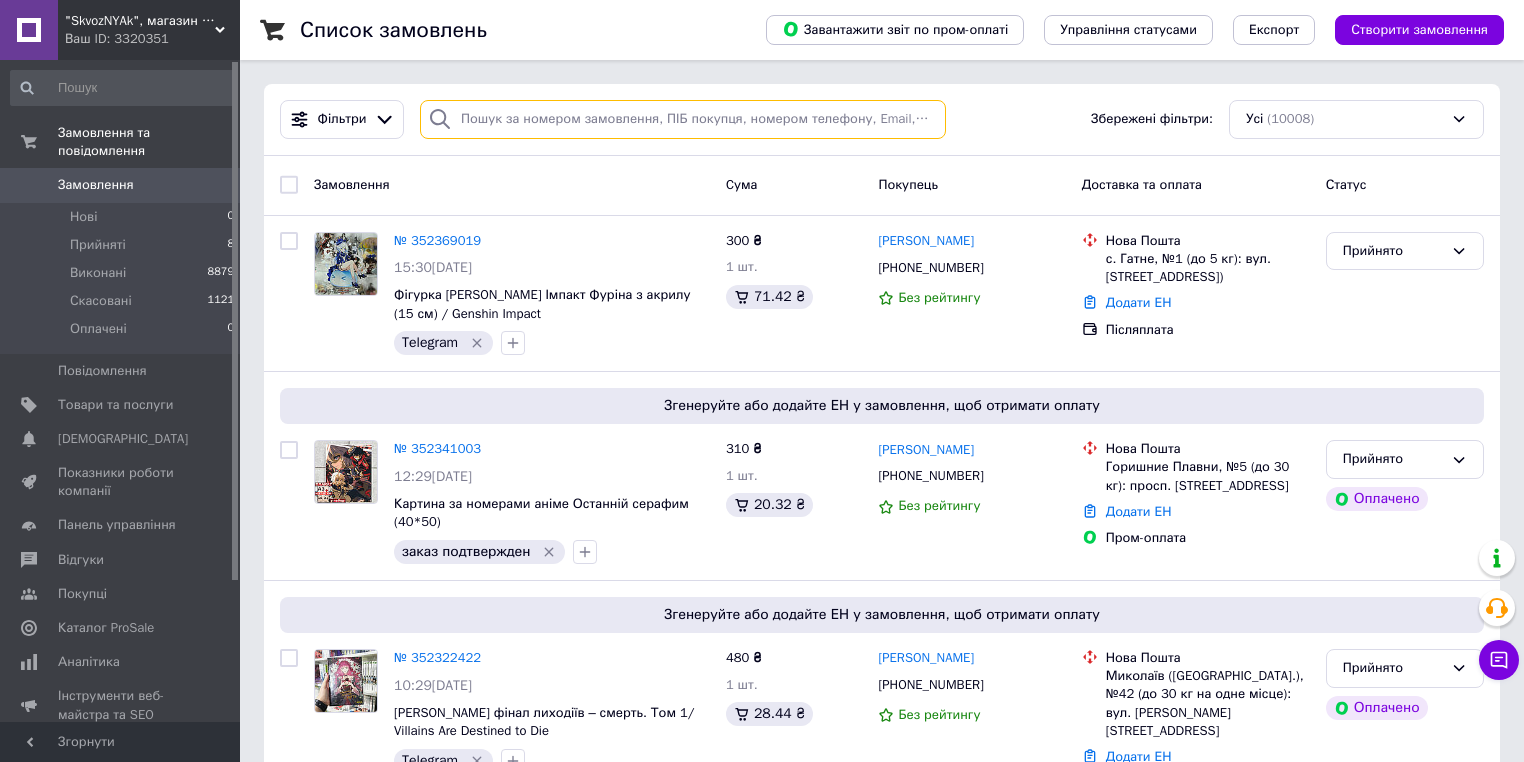 click at bounding box center (683, 119) 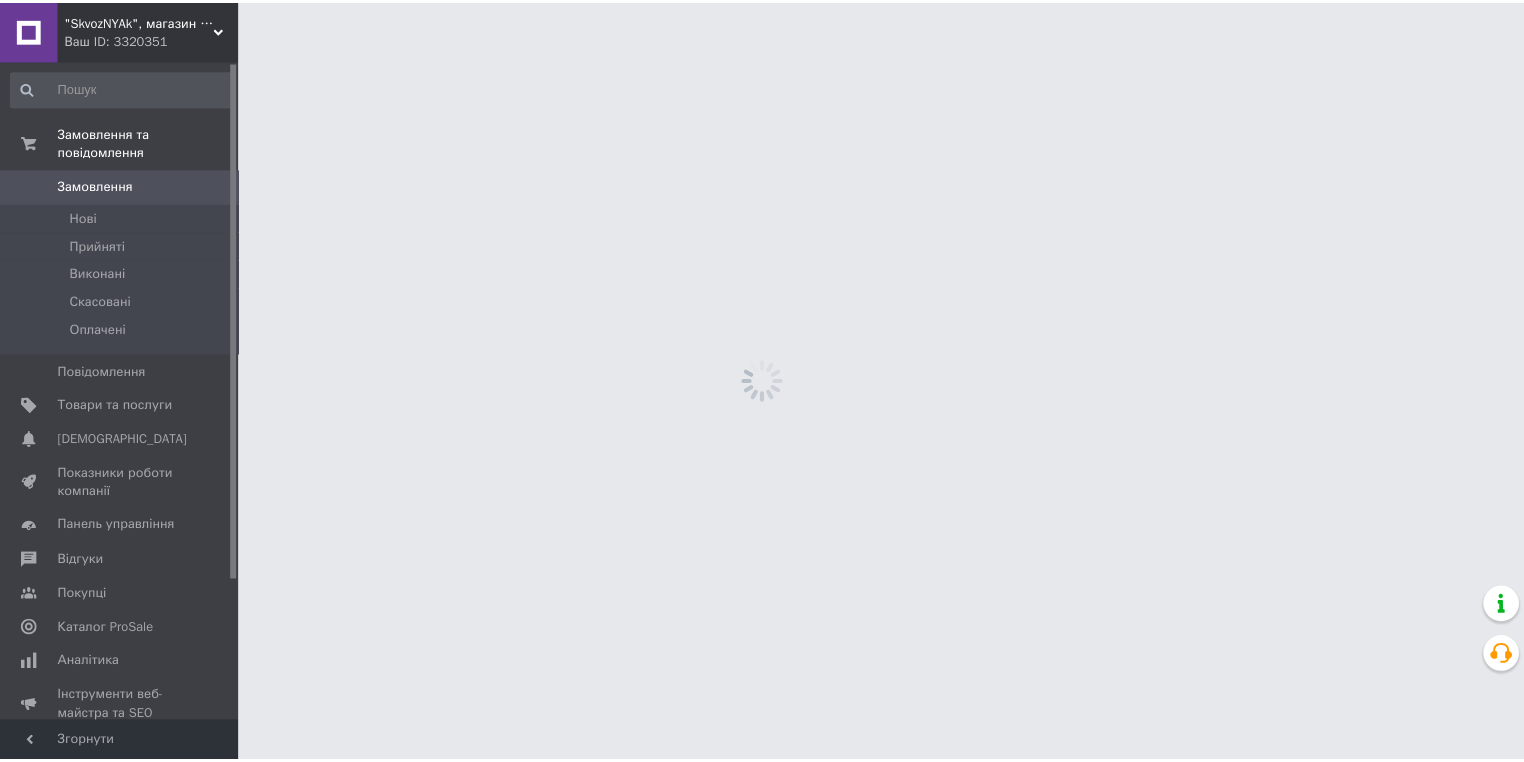 scroll, scrollTop: 0, scrollLeft: 0, axis: both 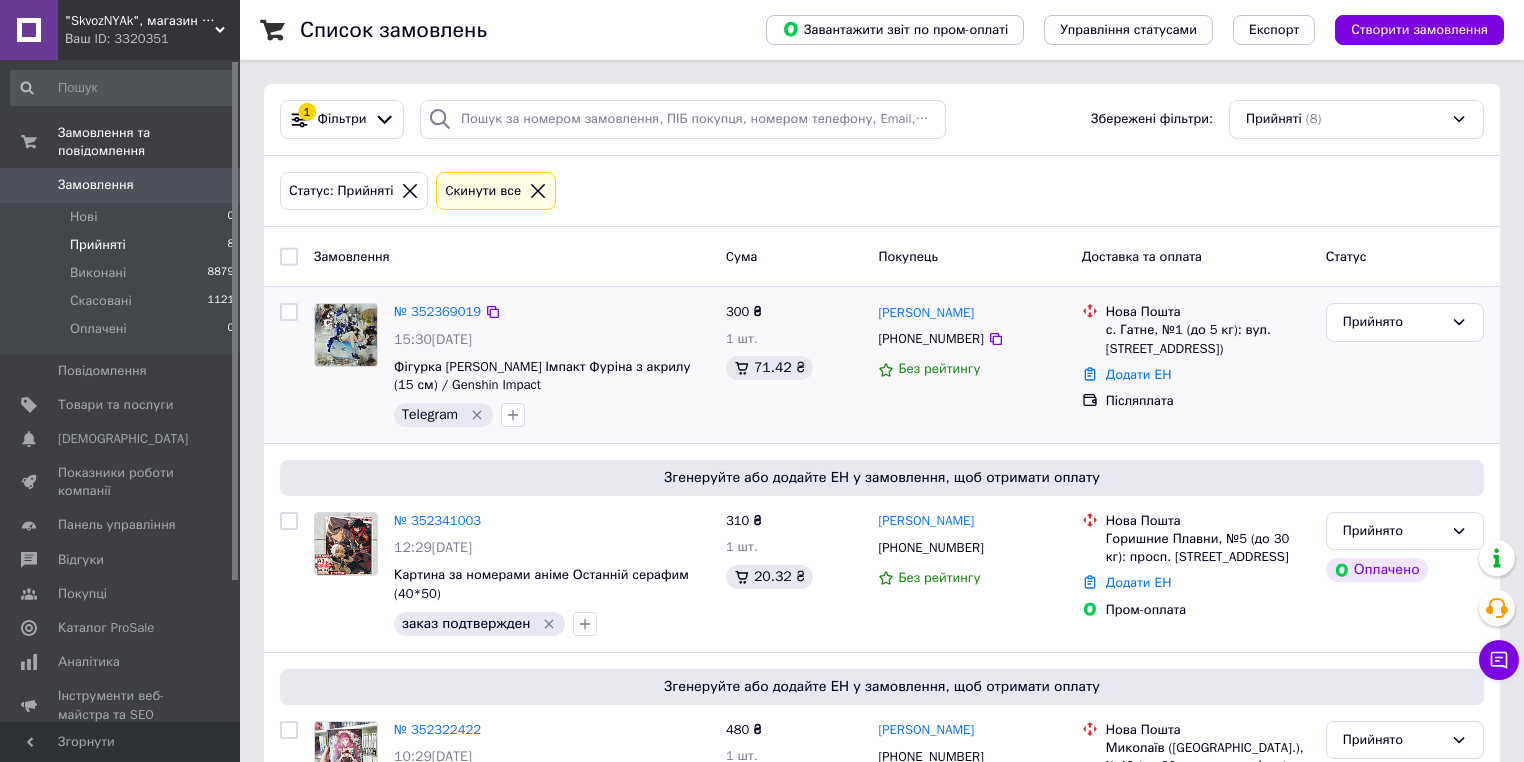 click on "[PHONE_NUMBER]" at bounding box center (930, 339) 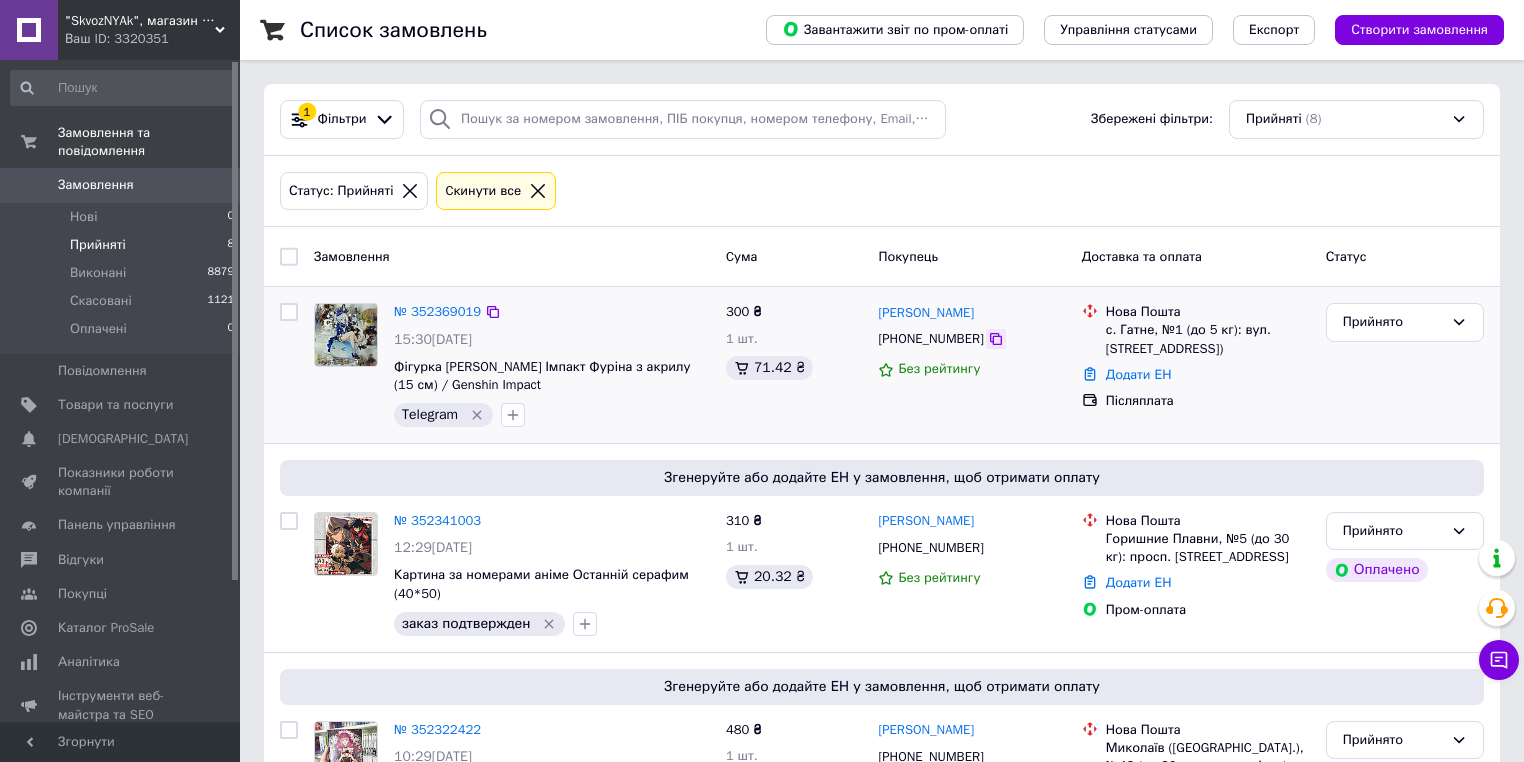 click 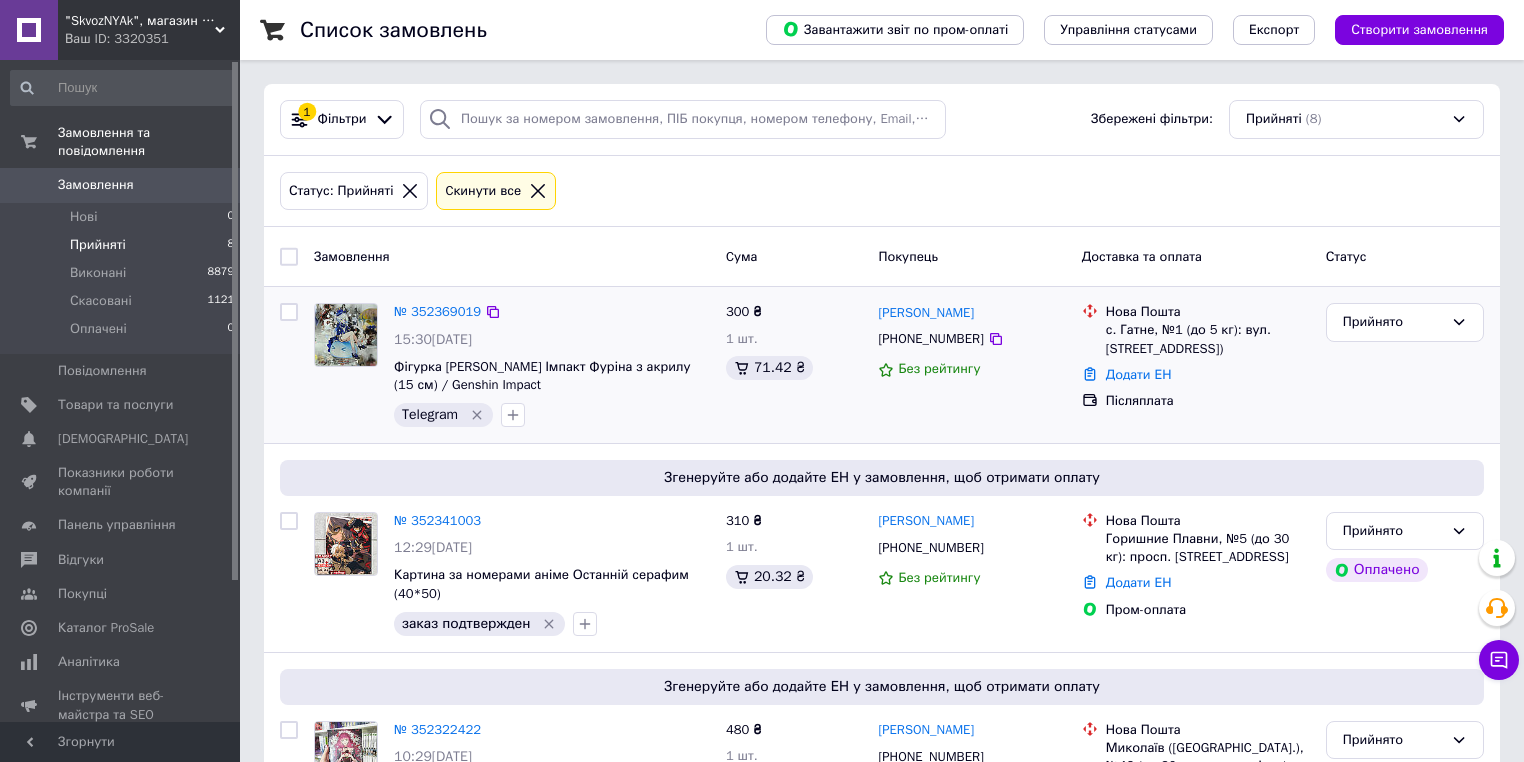 drag, startPoint x: 994, startPoint y: 315, endPoint x: 933, endPoint y: 296, distance: 63.89053 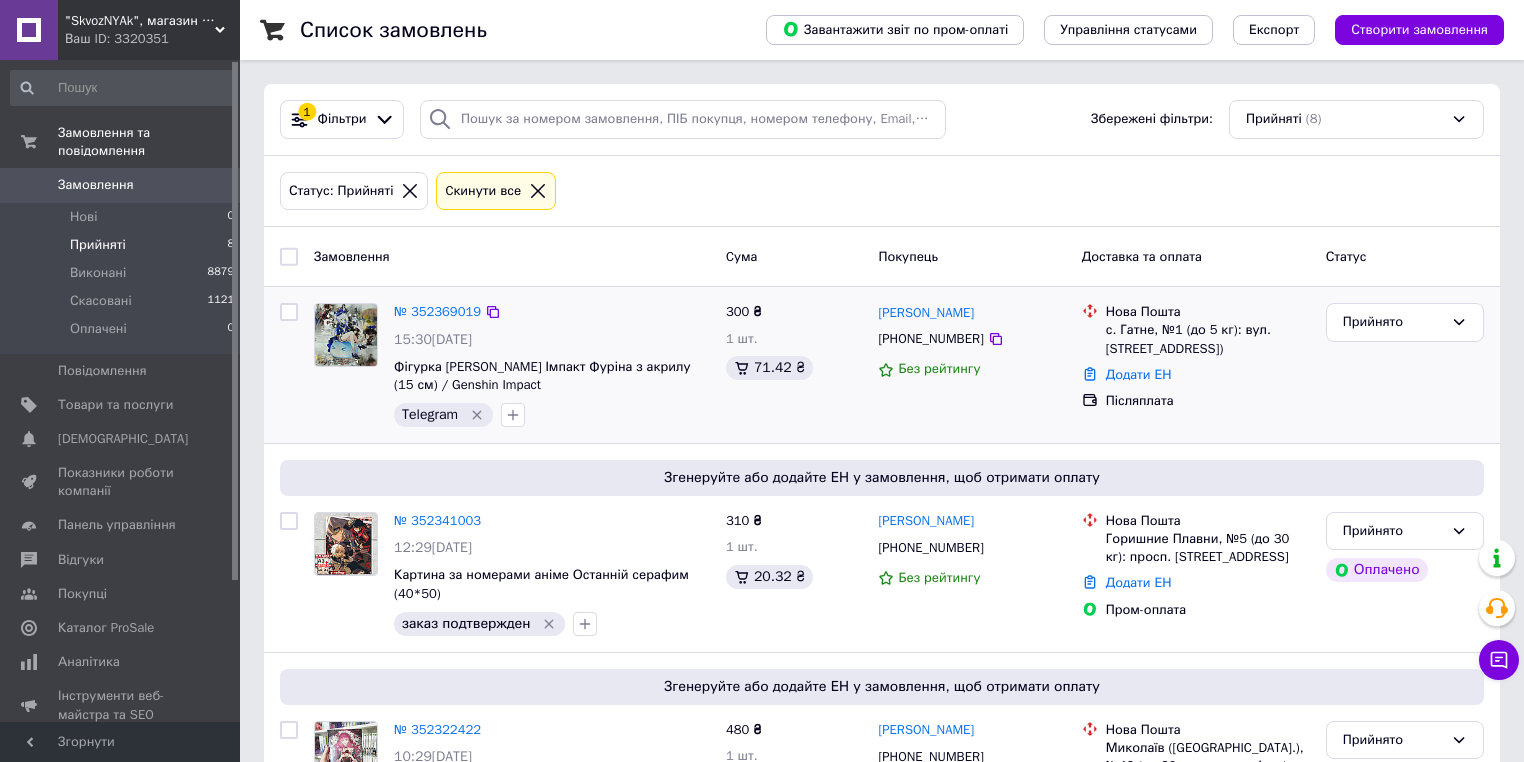 click on "Вікторія Колесник" at bounding box center [971, 312] 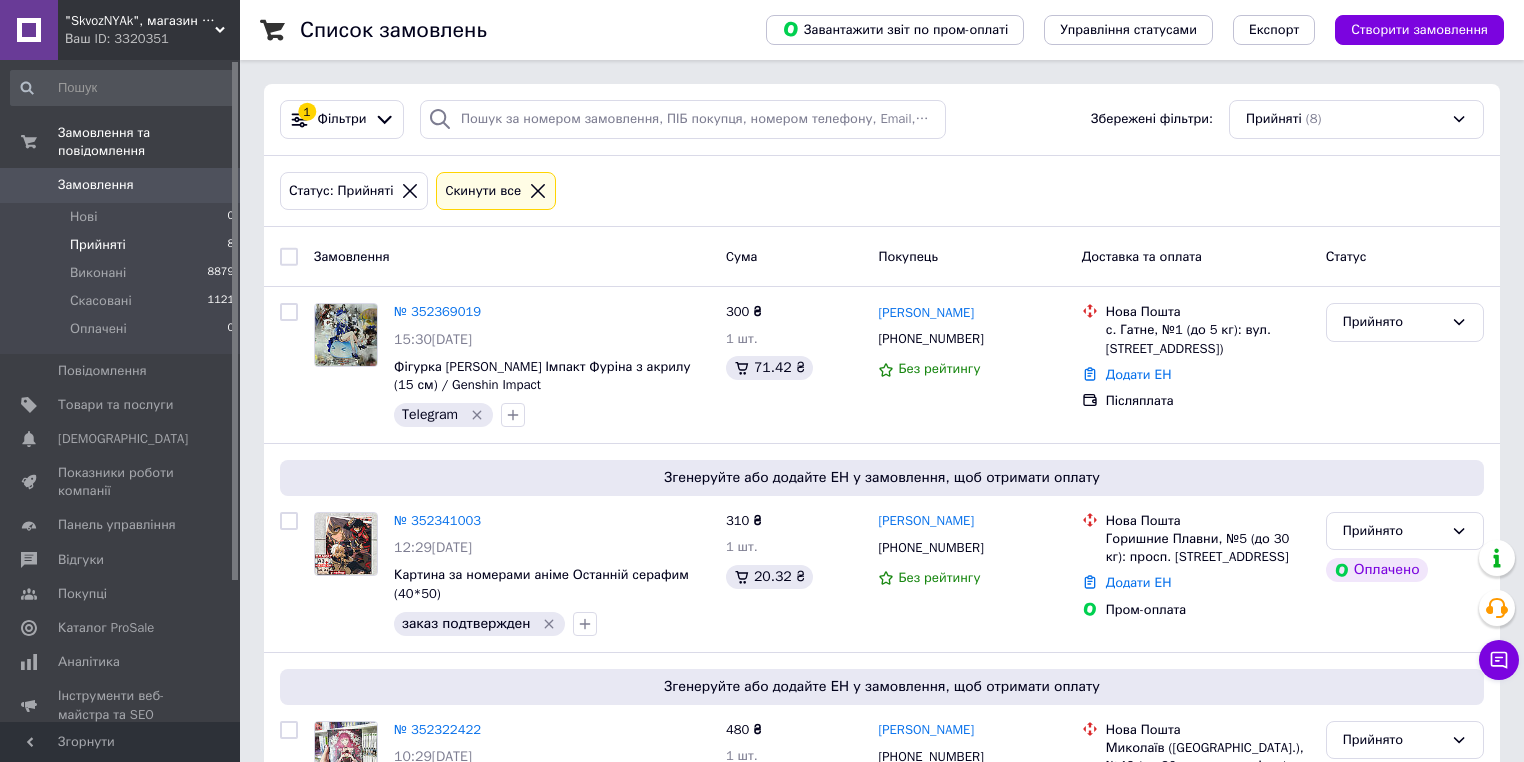 copy on "Вікторія Колесник" 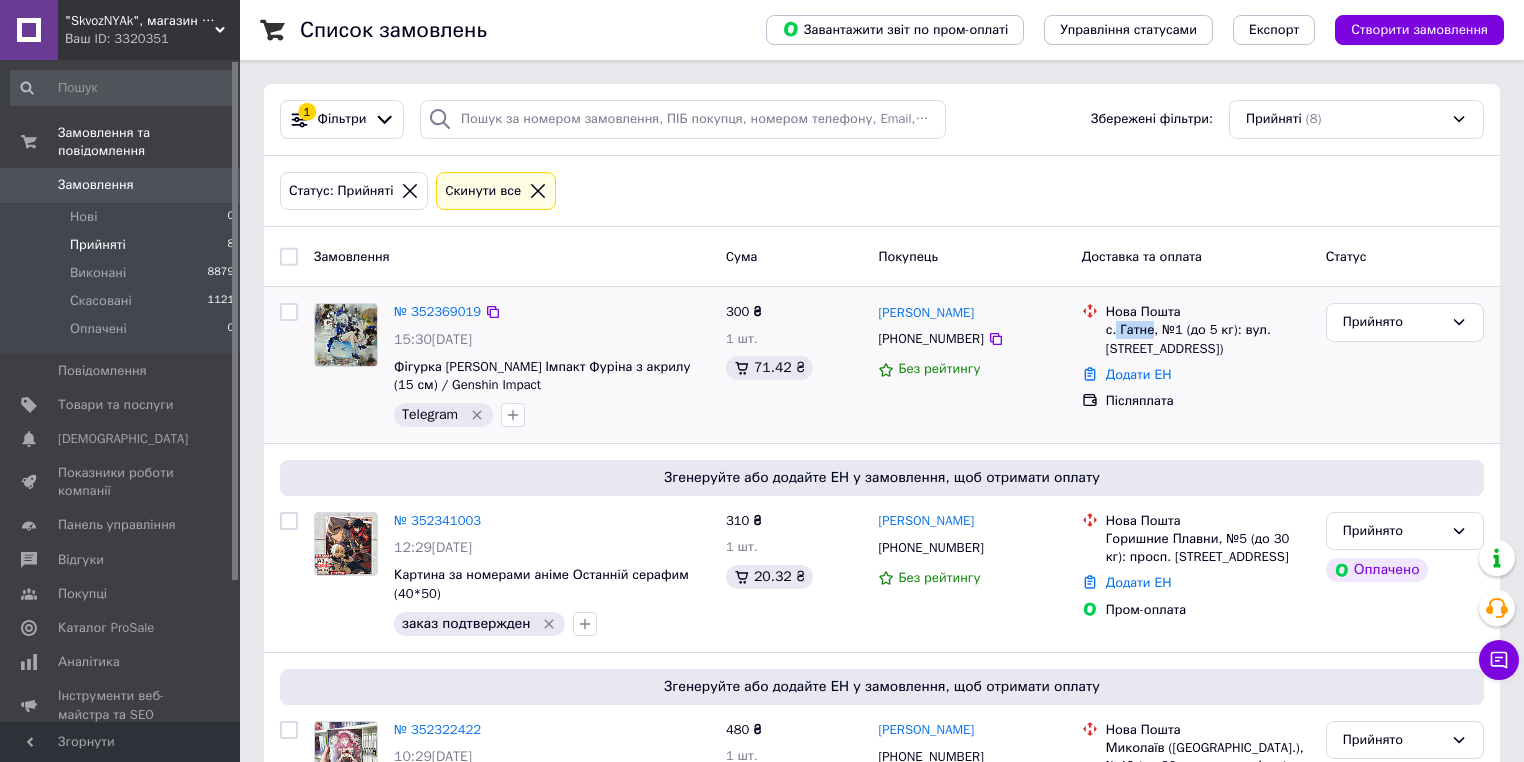 drag, startPoint x: 1116, startPoint y: 328, endPoint x: 1149, endPoint y: 328, distance: 33 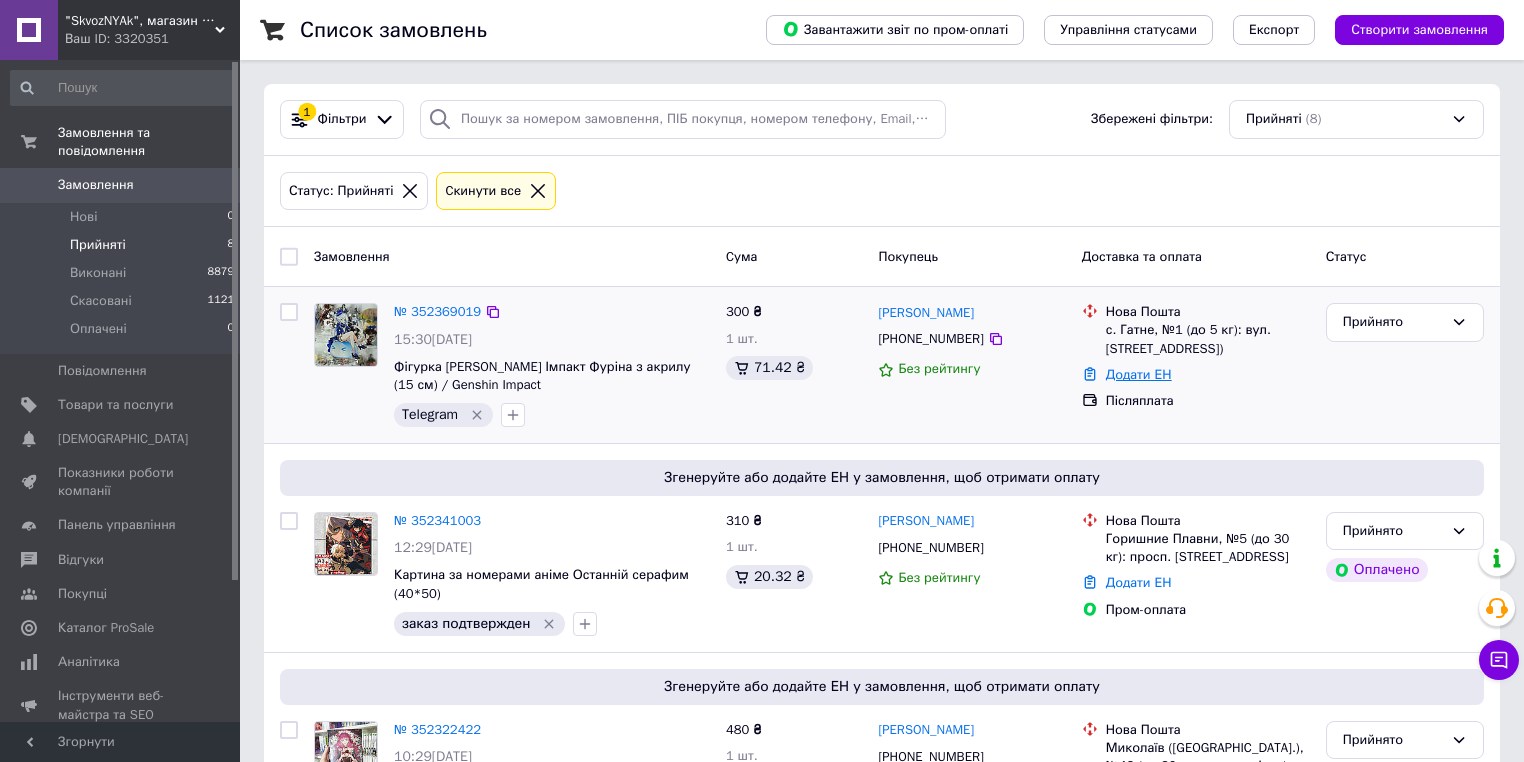 click on "Додати ЕН" at bounding box center [1139, 374] 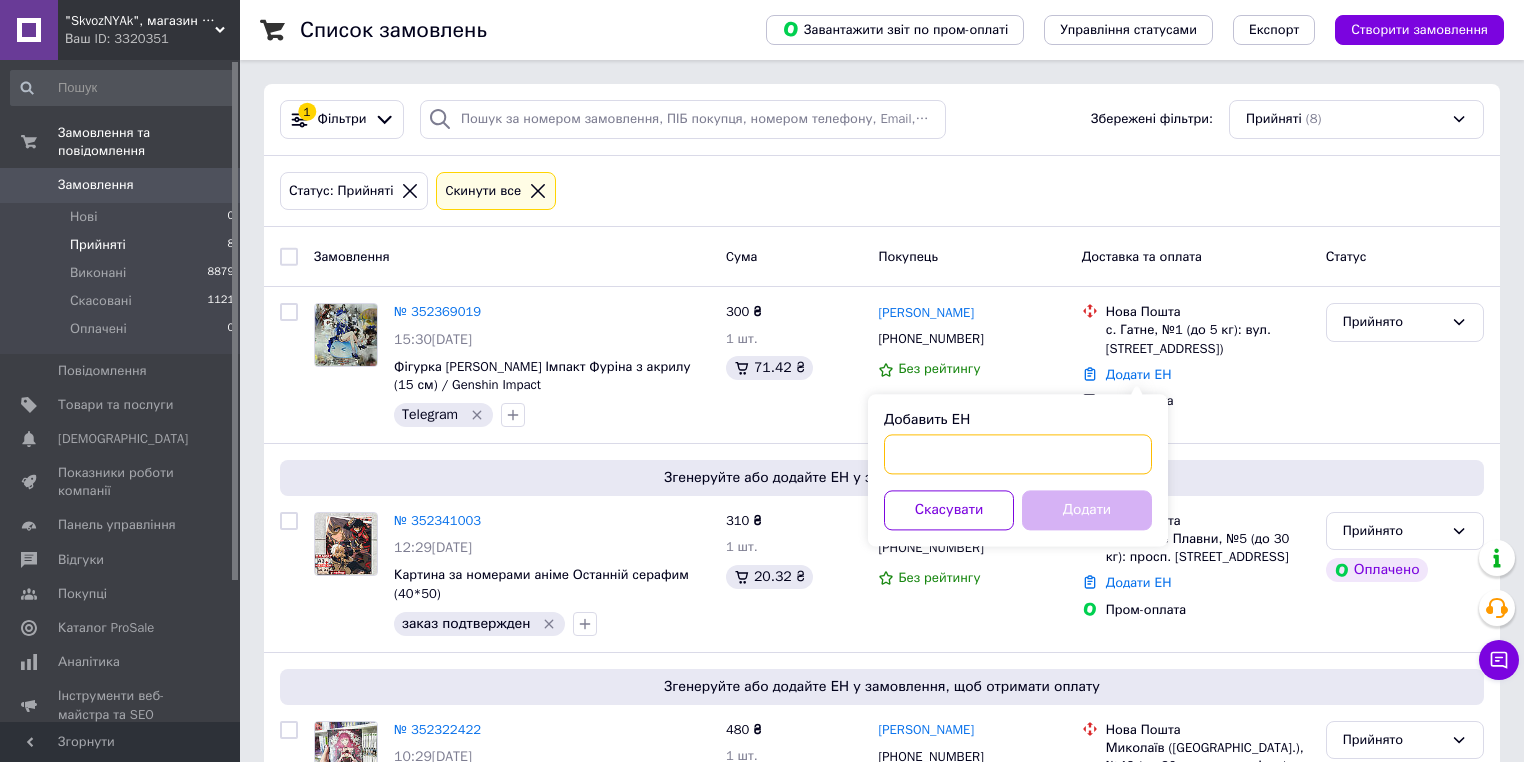 click on "Добавить ЕН" at bounding box center [1018, 454] 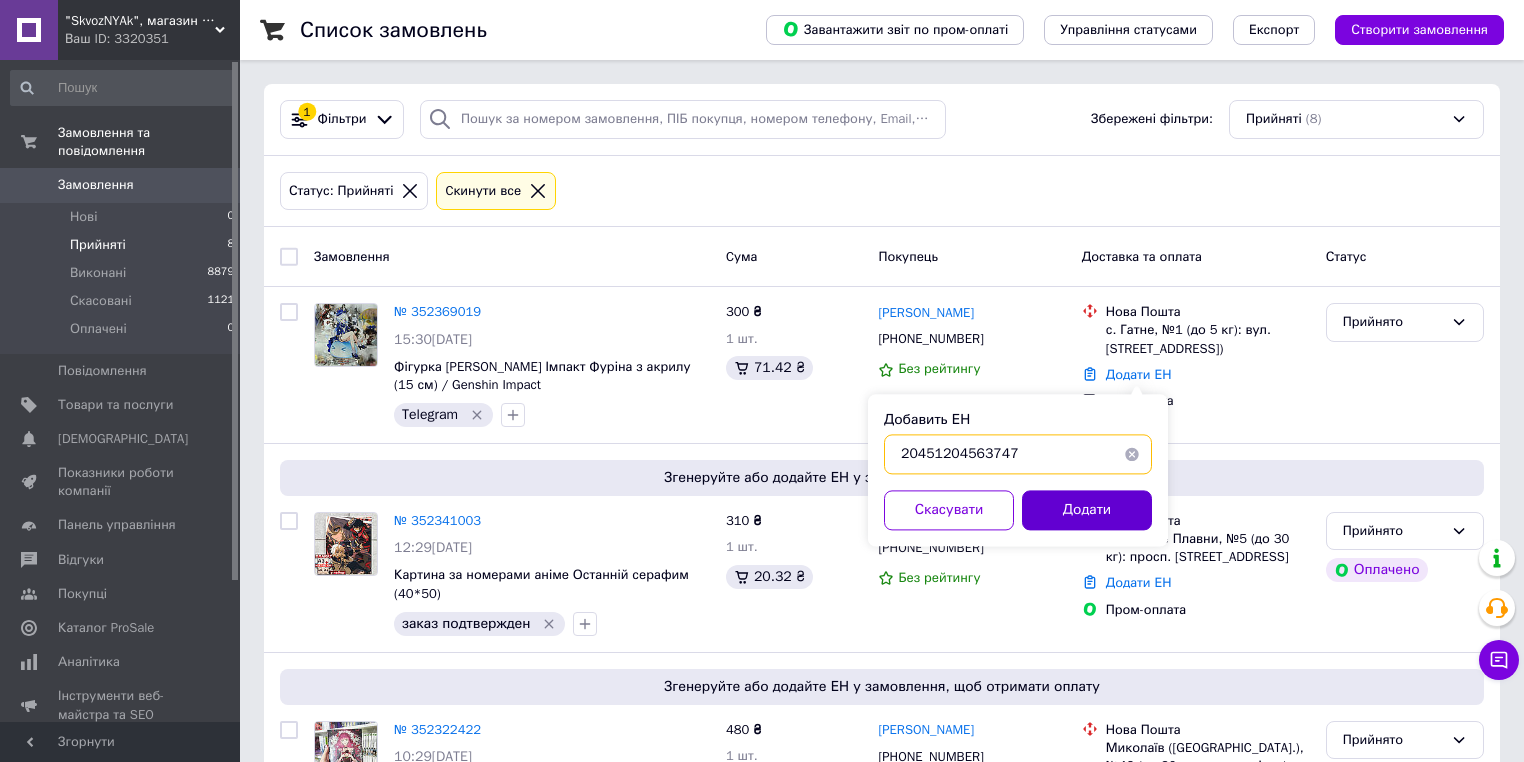 type on "20451204563747" 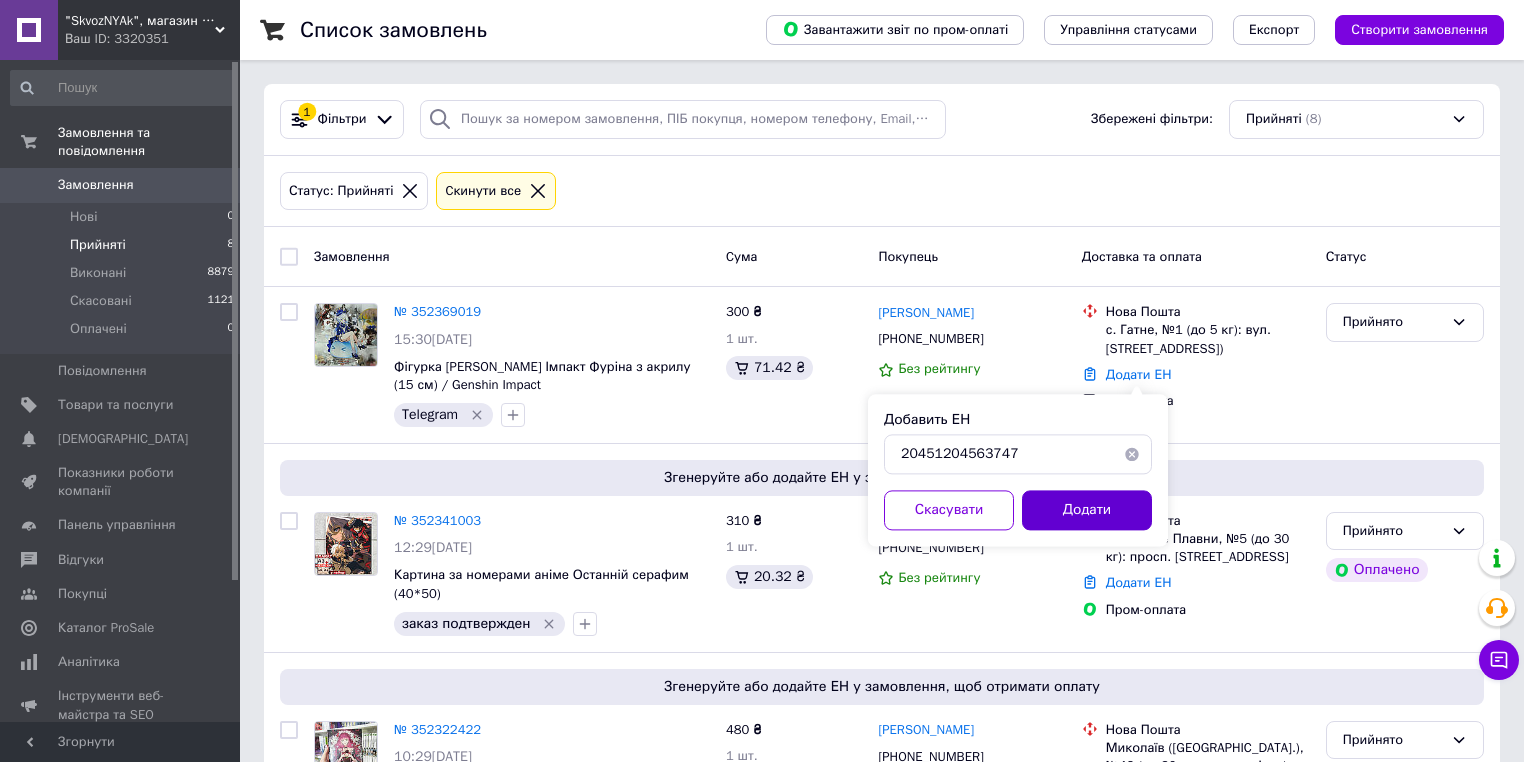 click on "Додати" at bounding box center [1087, 510] 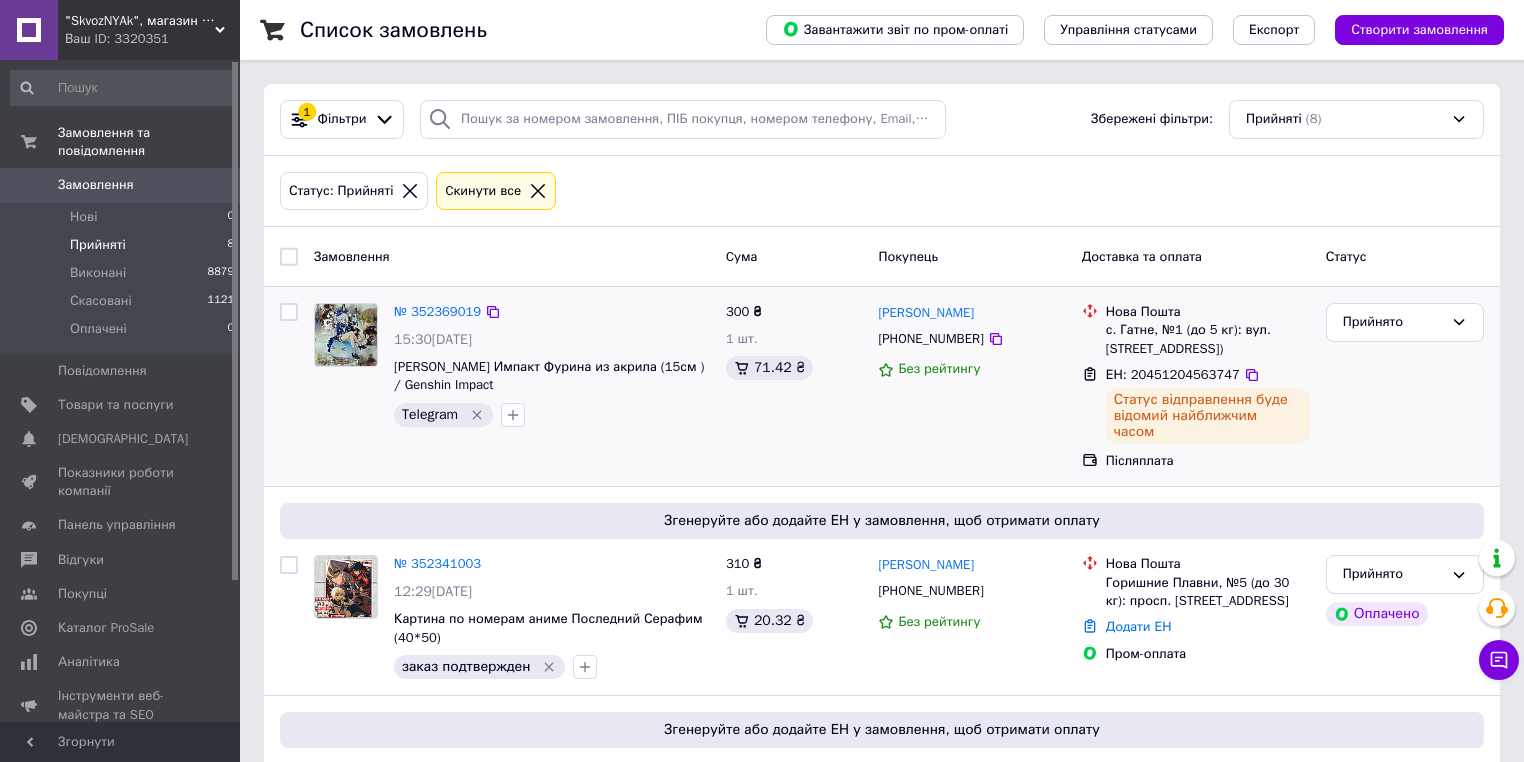 click on "№ 352369019 15:30, 12.07.2025 Фигурка Геншин Импакт Фурина из акрила (15см ) / Genshin Impact Telegram" at bounding box center (512, 386) 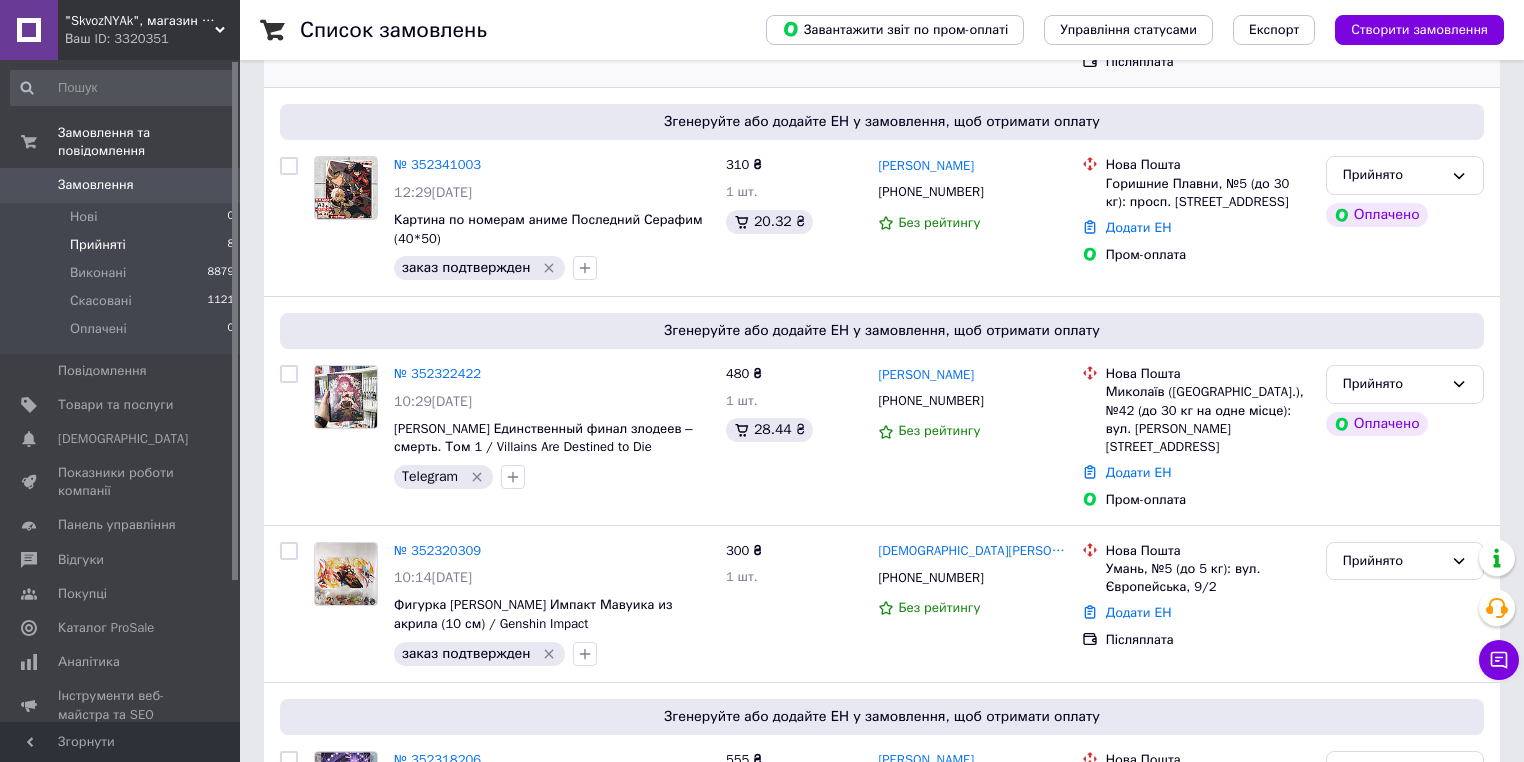 scroll, scrollTop: 400, scrollLeft: 0, axis: vertical 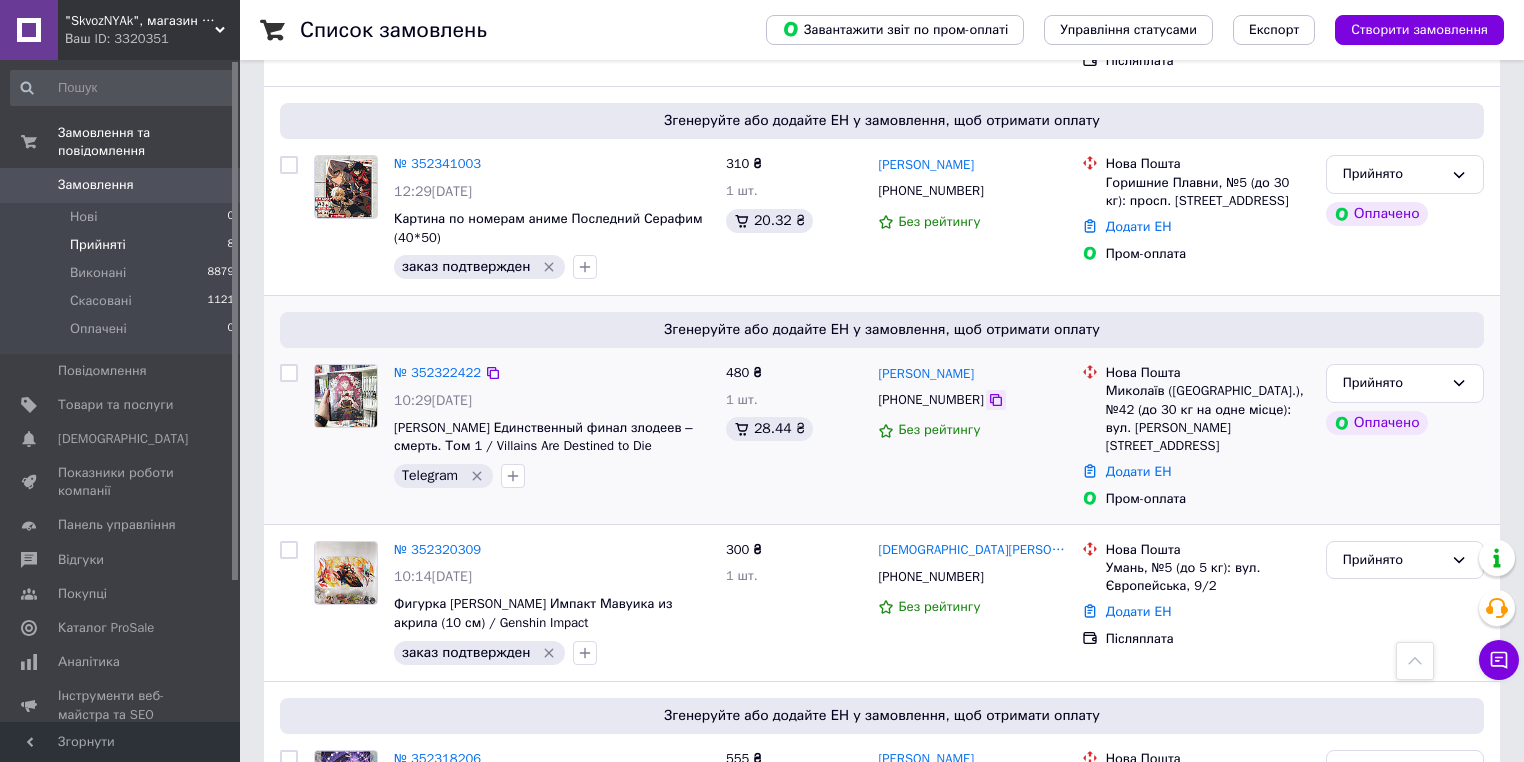 click 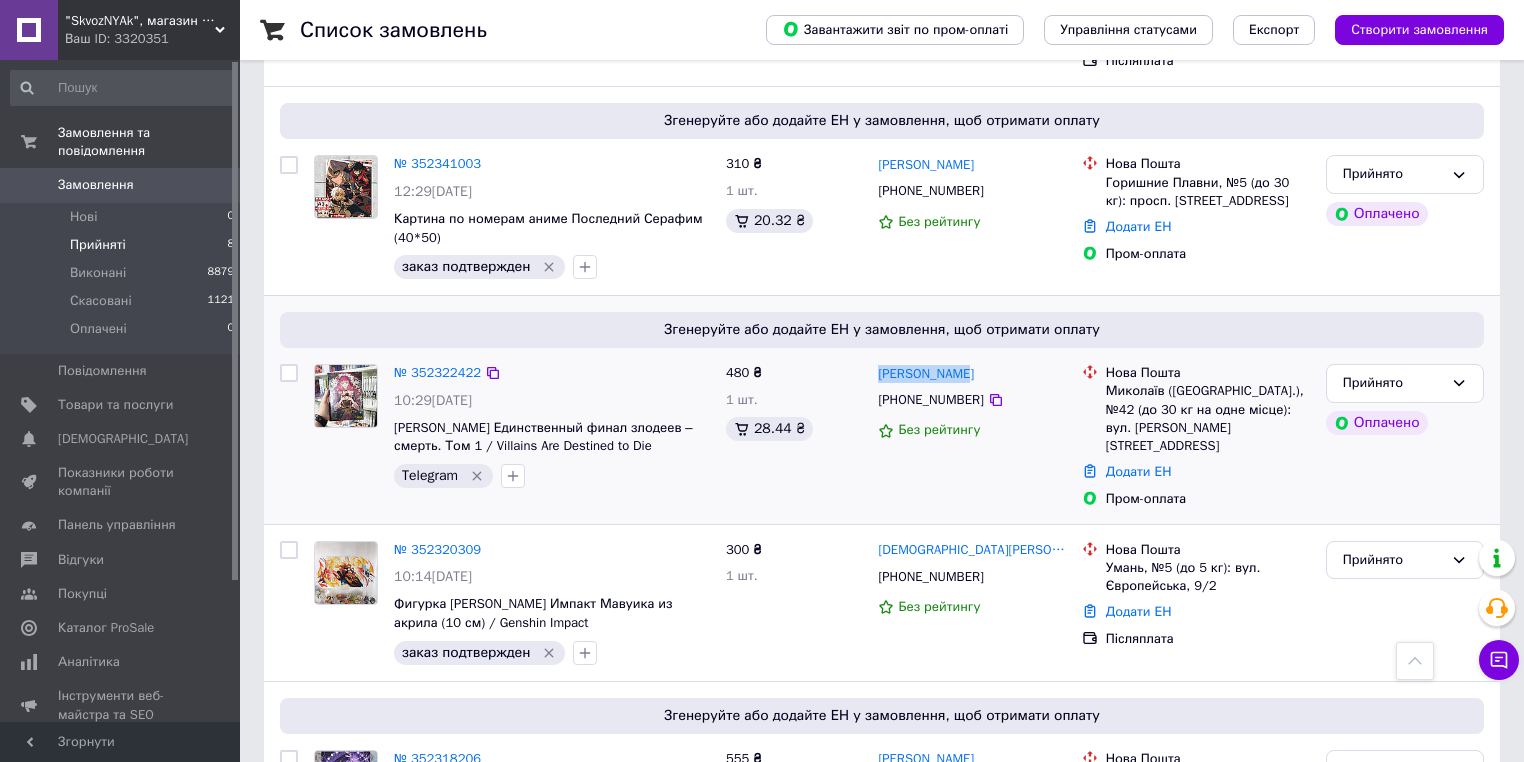 drag, startPoint x: 956, startPoint y: 359, endPoint x: 876, endPoint y: 359, distance: 80 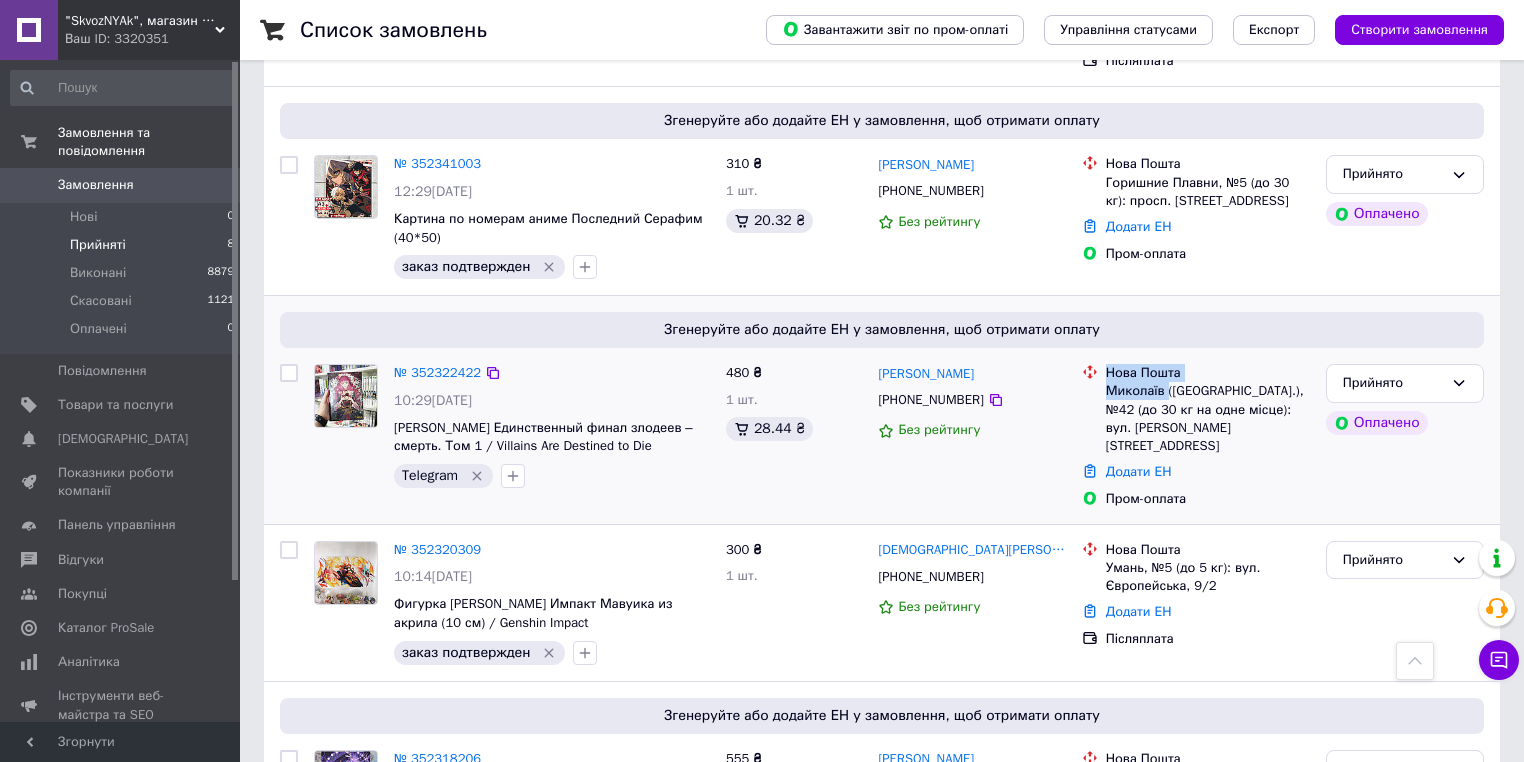 drag, startPoint x: 1100, startPoint y: 375, endPoint x: 1167, endPoint y: 380, distance: 67.18631 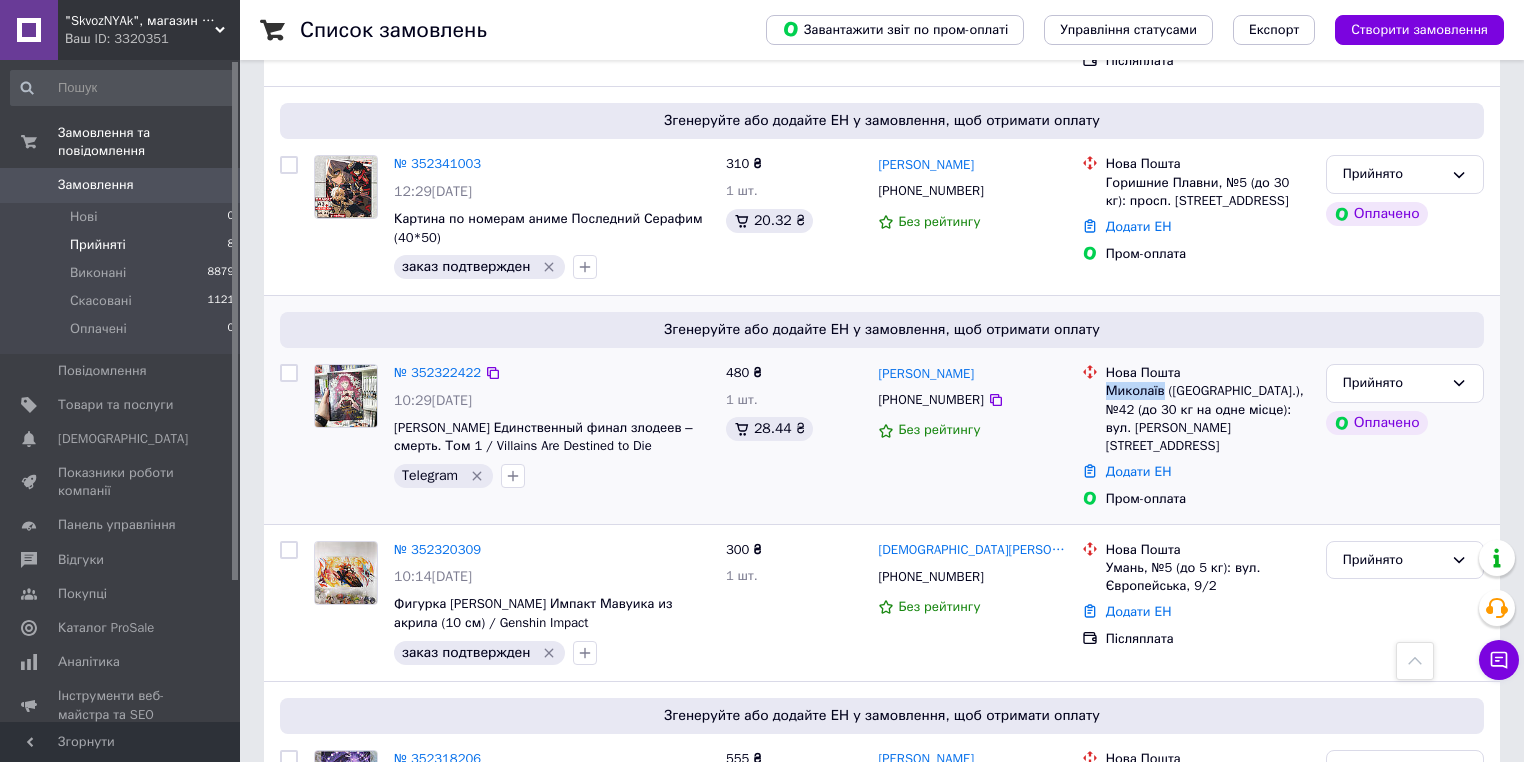 drag, startPoint x: 1156, startPoint y: 376, endPoint x: 1105, endPoint y: 370, distance: 51.351727 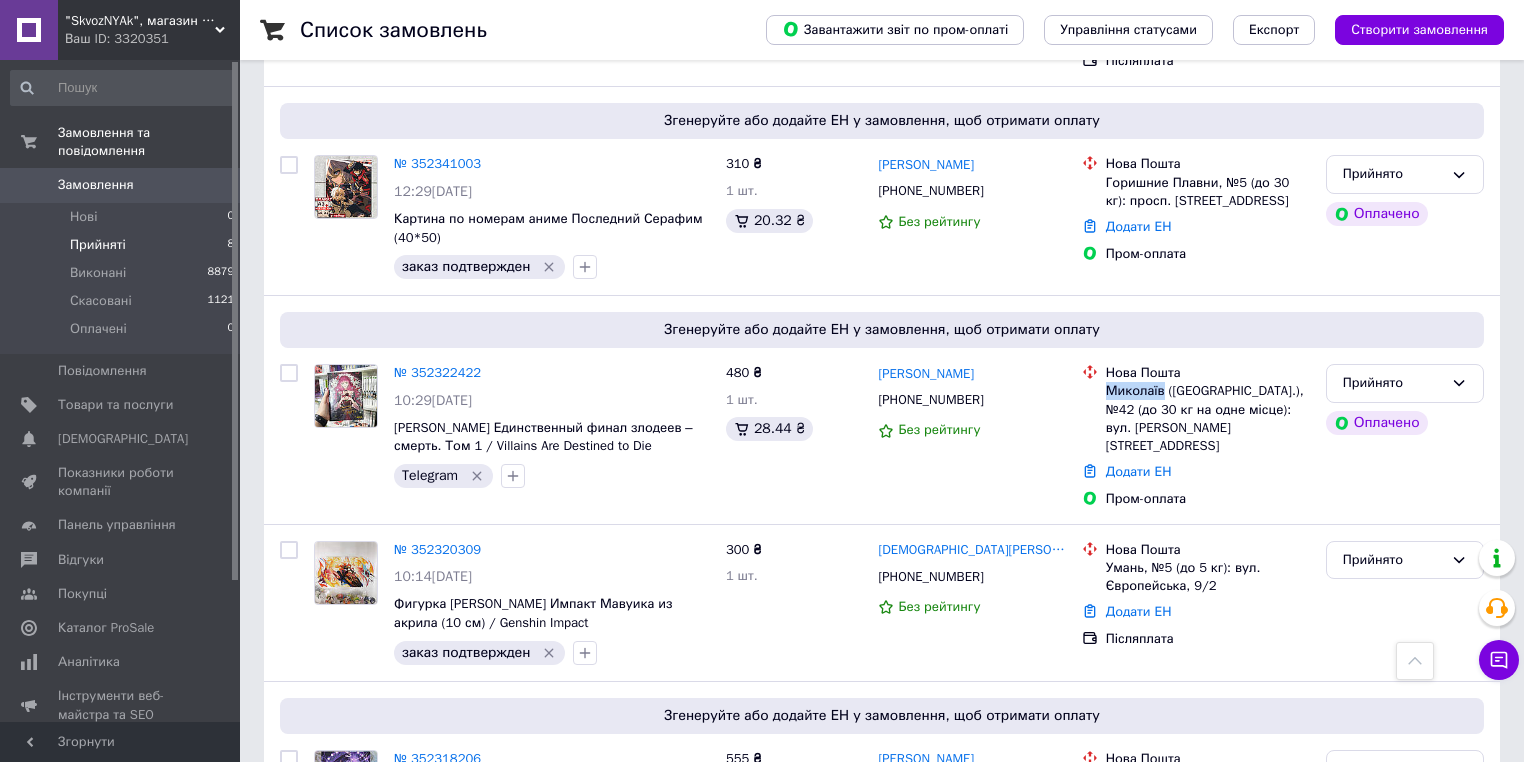 copy on "Миколаїв" 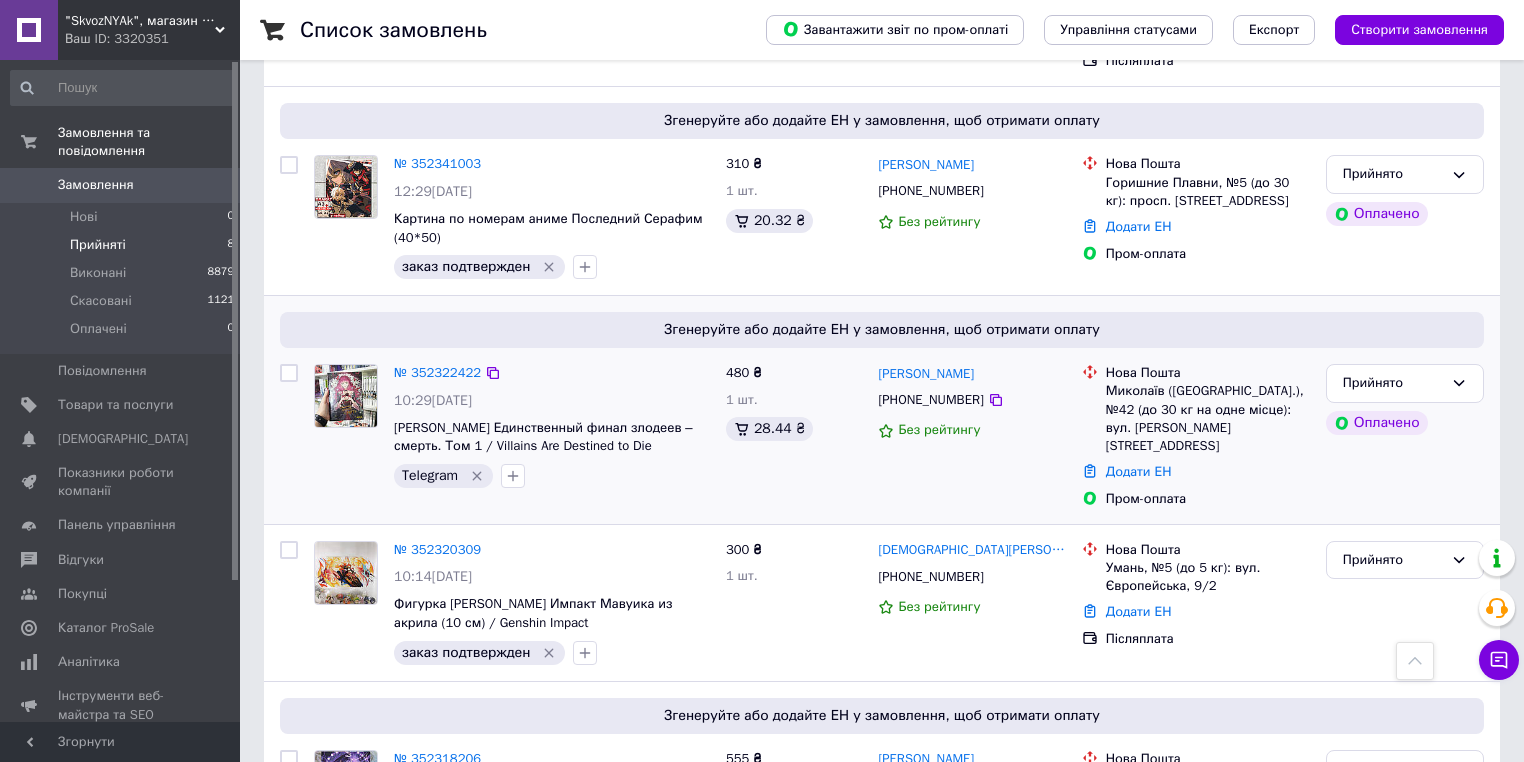click on "Миколаїв (Миколаївська обл.), №42 (до 30 кг на одне місце): вул. Чкалова, 215б" at bounding box center (1208, 418) 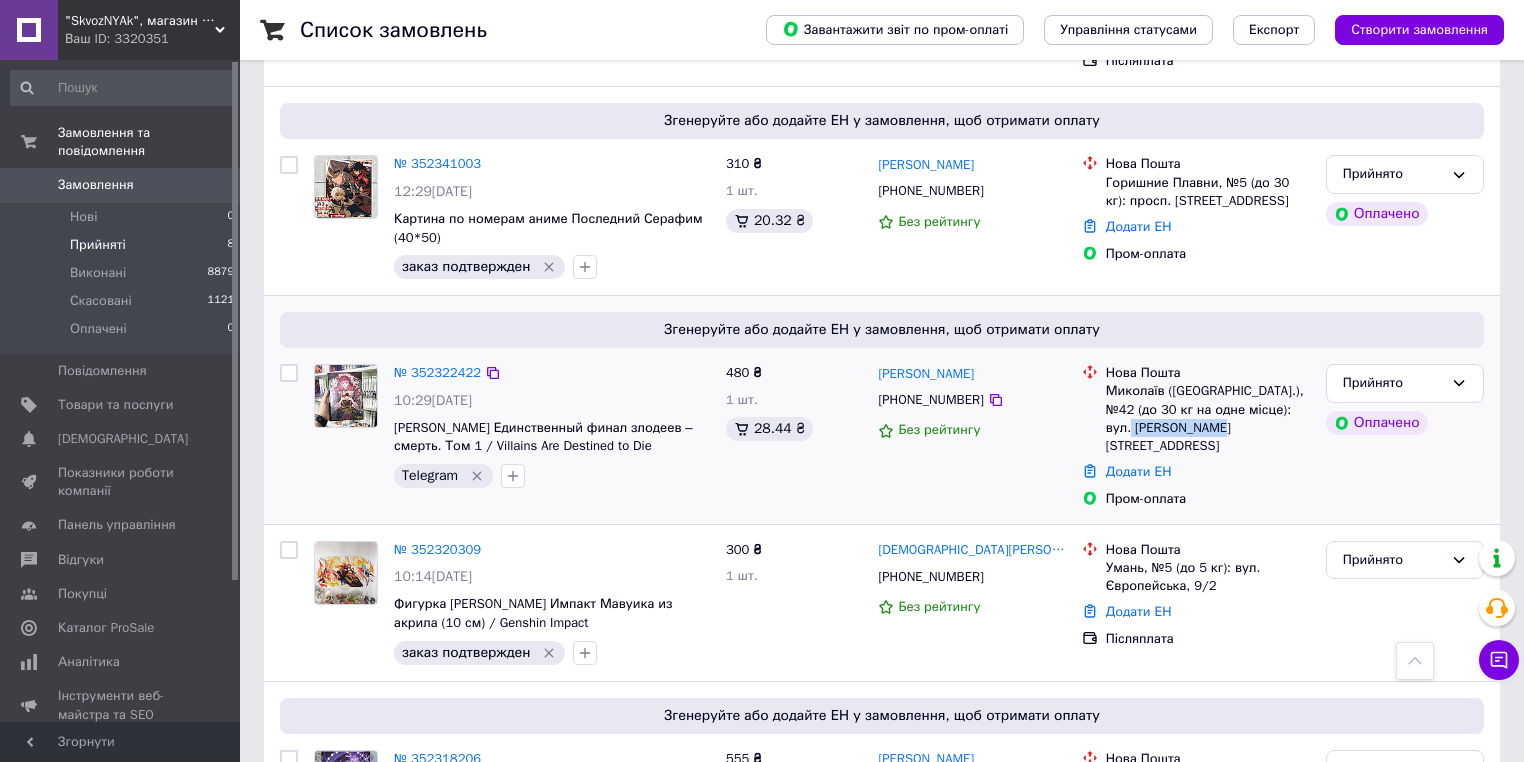 drag, startPoint x: 1105, startPoint y: 407, endPoint x: 1189, endPoint y: 407, distance: 84 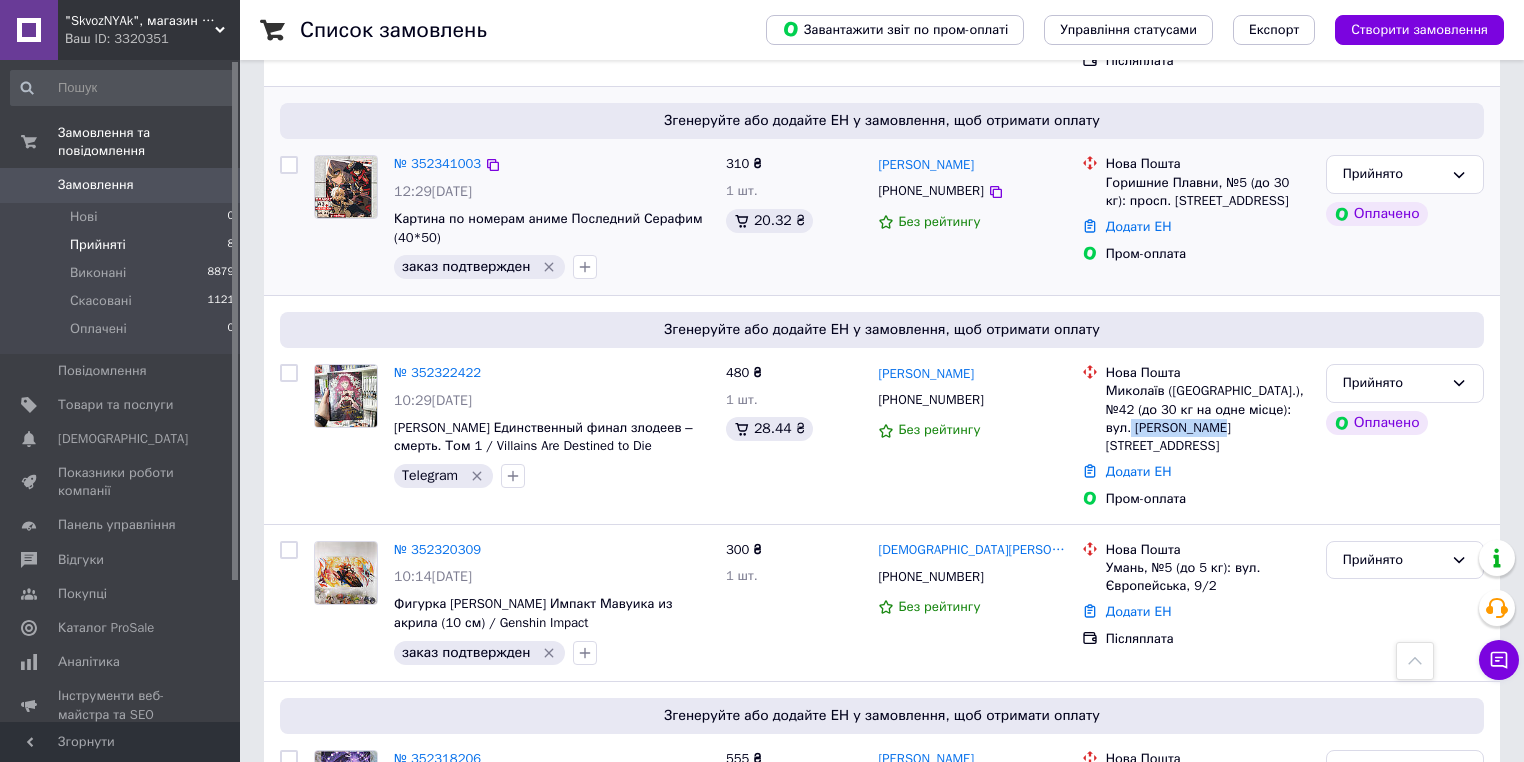 copy on "Чкалова, 215б" 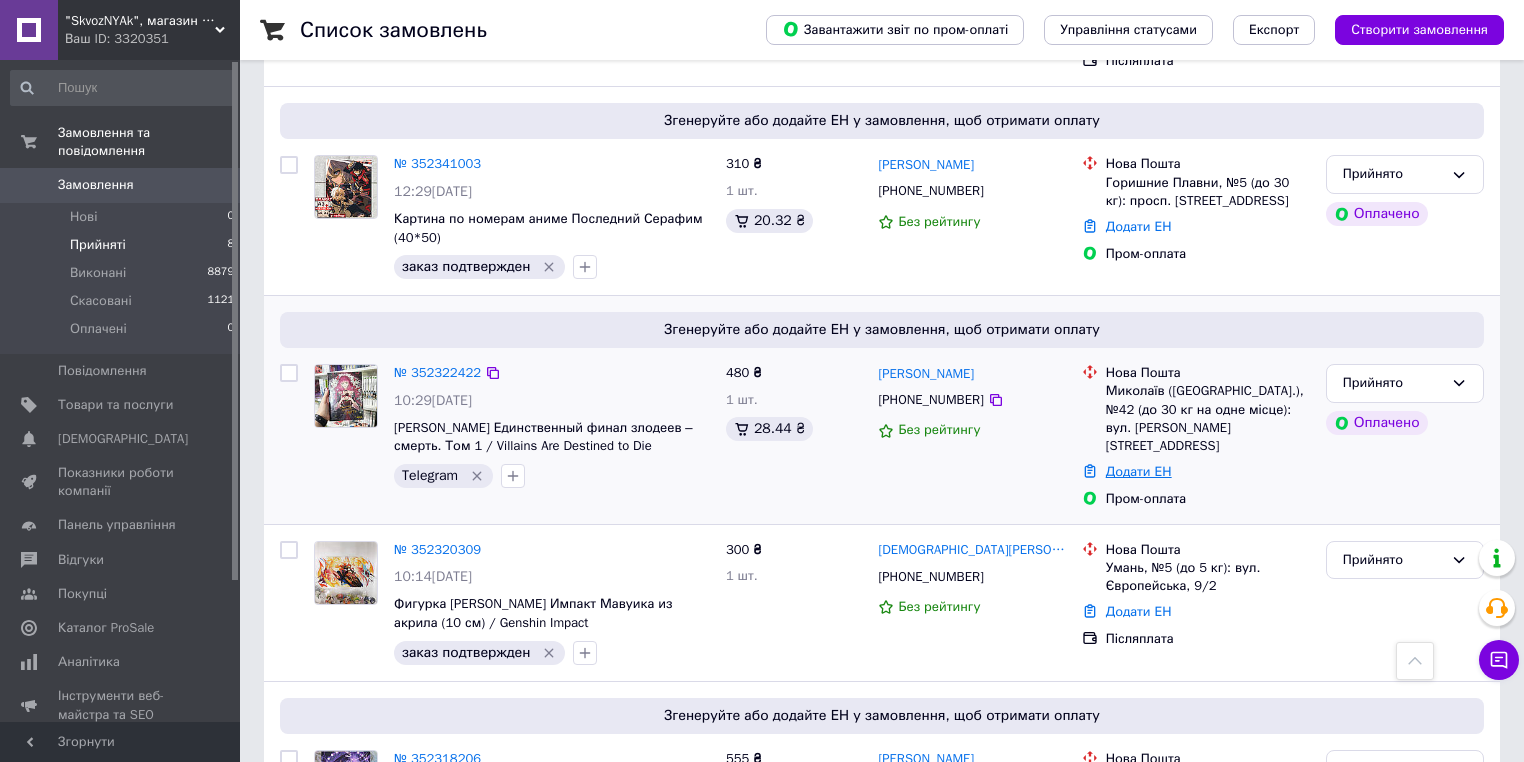 click on "Додати ЕН" at bounding box center [1139, 471] 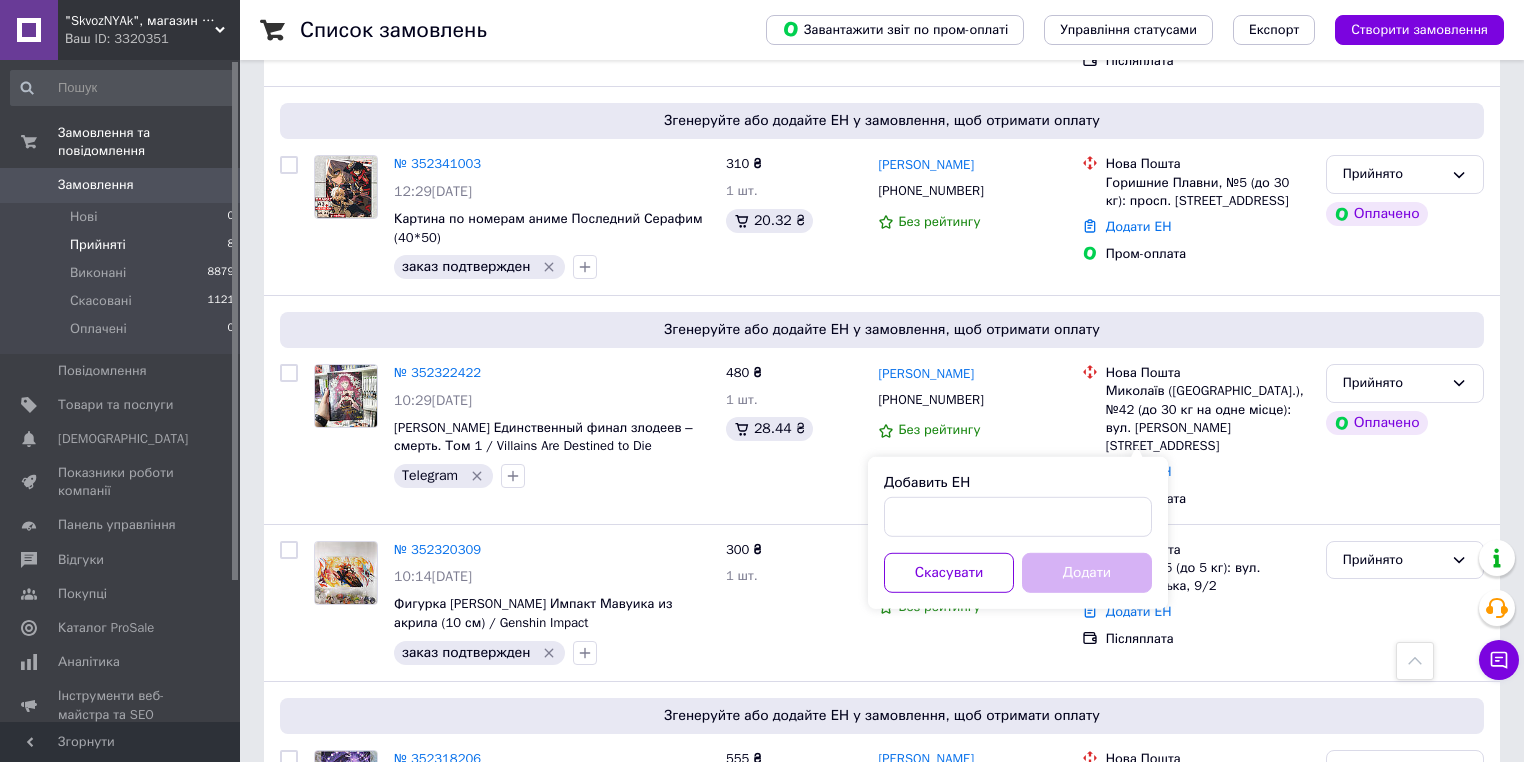 click on "Добавить ЕН" at bounding box center (1018, 505) 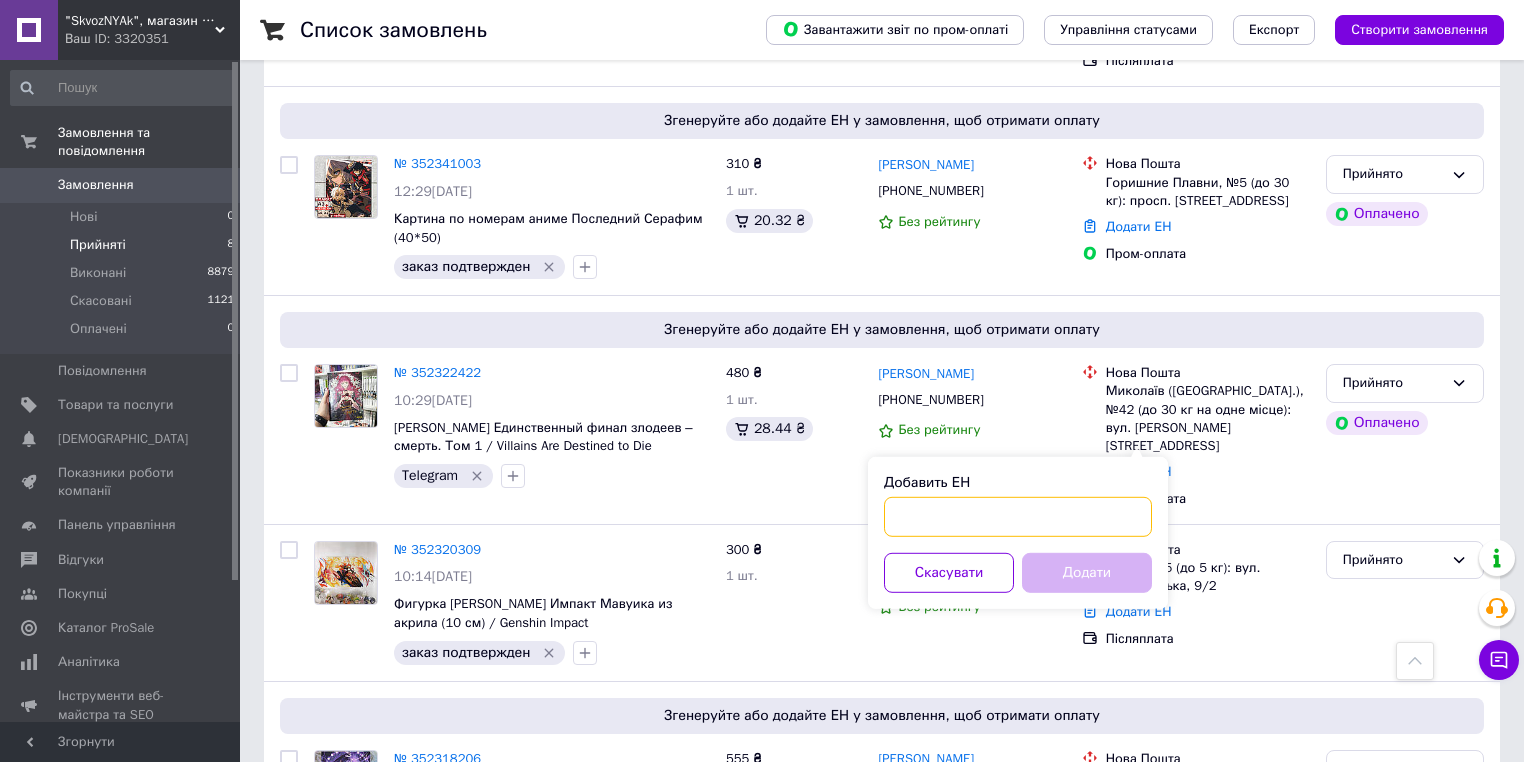 click on "Добавить ЕН" at bounding box center (1018, 517) 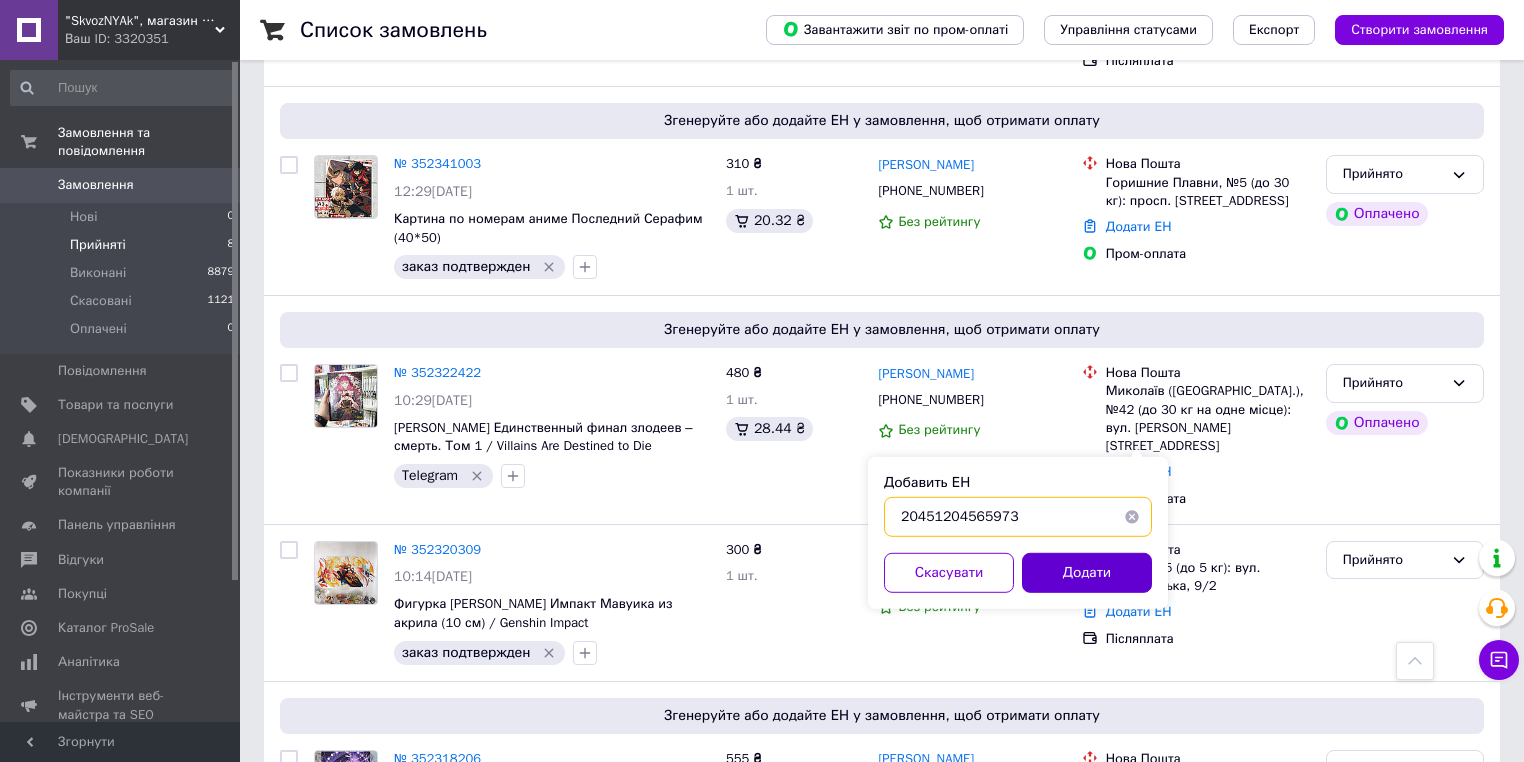 type on "20451204565973" 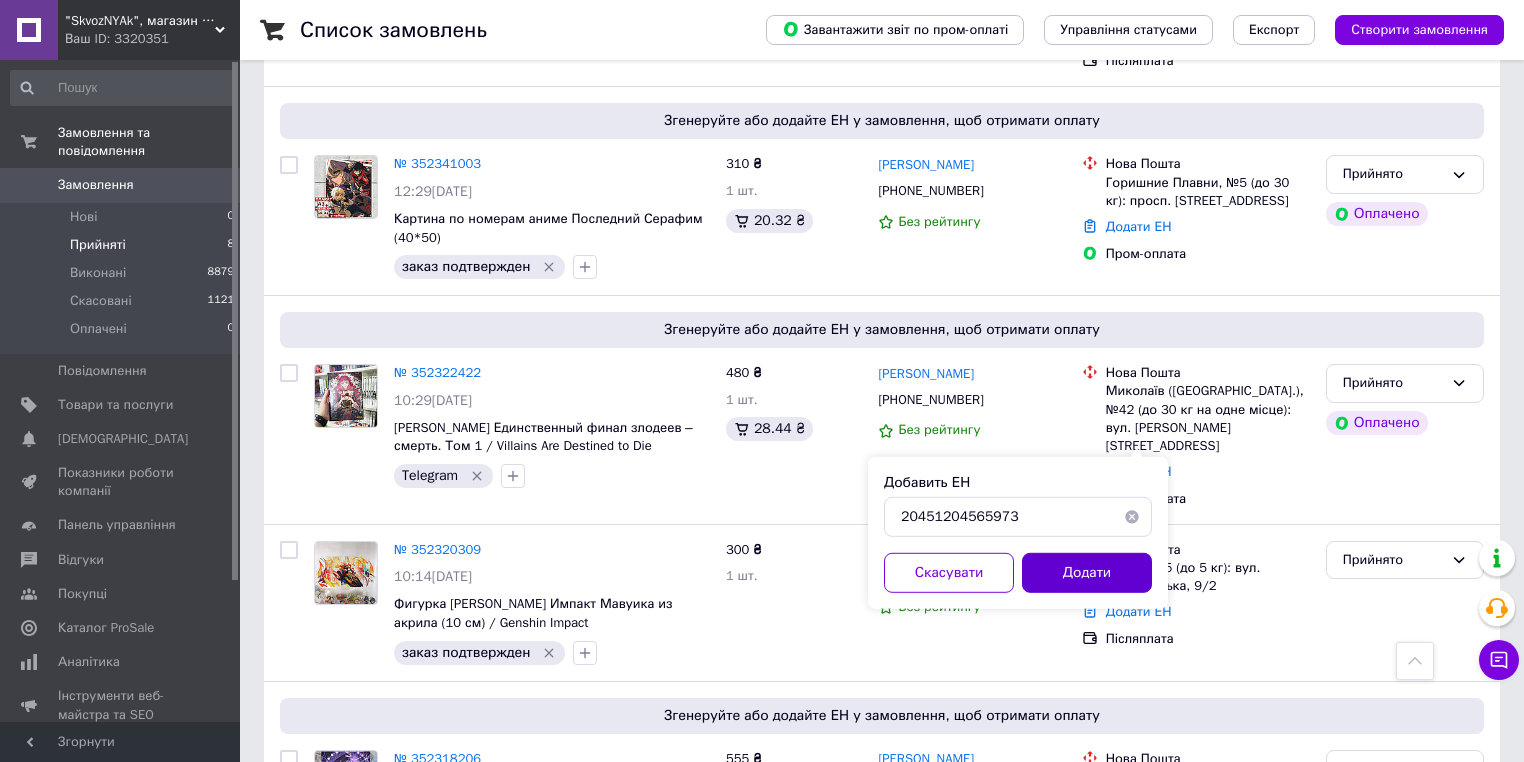 click on "Додати" at bounding box center [1087, 573] 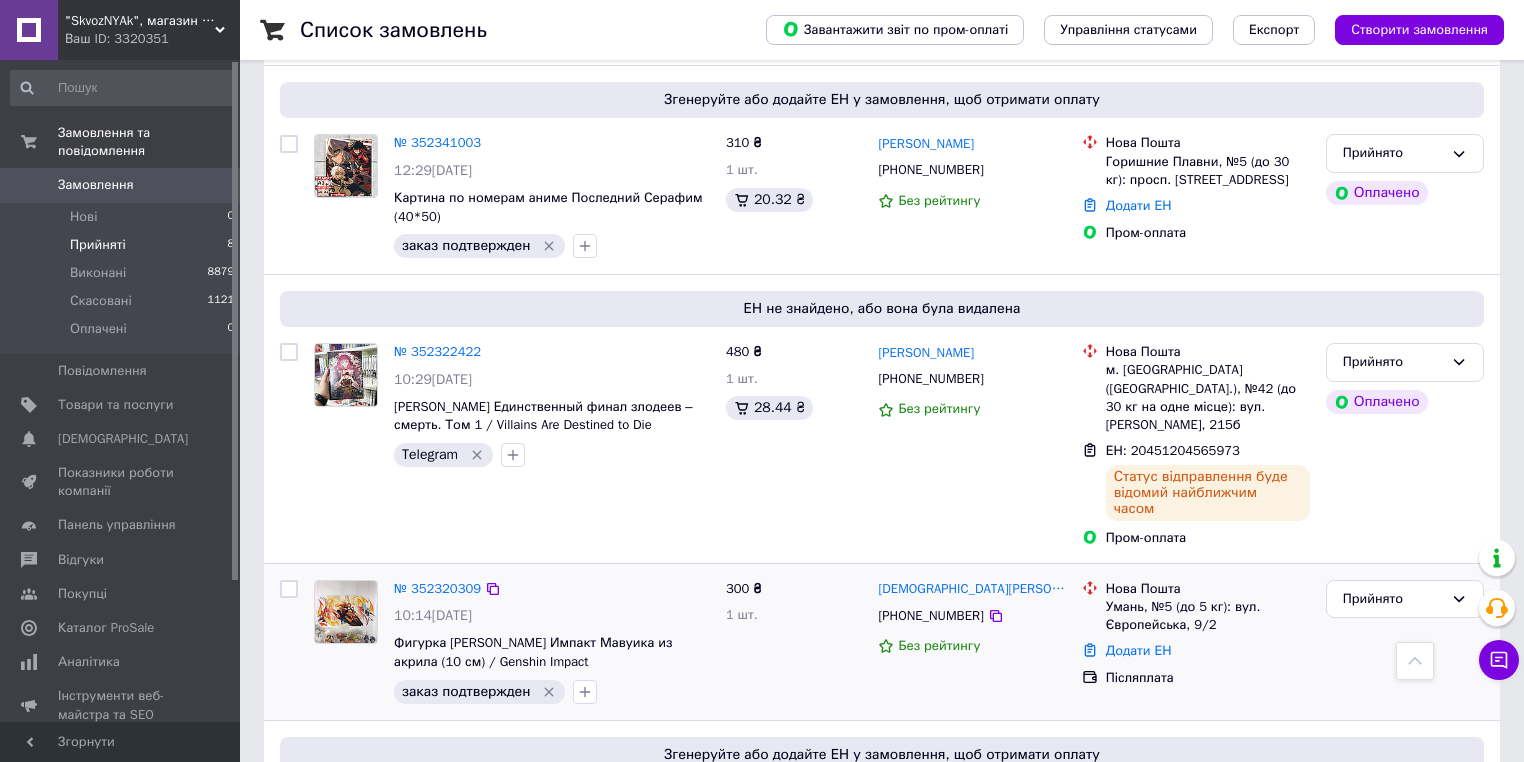 scroll, scrollTop: 400, scrollLeft: 0, axis: vertical 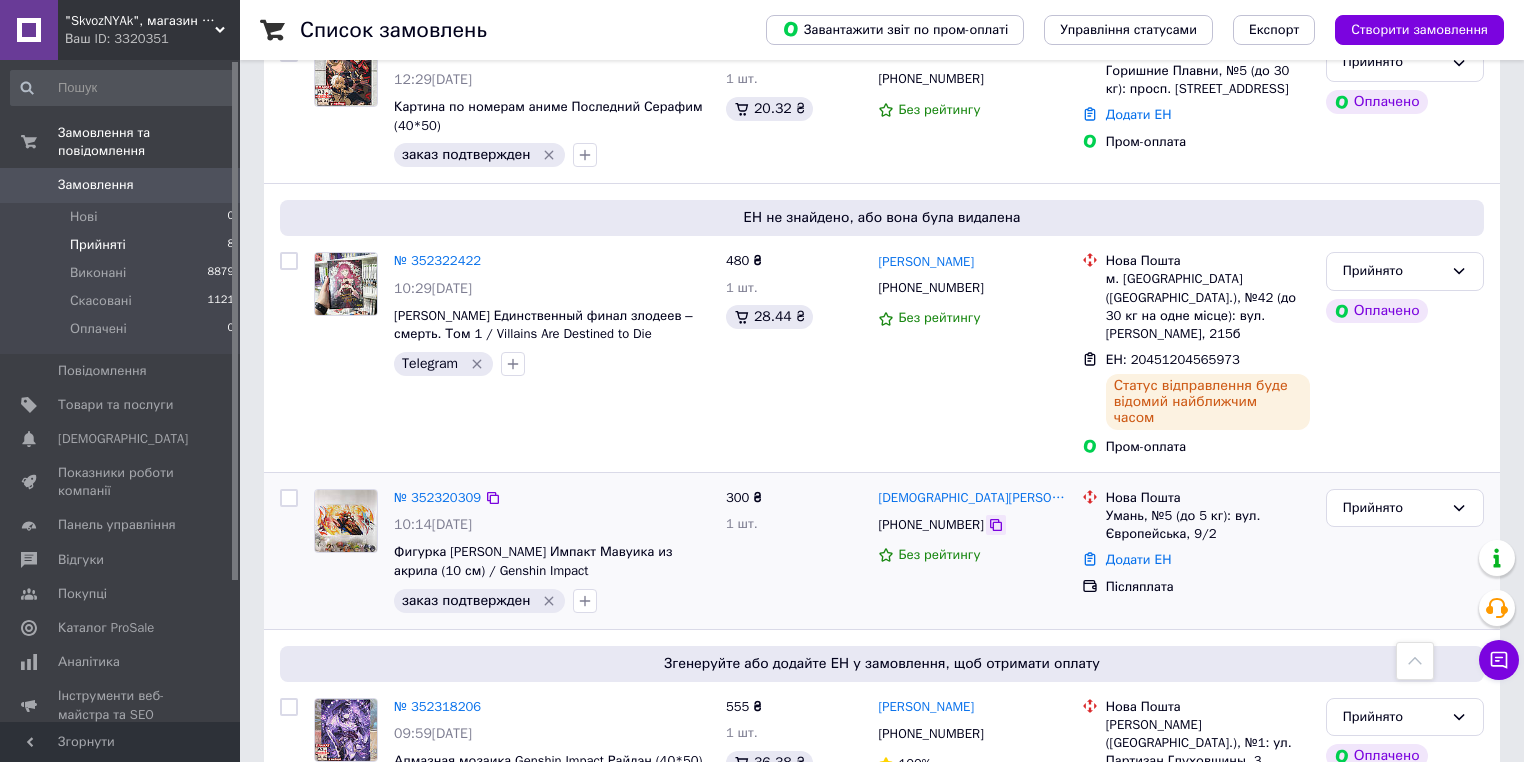 click 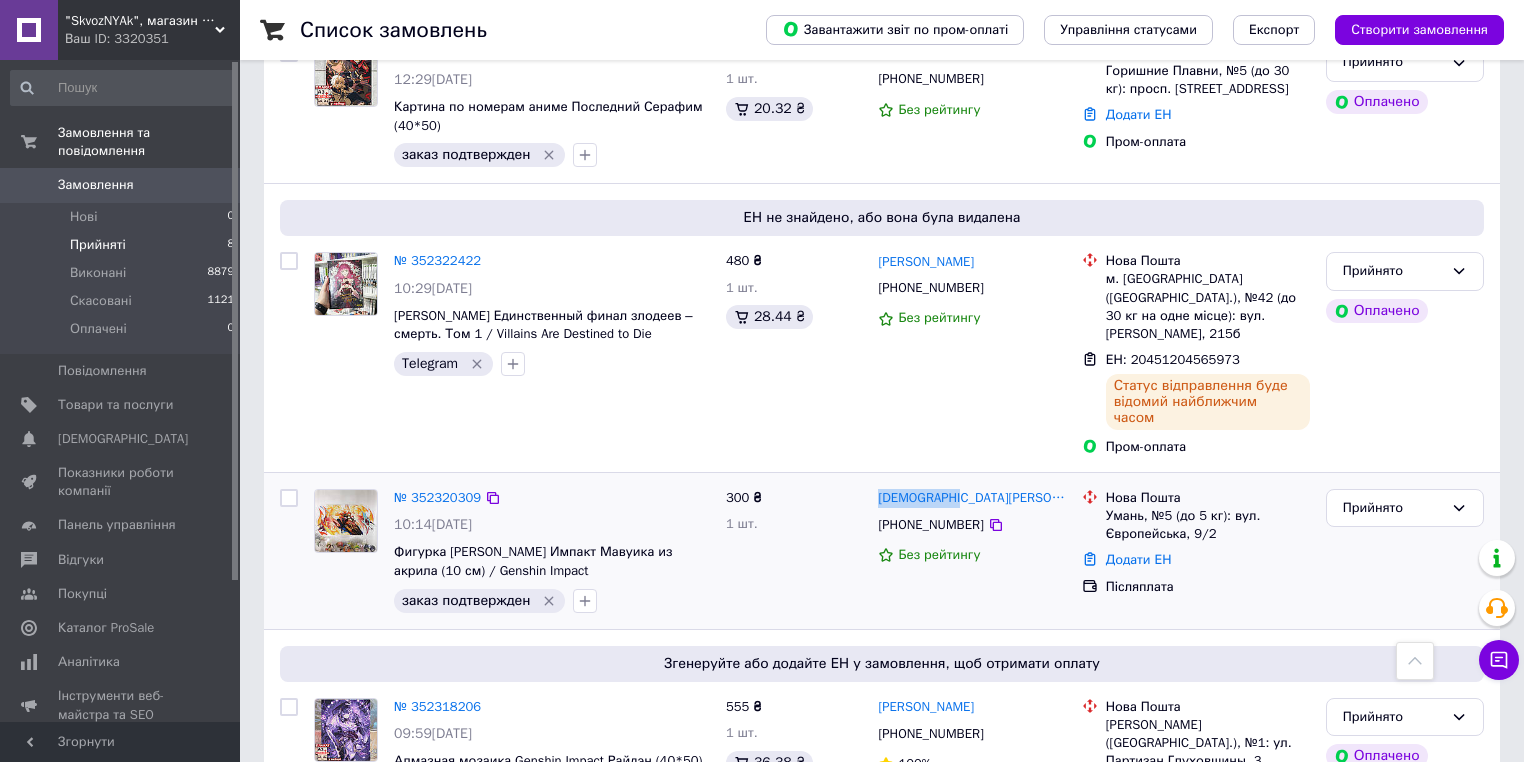 drag, startPoint x: 949, startPoint y: 469, endPoint x: 872, endPoint y: 459, distance: 77.64664 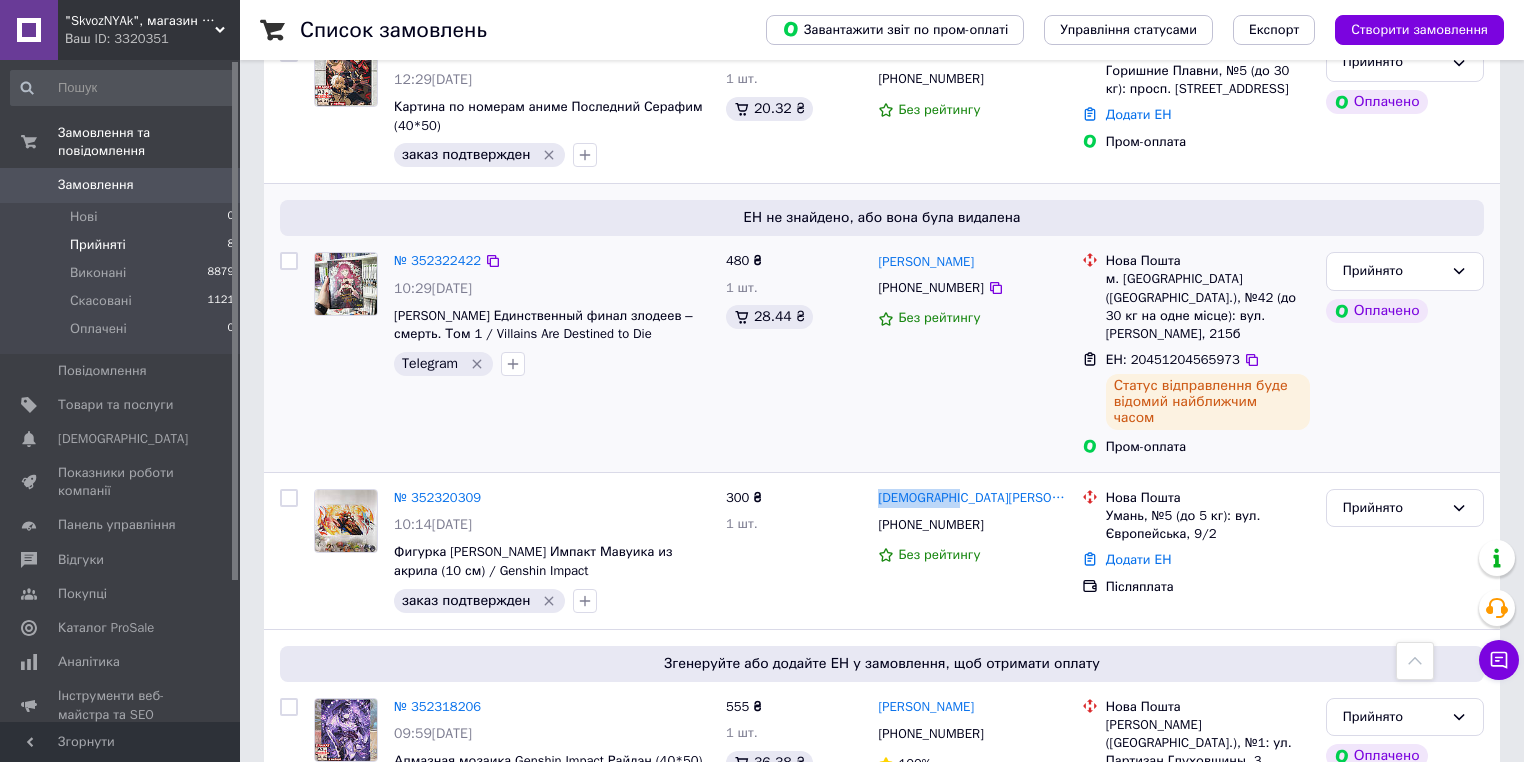 copy on "[DEMOGRAPHIC_DATA][PERSON_NAME][DEMOGRAPHIC_DATA]" 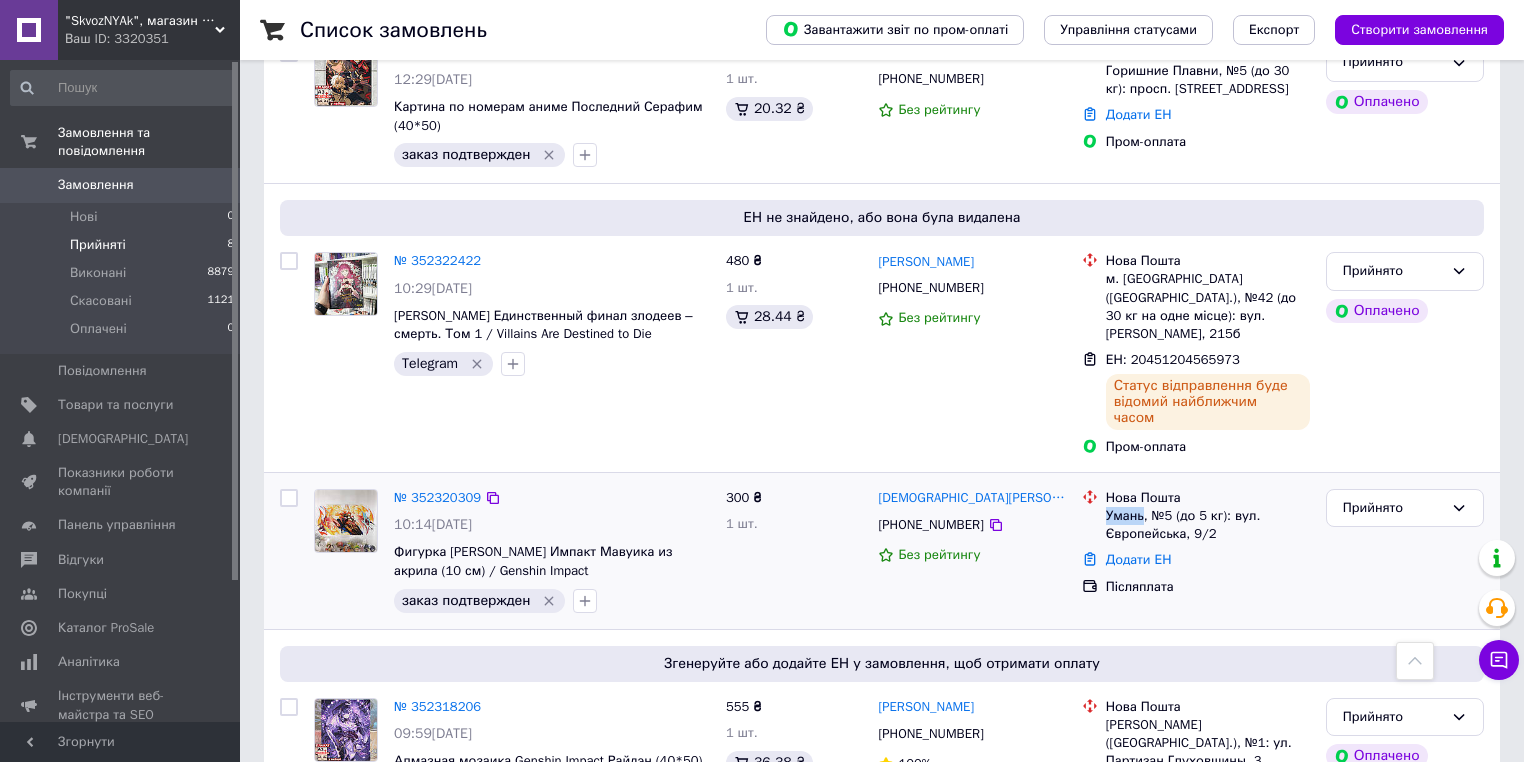 drag, startPoint x: 1106, startPoint y: 480, endPoint x: 1142, endPoint y: 481, distance: 36.013885 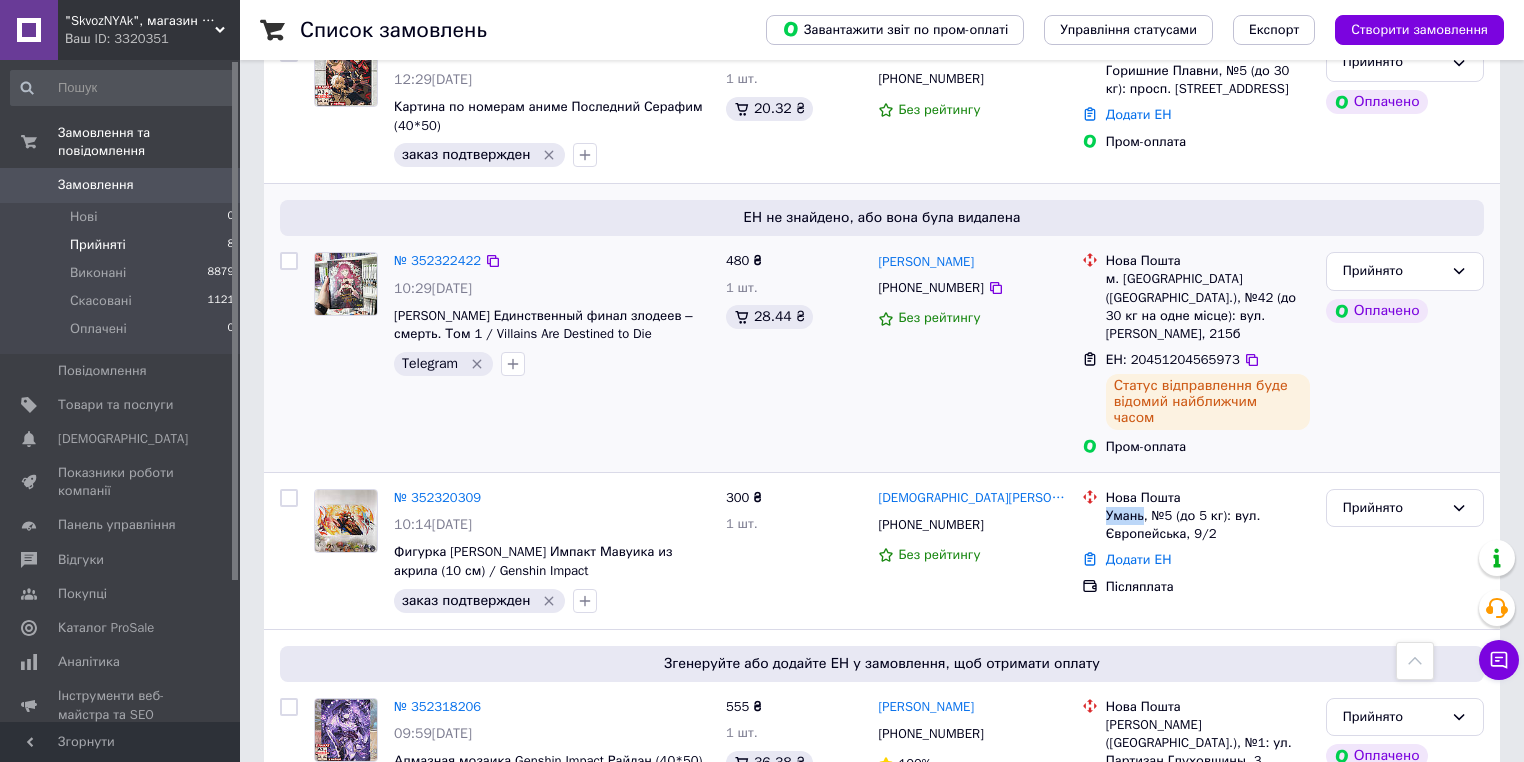 copy on "Умань" 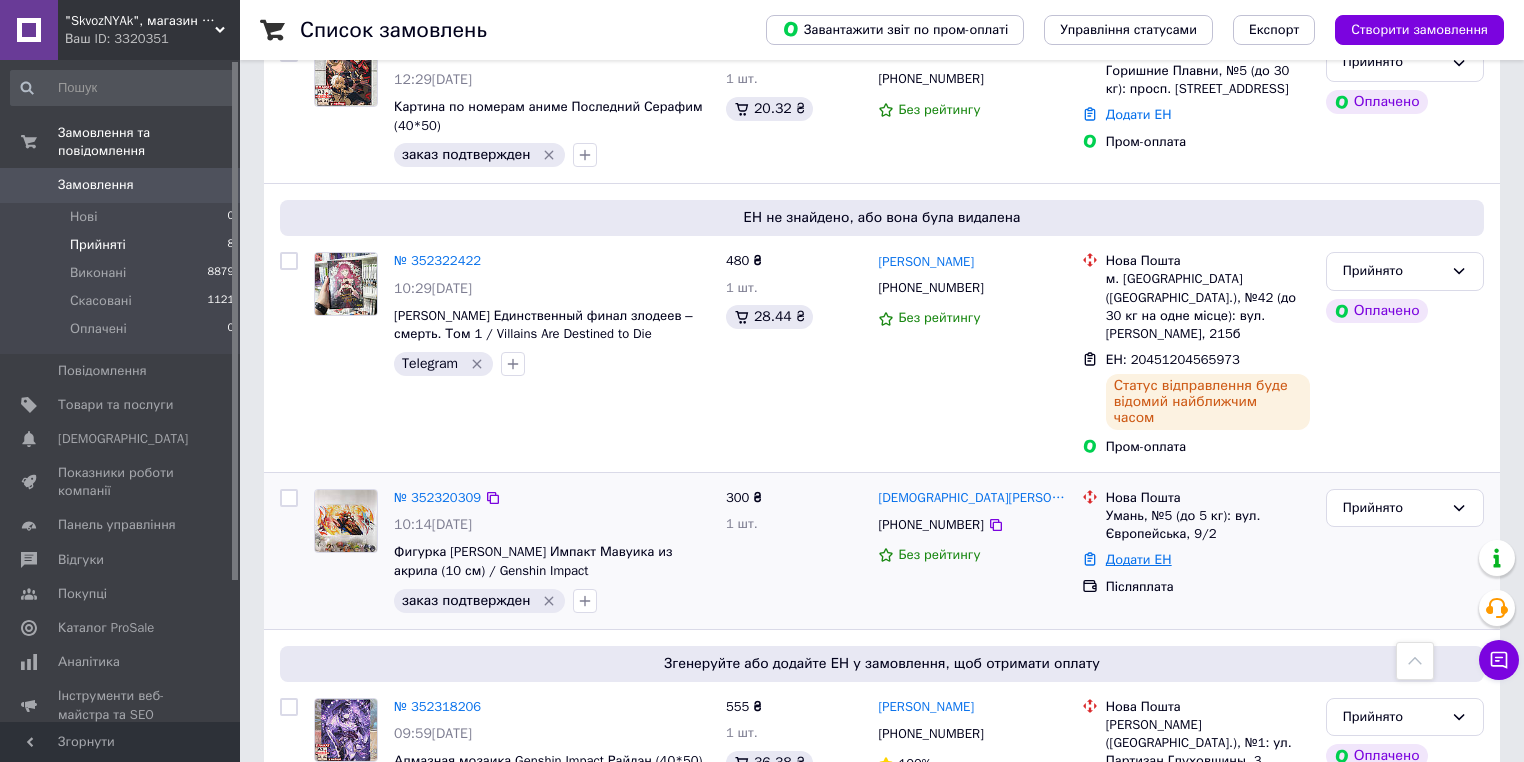 click on "Додати ЕН" at bounding box center [1139, 559] 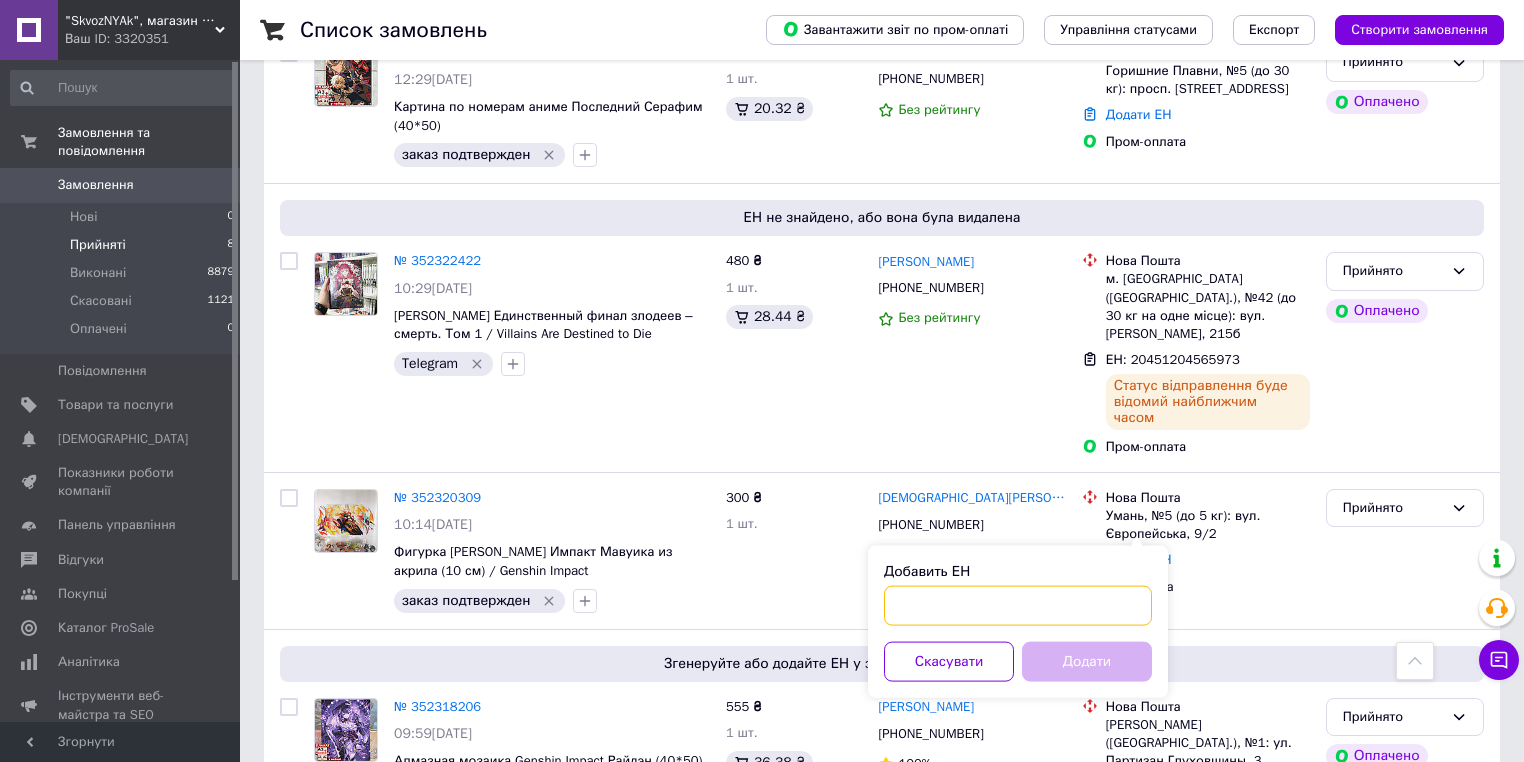 click on "Добавить ЕН" at bounding box center [1018, 606] 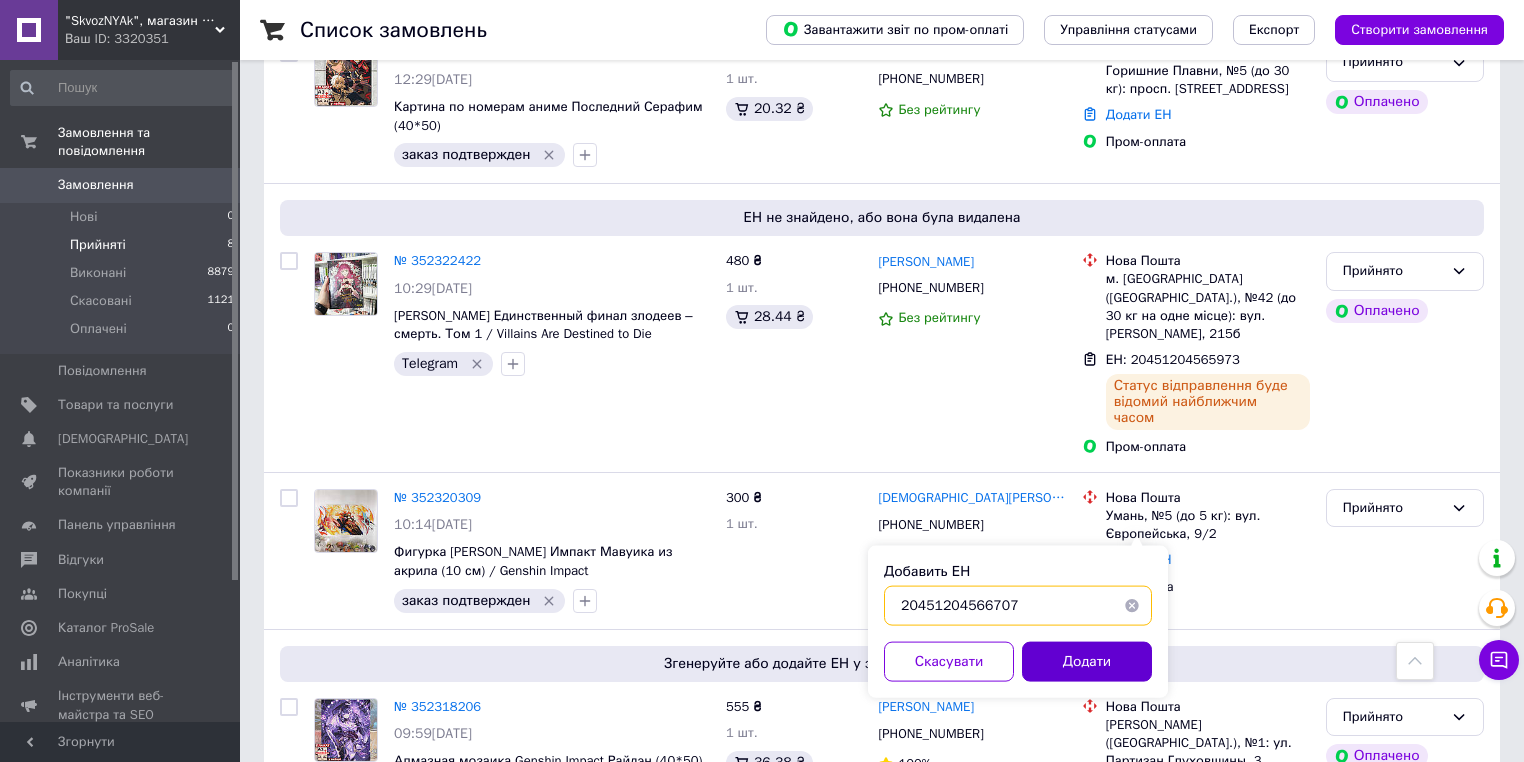 type on "20451204566707" 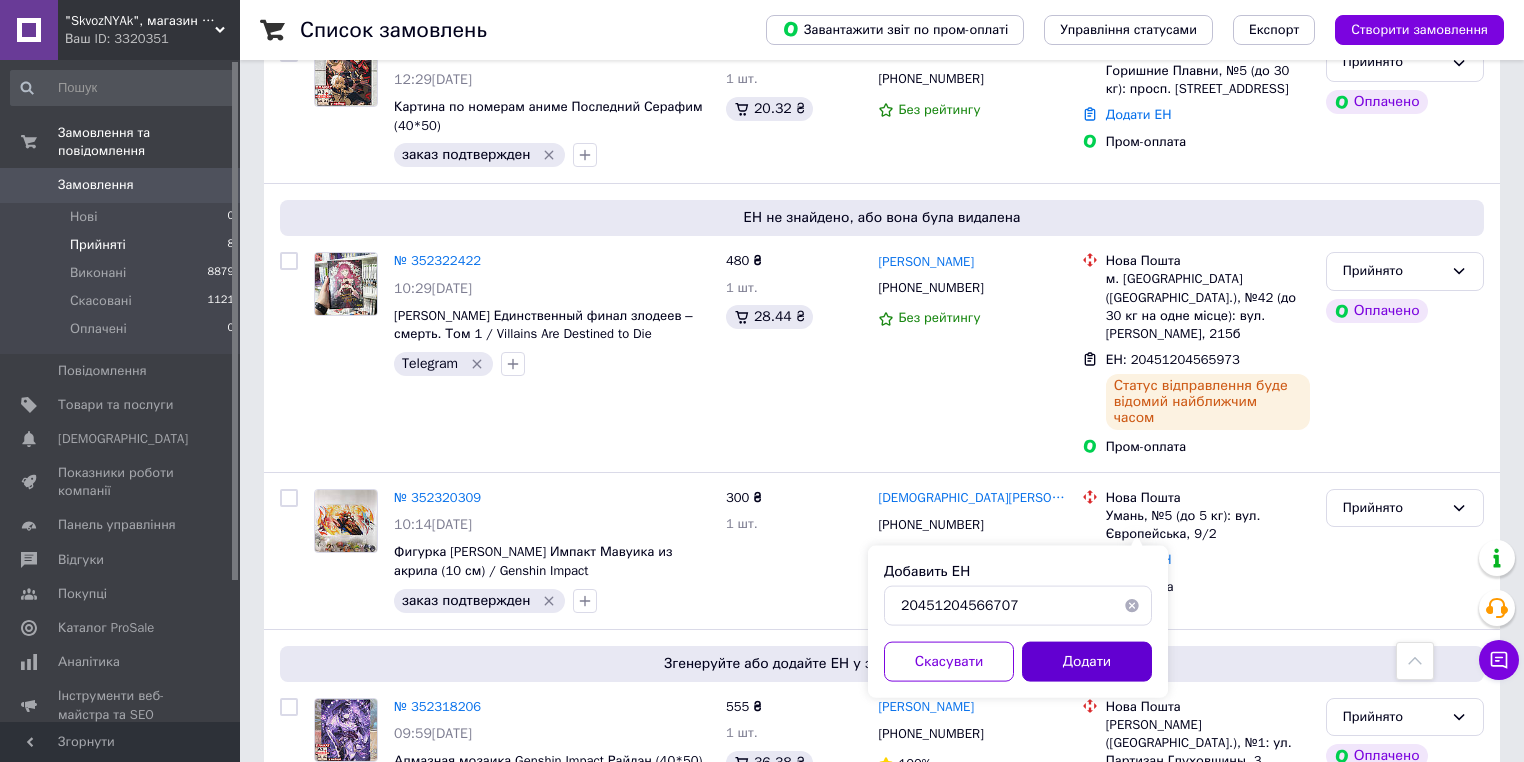 click on "Додати" at bounding box center (1087, 662) 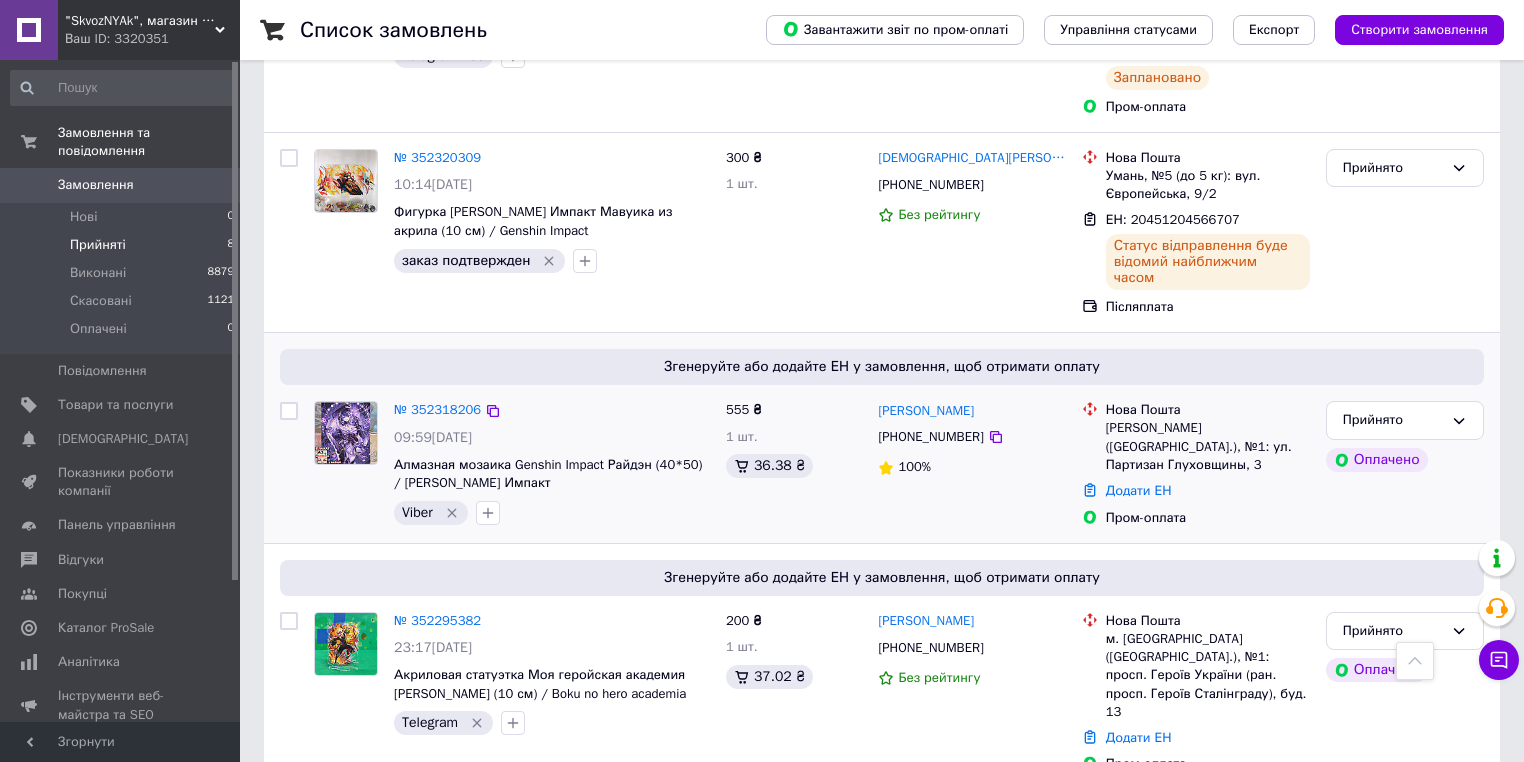 scroll, scrollTop: 880, scrollLeft: 0, axis: vertical 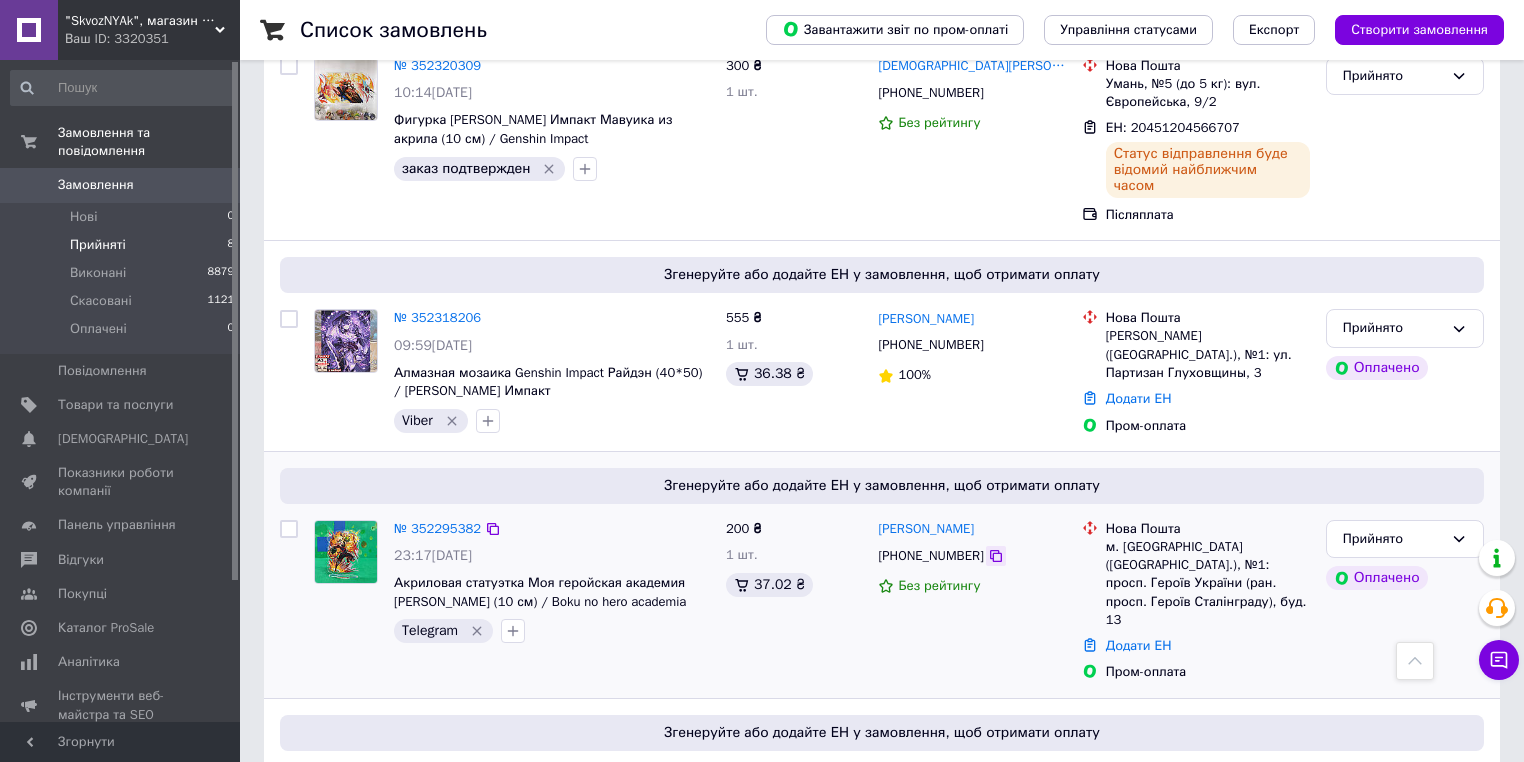click at bounding box center [996, 556] 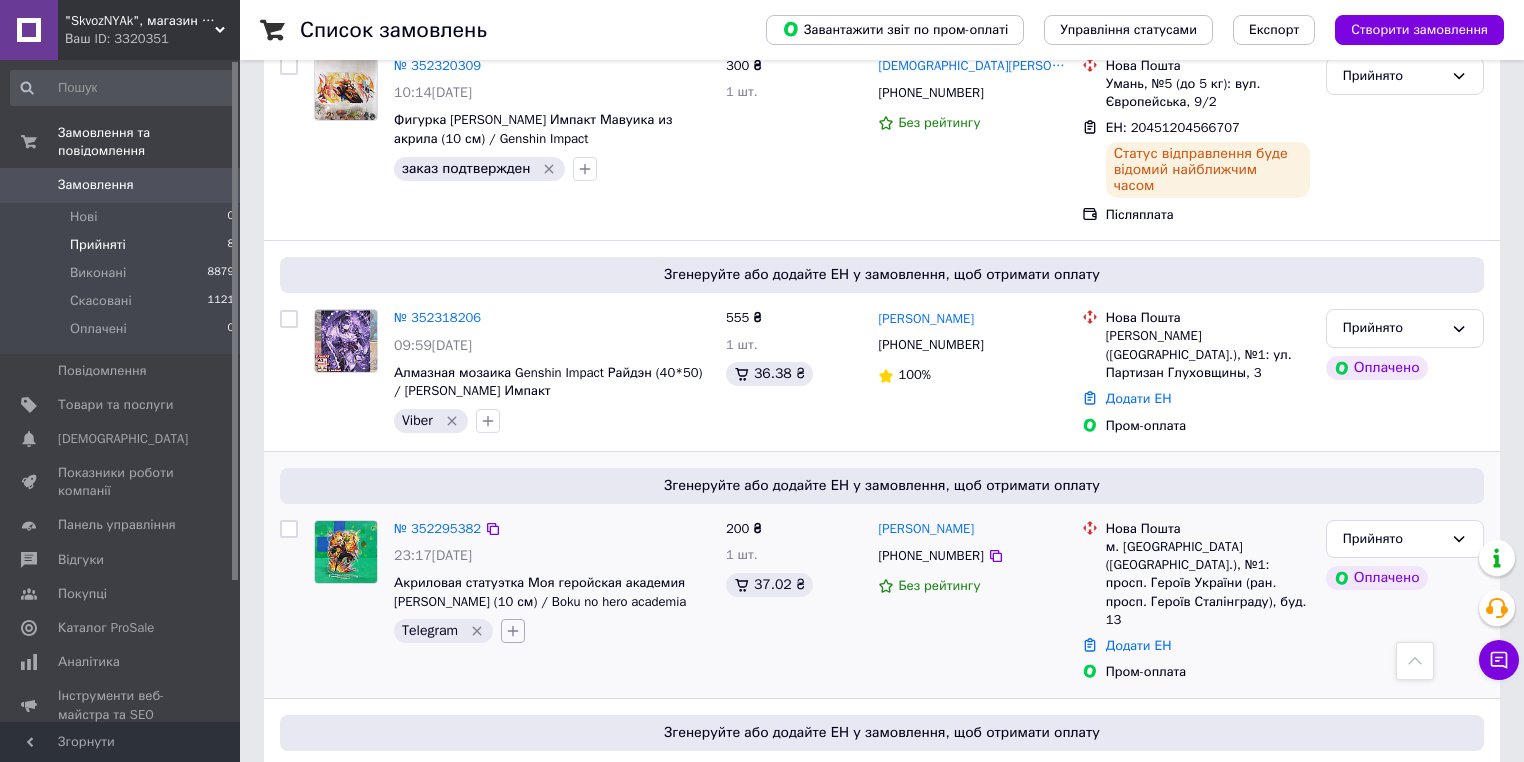 click at bounding box center (513, 631) 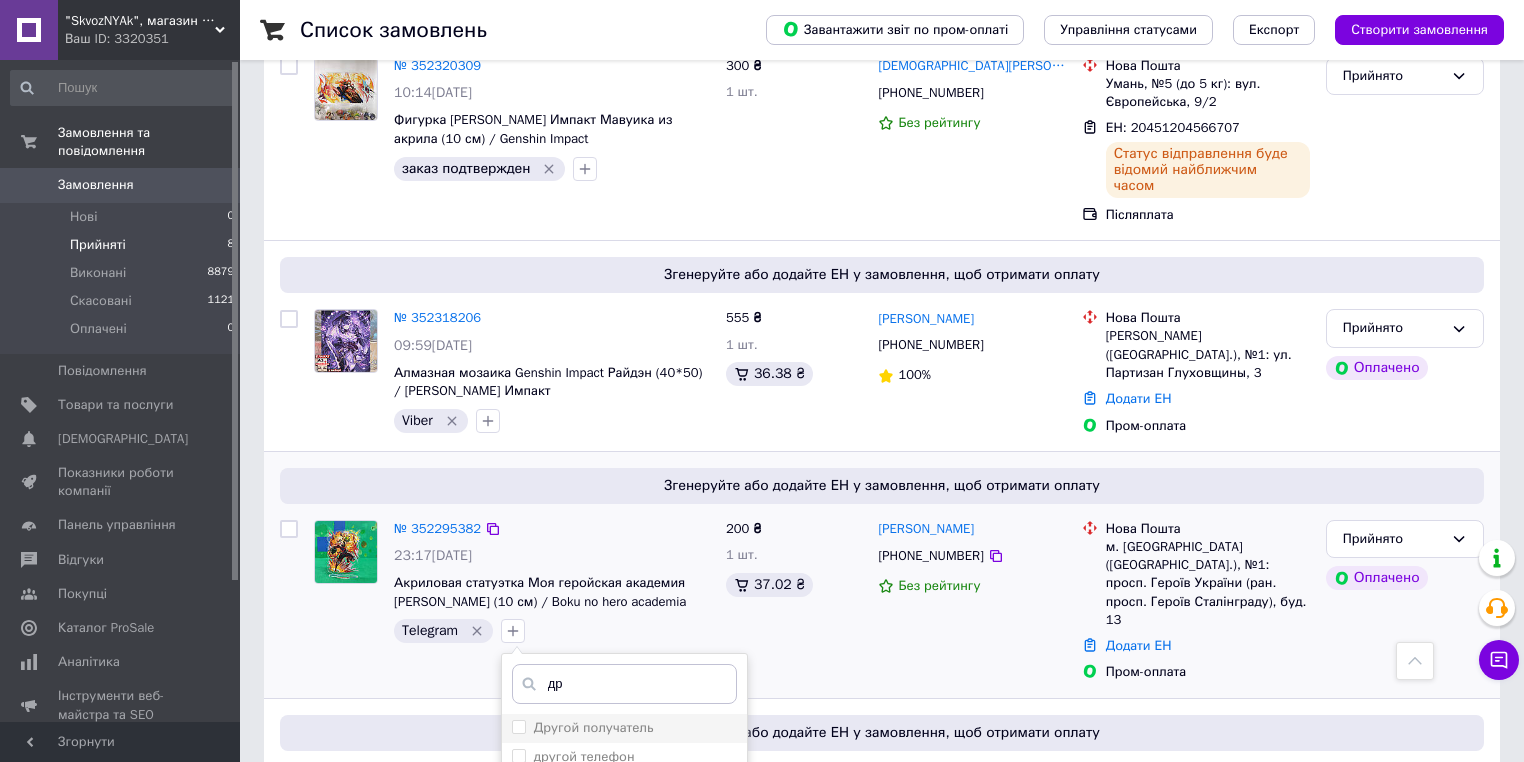 type on "др" 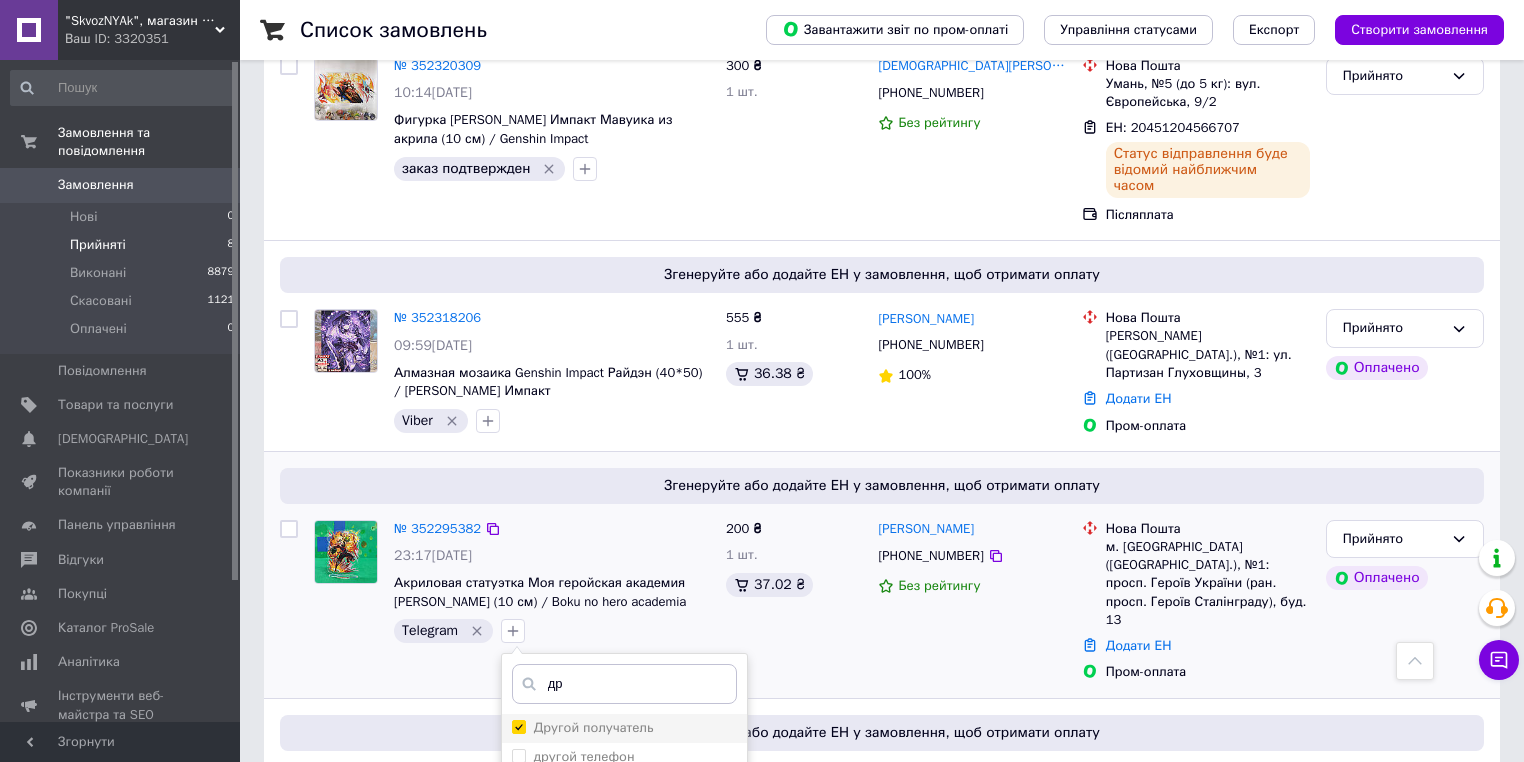 checkbox on "true" 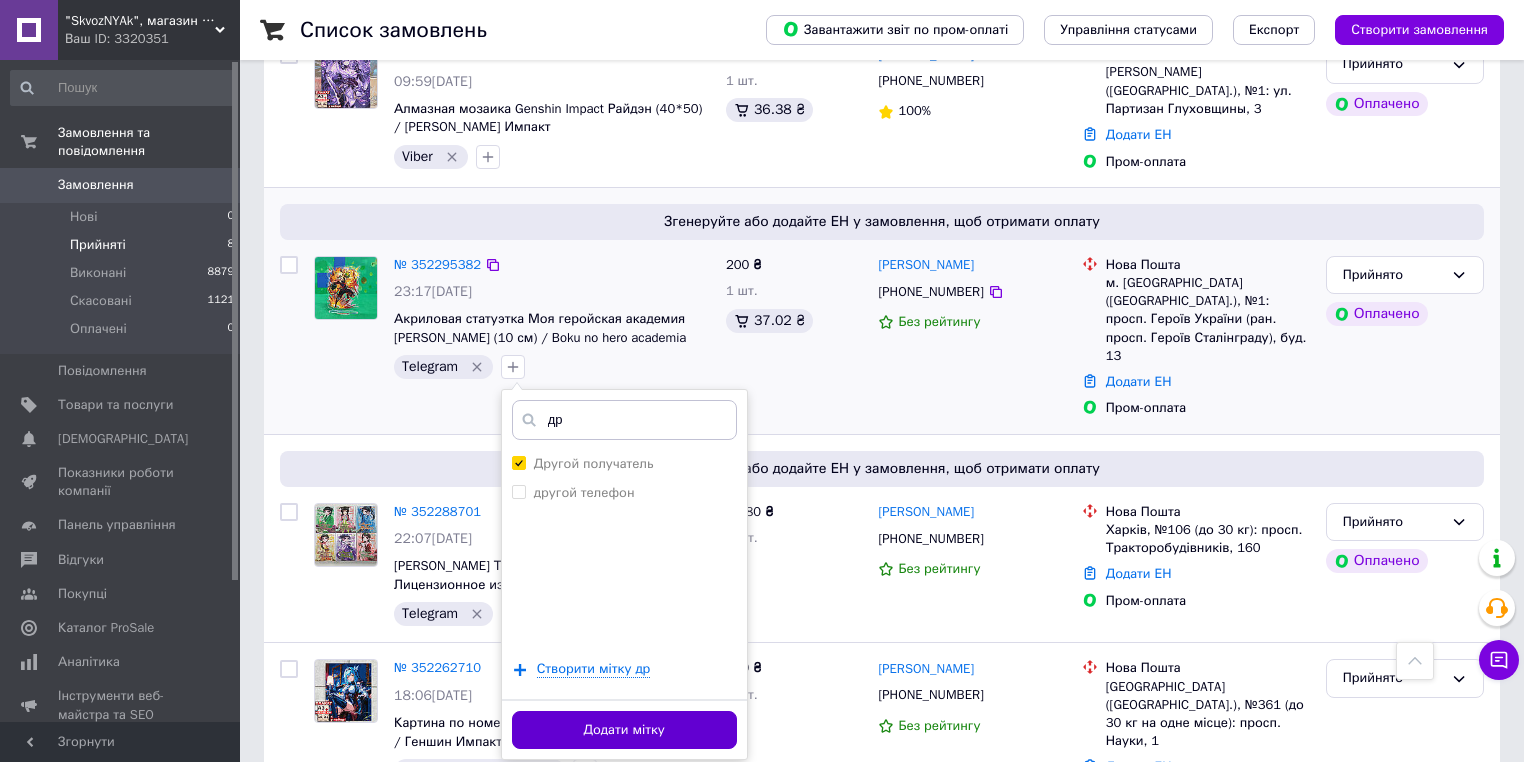 scroll, scrollTop: 1148, scrollLeft: 0, axis: vertical 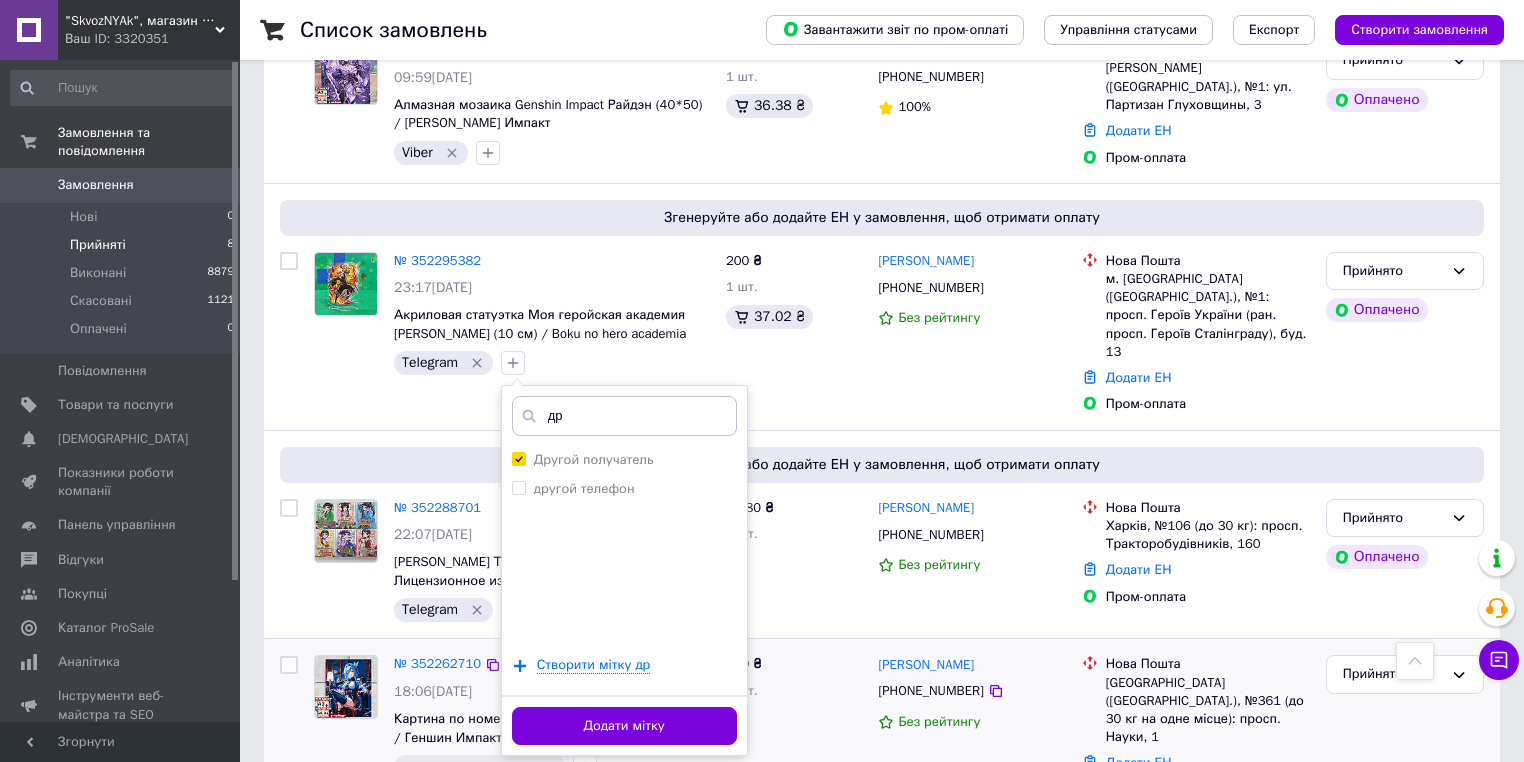 click on "Додати мітку" at bounding box center (624, 726) 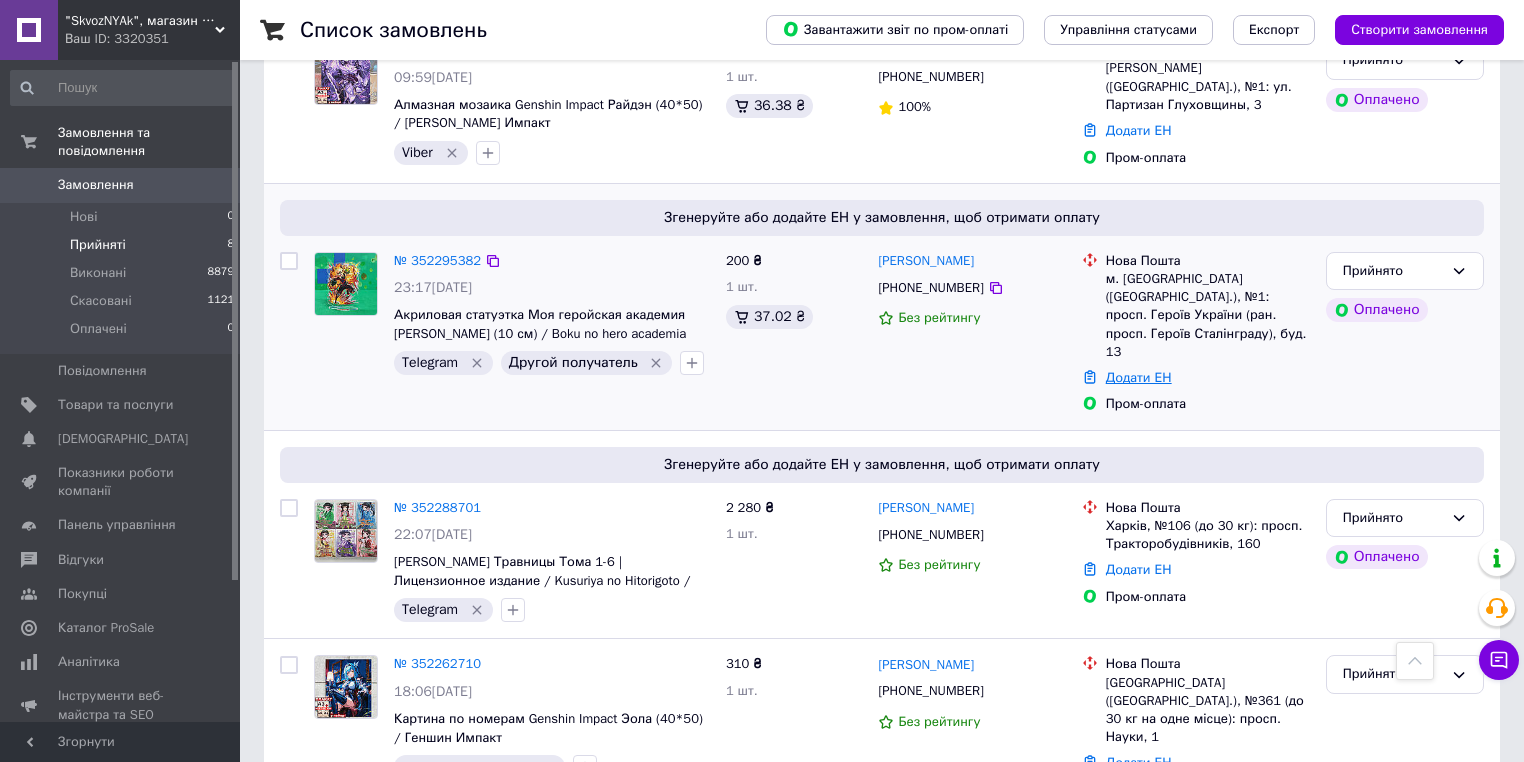 click on "Додати ЕН" at bounding box center [1139, 377] 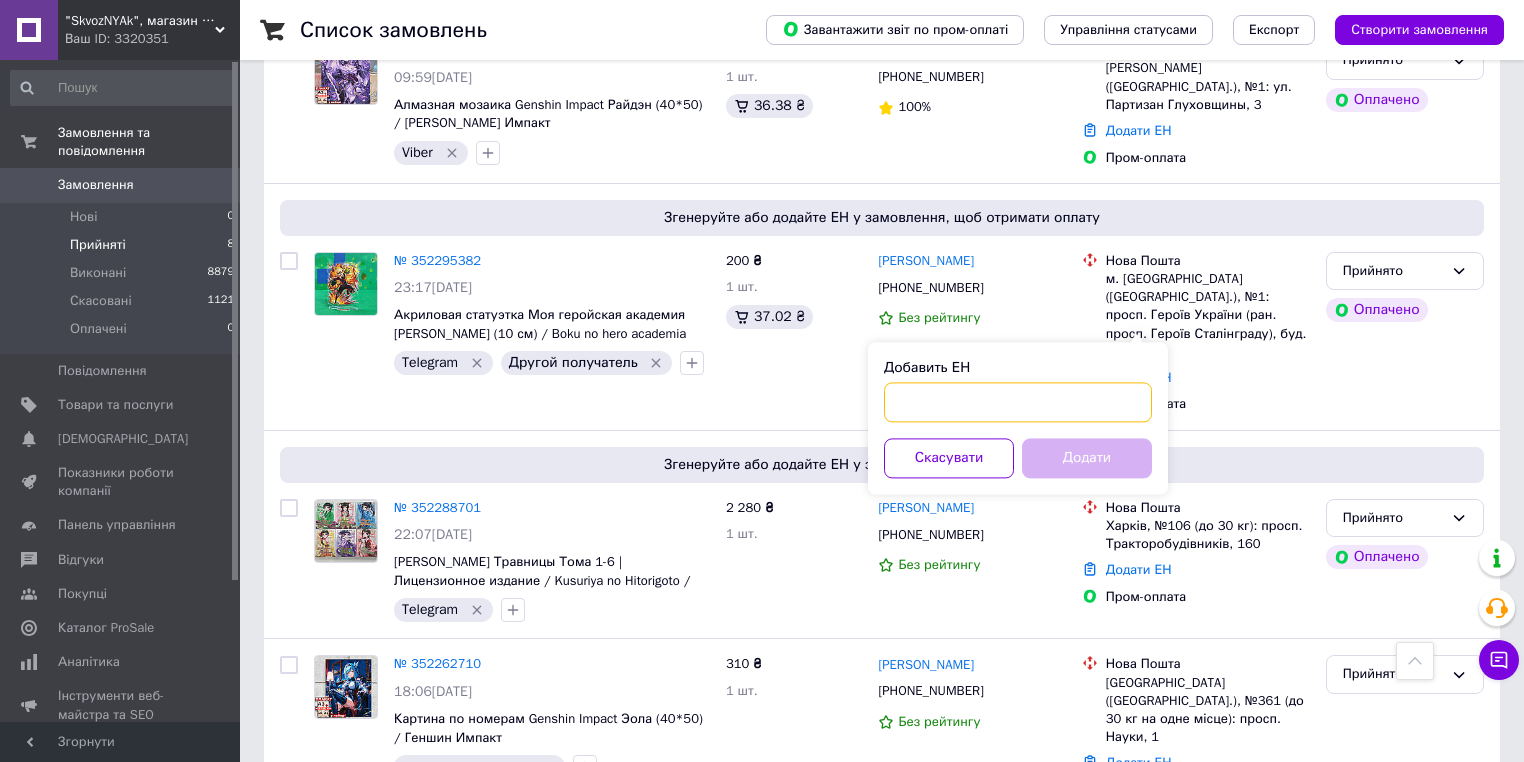 click on "Добавить ЕН" at bounding box center (1018, 402) 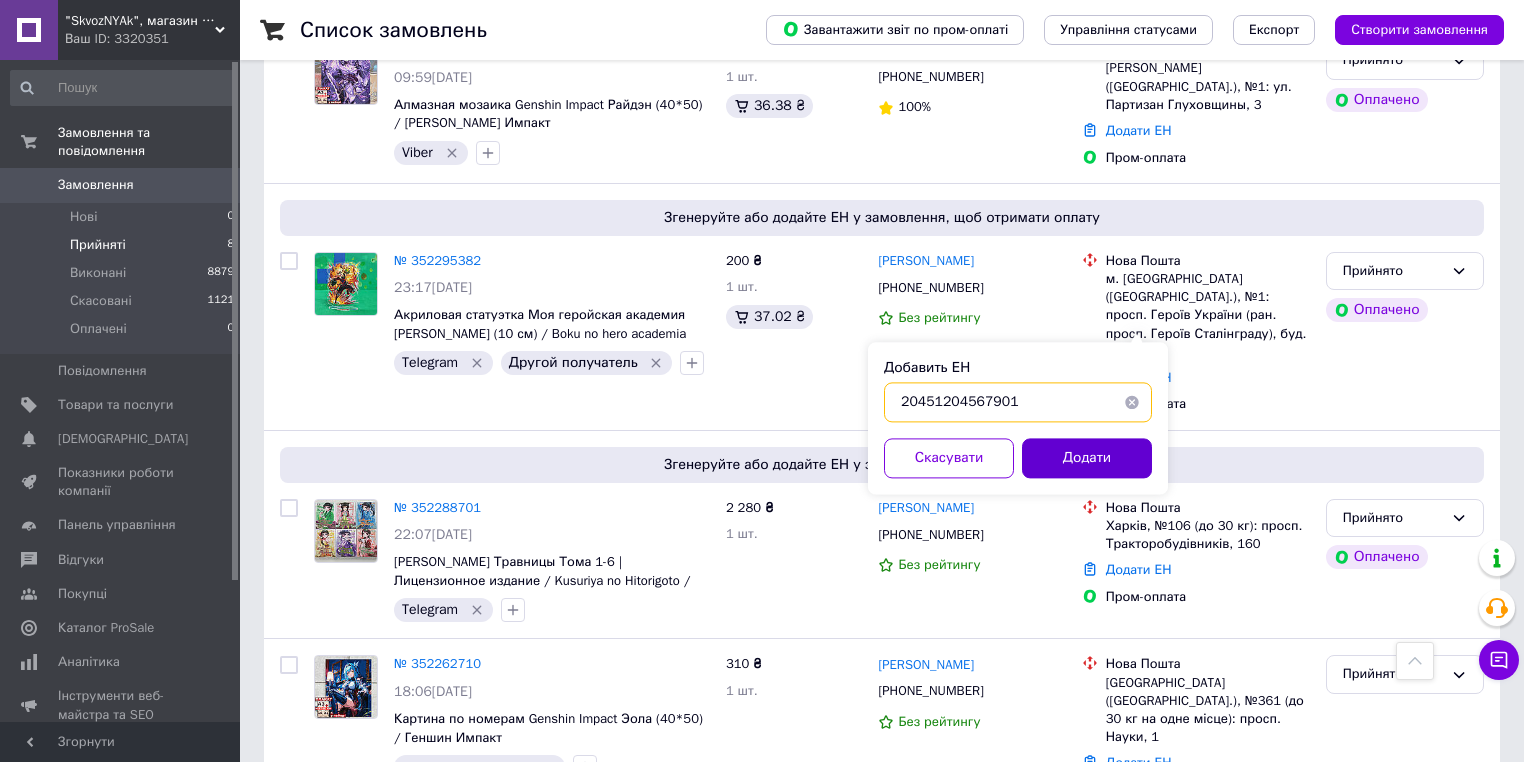 type on "20451204567901" 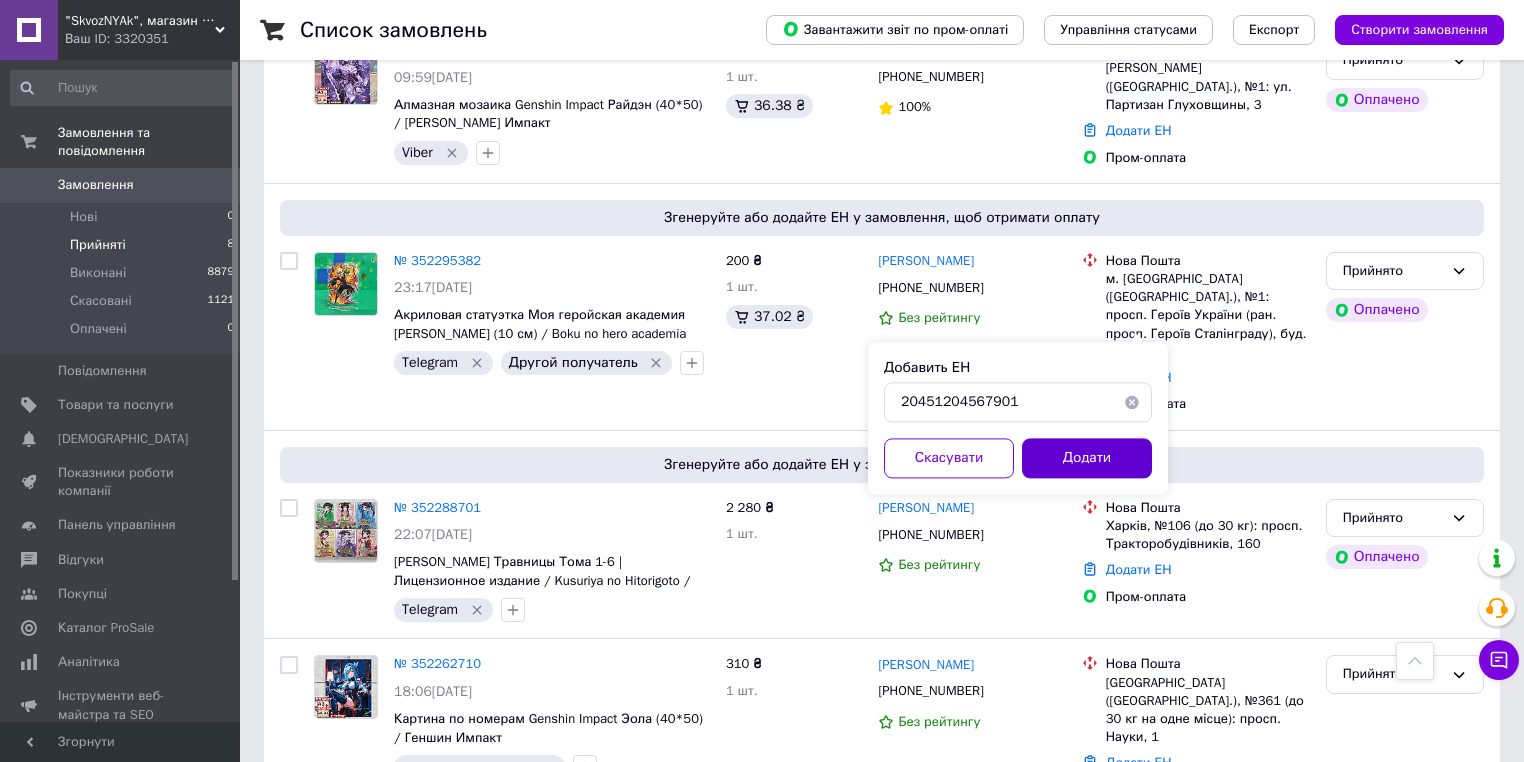 click on "Додати" at bounding box center (1087, 458) 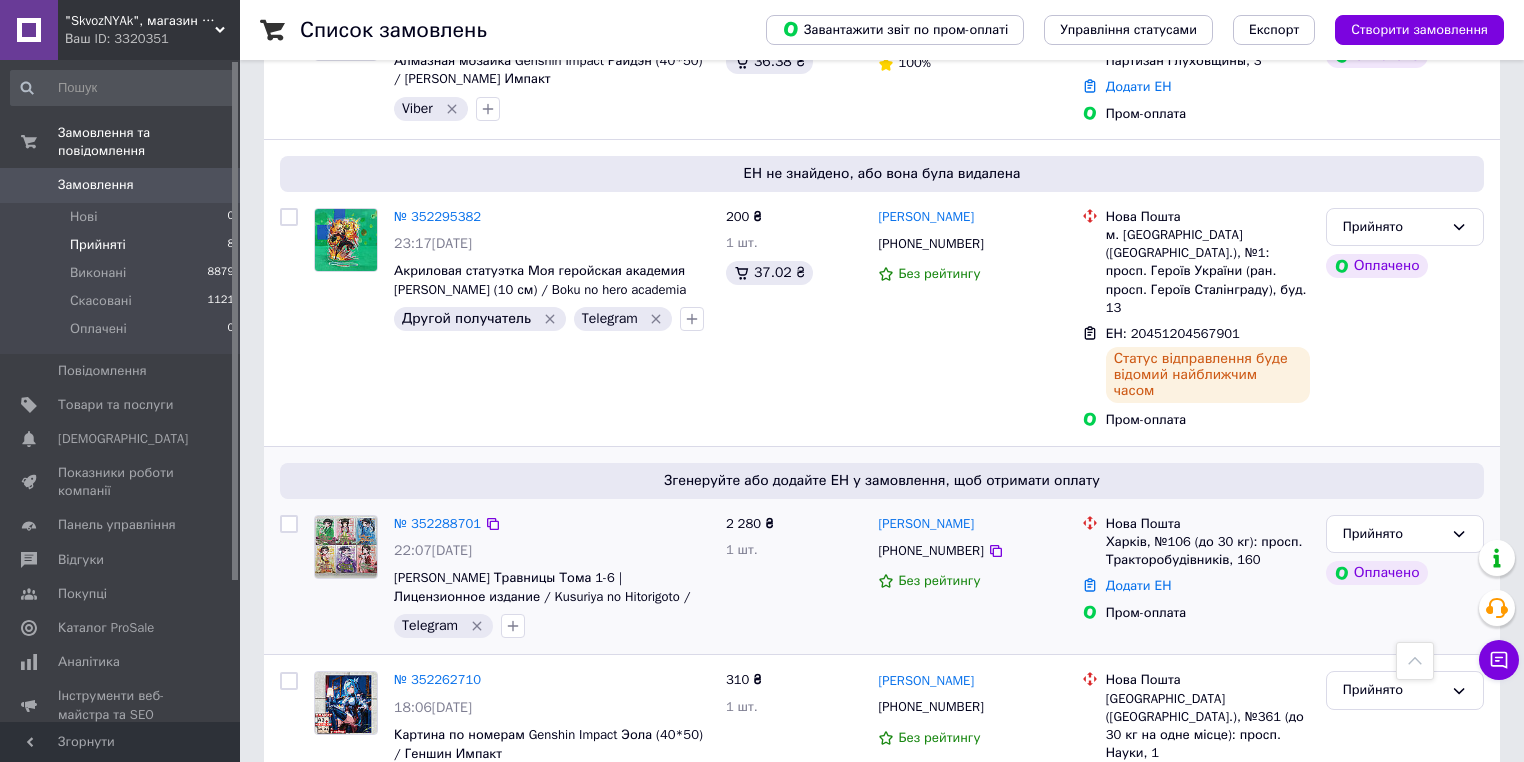 scroll, scrollTop: 1176, scrollLeft: 0, axis: vertical 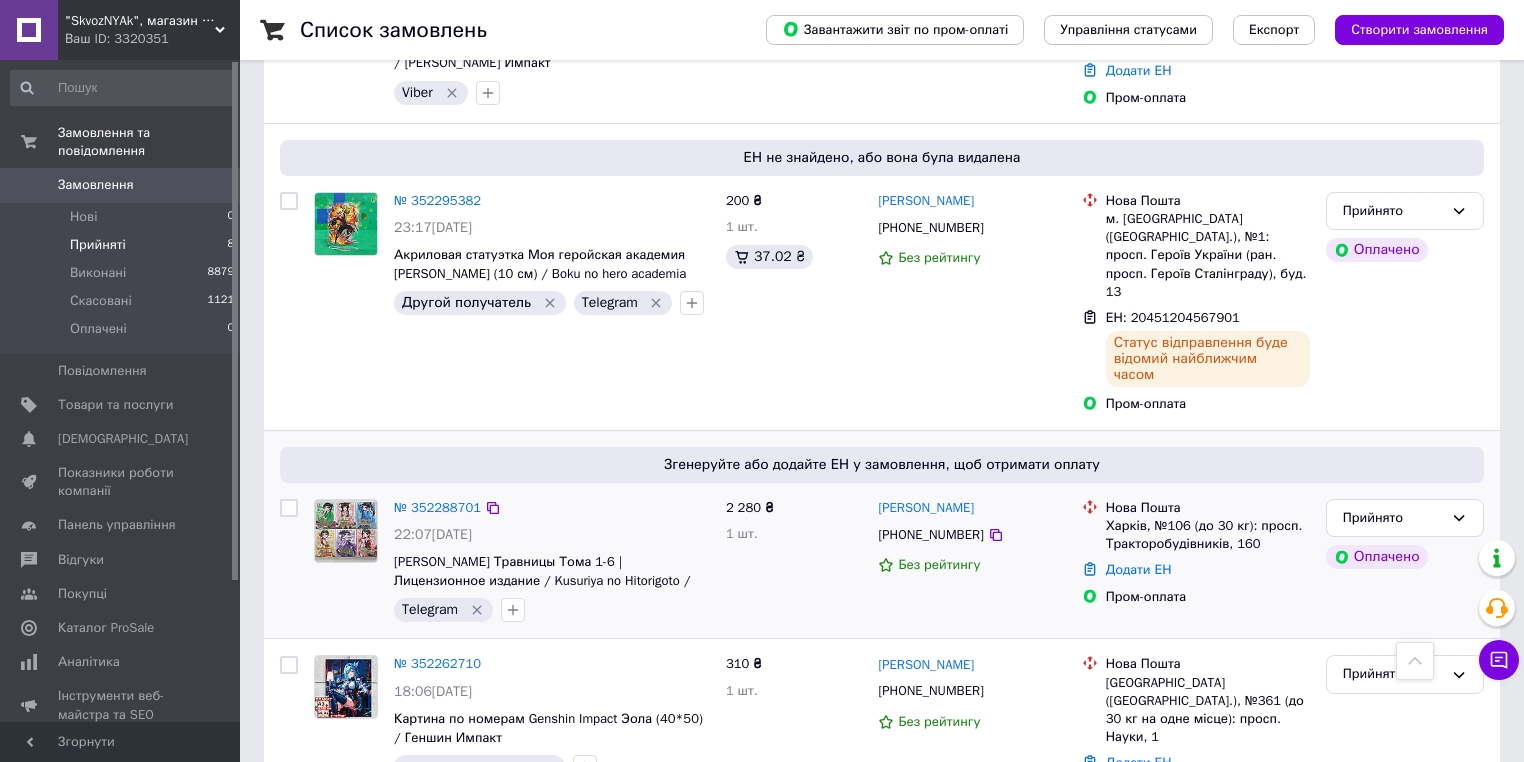 click on "Харків, №106 (до 30 кг): просп. Тракторобудівників, 160" at bounding box center (1208, 535) 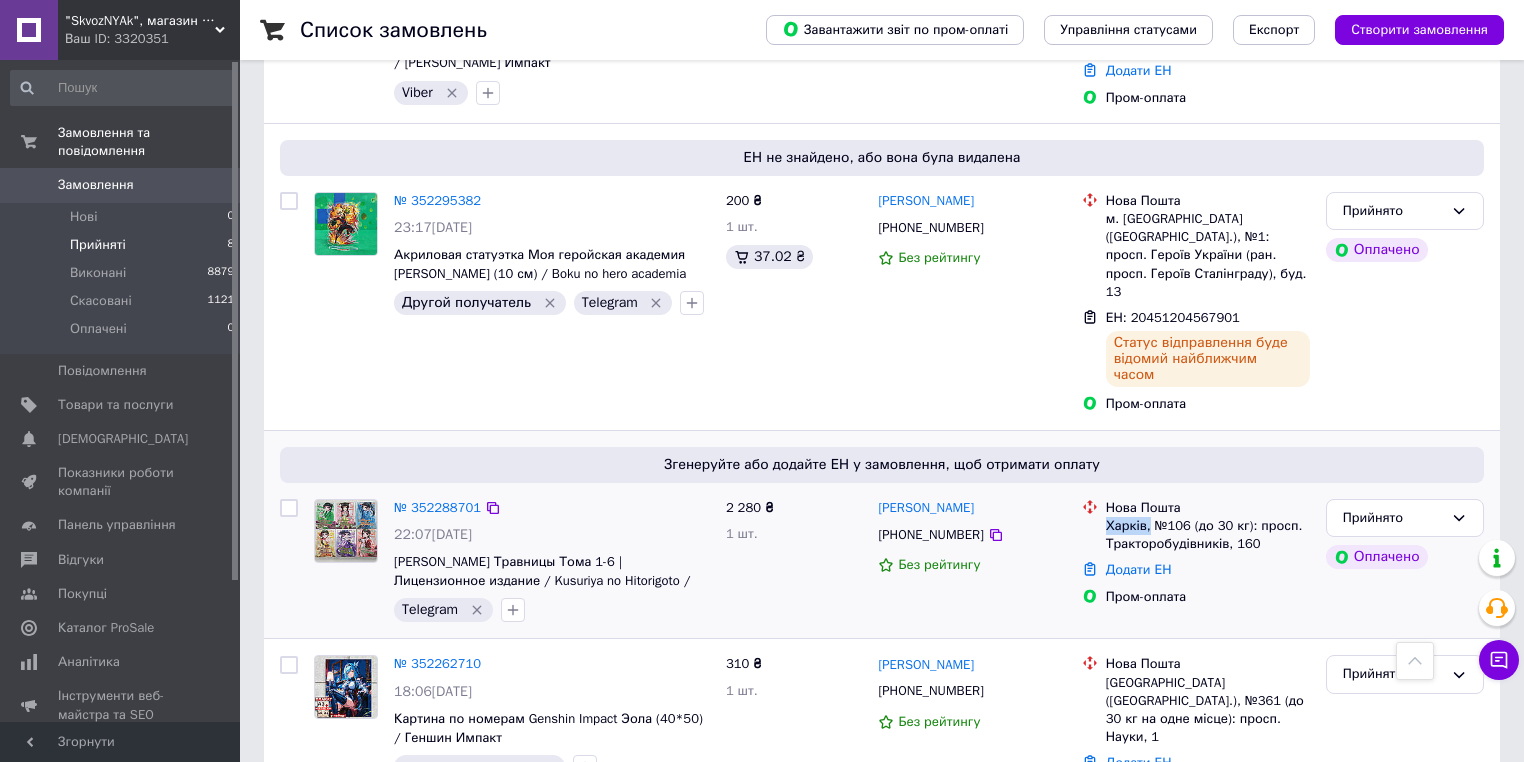 drag, startPoint x: 1106, startPoint y: 473, endPoint x: 1142, endPoint y: 471, distance: 36.05551 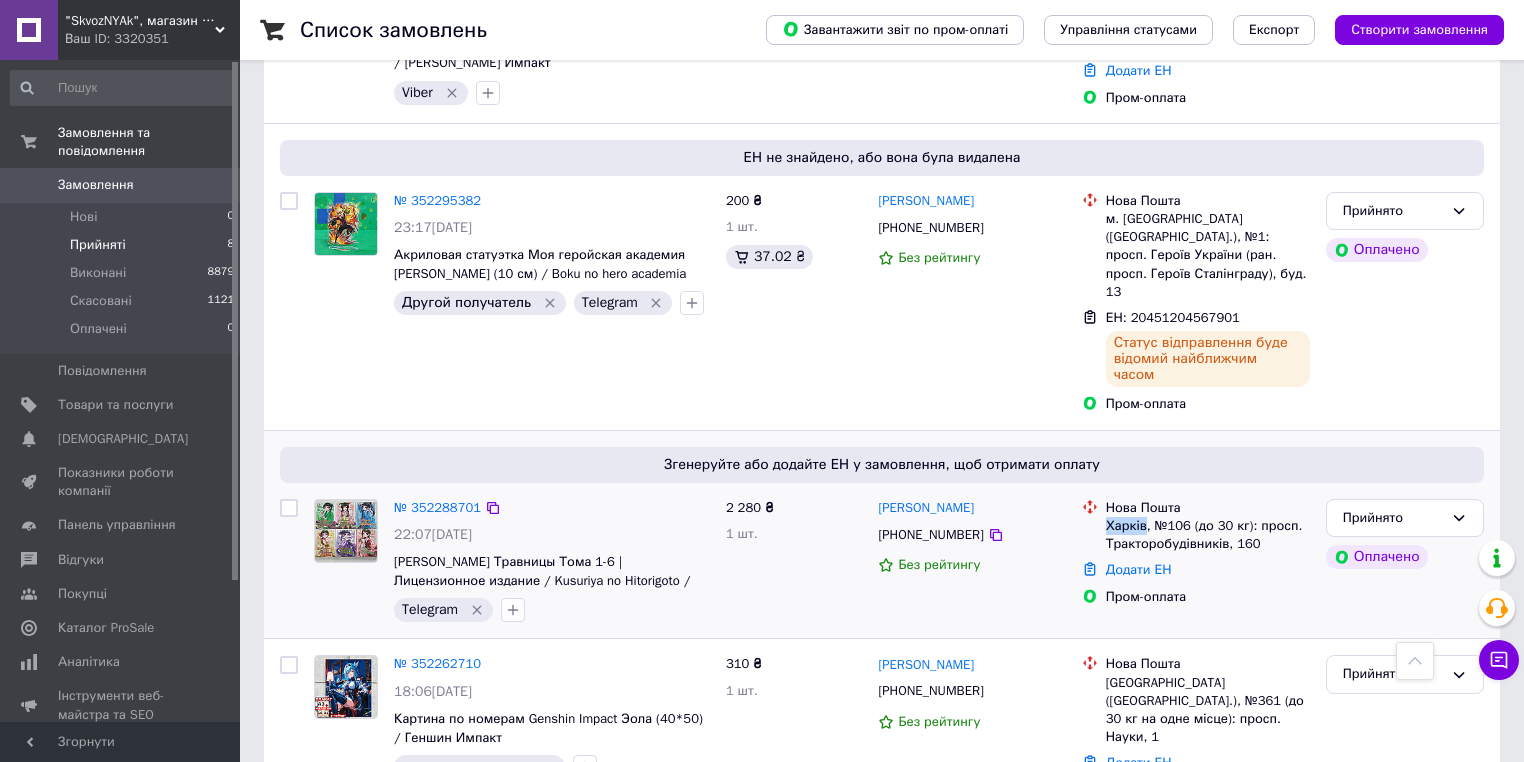 click on "Харків, №106 (до 30 кг): просп. Тракторобудівників, 160" at bounding box center [1208, 535] 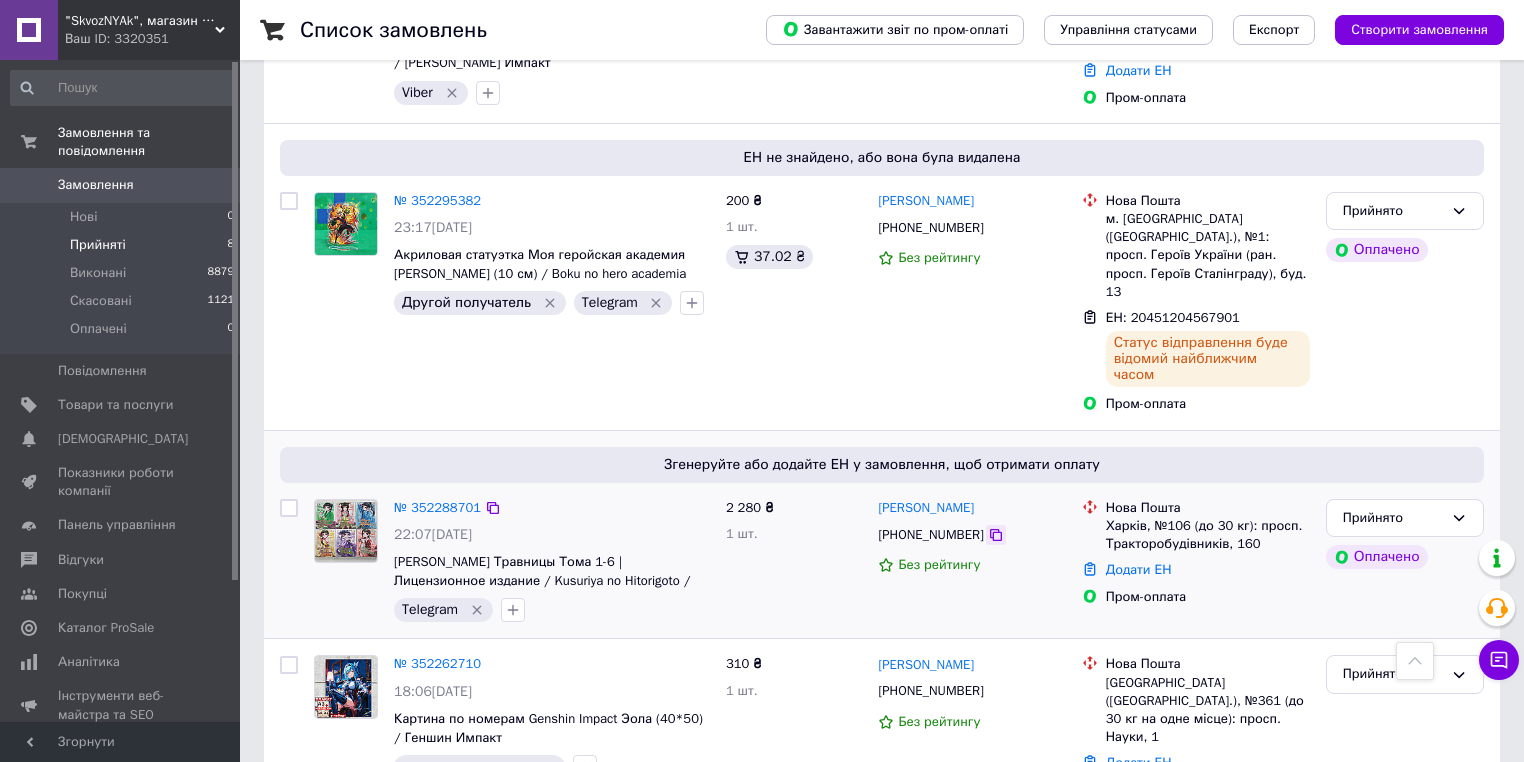 click at bounding box center (996, 535) 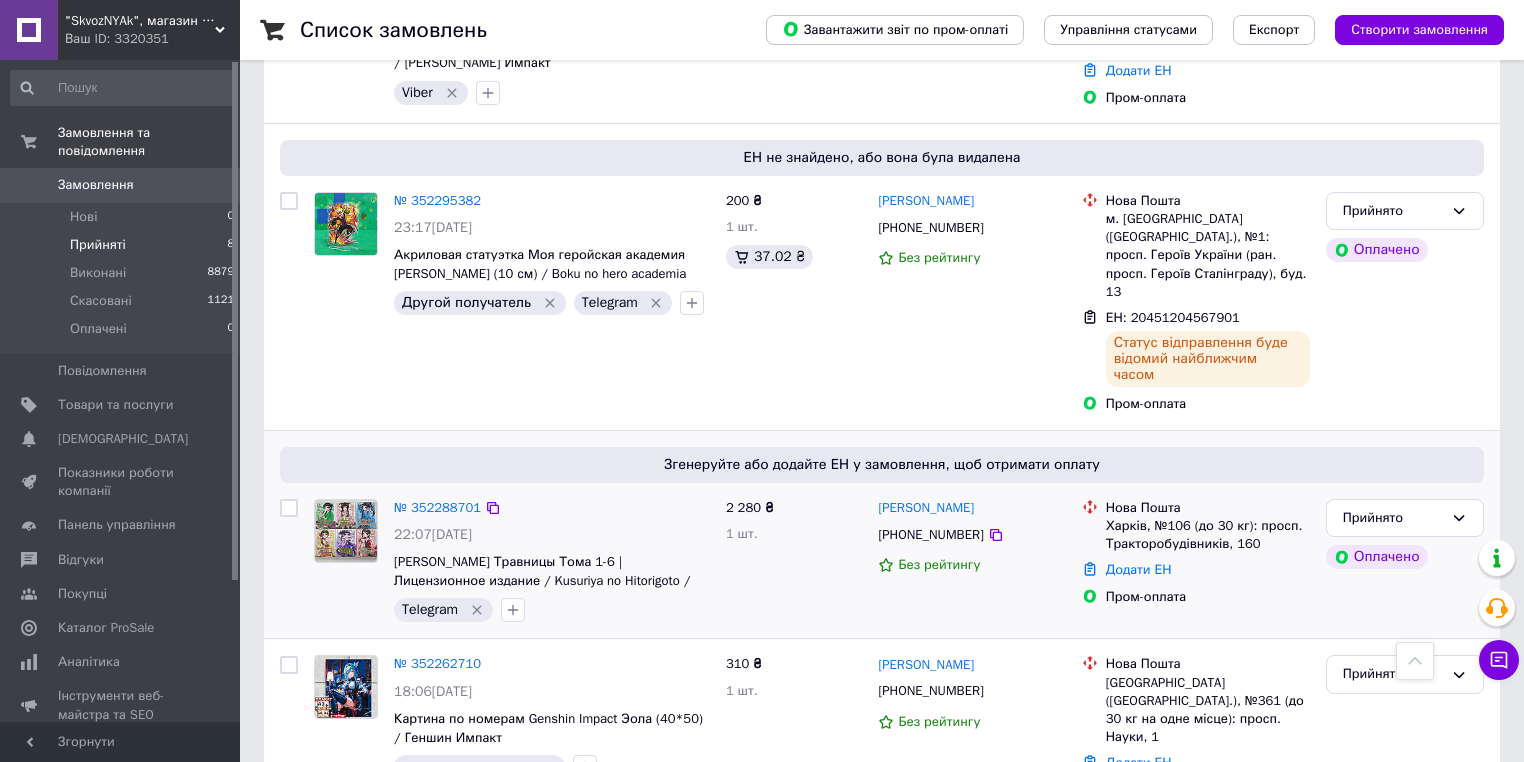 drag, startPoint x: 990, startPoint y: 449, endPoint x: 876, endPoint y: 447, distance: 114.01754 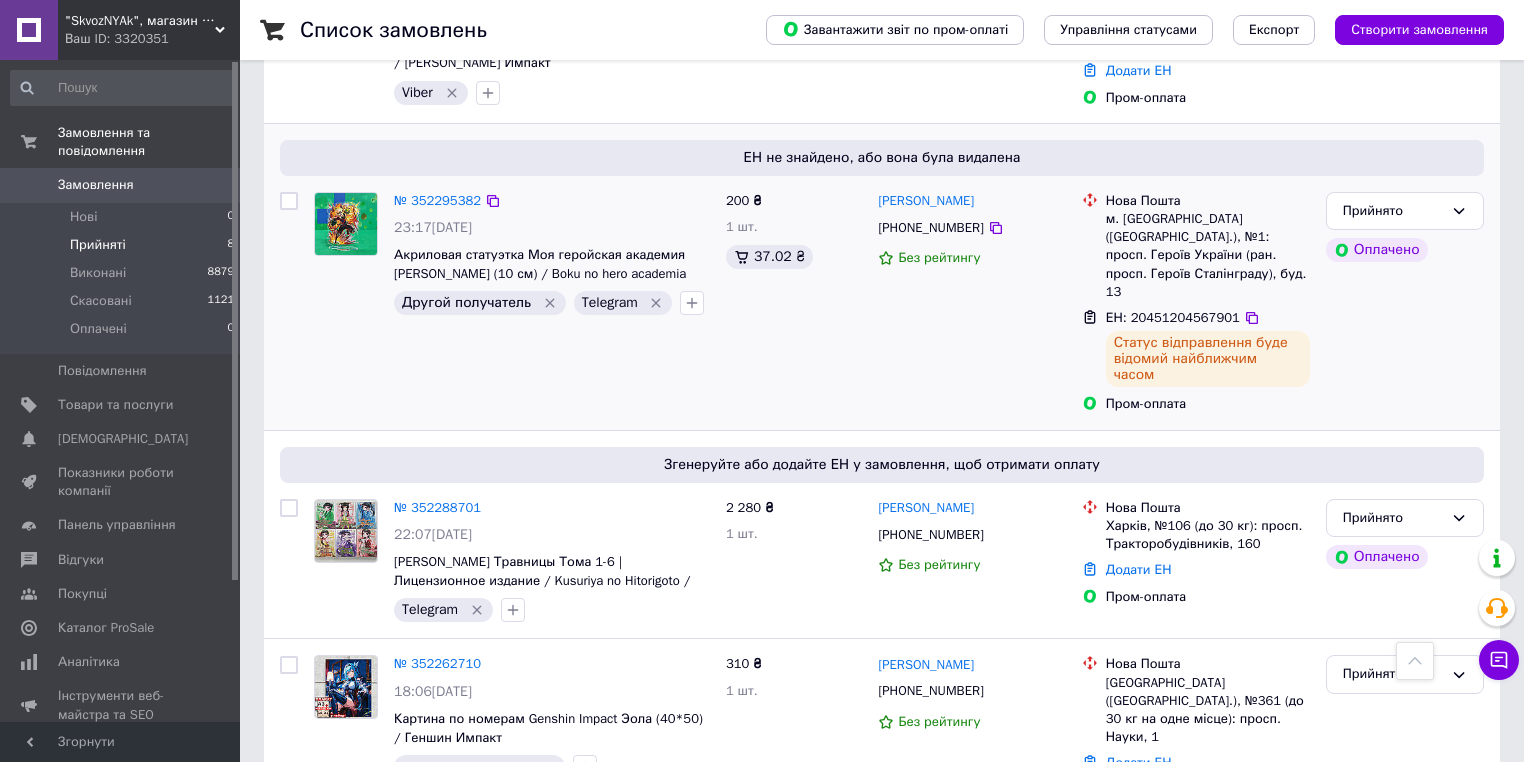 copy on "Тетяна Аліфанова" 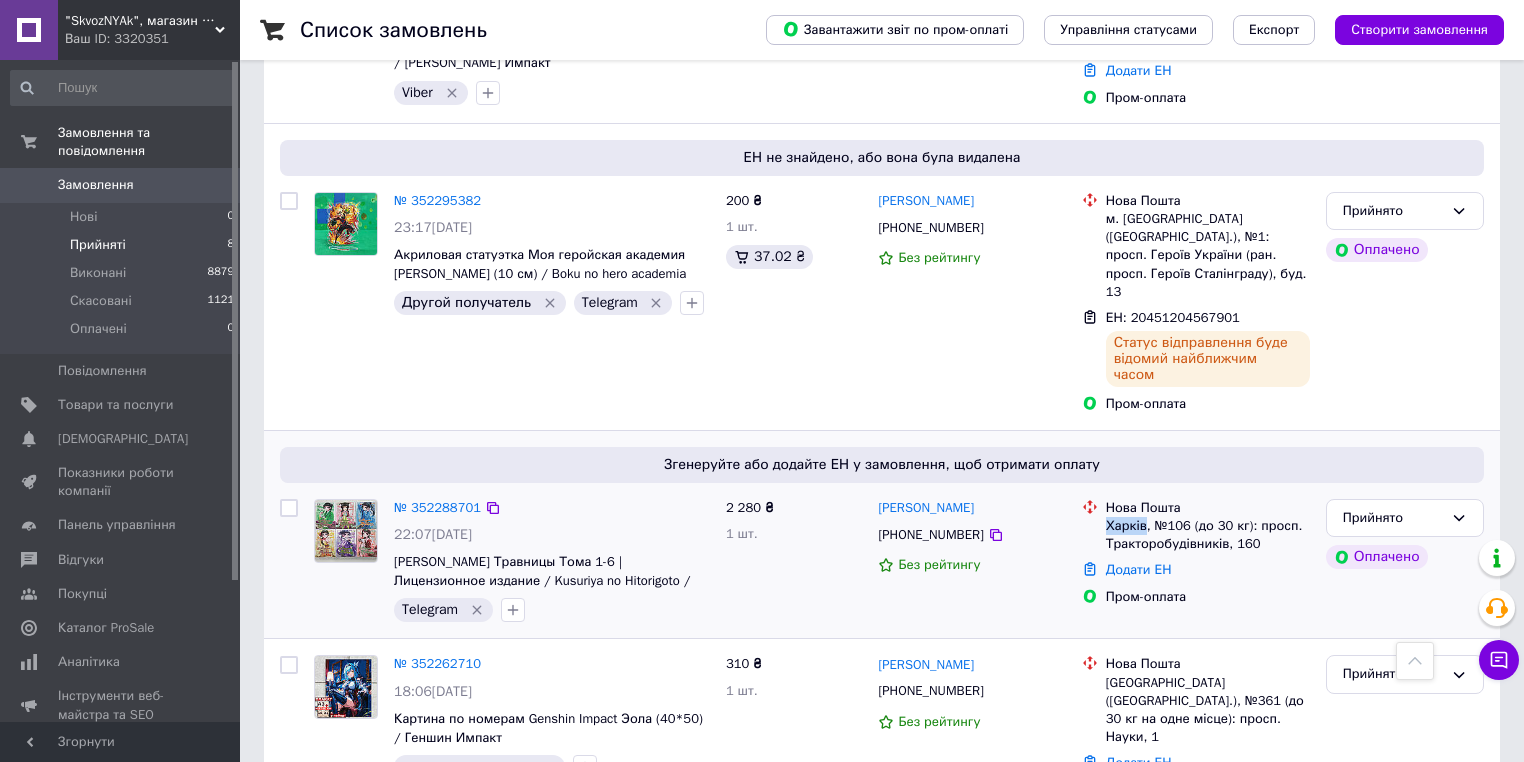drag, startPoint x: 1108, startPoint y: 474, endPoint x: 1144, endPoint y: 474, distance: 36 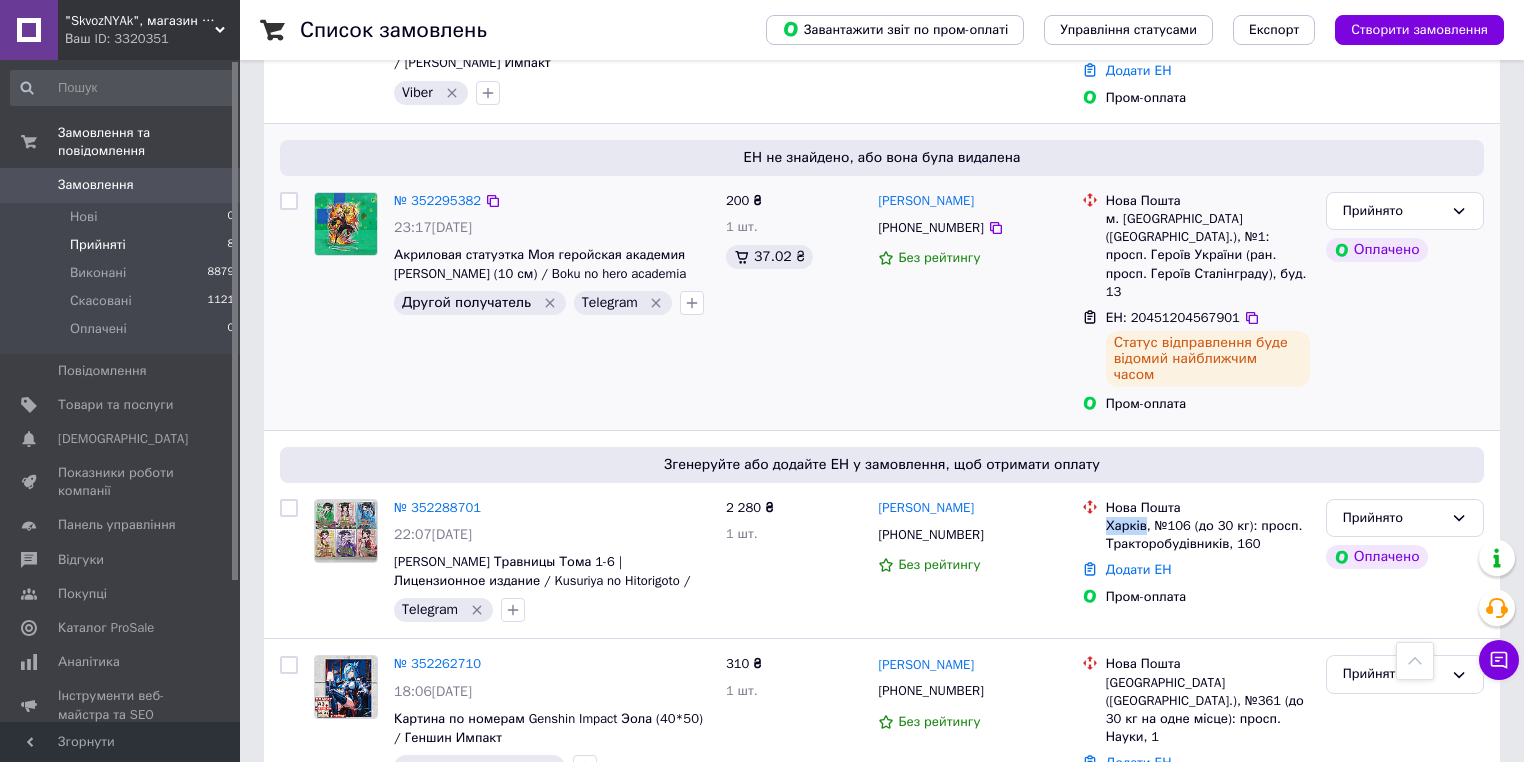 copy on "Харків" 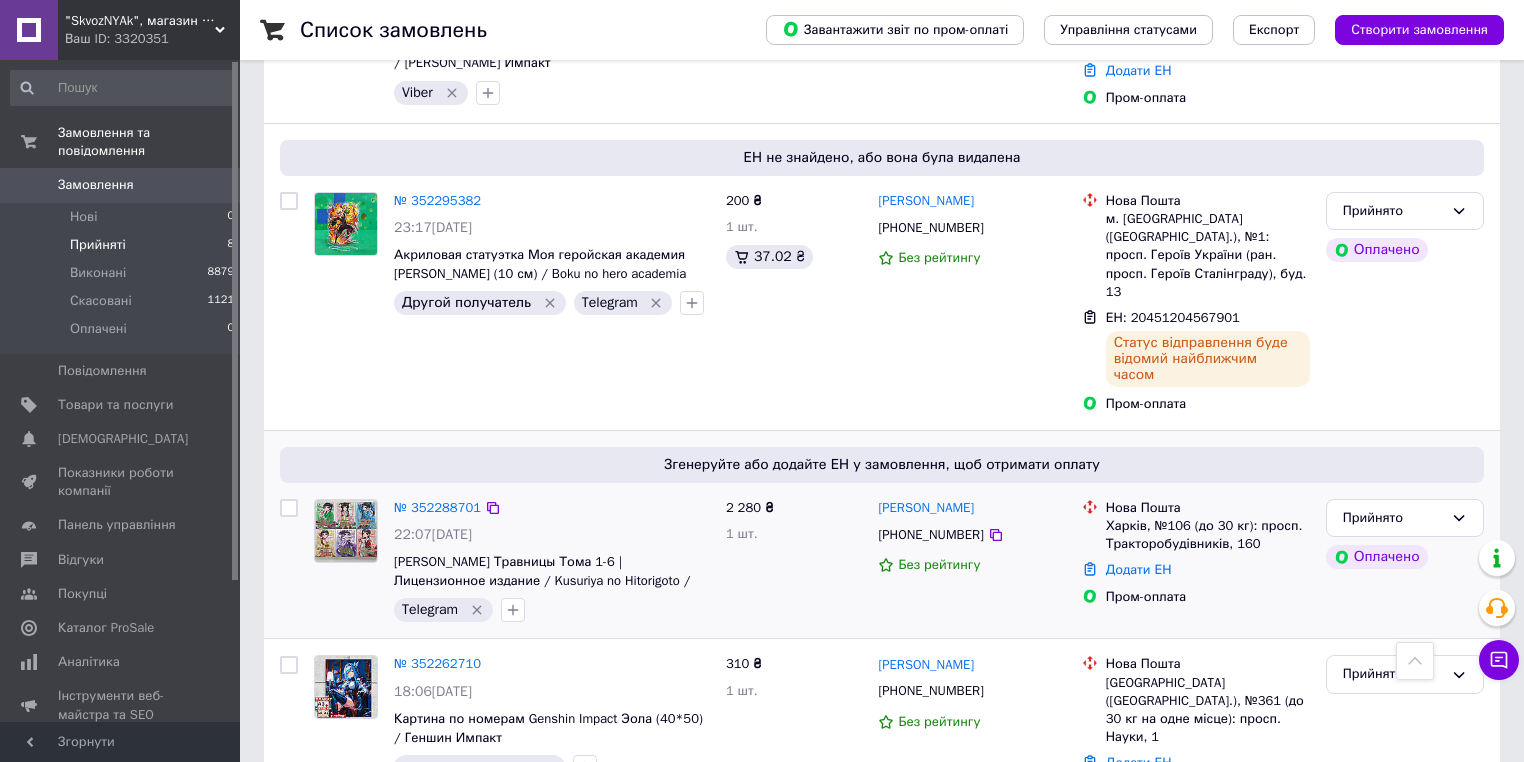 click on "Додати ЕН" at bounding box center [1208, 570] 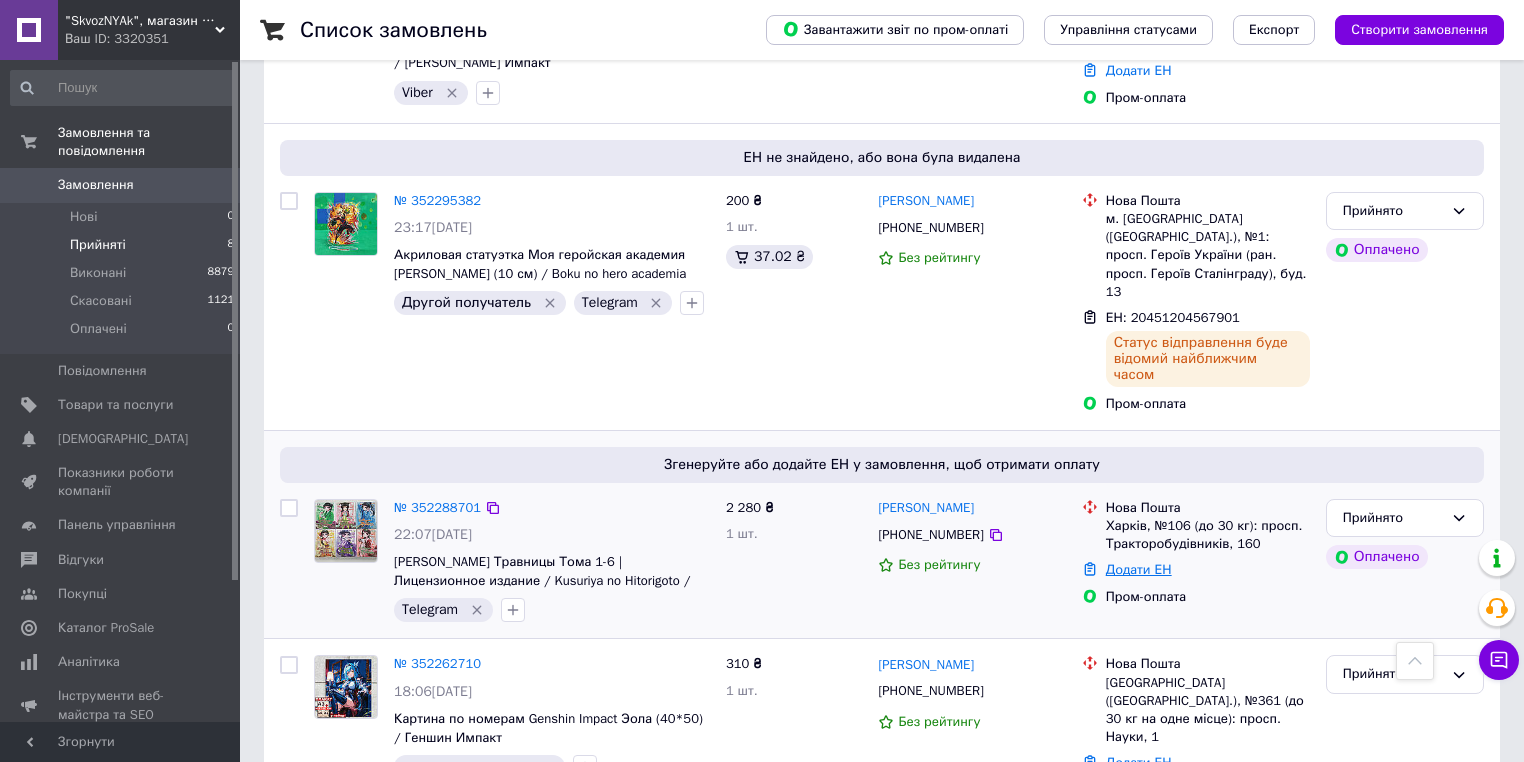 click on "Додати ЕН" at bounding box center (1139, 569) 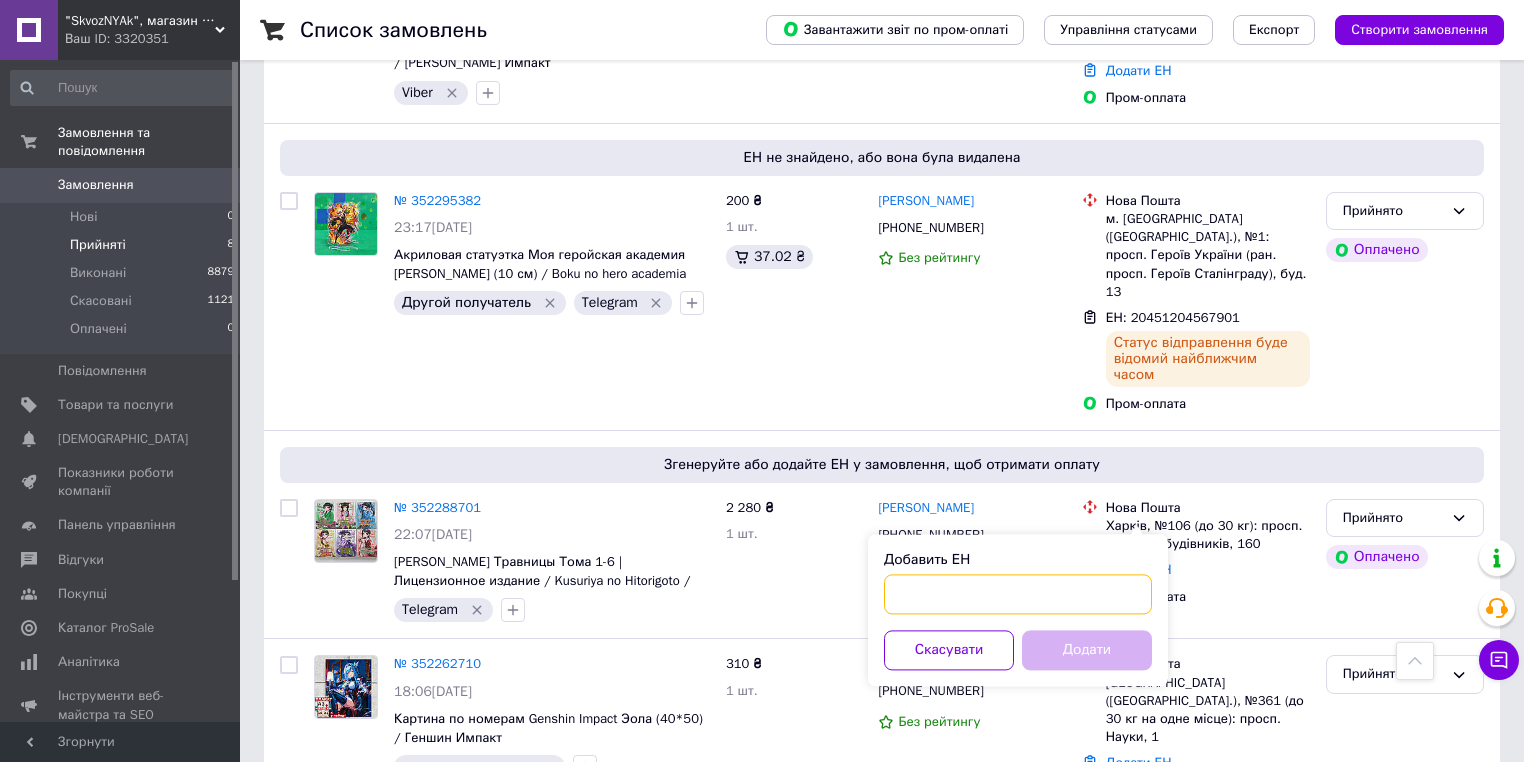 click on "Добавить ЕН" at bounding box center (1018, 594) 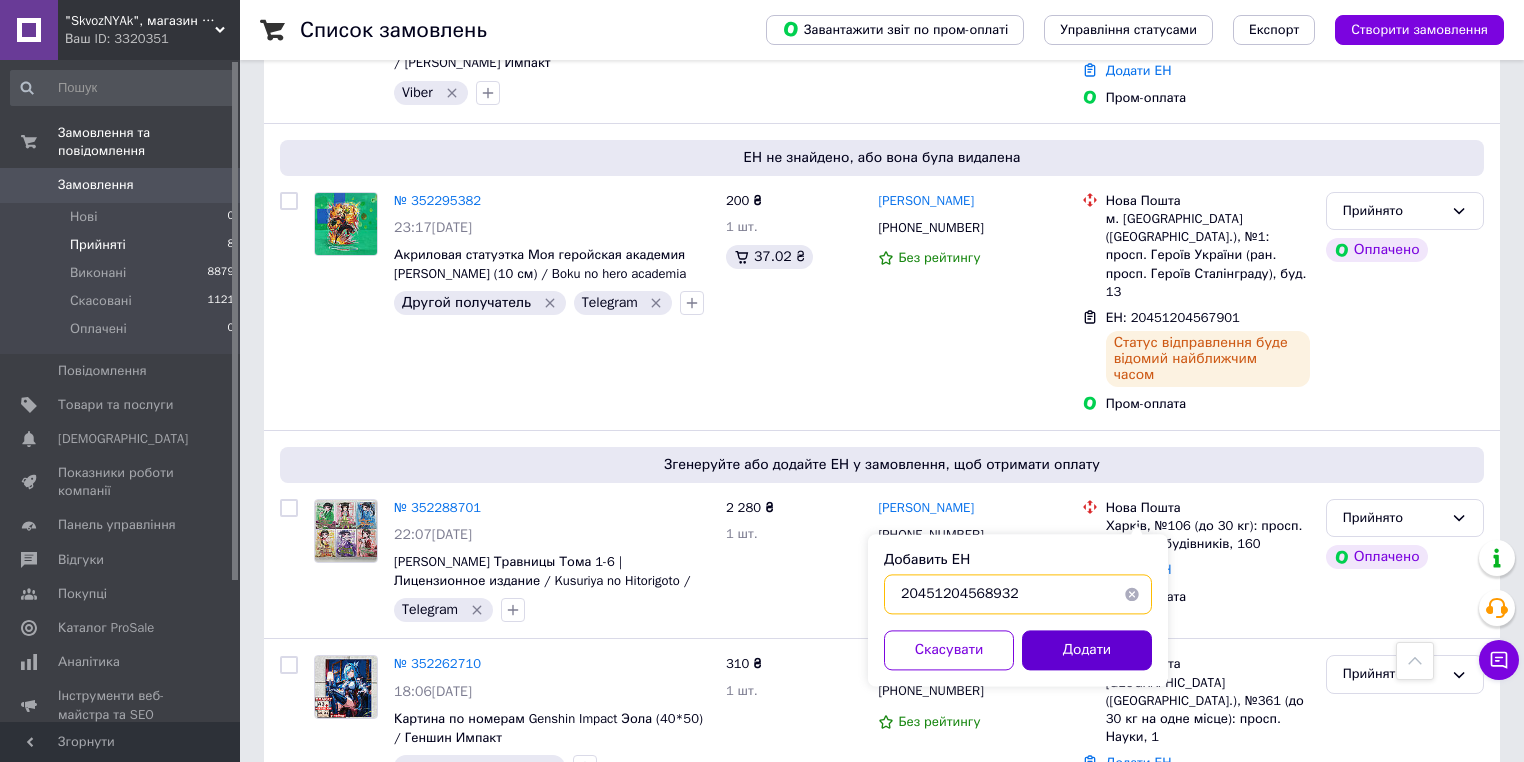 type on "20451204568932" 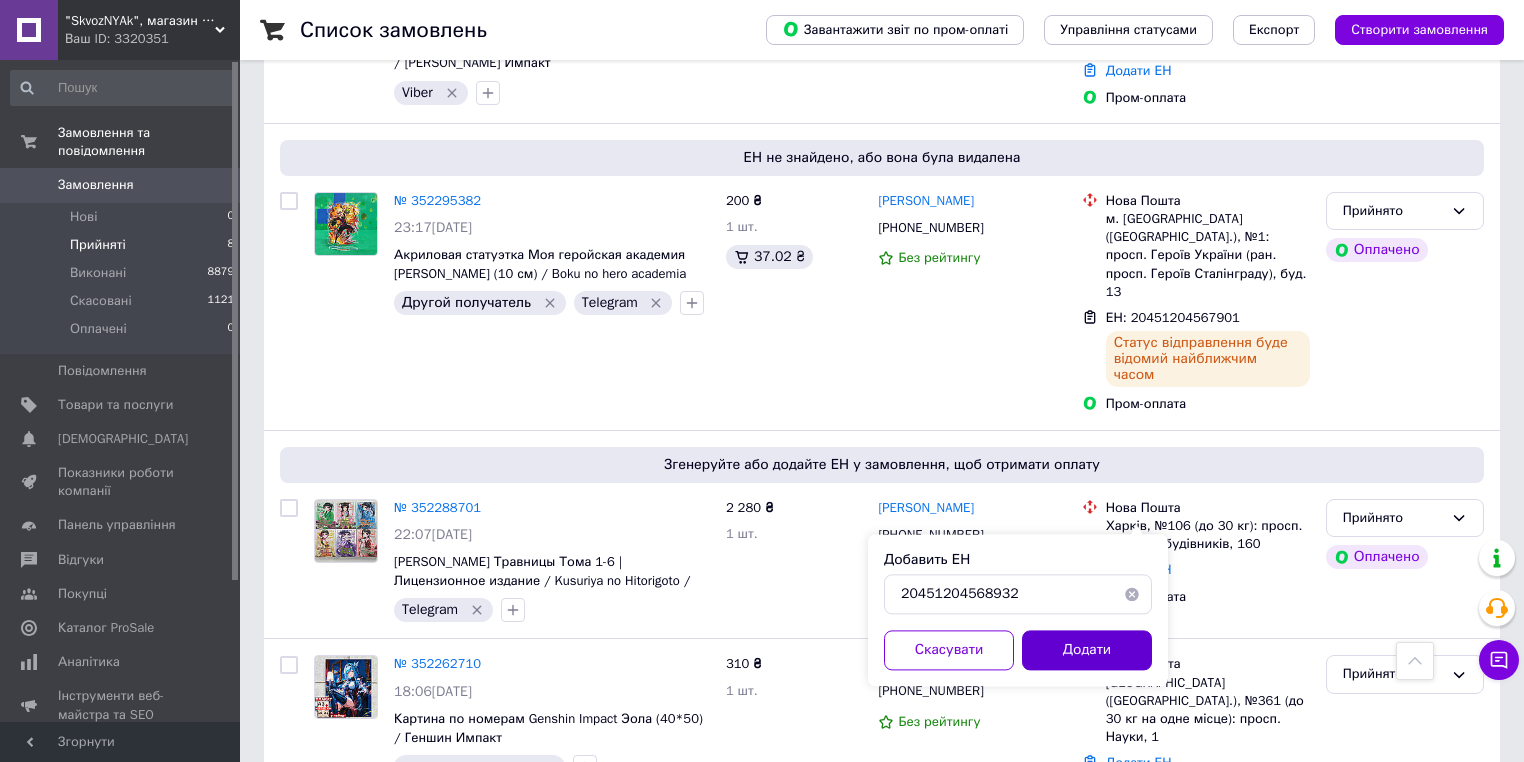 click on "Додати" at bounding box center (1087, 650) 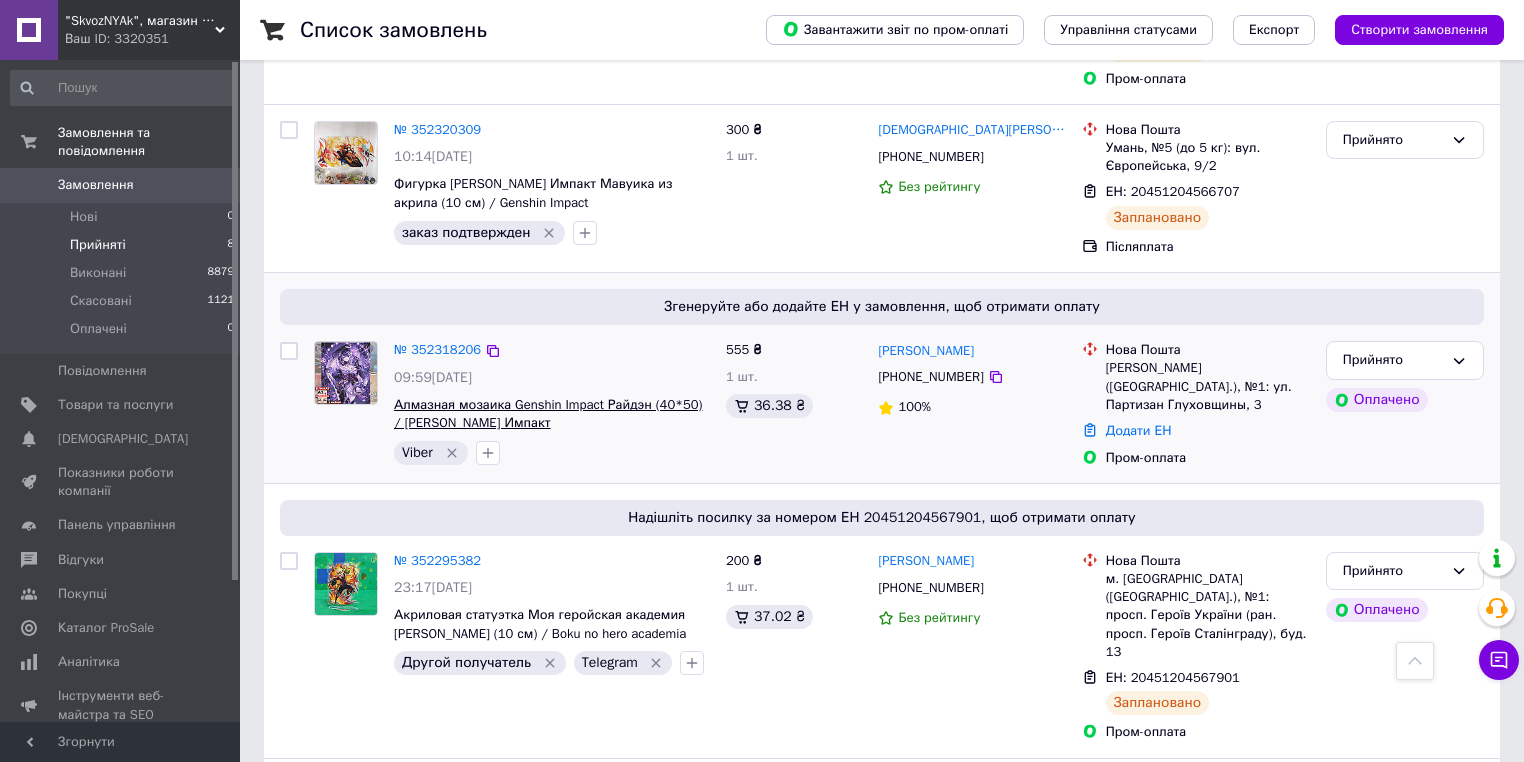 scroll, scrollTop: 868, scrollLeft: 0, axis: vertical 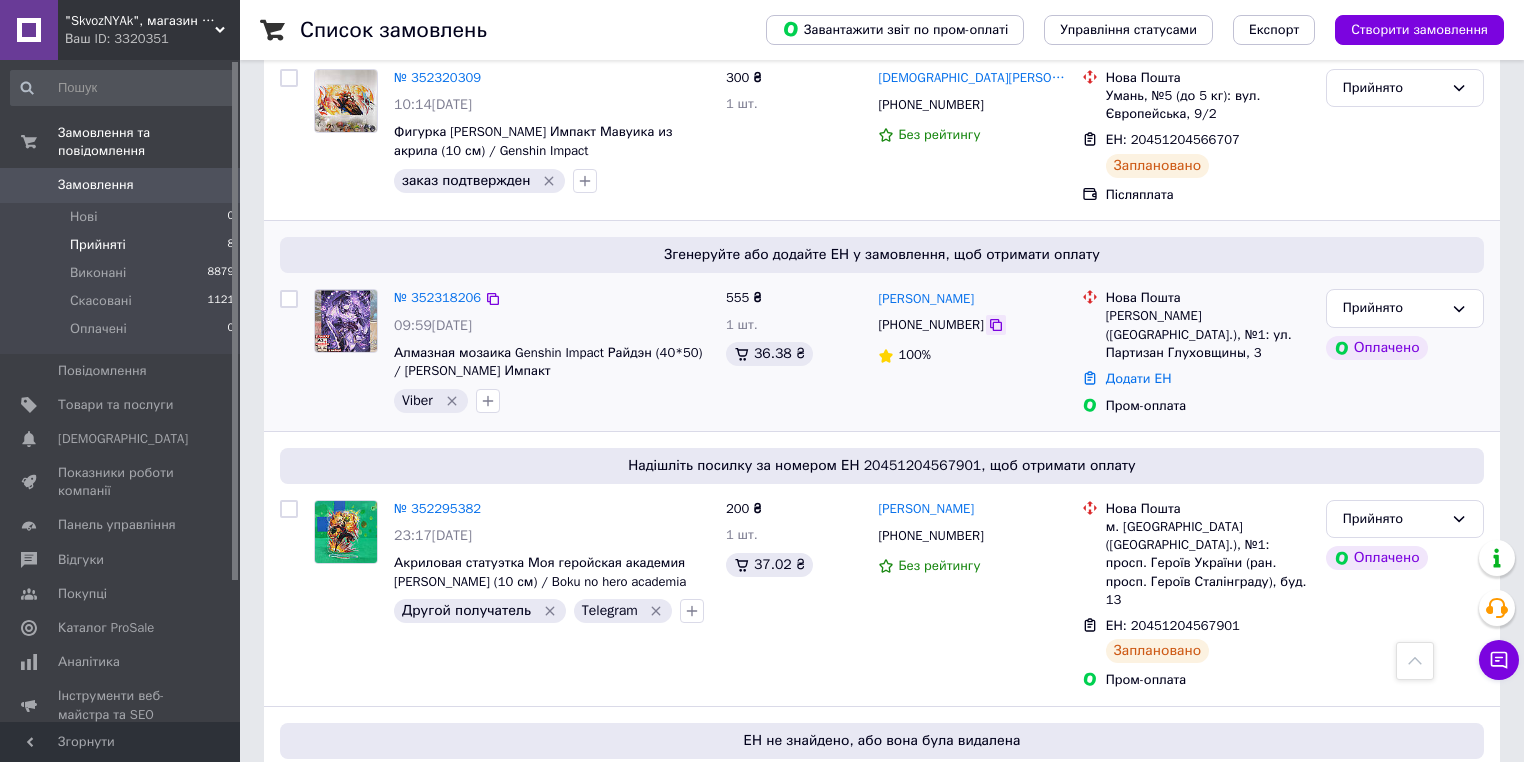 click 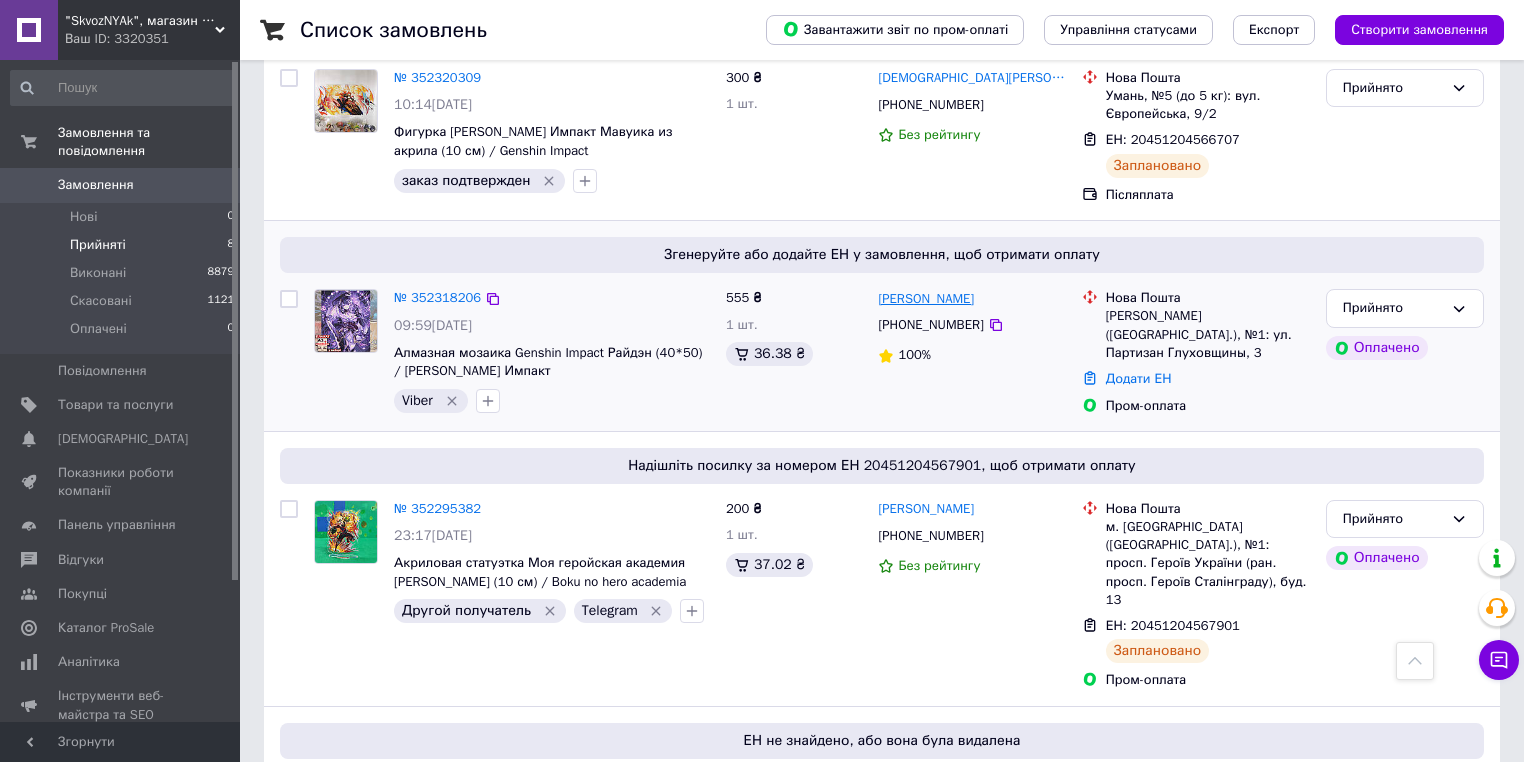 drag, startPoint x: 1007, startPoint y: 288, endPoint x: 878, endPoint y: 279, distance: 129.31357 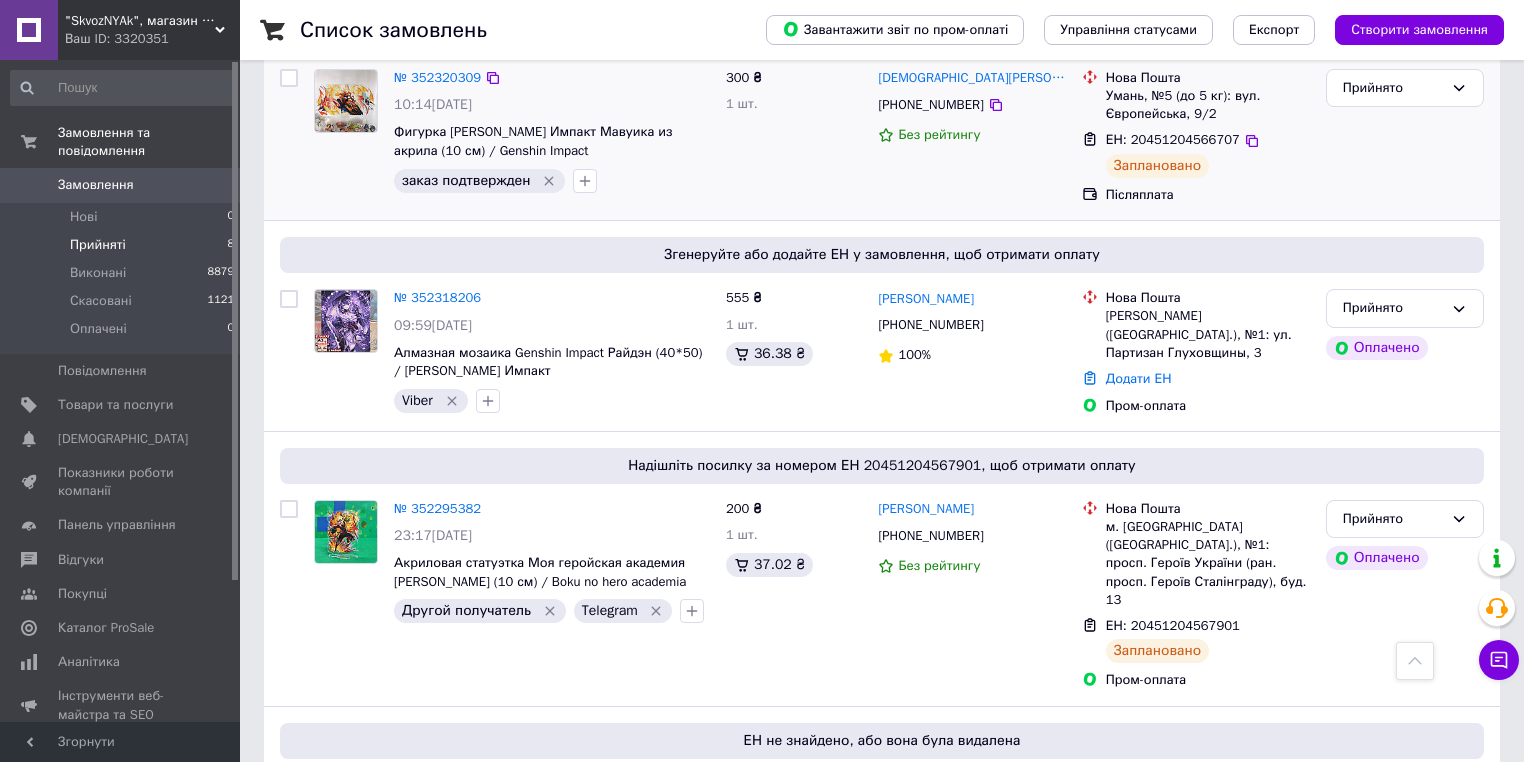 copy on "Тимофій Чернишов" 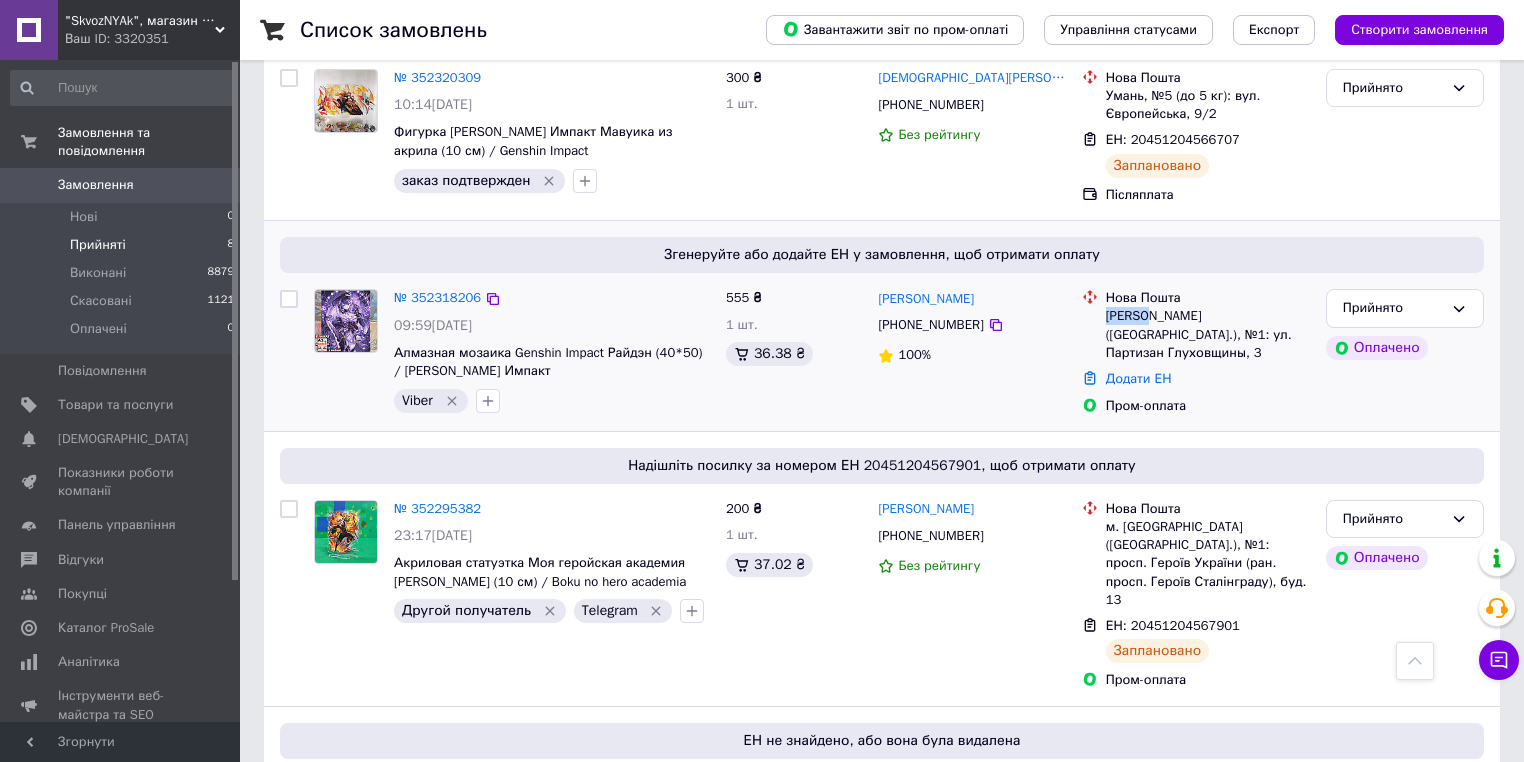 drag, startPoint x: 1107, startPoint y: 299, endPoint x: 1145, endPoint y: 300, distance: 38.013157 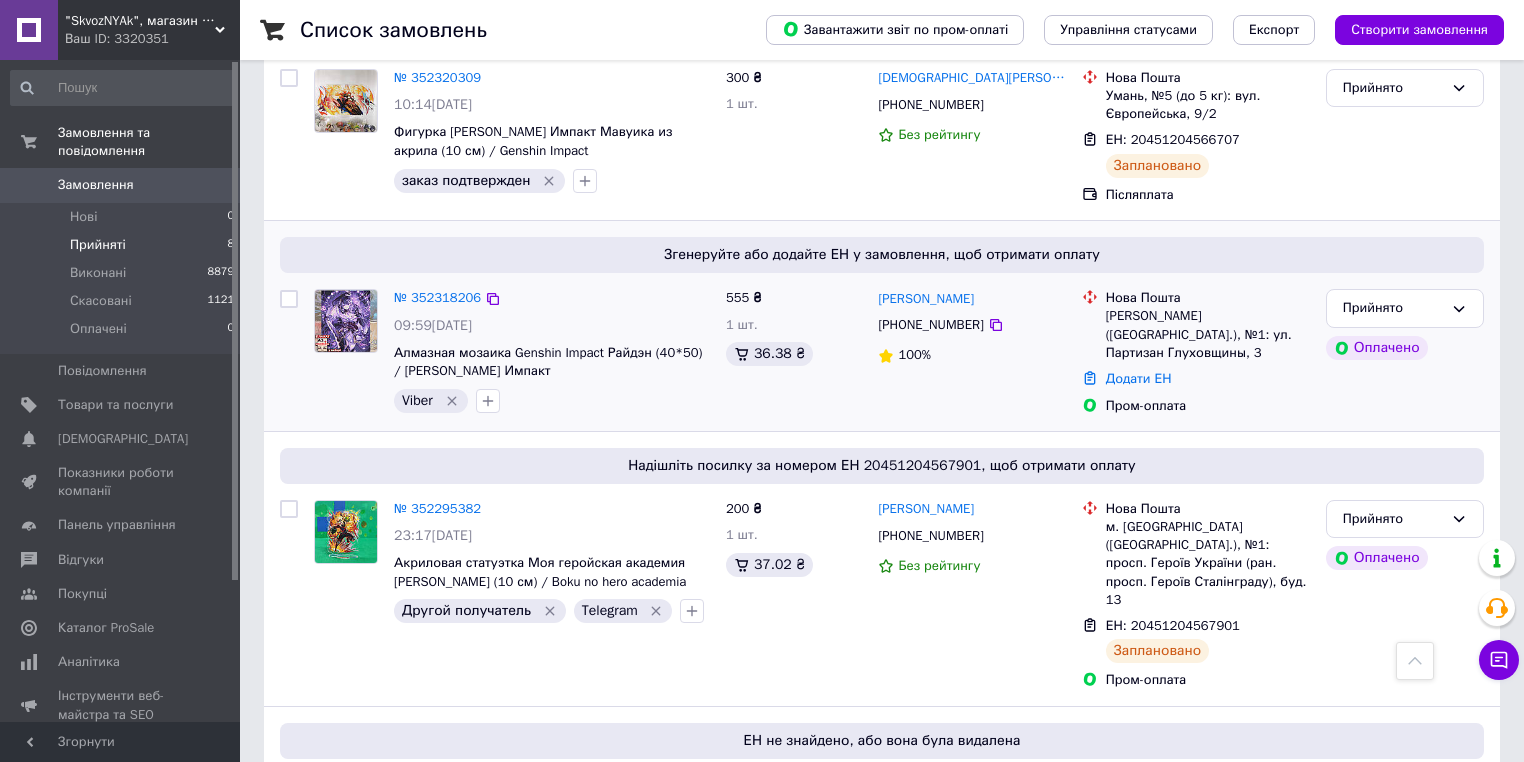 click on "Додати ЕН" at bounding box center [1208, 379] 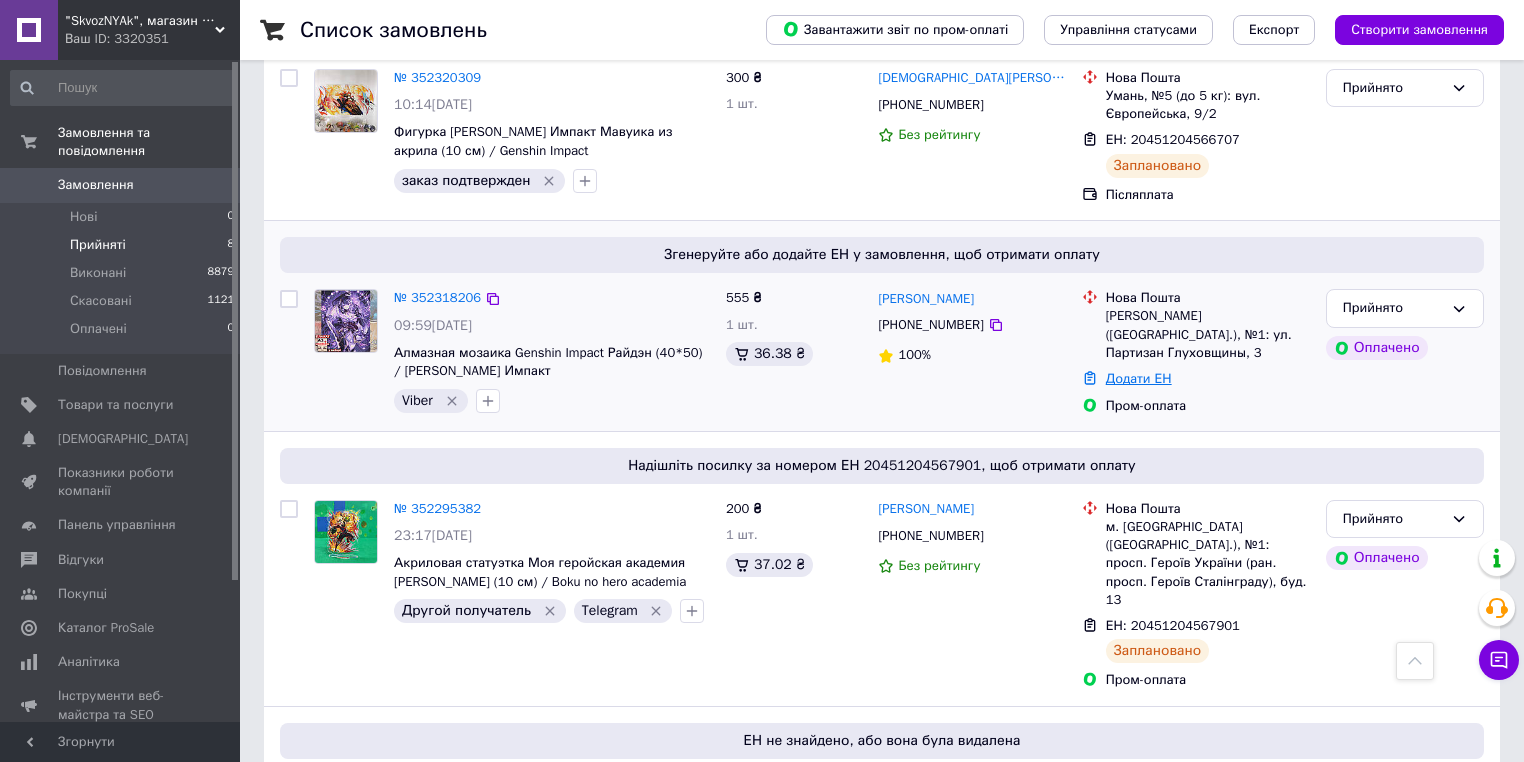 click on "Додати ЕН" at bounding box center [1139, 378] 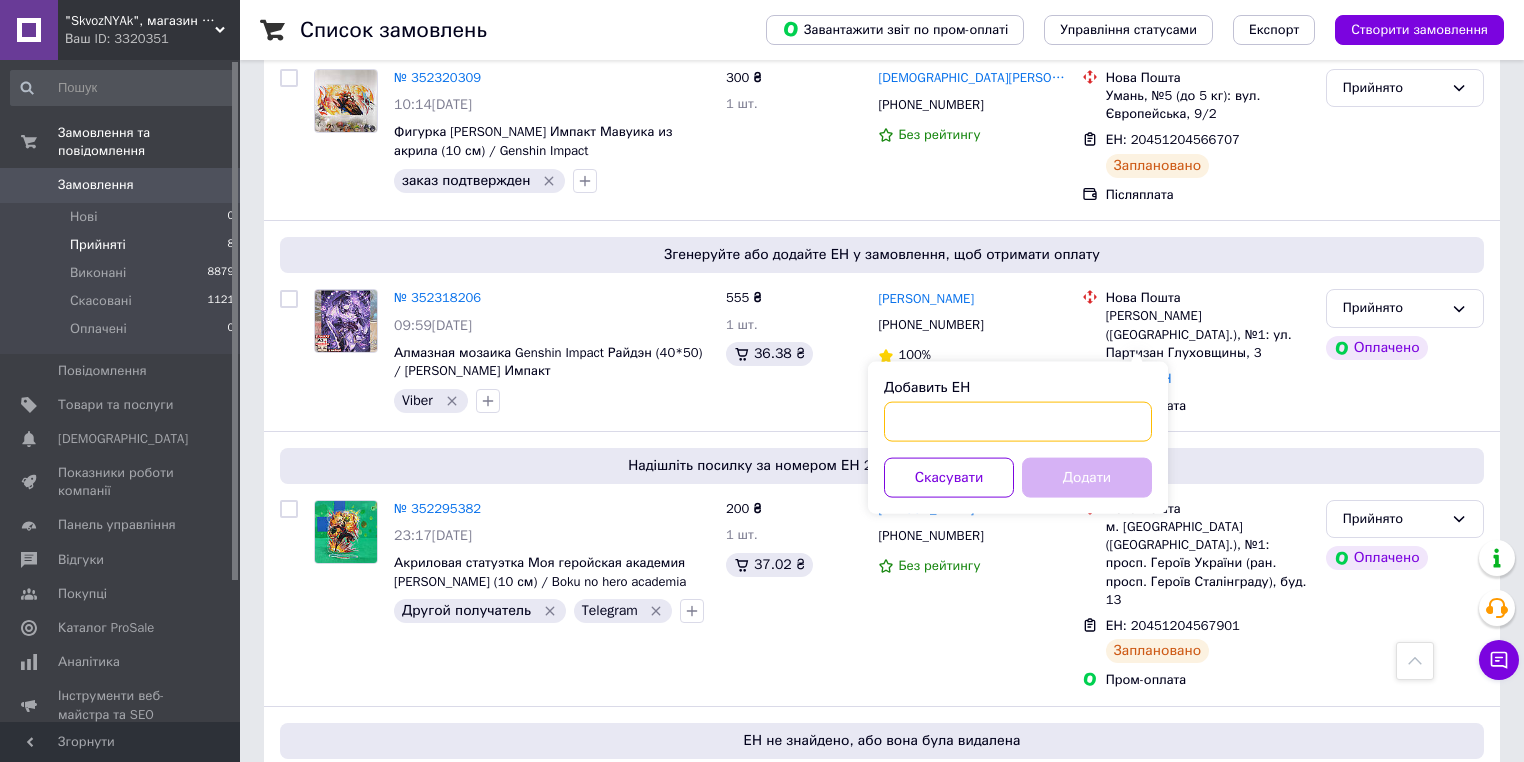 click on "Добавить ЕН" at bounding box center (1018, 422) 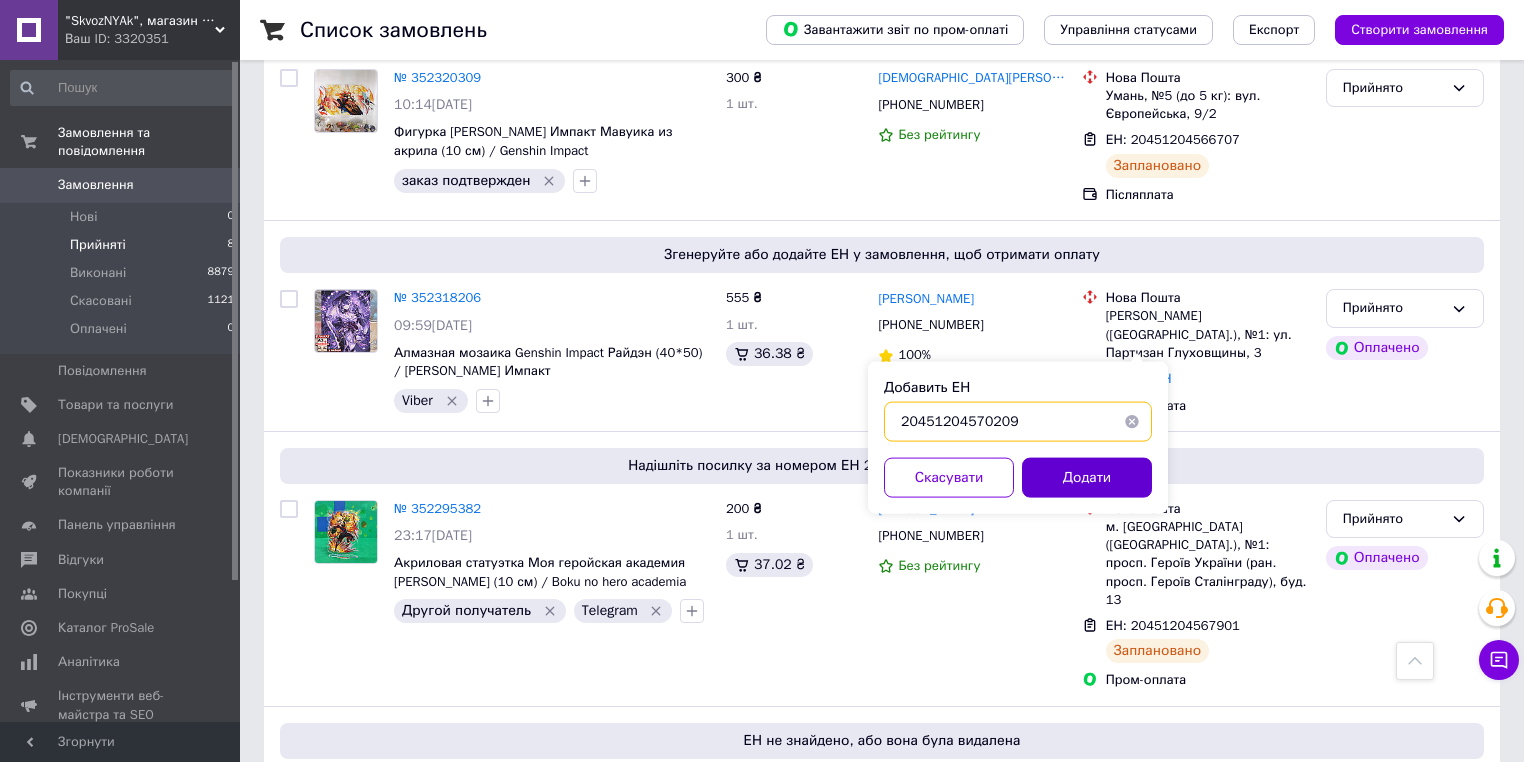 type on "20451204570209" 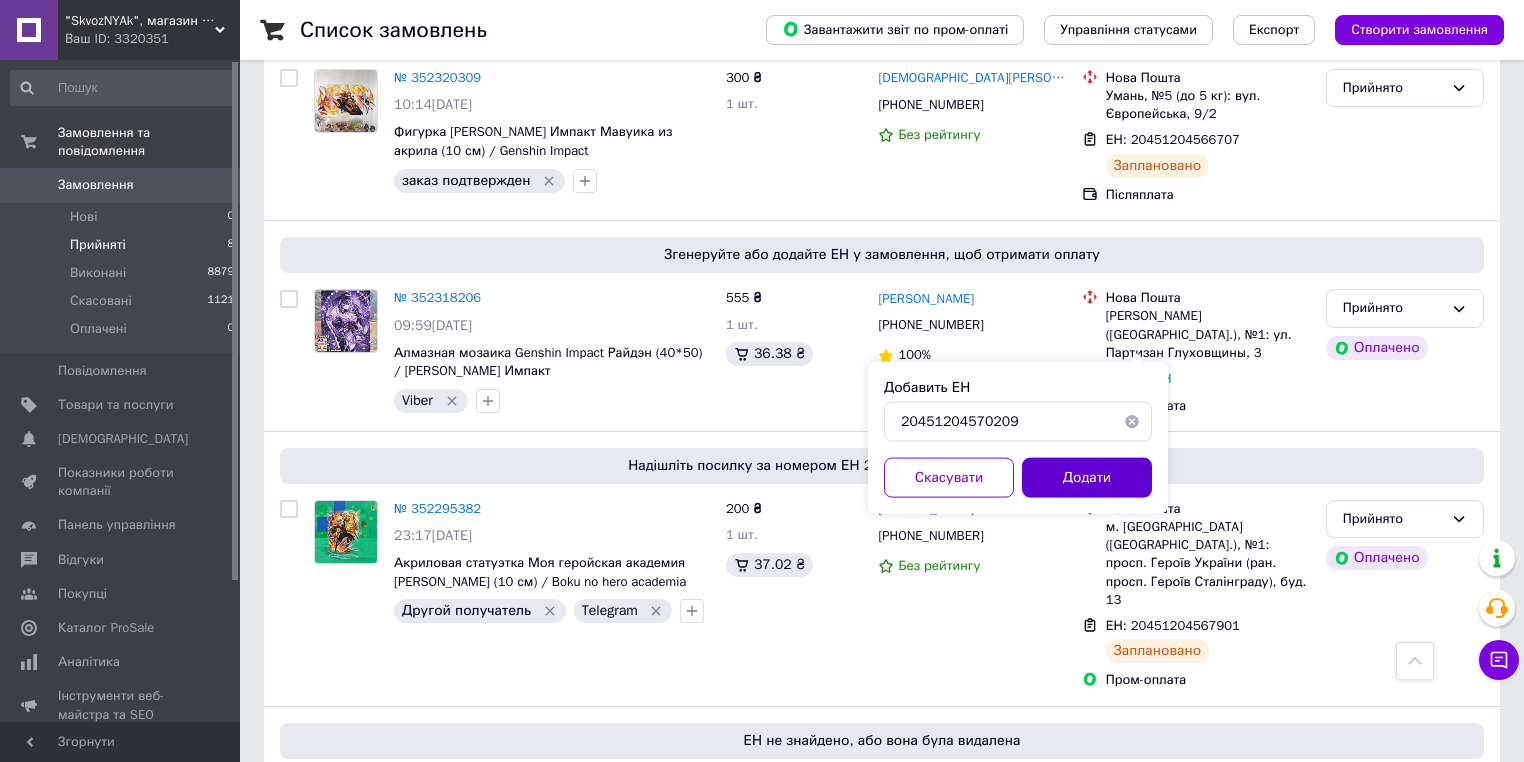 click on "Додати" at bounding box center [1087, 478] 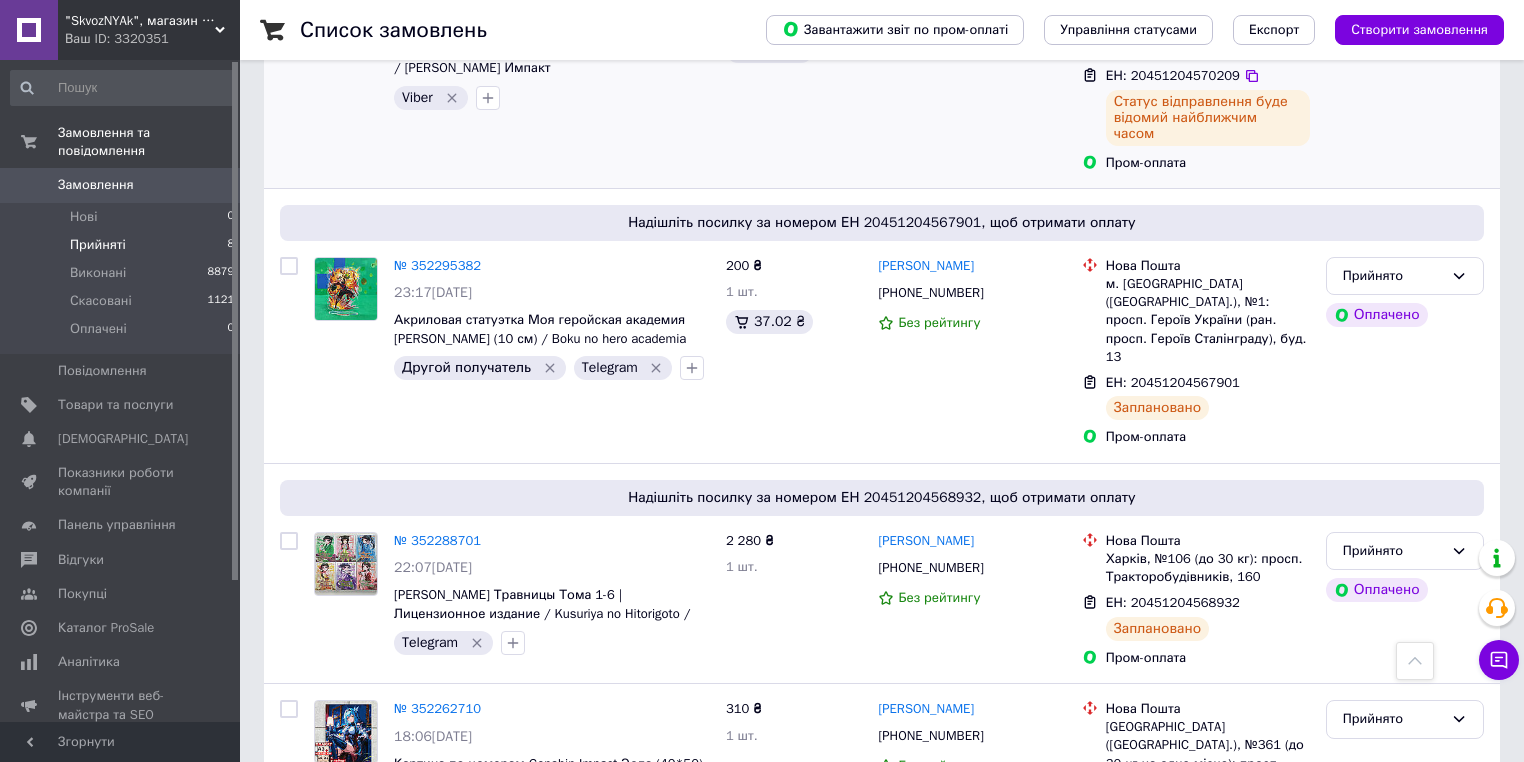 scroll, scrollTop: 1199, scrollLeft: 0, axis: vertical 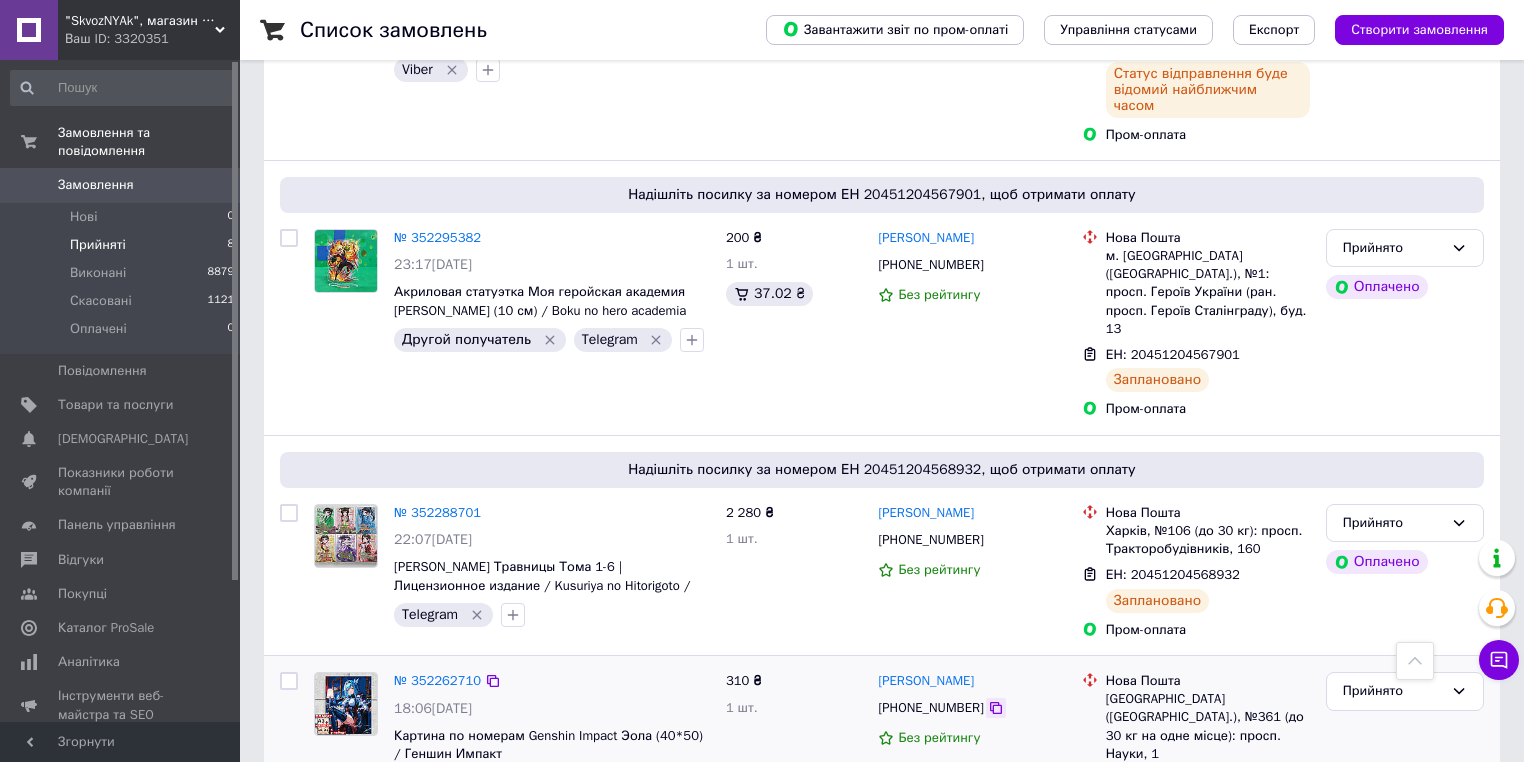 click 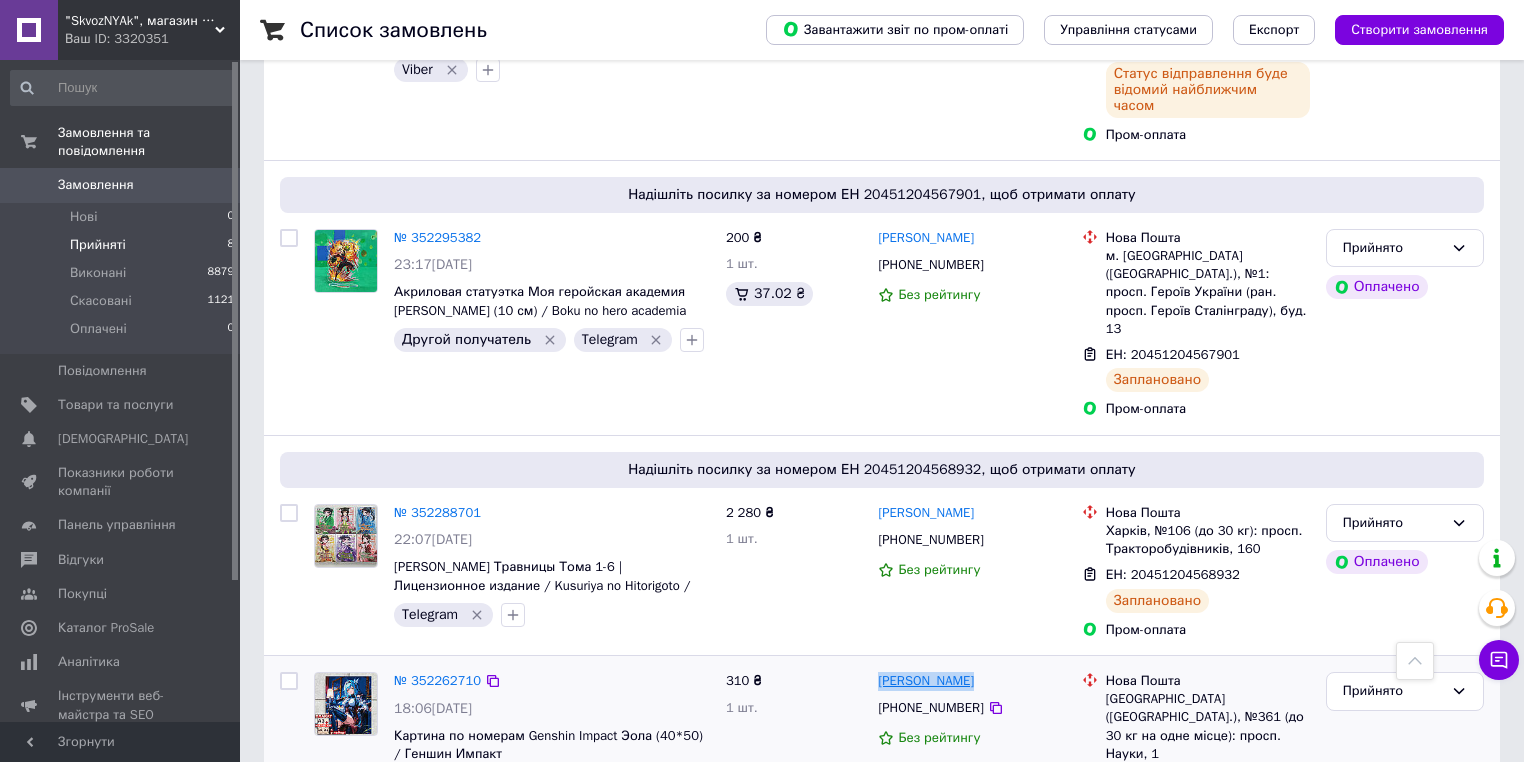 drag, startPoint x: 974, startPoint y: 611, endPoint x: 880, endPoint y: 600, distance: 94.641426 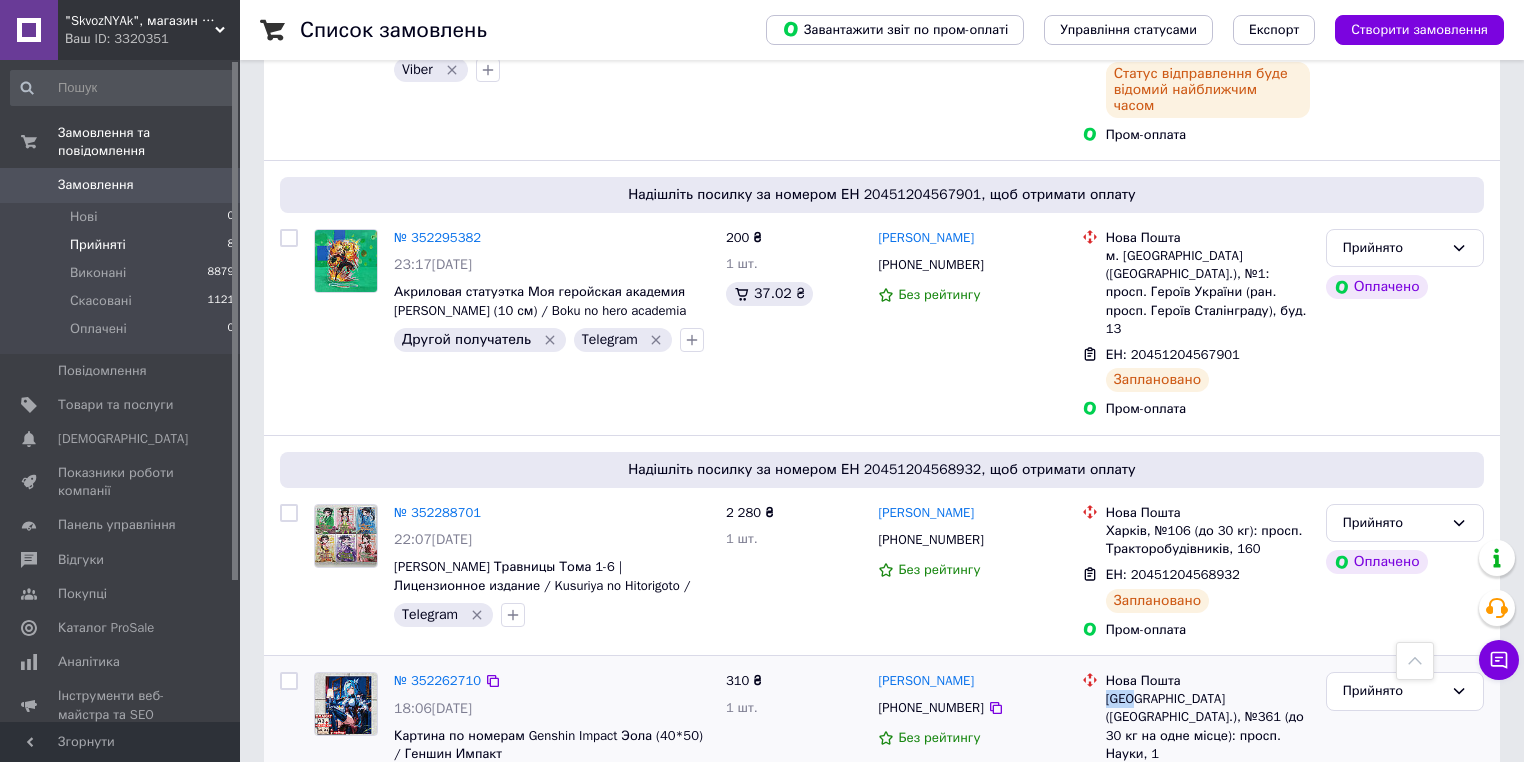 drag, startPoint x: 1103, startPoint y: 626, endPoint x: 1132, endPoint y: 626, distance: 29 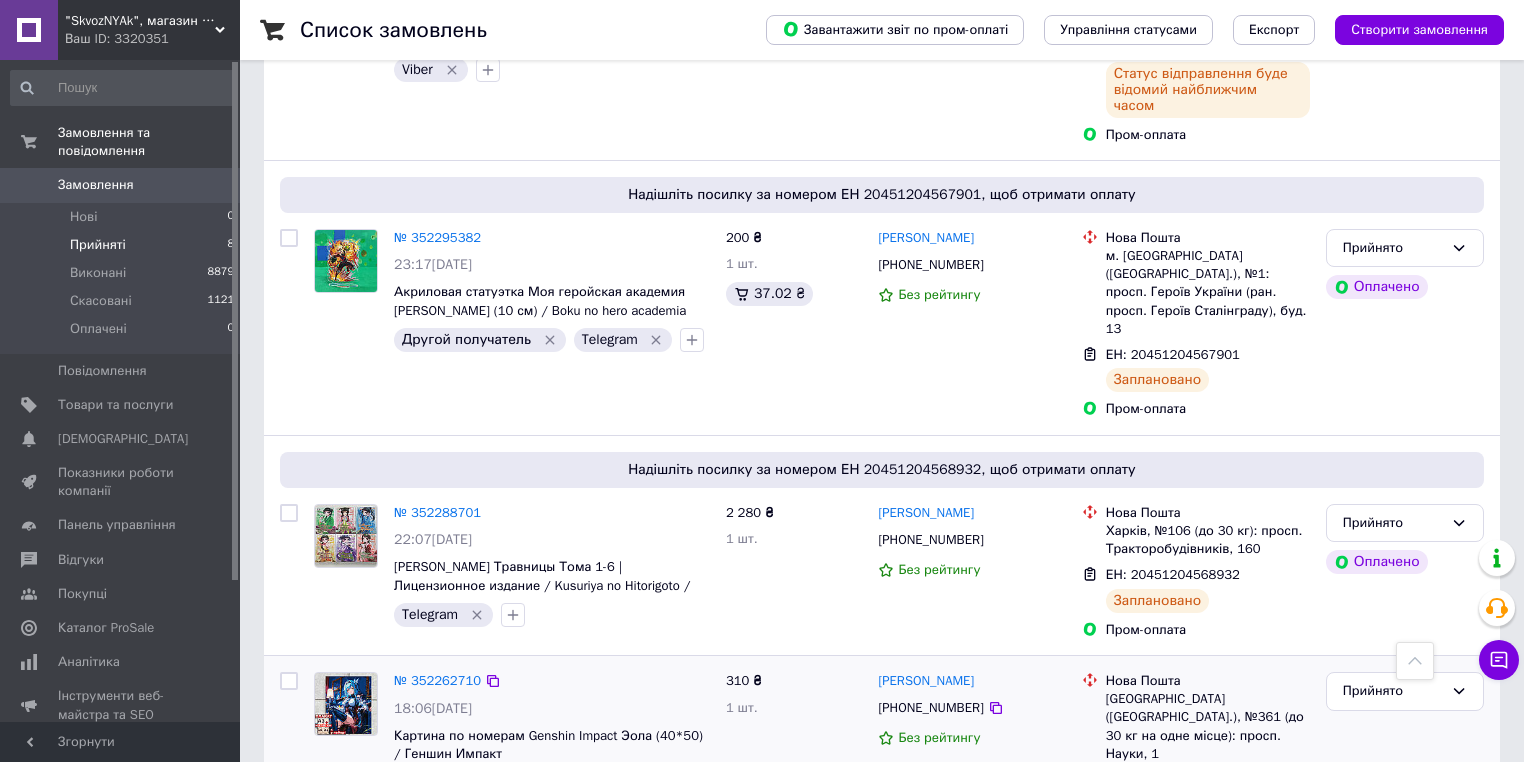 click on "Додати ЕН" at bounding box center [1139, 779] 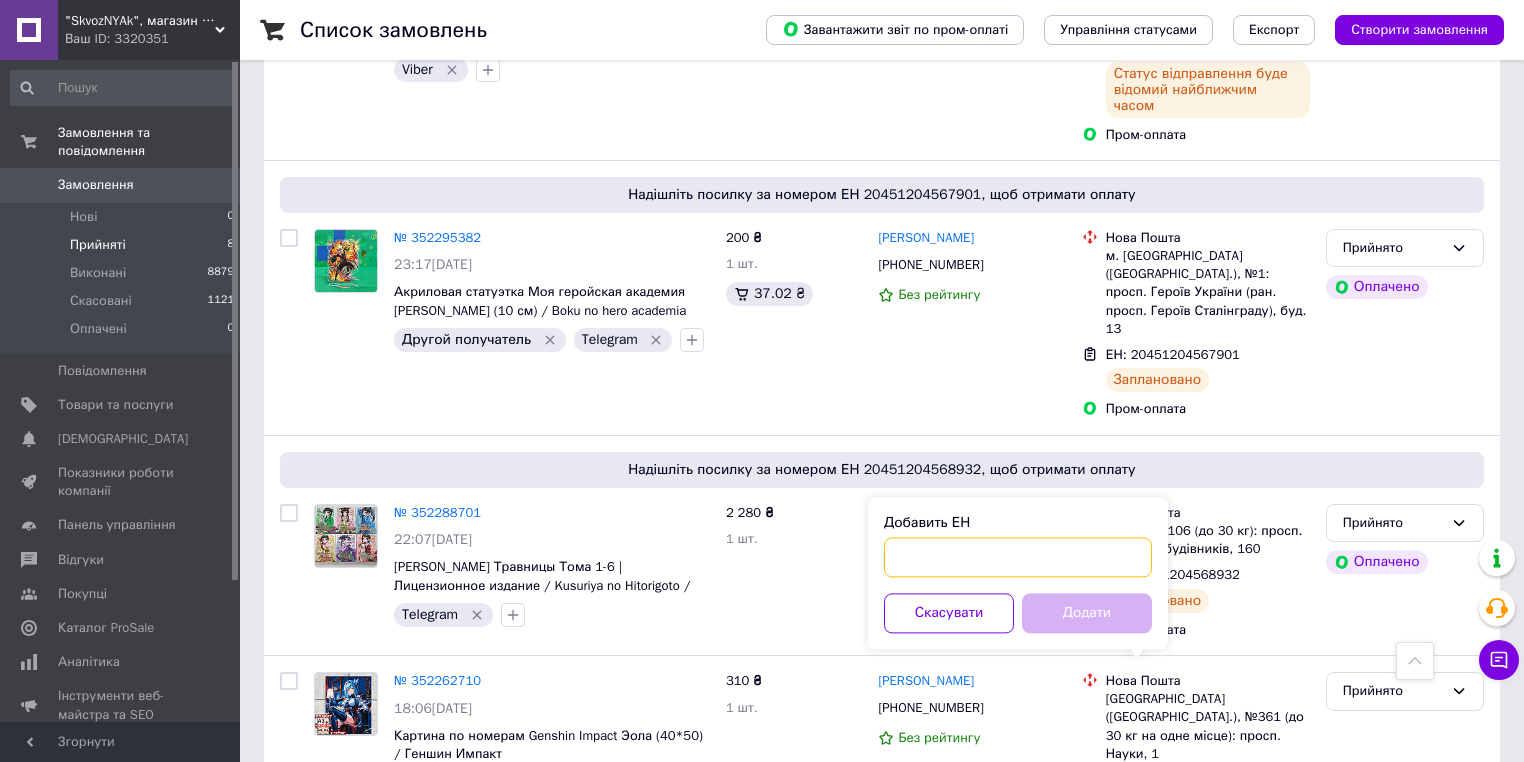click on "Добавить ЕН" at bounding box center [1018, 557] 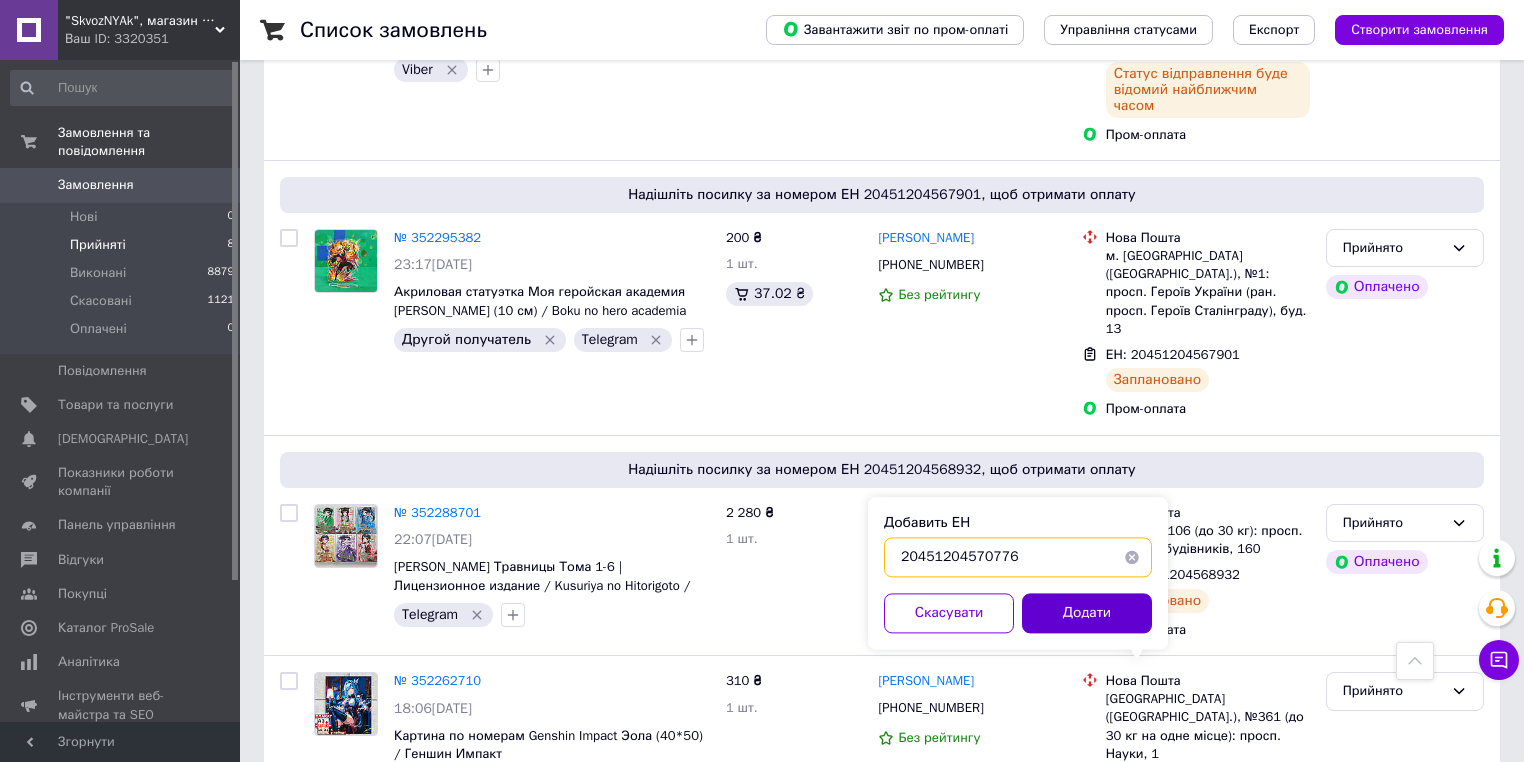 type on "20451204570776" 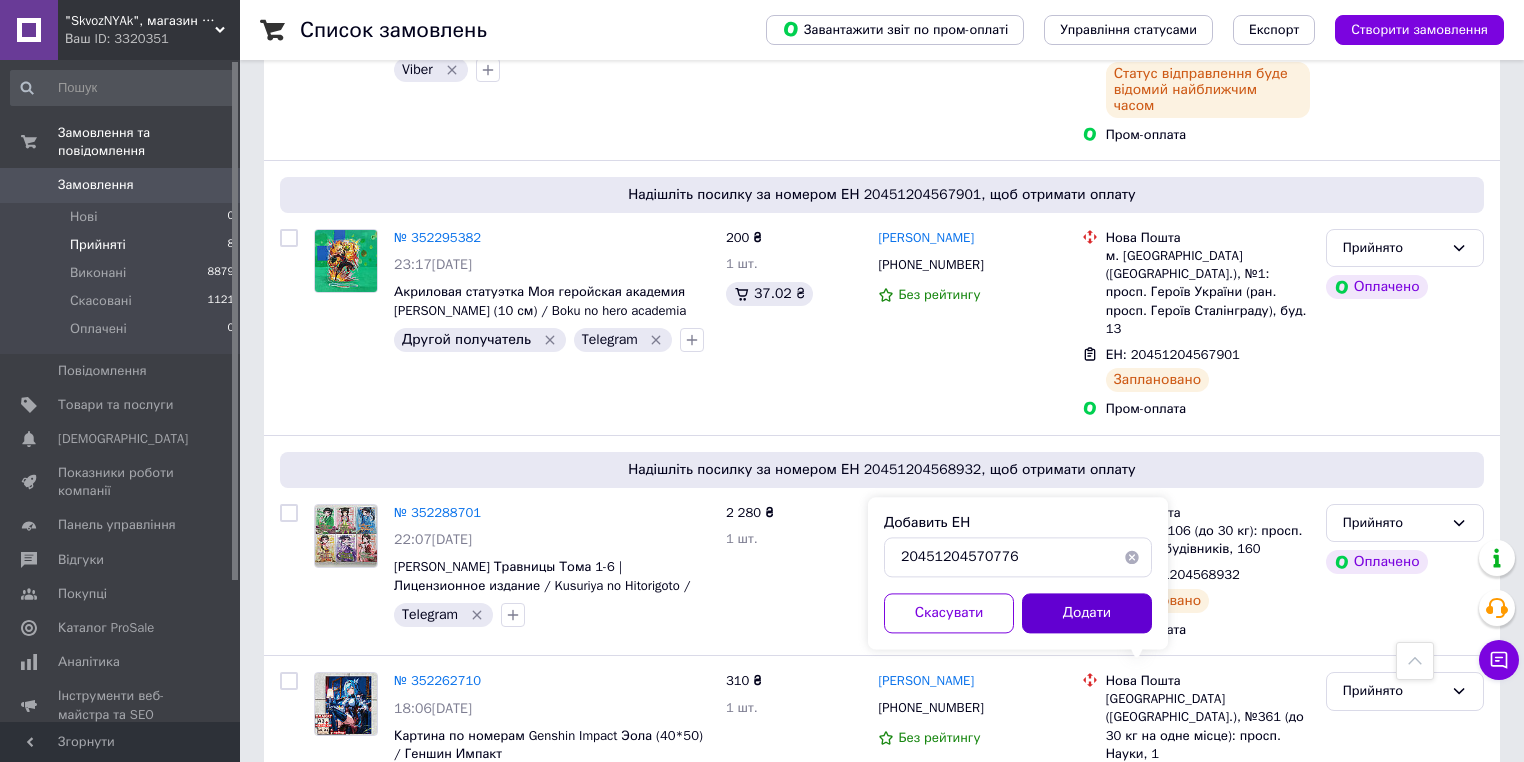 click on "Додати" at bounding box center [1087, 613] 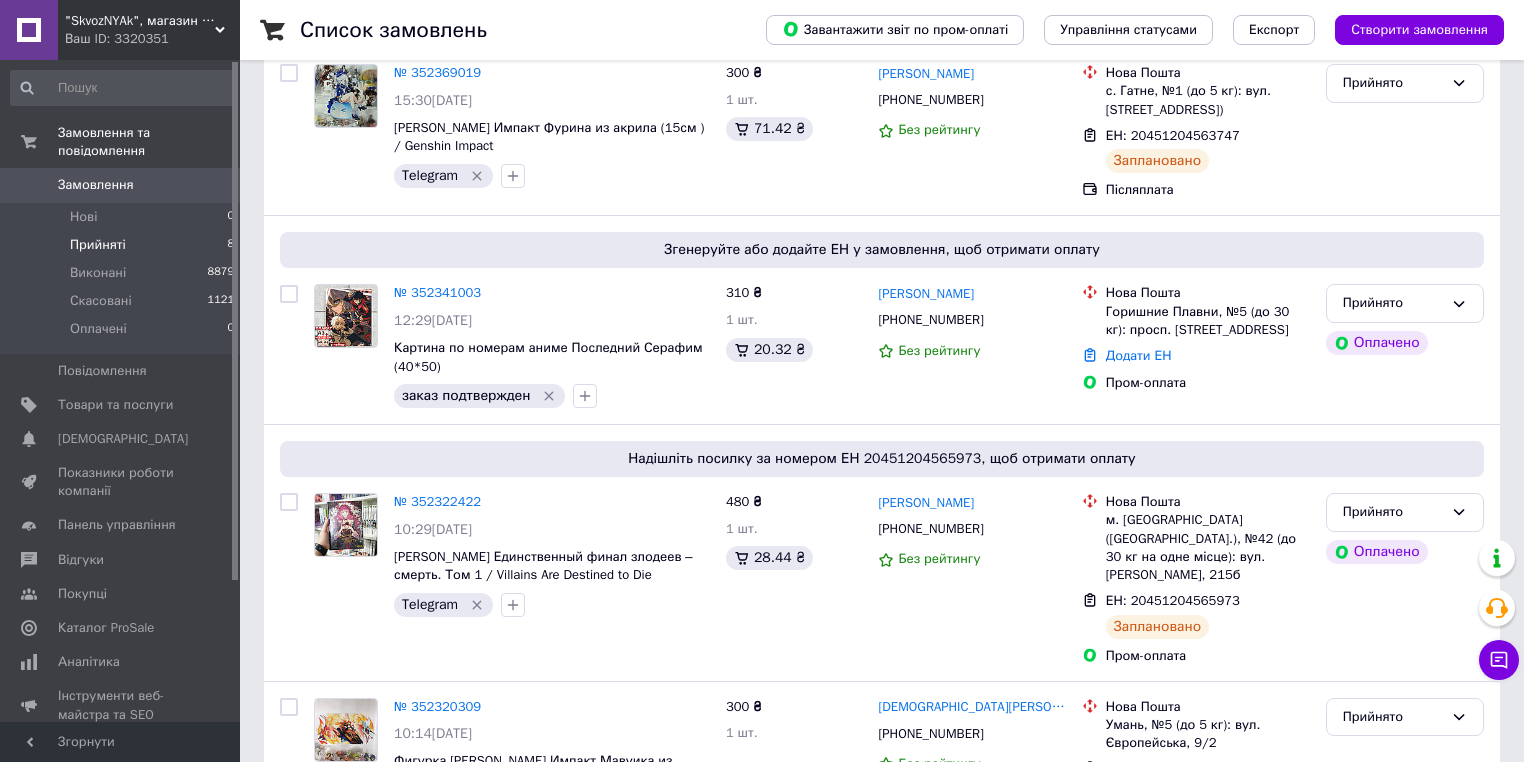 scroll, scrollTop: 79, scrollLeft: 0, axis: vertical 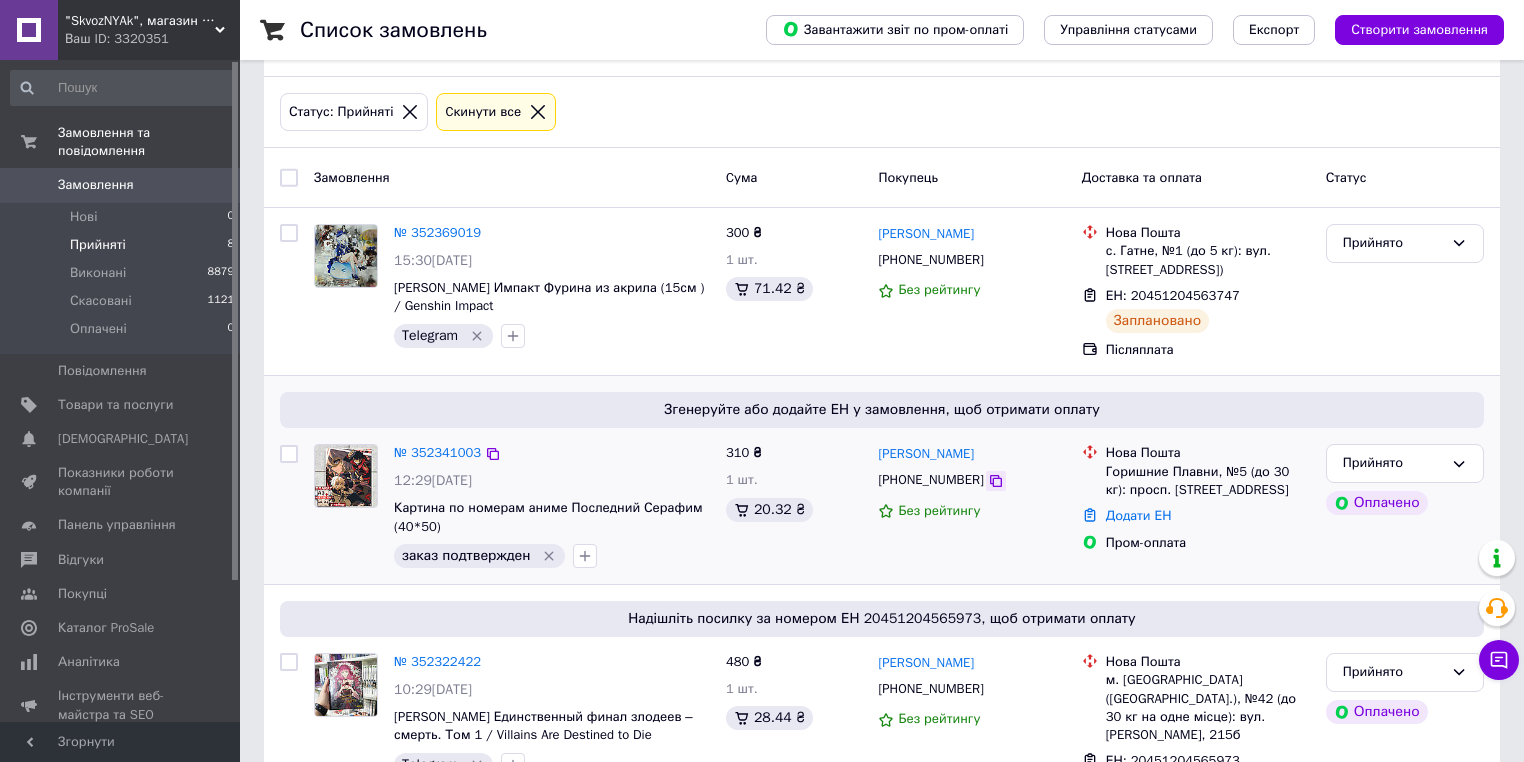 click 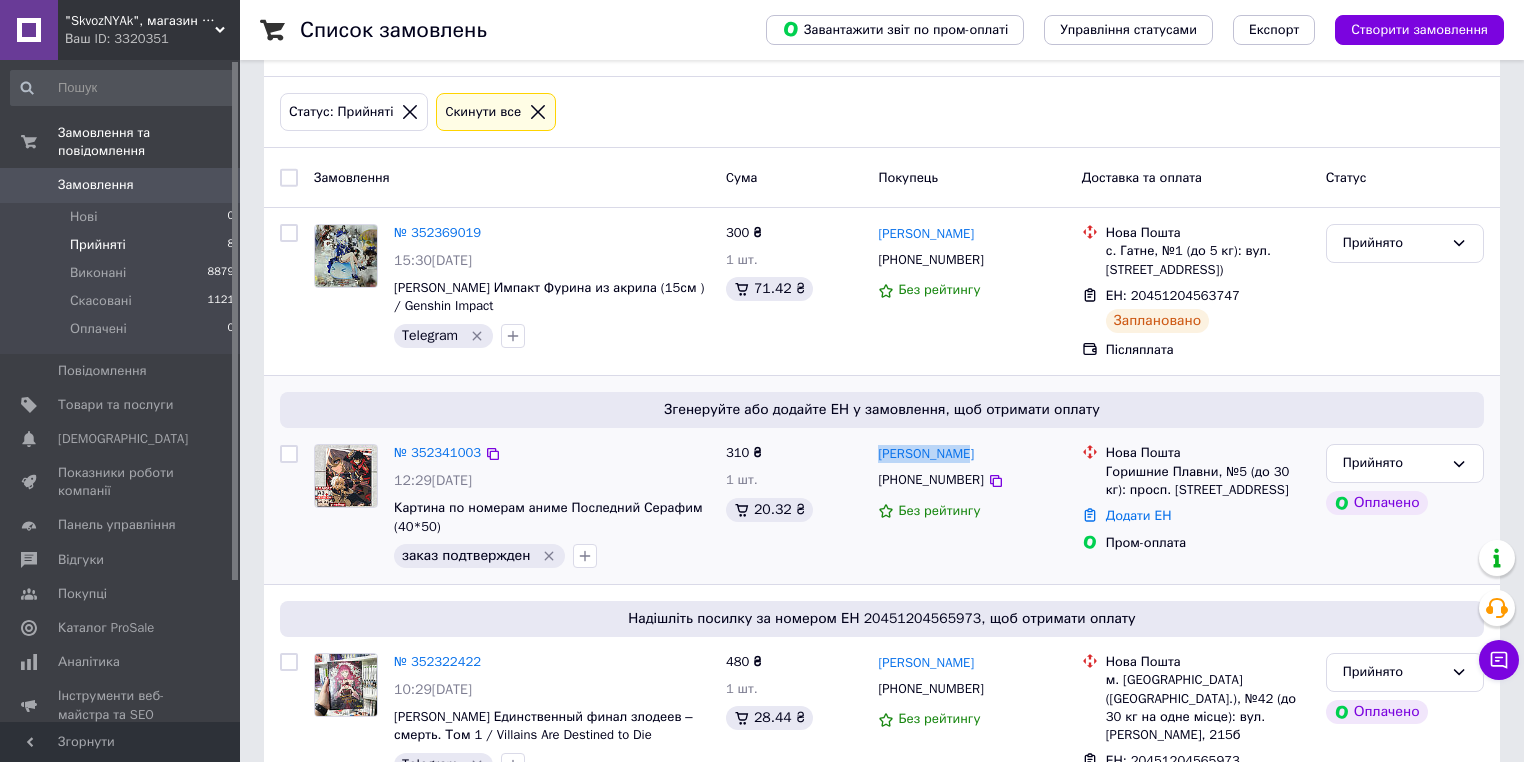 drag, startPoint x: 967, startPoint y: 444, endPoint x: 872, endPoint y: 451, distance: 95.257545 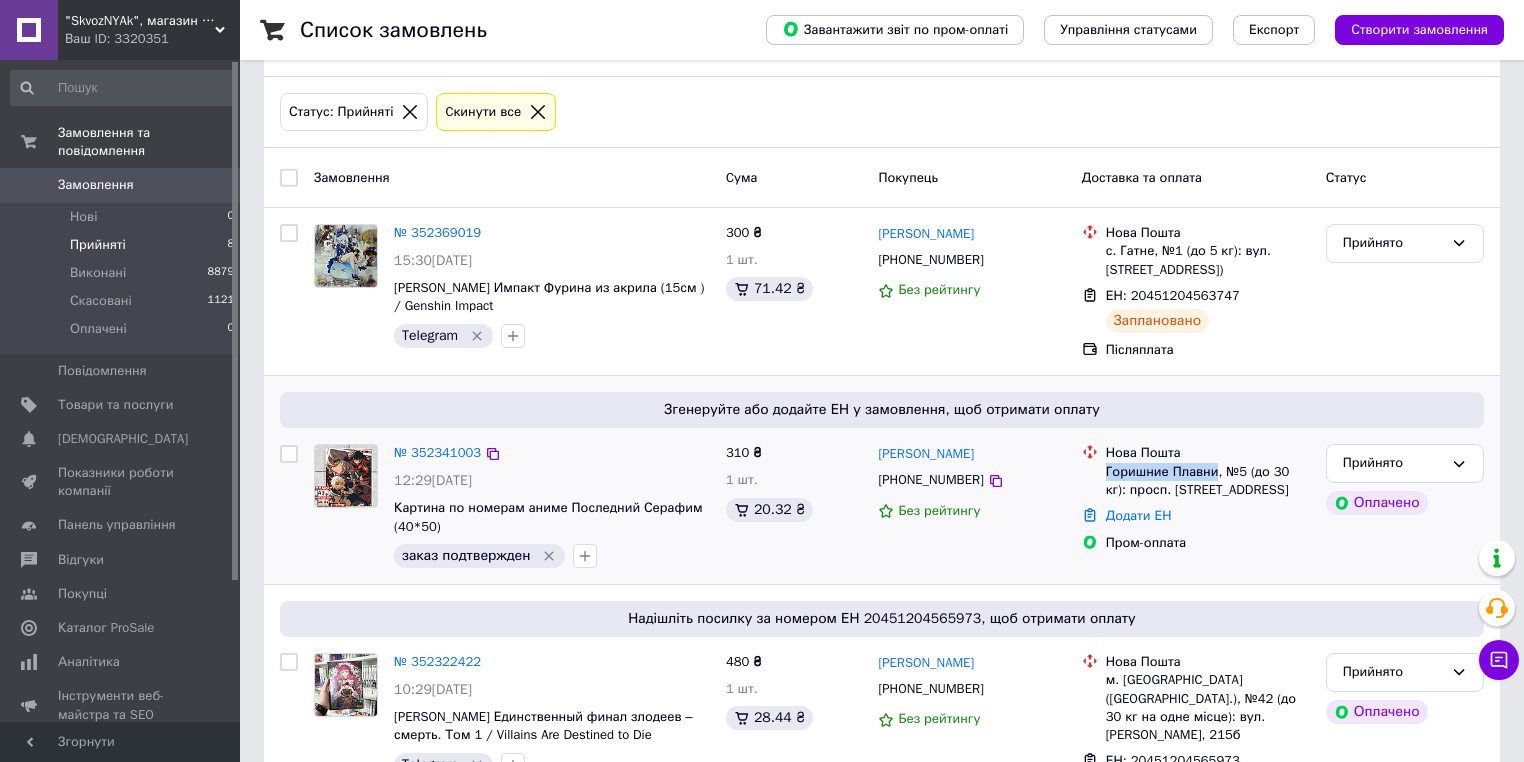 drag, startPoint x: 1106, startPoint y: 469, endPoint x: 1213, endPoint y: 474, distance: 107.11676 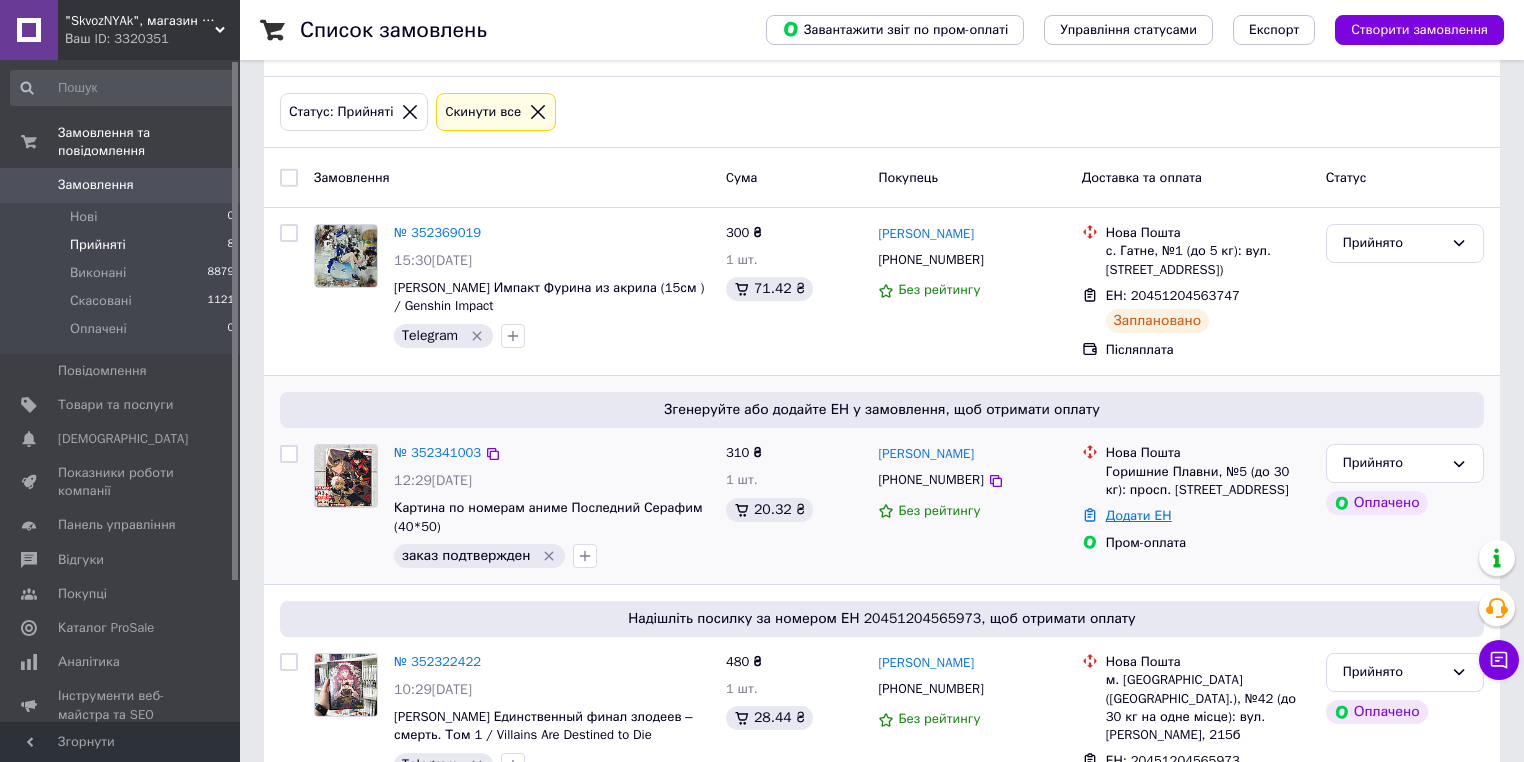 click on "Додати ЕН" at bounding box center [1139, 515] 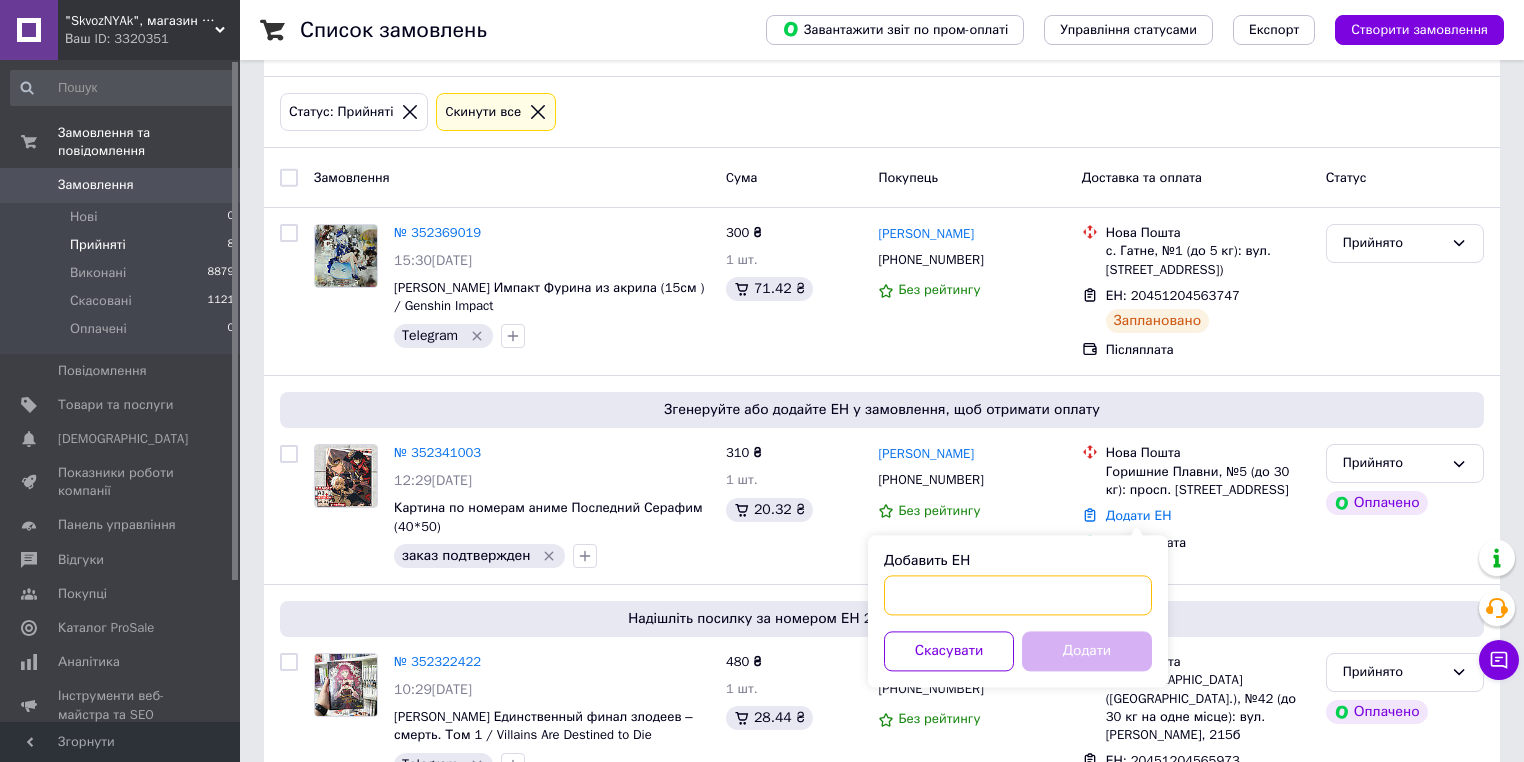 click on "Добавить ЕН" at bounding box center (1018, 595) 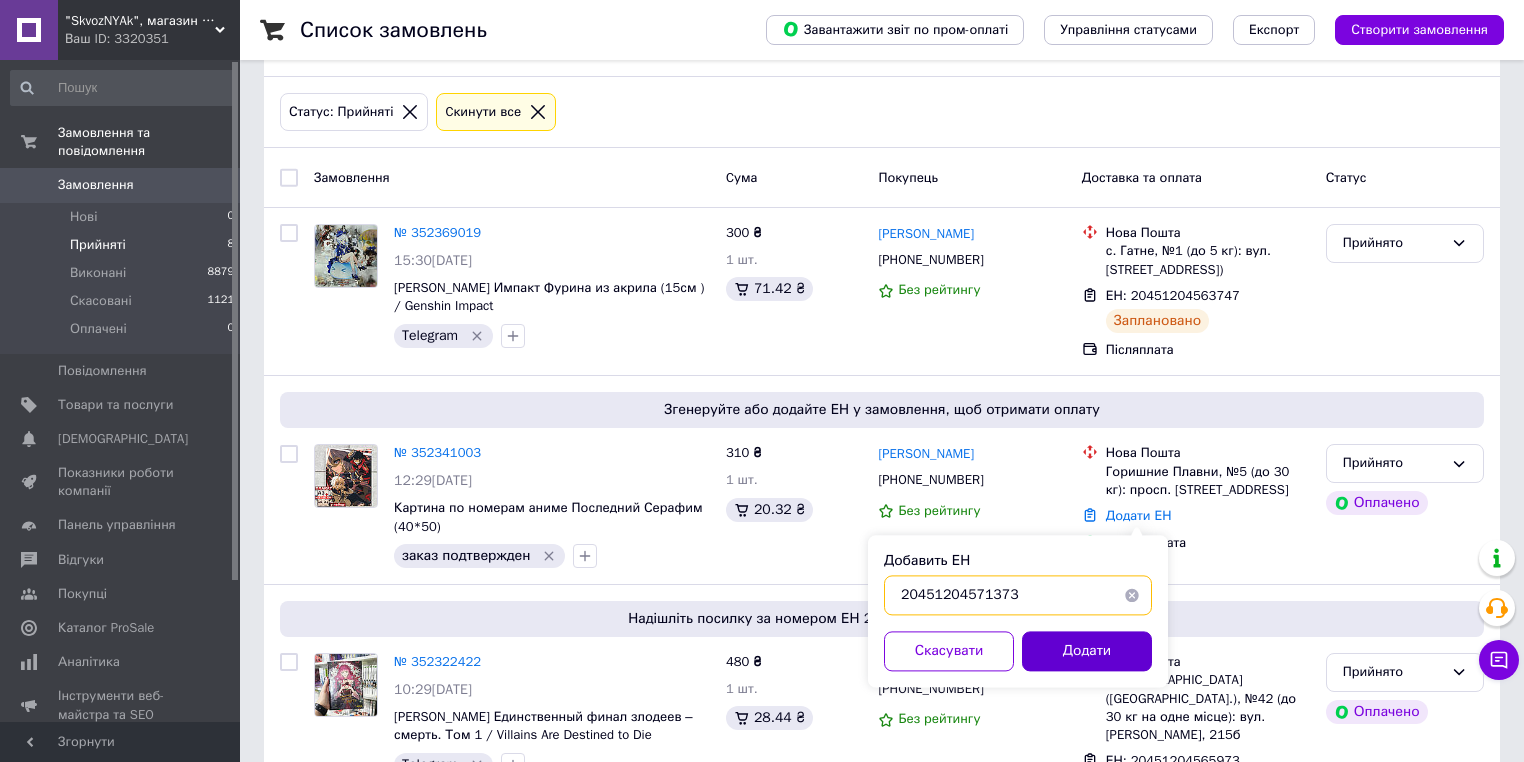 type on "20451204571373" 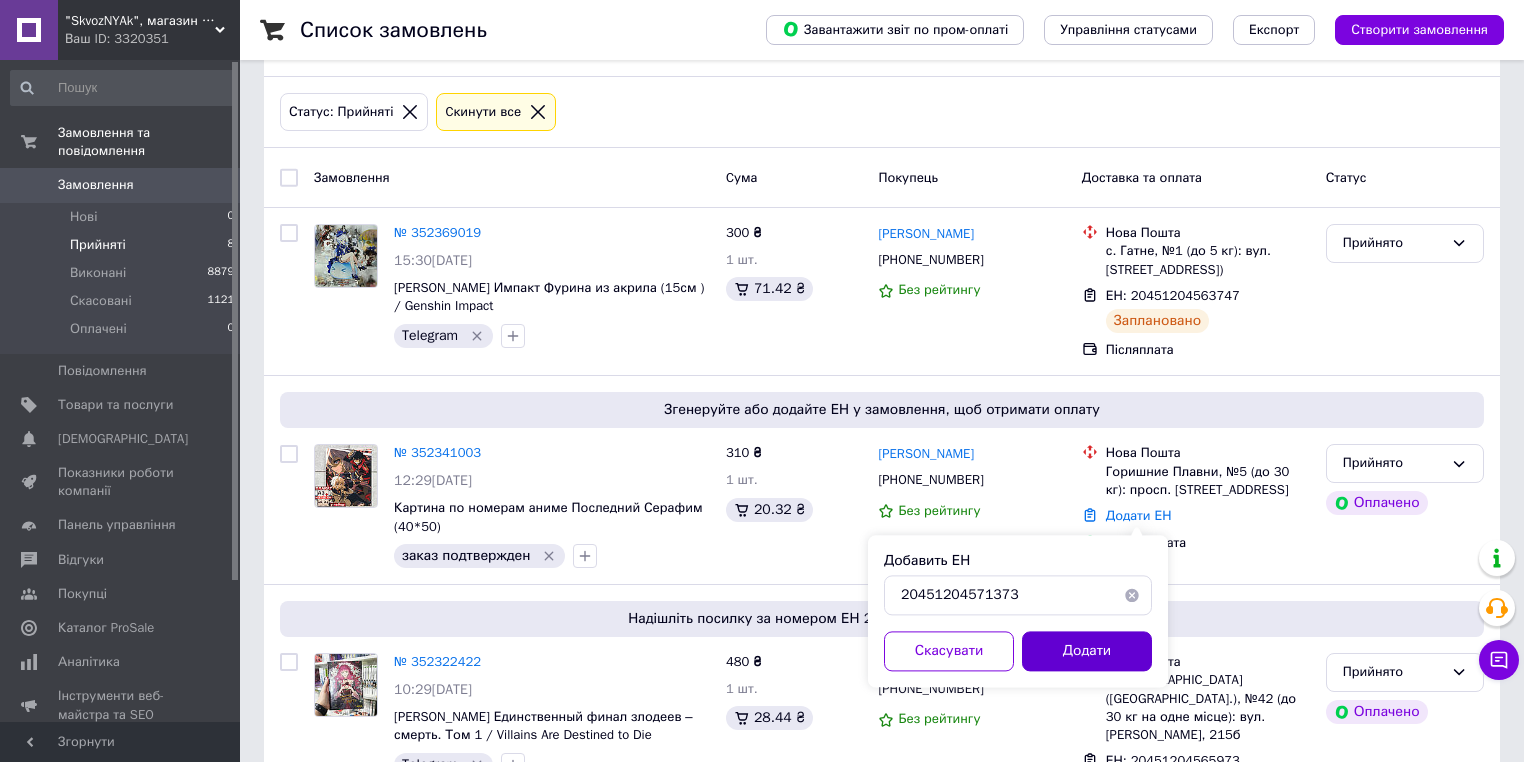 click on "Додати" at bounding box center (1087, 651) 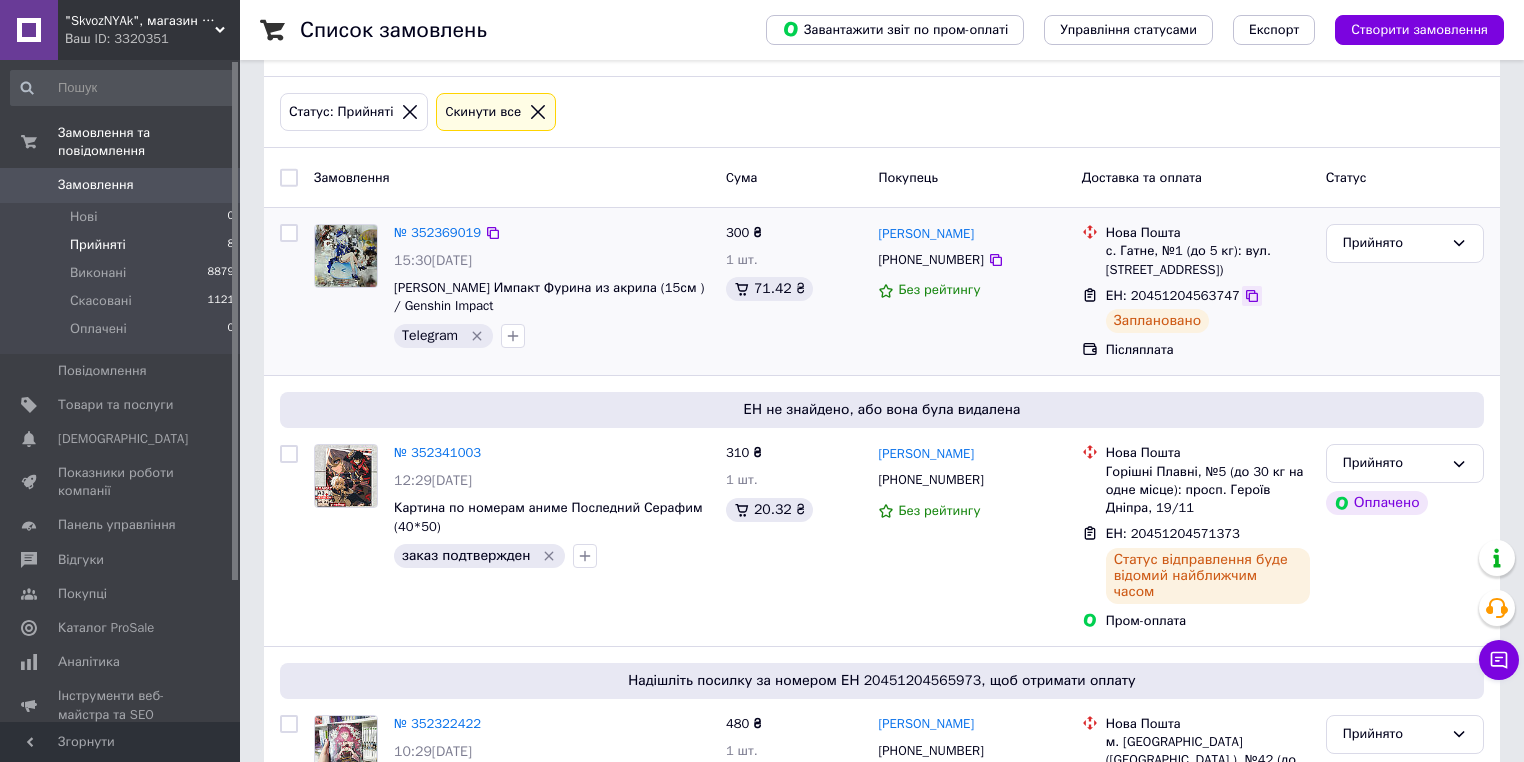 click 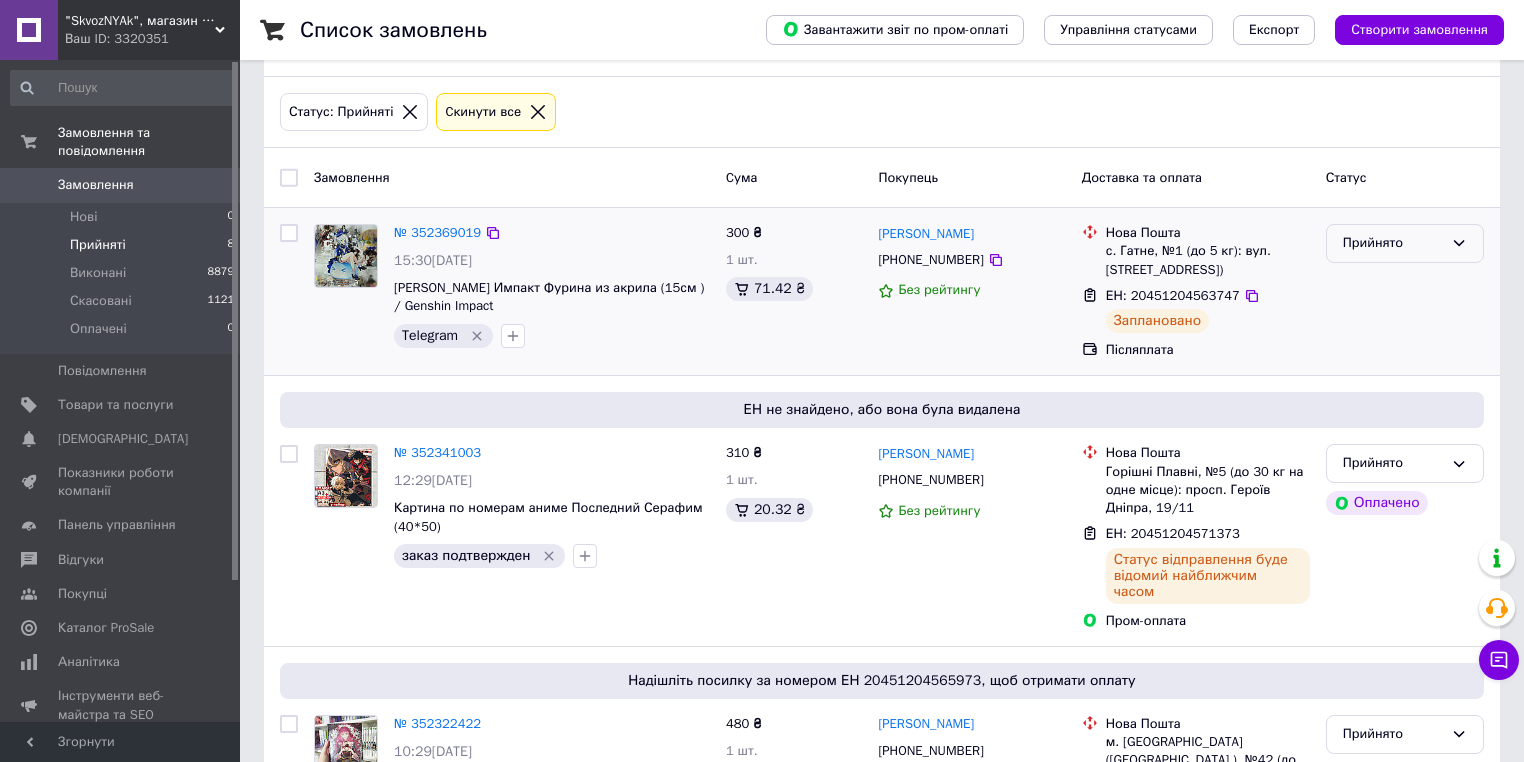 click on "Прийнято" at bounding box center [1393, 243] 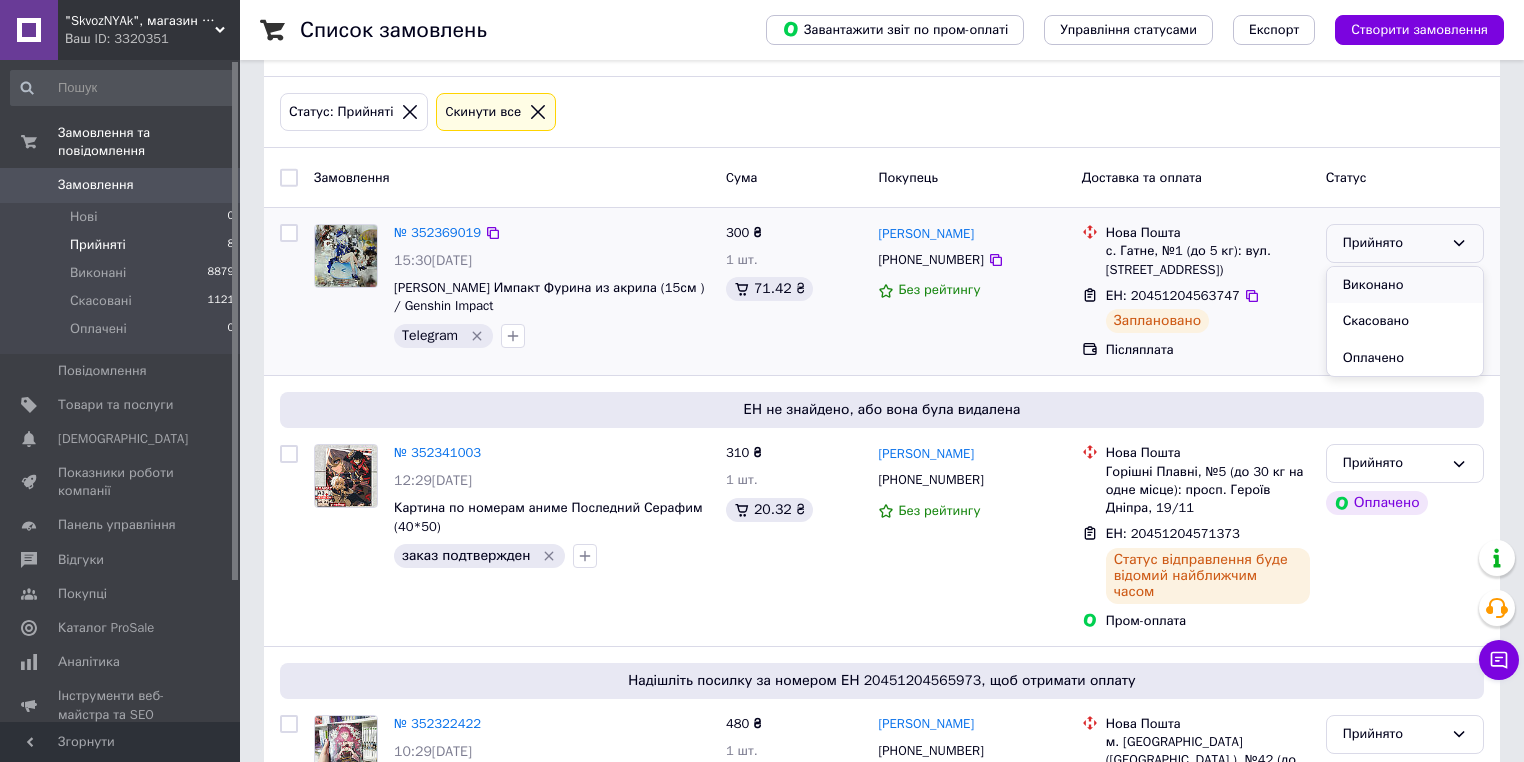 click on "Виконано" at bounding box center [1405, 285] 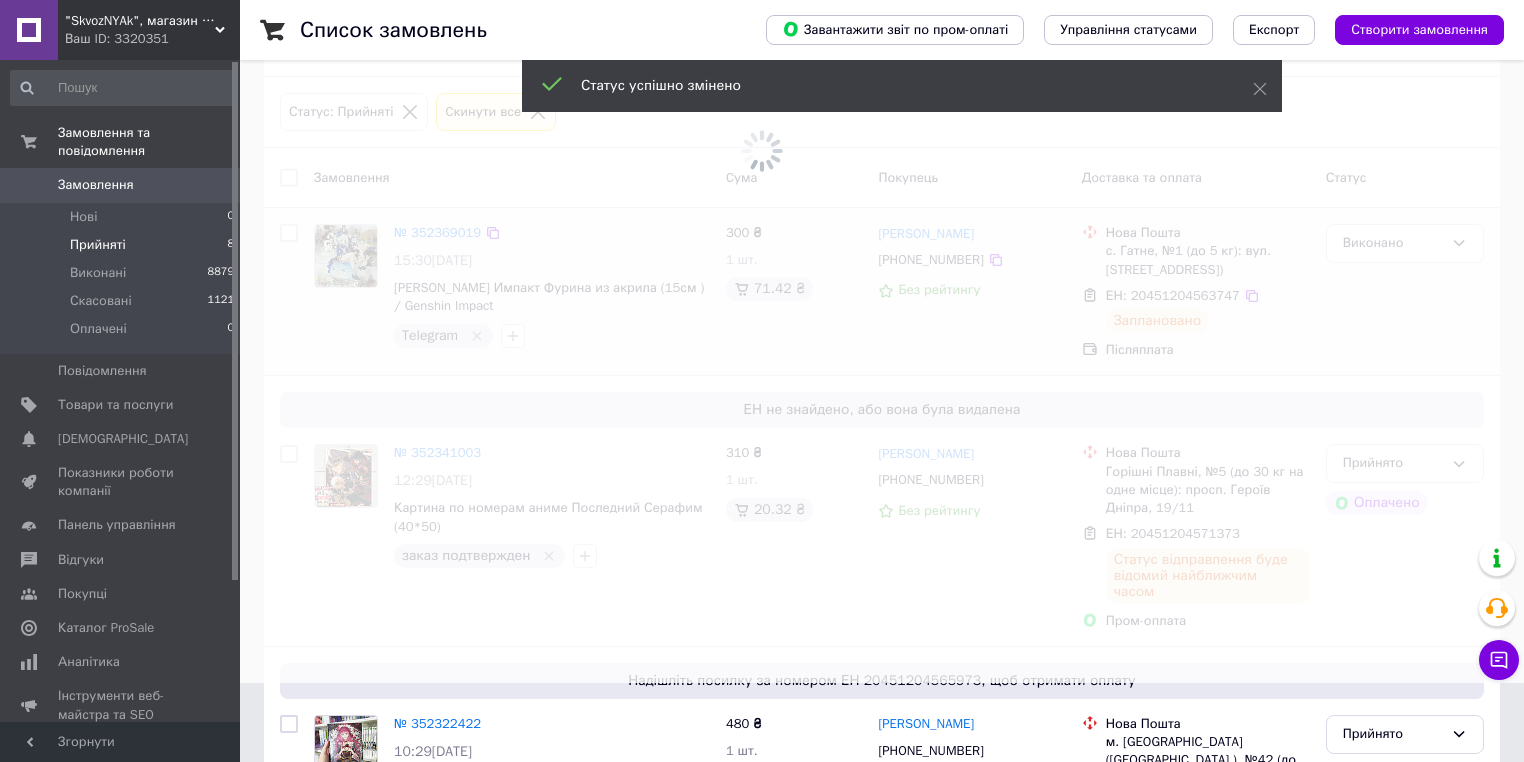 click at bounding box center [762, 302] 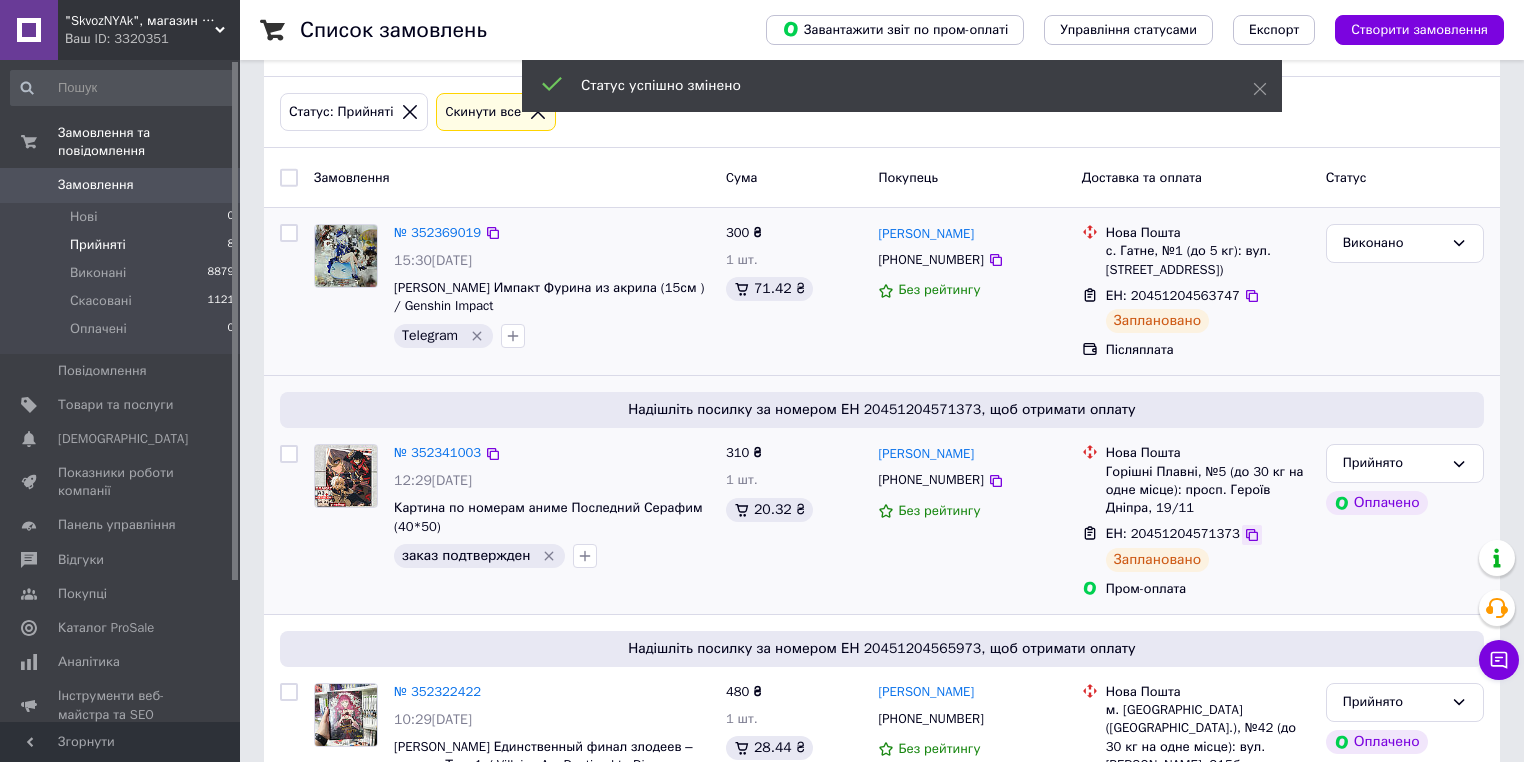 click 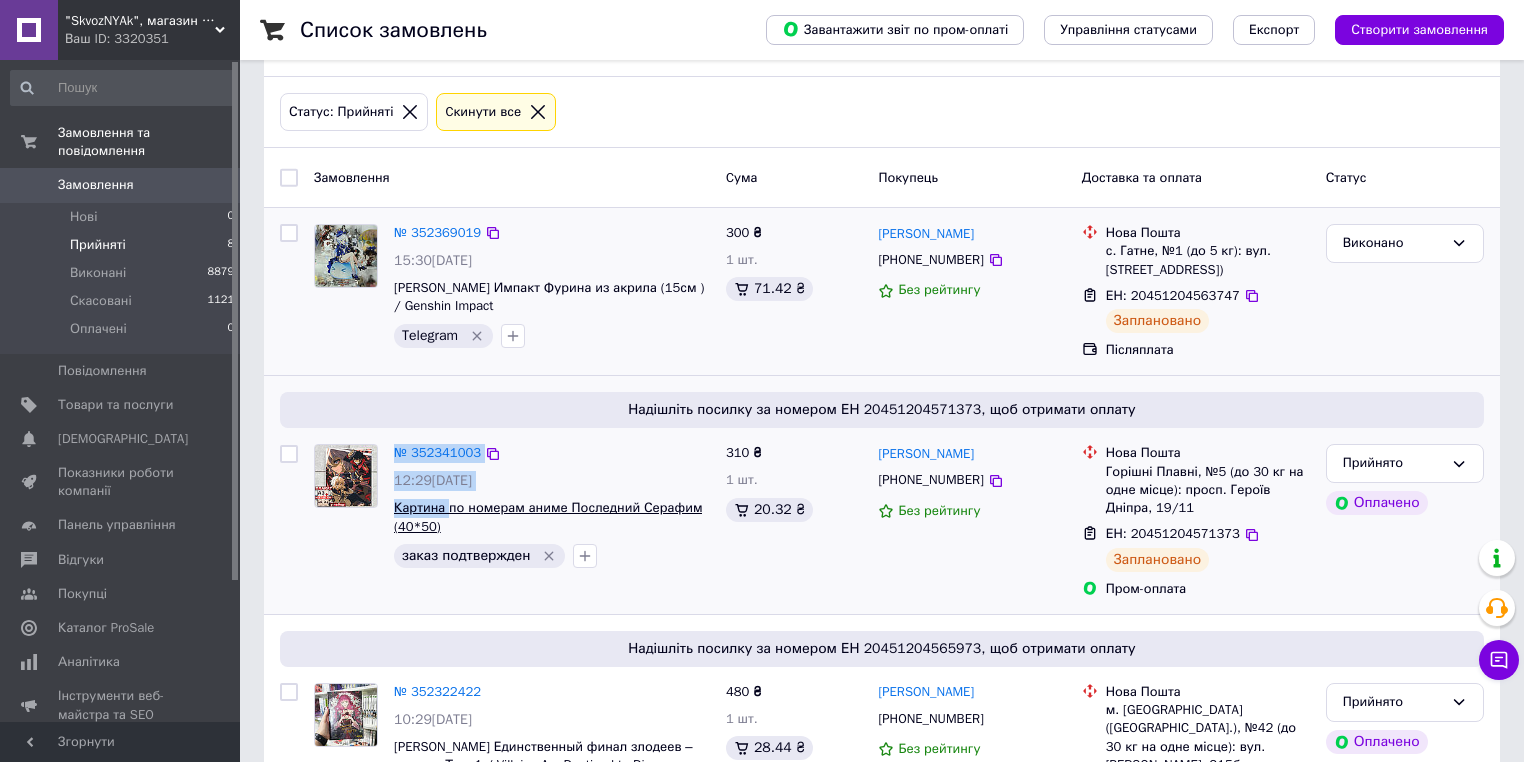 drag, startPoint x: 382, startPoint y: 507, endPoint x: 454, endPoint y: 507, distance: 72 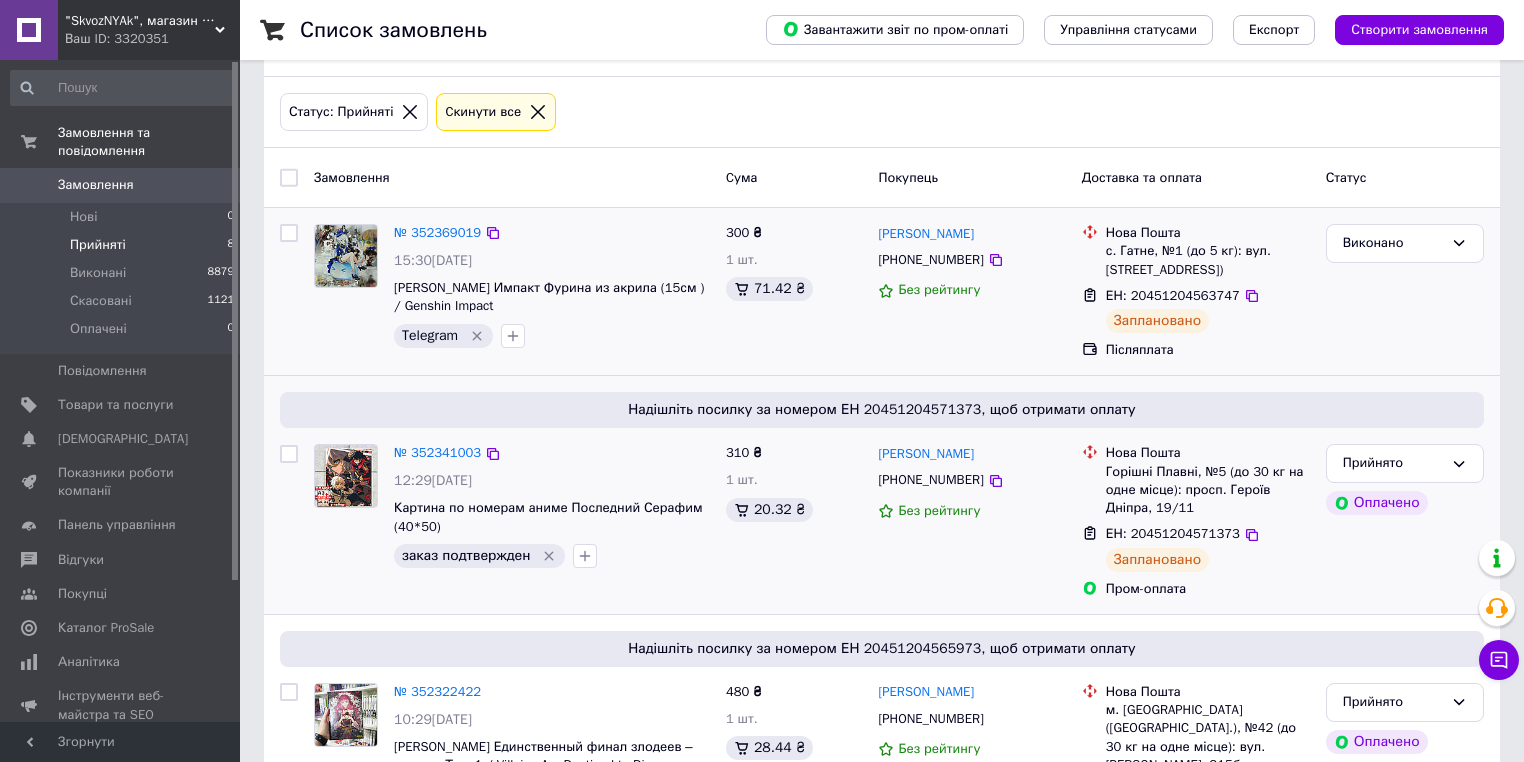 drag, startPoint x: 537, startPoint y: 537, endPoint x: 516, endPoint y: 529, distance: 22.472204 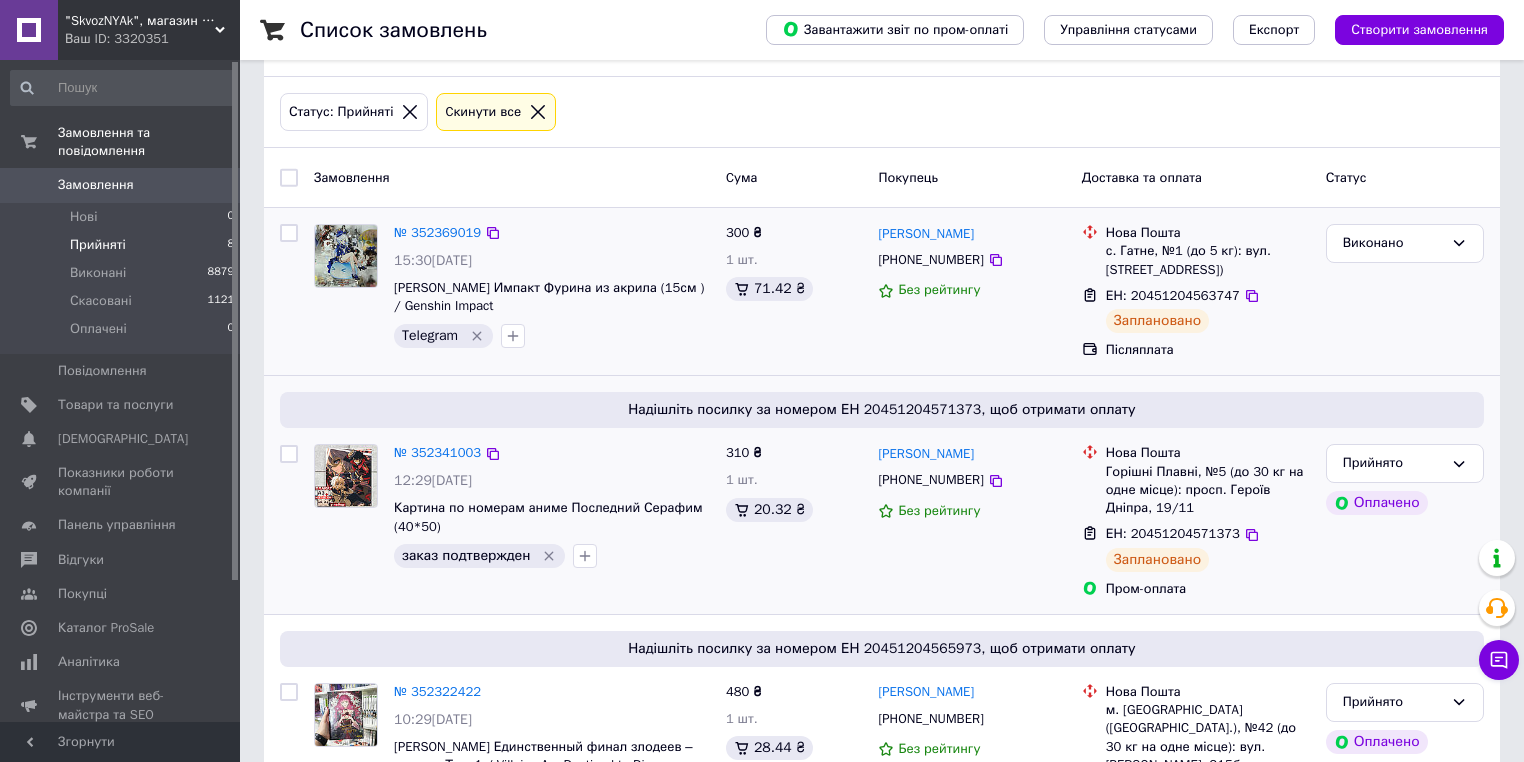click on "№ 352341003 12:29, 12.07.2025 Картина по номерам аниме Последний Серафим (40*50) заказ подтвержден" at bounding box center [552, 506] 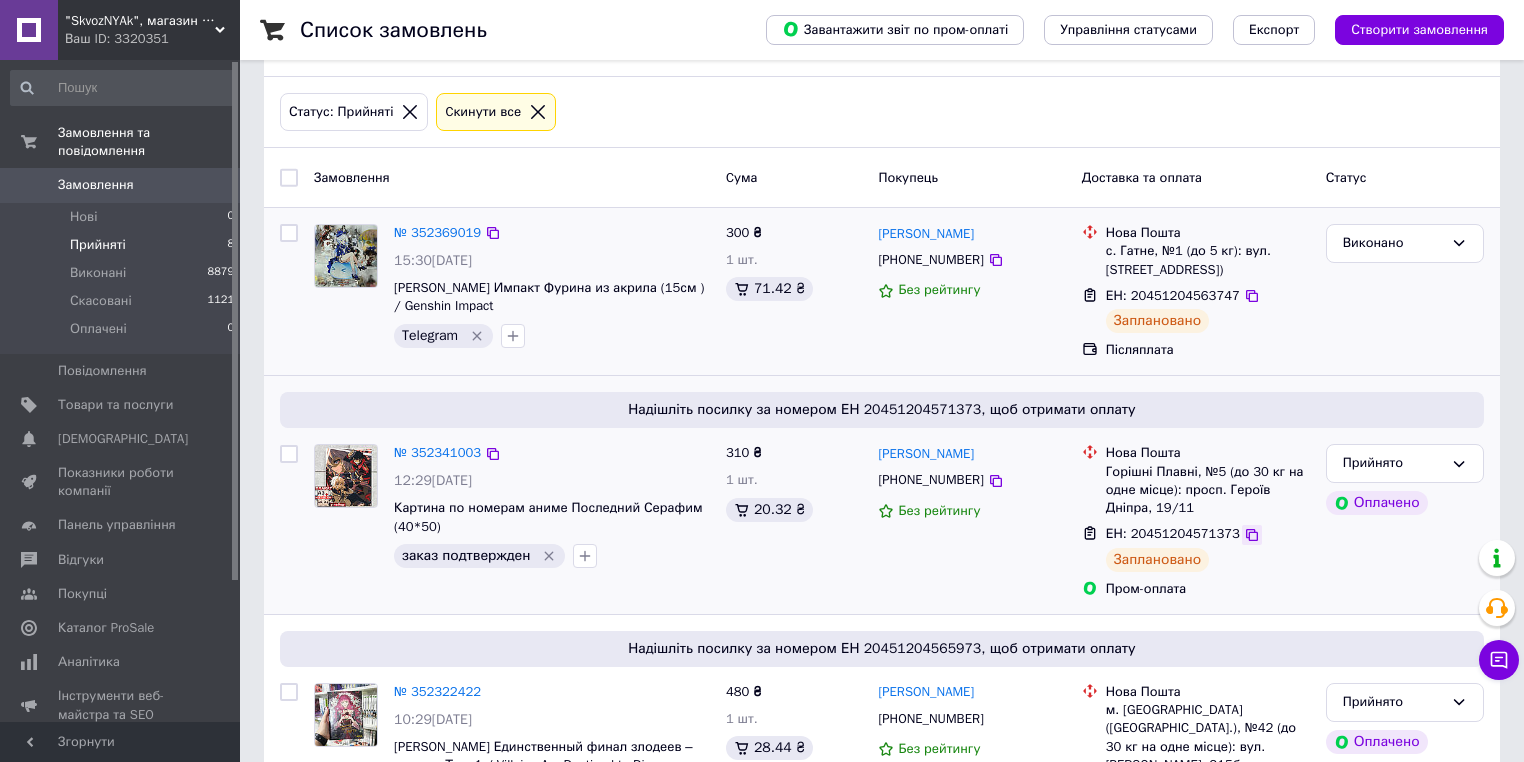 click 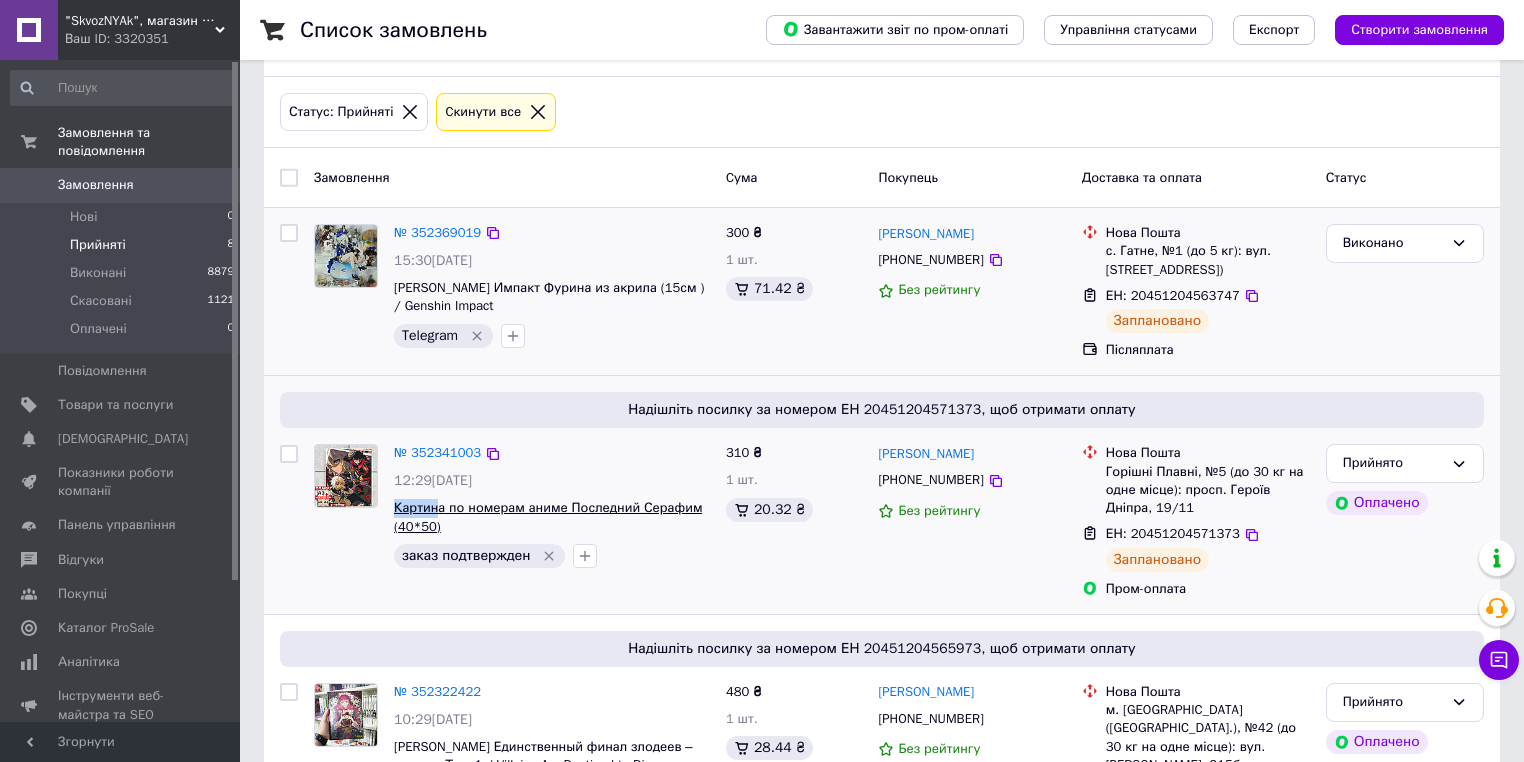 drag, startPoint x: 389, startPoint y: 514, endPoint x: 432, endPoint y: 510, distance: 43.185646 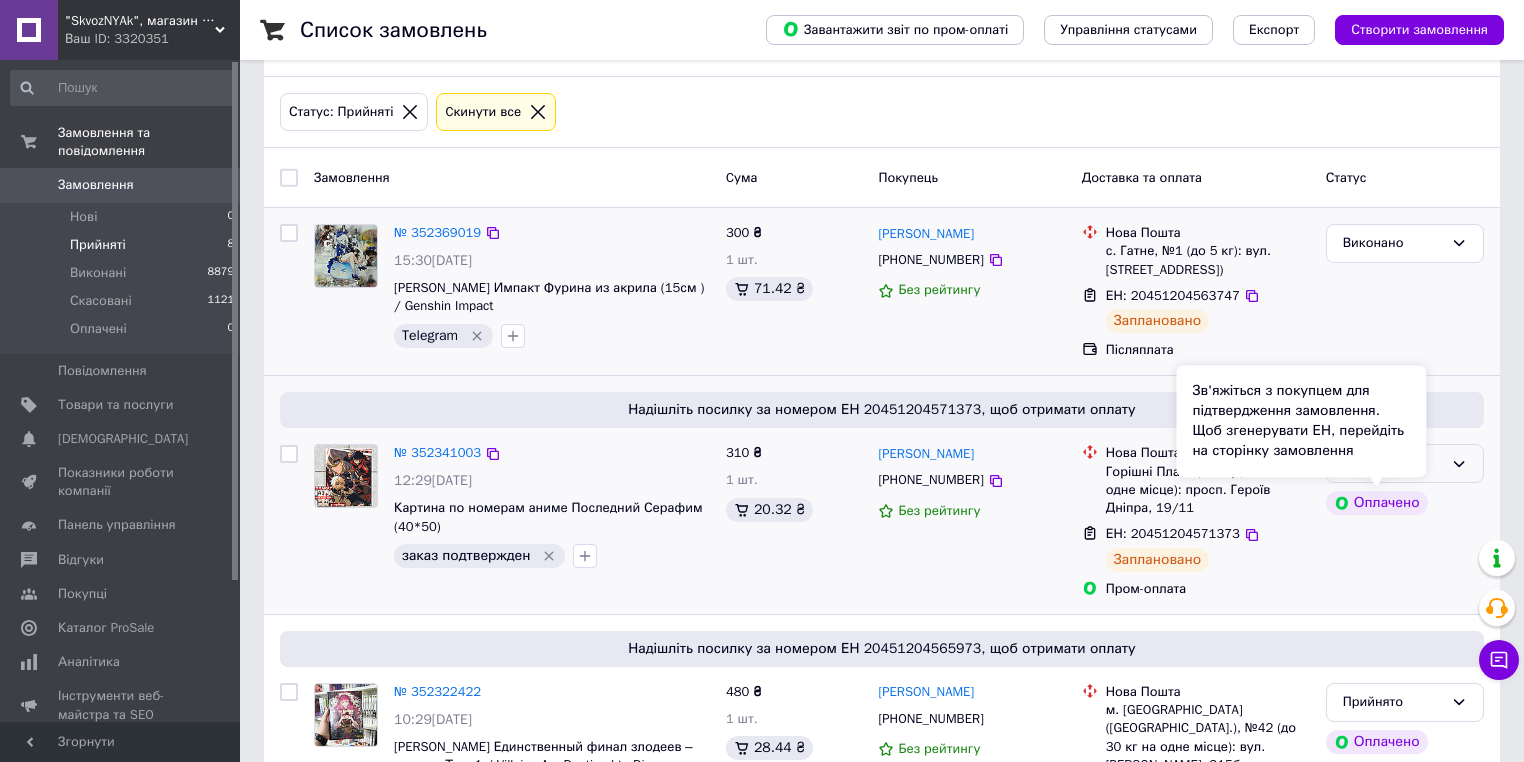click on "Зв'яжіться з покупцем для підтвердження замовлення.
Щоб згенерувати ЕН, перейдіть на сторінку замовлення" at bounding box center [1301, 421] 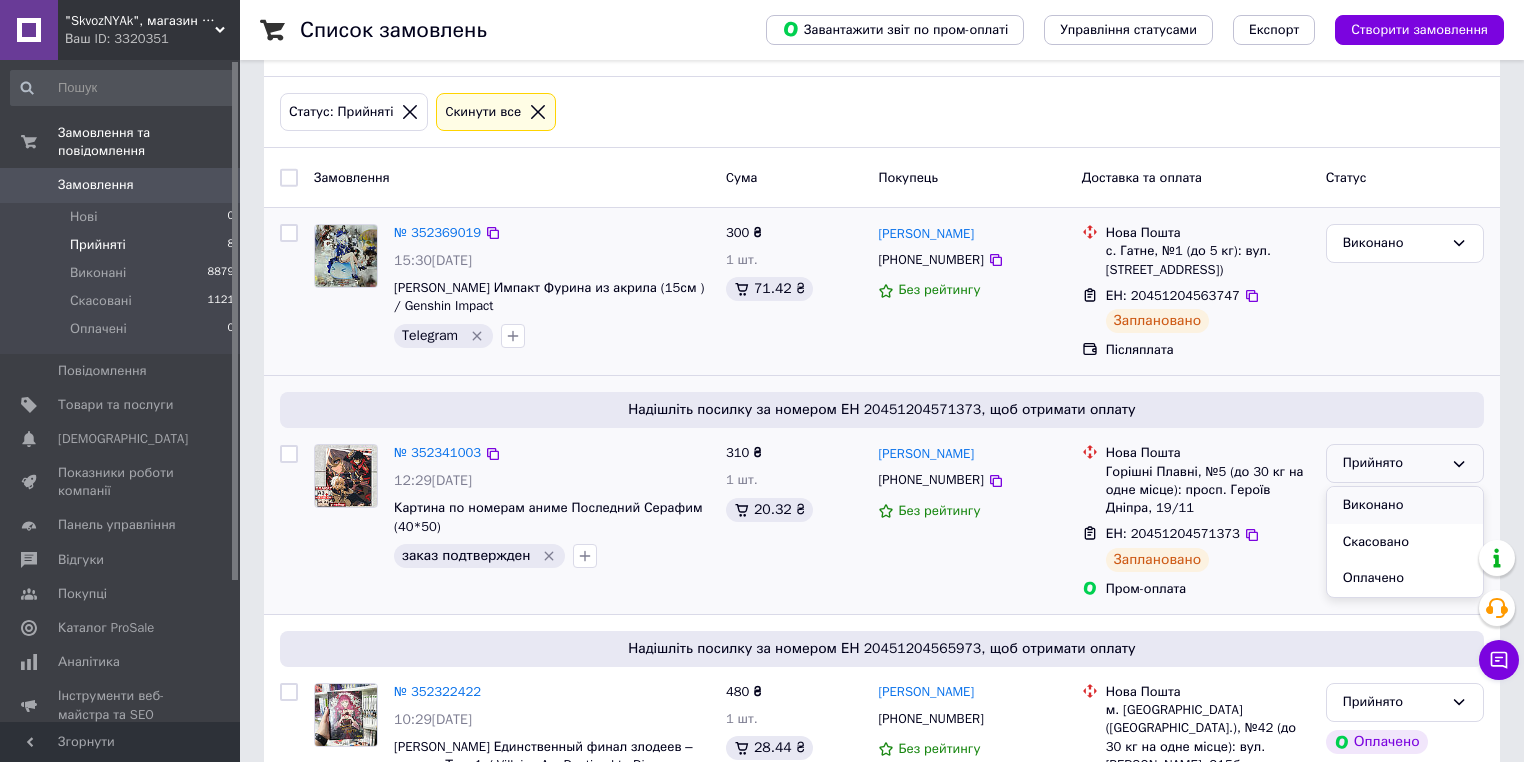 click on "Виконано" at bounding box center (1405, 505) 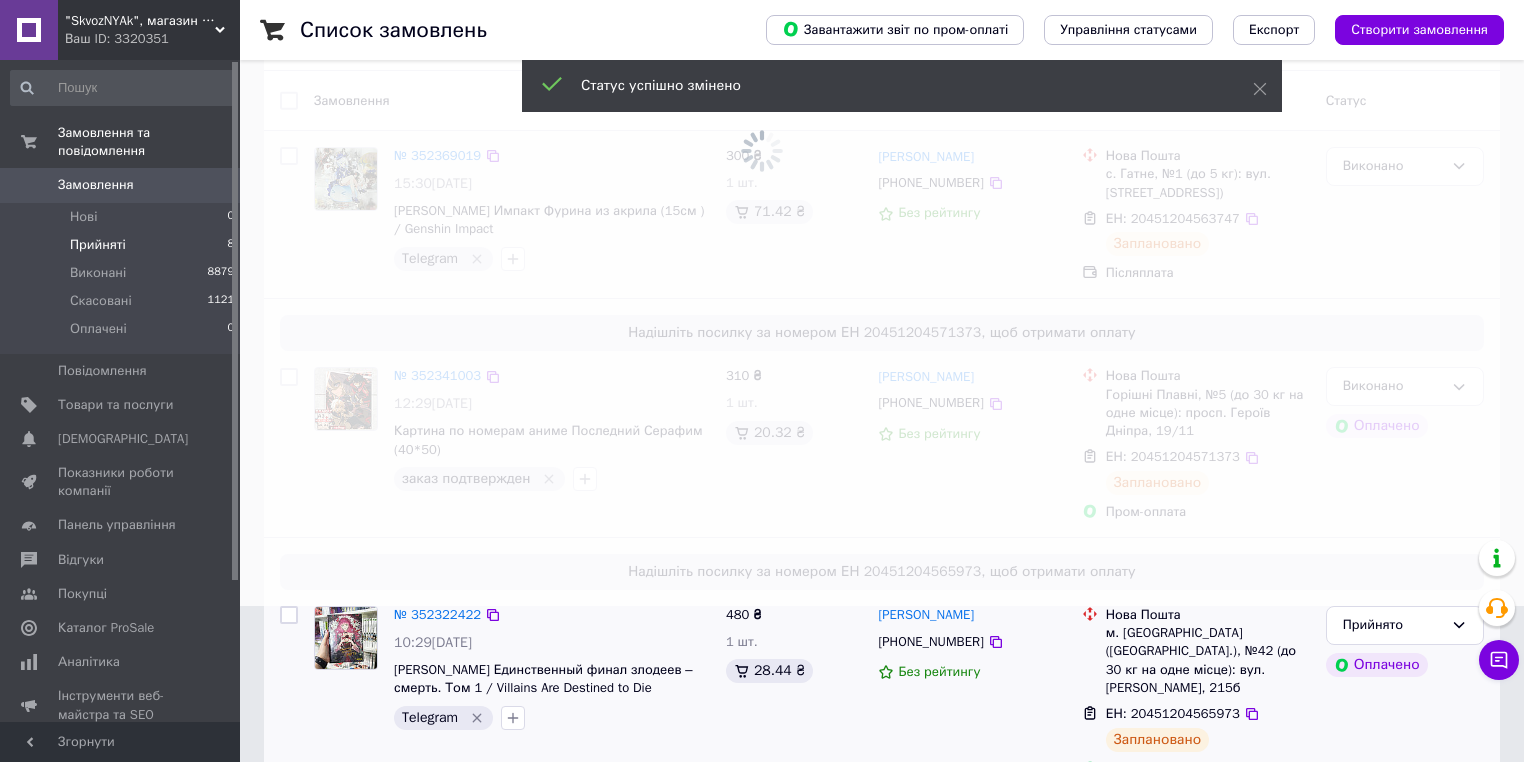 scroll, scrollTop: 239, scrollLeft: 0, axis: vertical 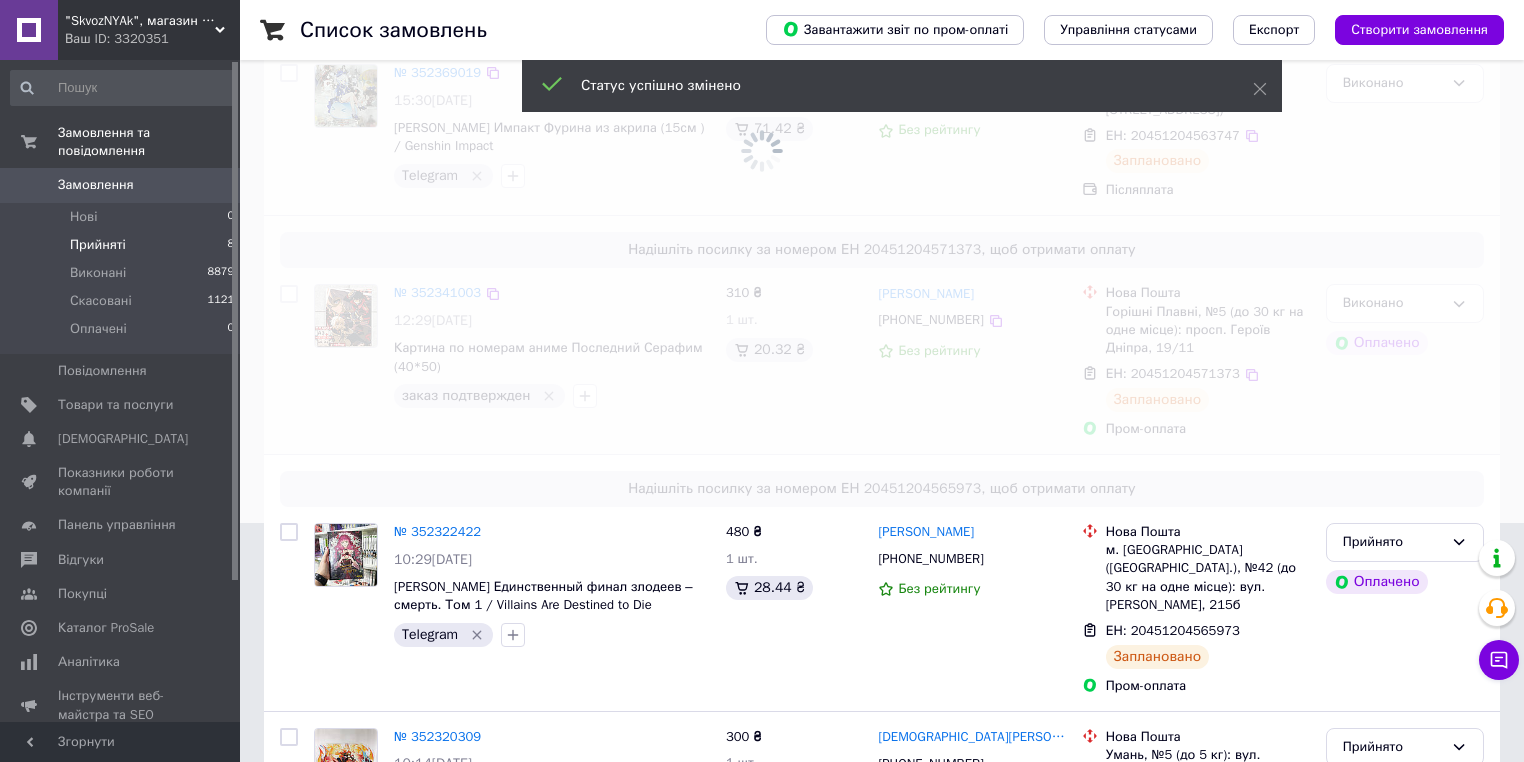 click on "Замовлення Cума Покупець Доставка та оплата Статус № 352369019 15:30, 12.07.2025 Фигурка Геншин Импакт Фурина из акрила (15см ) / Genshin Impact Telegram   300 ₴ 1 шт. 71.42 ₴ Вікторія Колесник +380679950507 Без рейтингу Нова Пошта с. Гатне, №1 (до 5 кг): вул. Київська, 2В (корпус 1) ЕН: 20451204563747 Заплановано Післяплата Виконано Надішліть посилку за номером ЕН 20451204571373, щоб отримати оплату № 352341003 12:29, 12.07.2025 Картина по номерам аниме Последний Серафим (40*50) заказ подтвержден   310 ₴ 1 шт. 20.32 ₴ Анна Млинець +380977419158 Без рейтингу Нова Пошта Горішні Плавні, №5 (до 30 кг на одне місце): просп. Героїв Дніпра, 19/11" at bounding box center [882, 902] 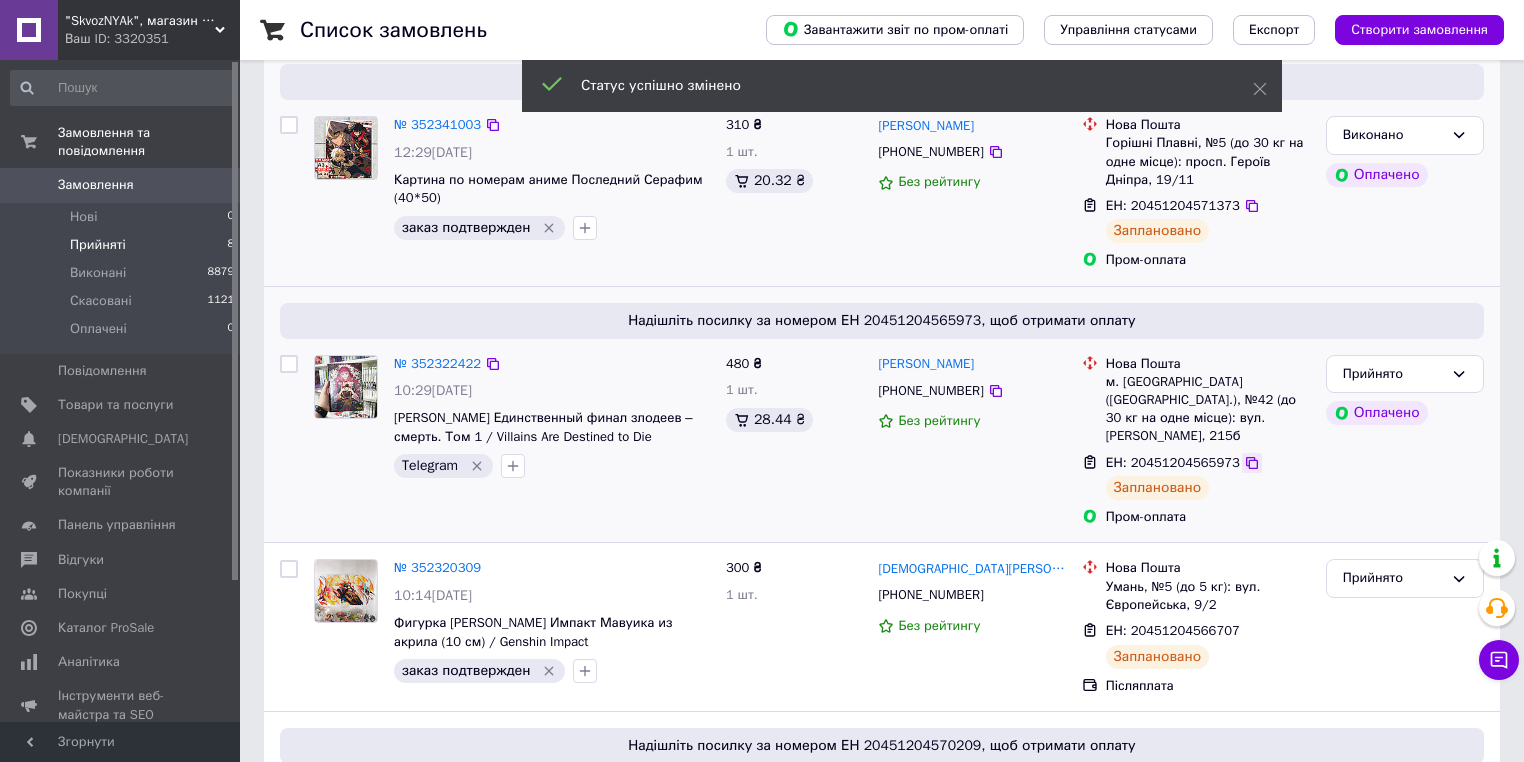 click 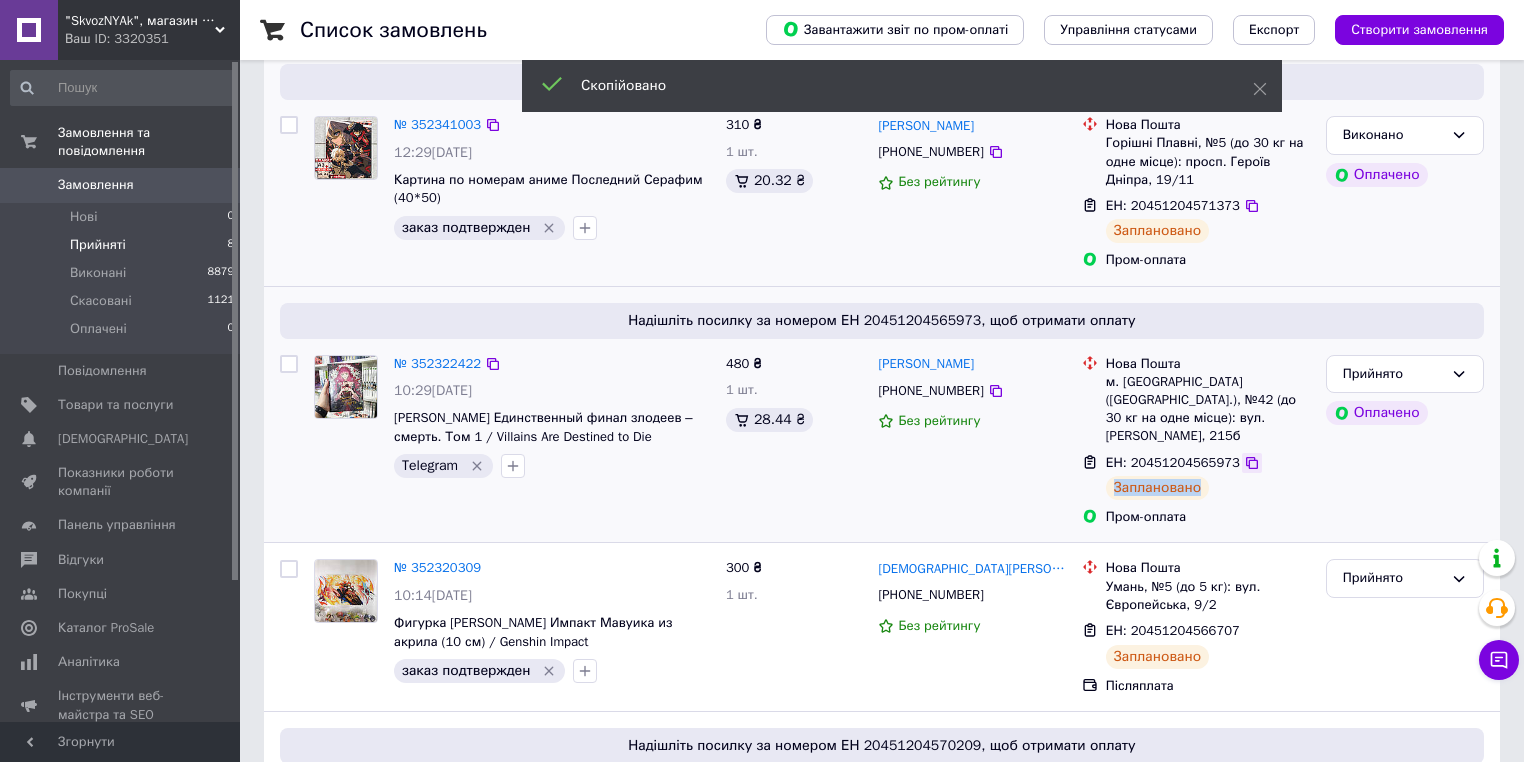 click 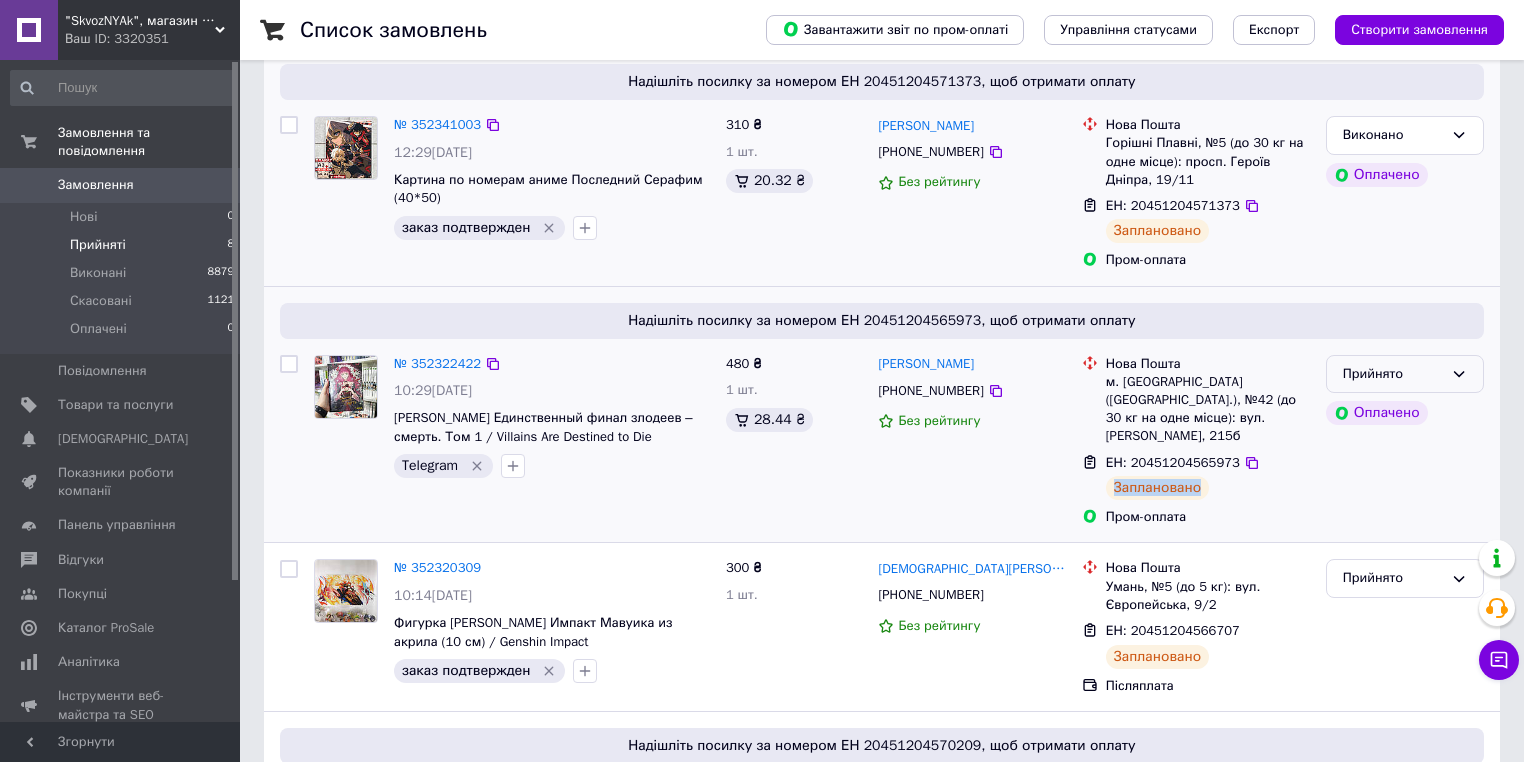 click on "Прийнято" at bounding box center (1393, 374) 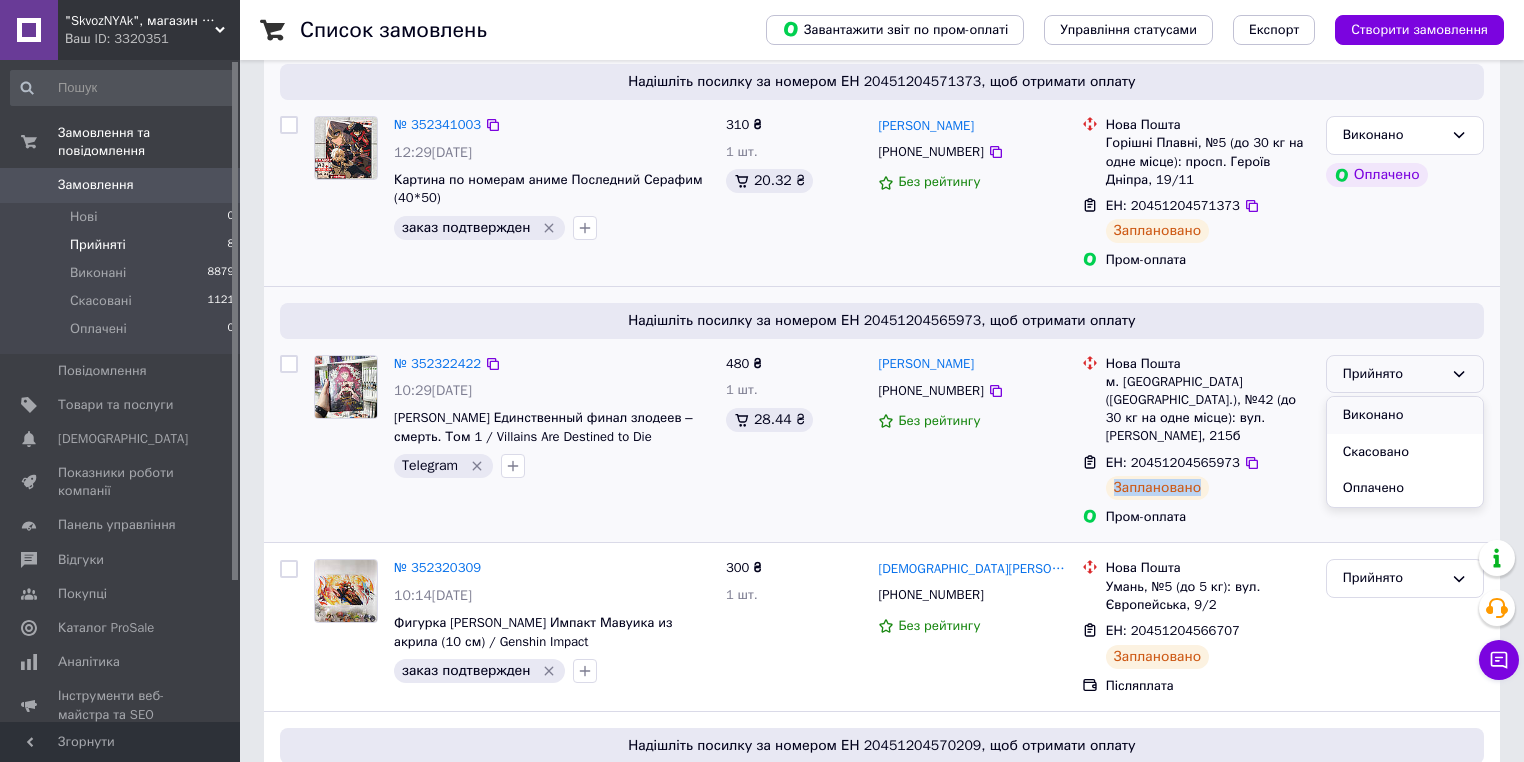click on "Виконано" at bounding box center (1405, 415) 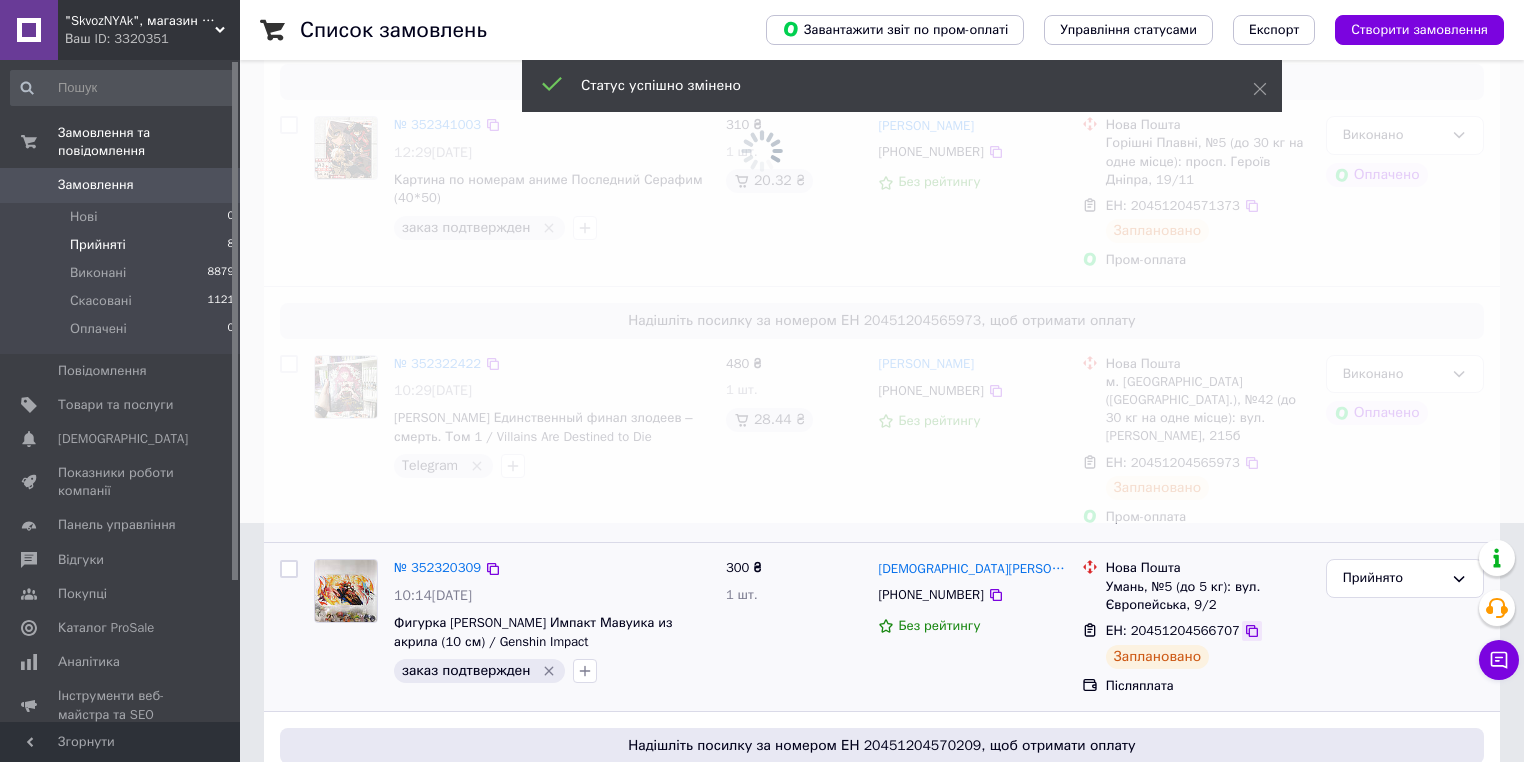 click 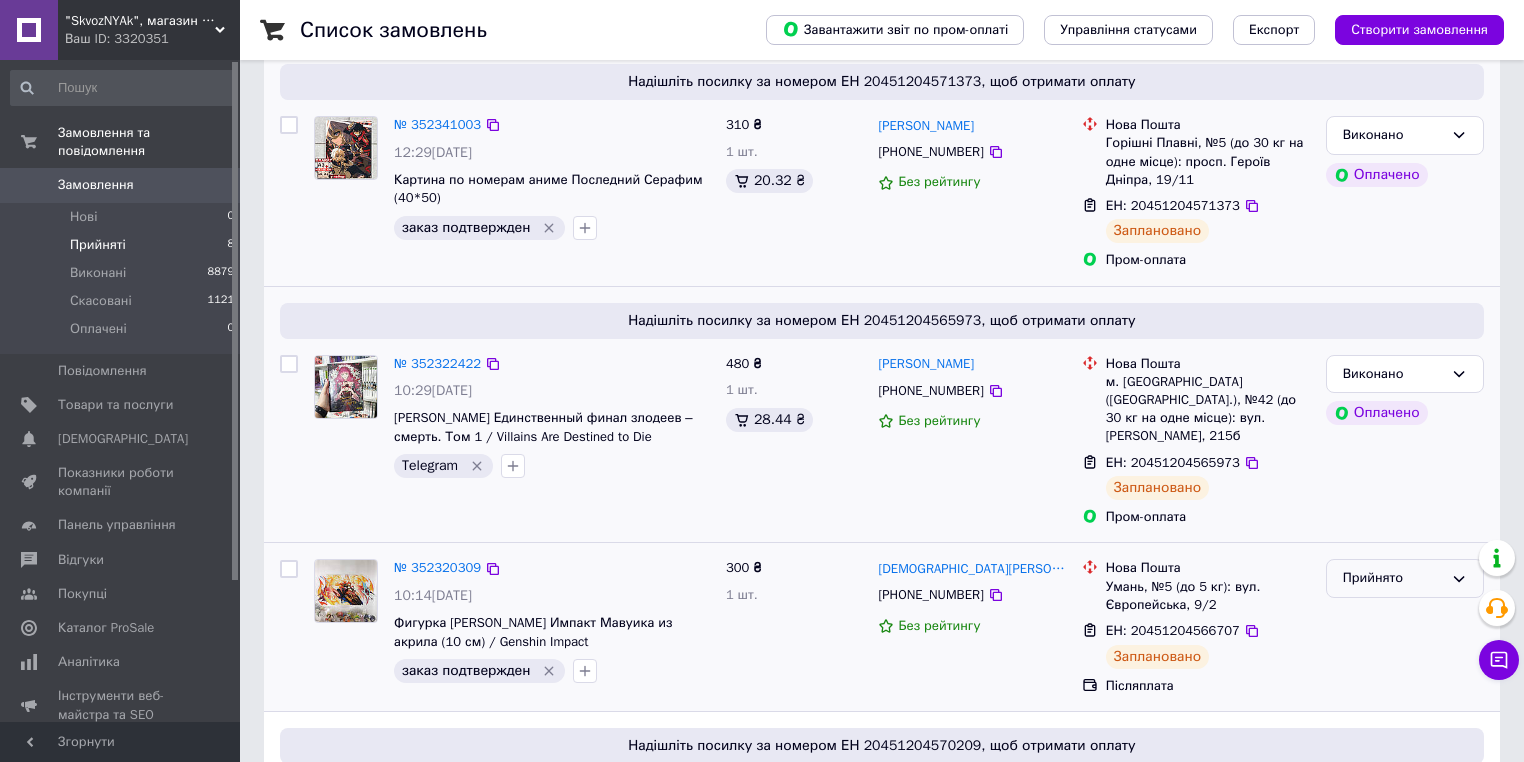click on "Прийнято" at bounding box center (1393, 578) 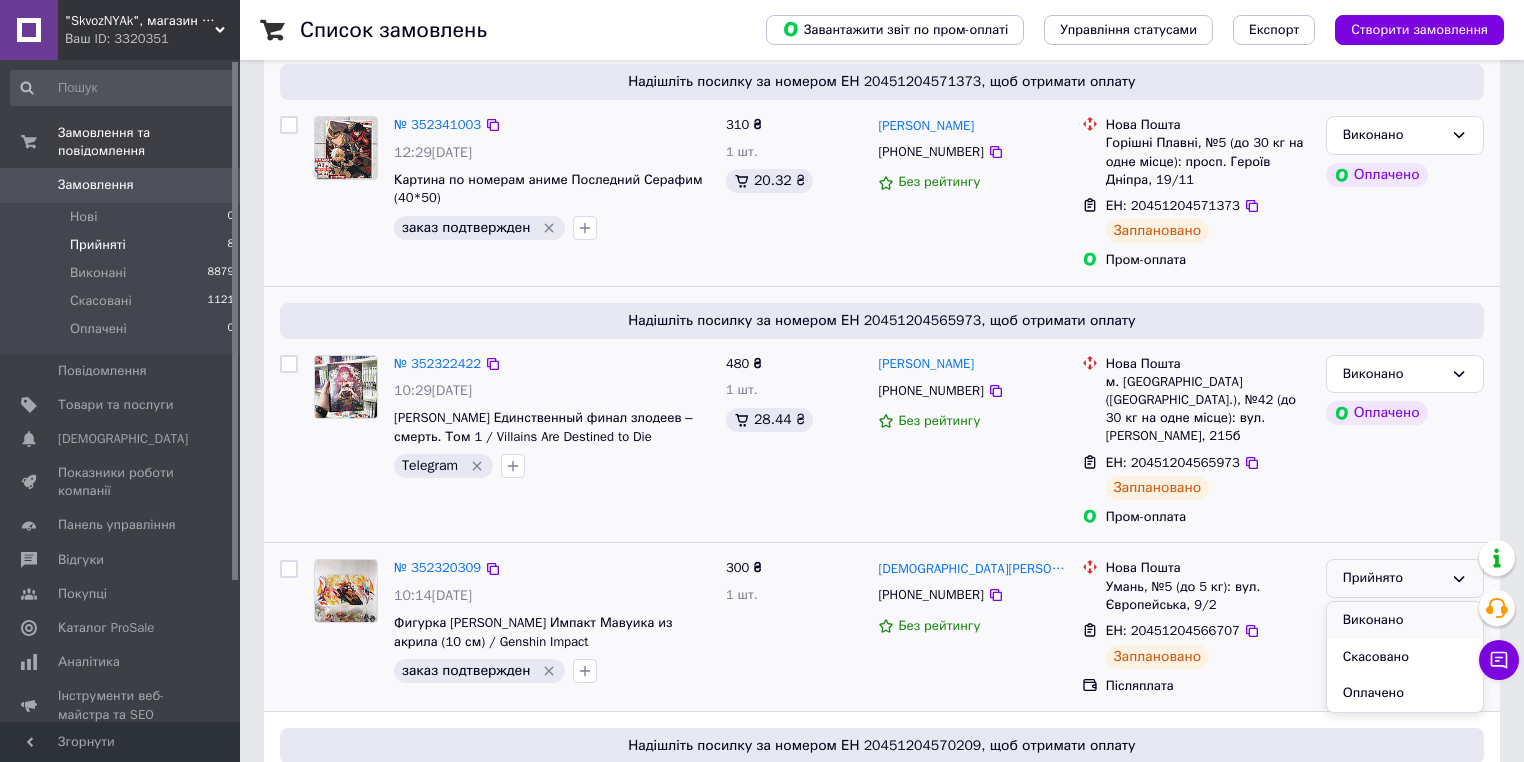 click on "Виконано" at bounding box center [1405, 620] 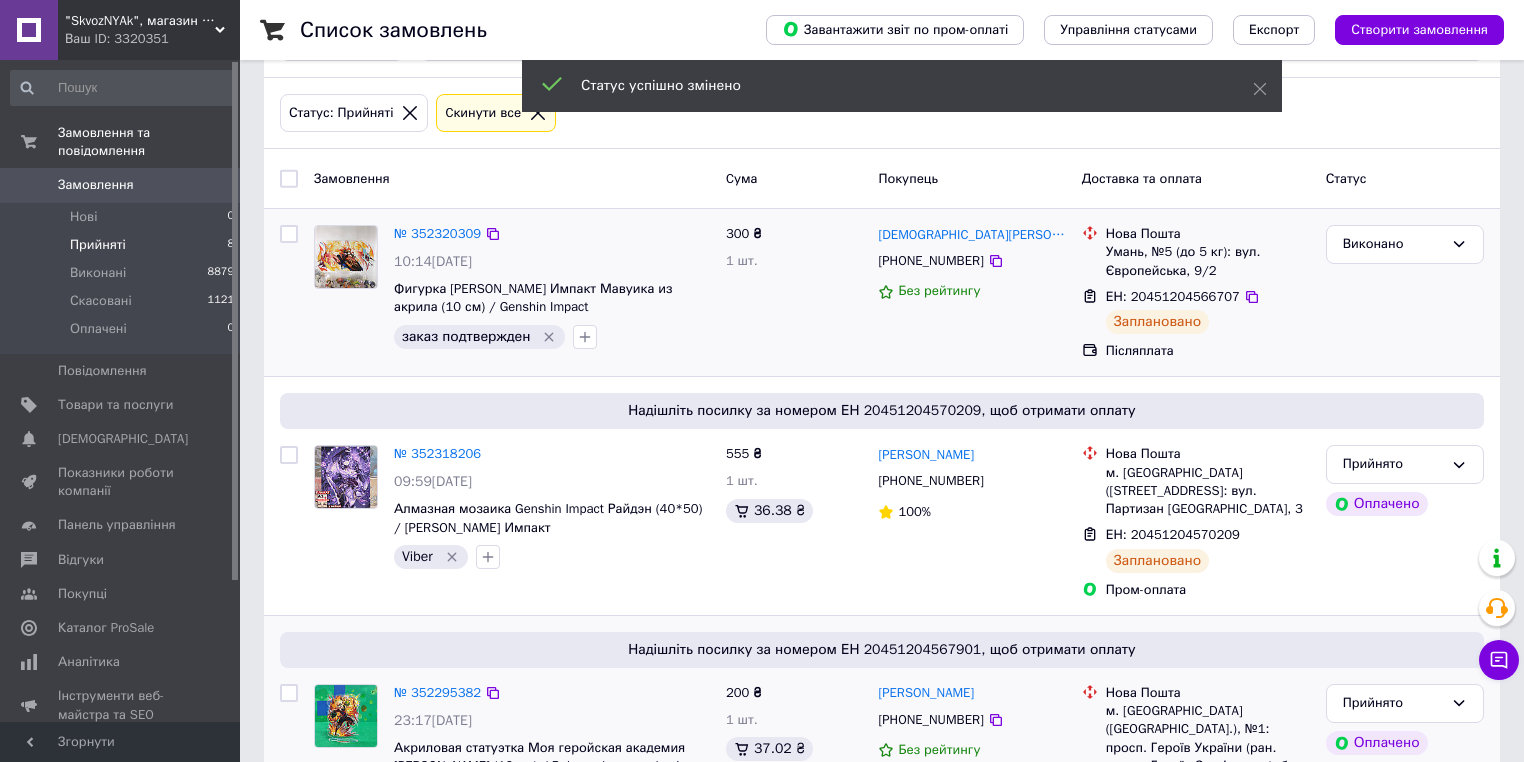 scroll, scrollTop: 162, scrollLeft: 0, axis: vertical 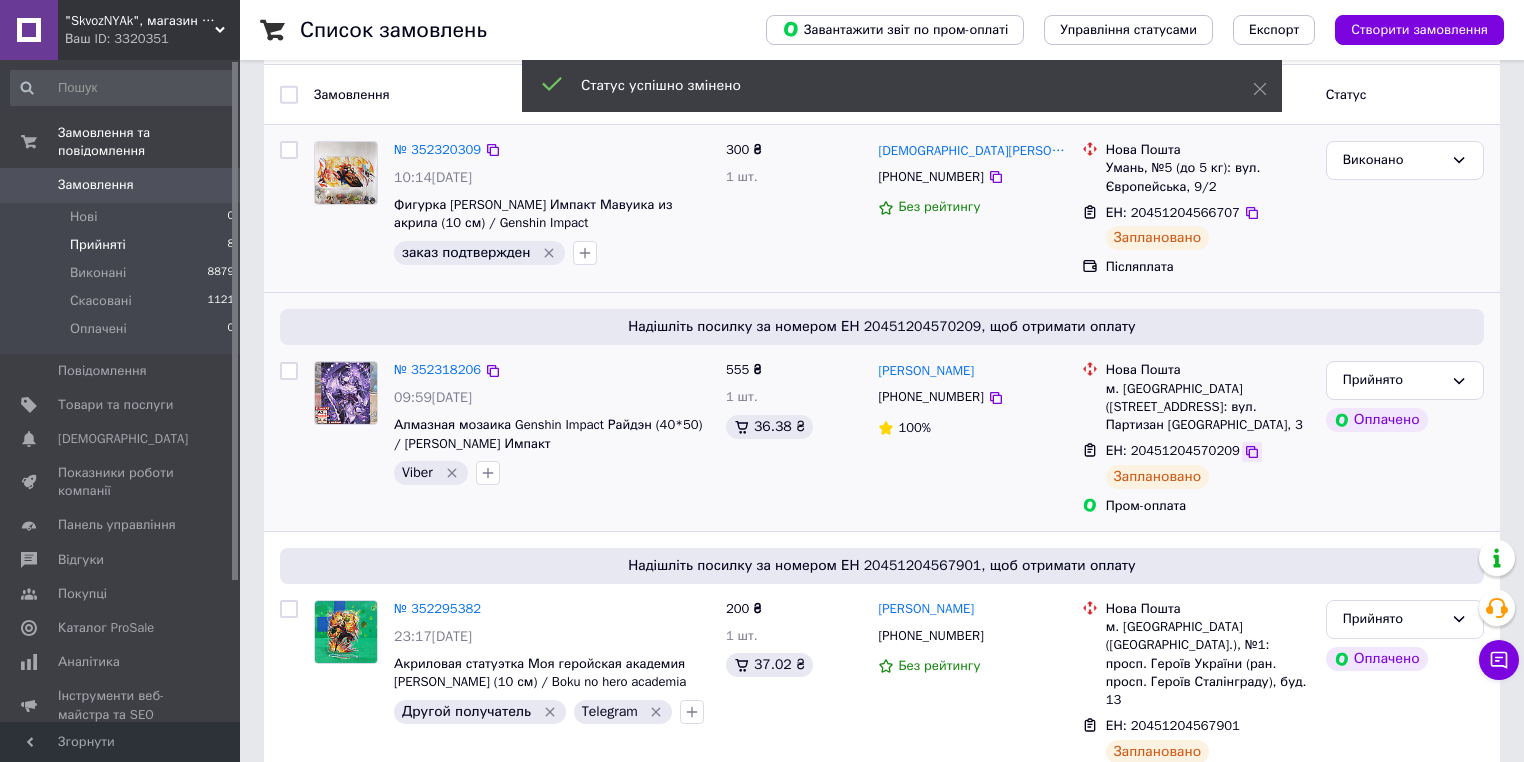 click 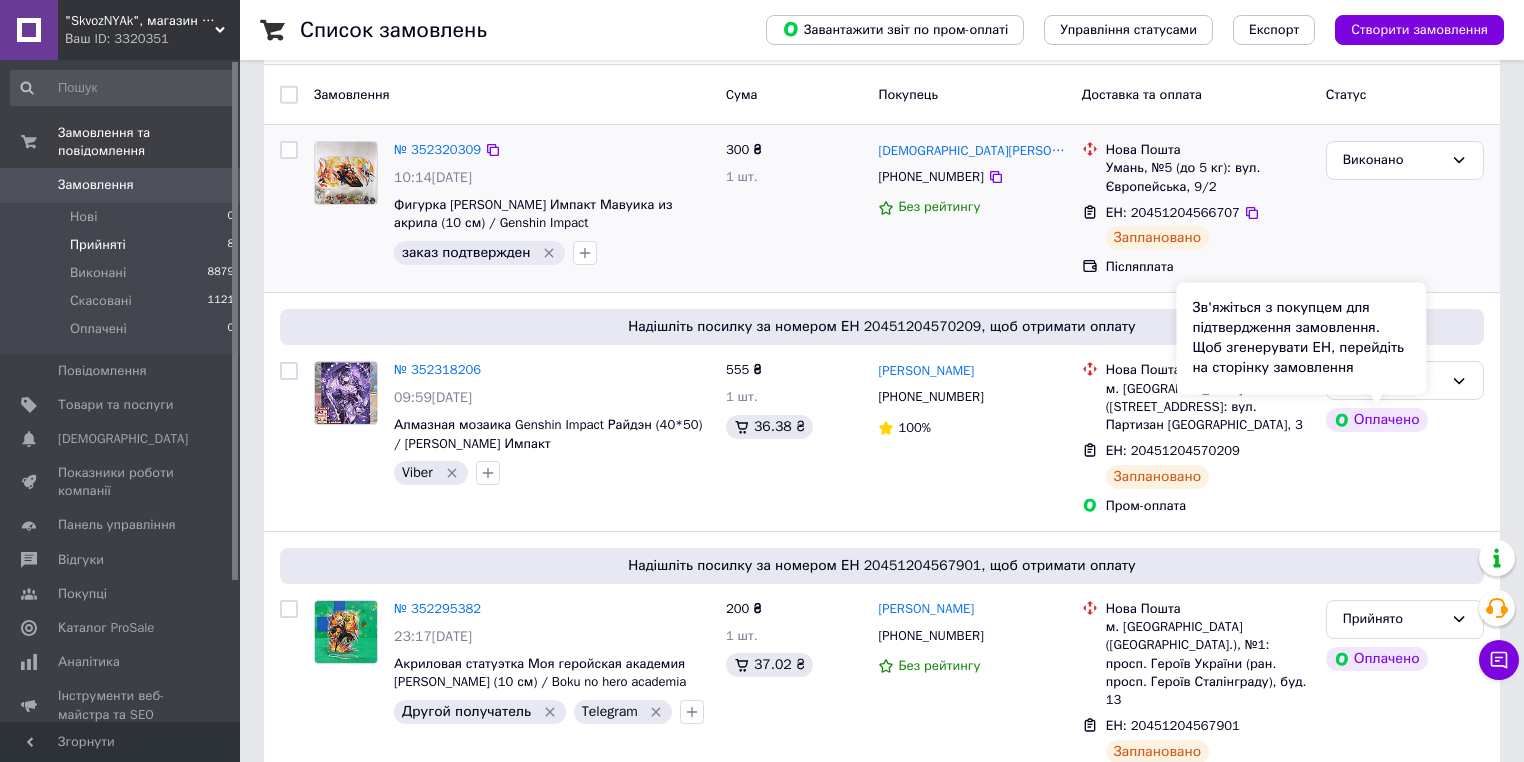 click on "Зв'яжіться з покупцем для підтвердження замовлення.
Щоб згенерувати ЕН, перейдіть на сторінку замовлення" at bounding box center [1301, 338] 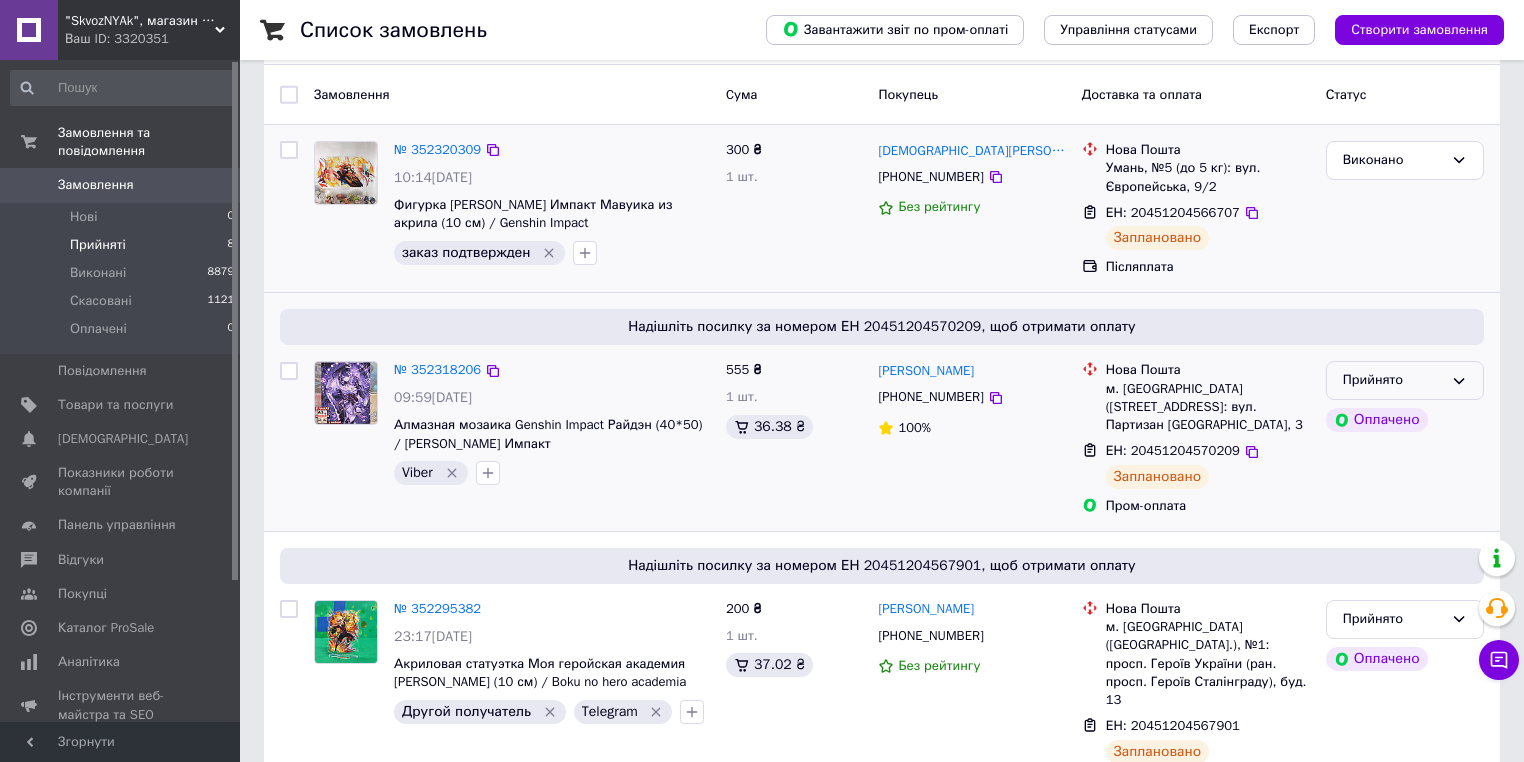 click on "Прийнято" at bounding box center [1405, 380] 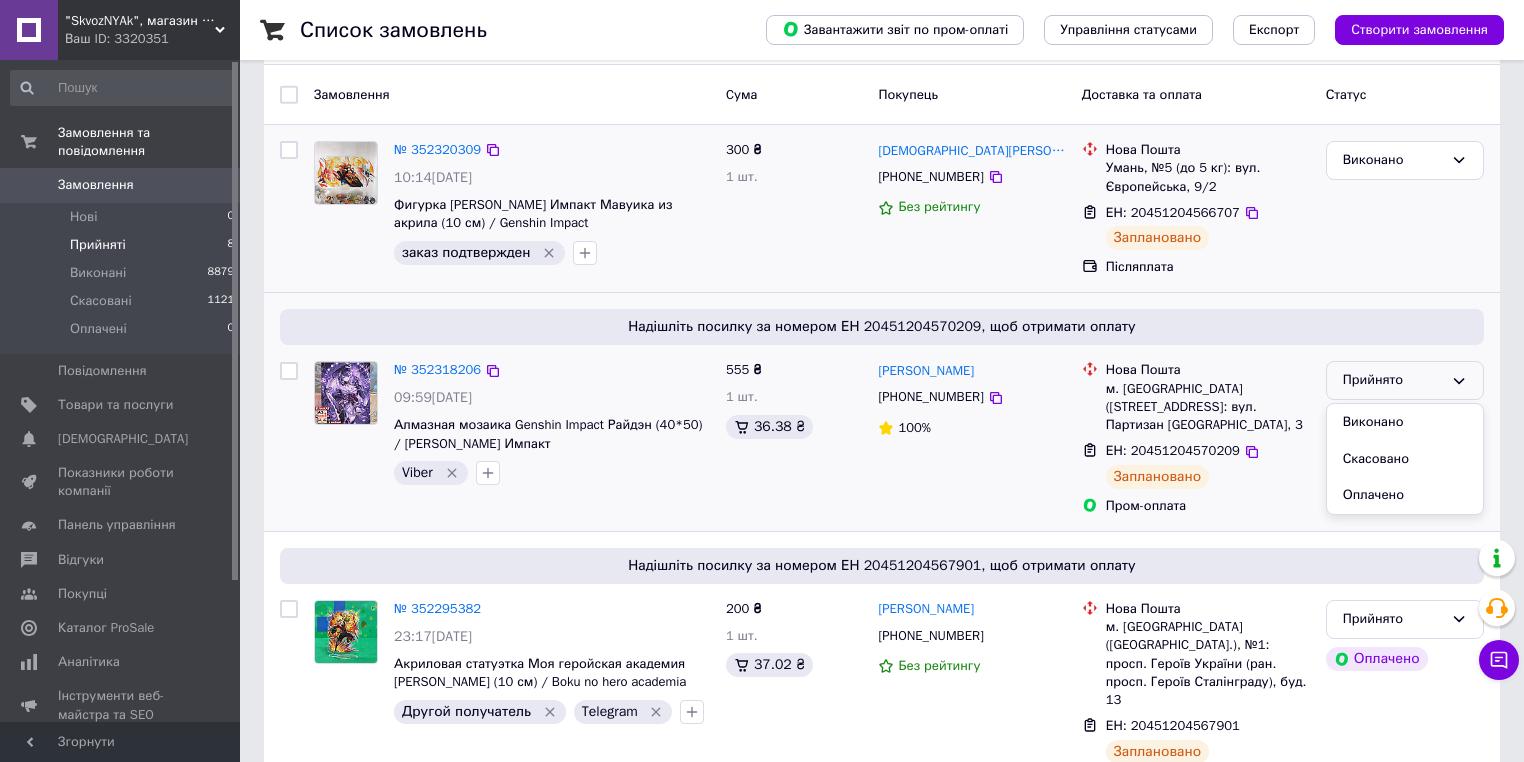 click on "Виконано" at bounding box center [1405, 422] 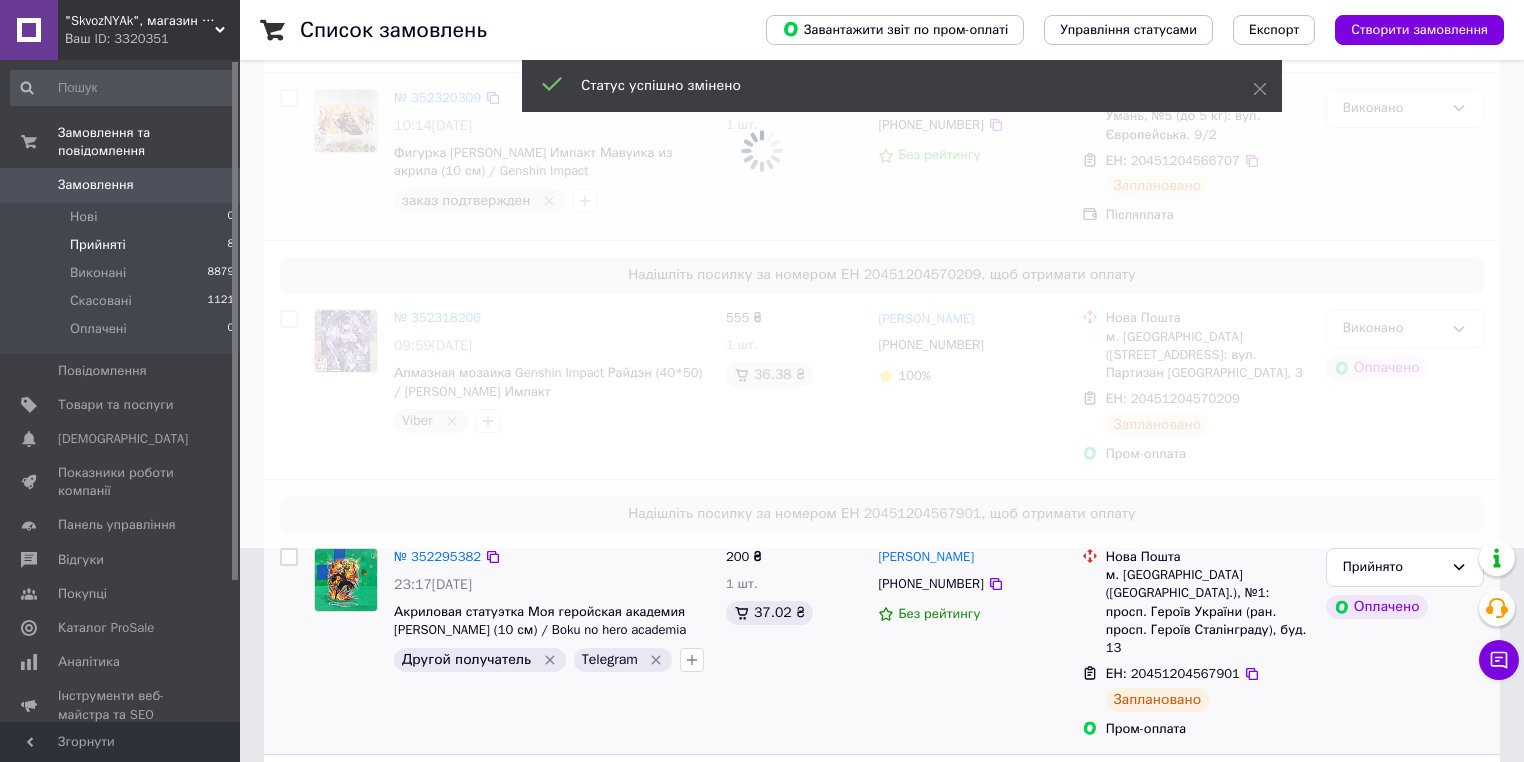 scroll, scrollTop: 242, scrollLeft: 0, axis: vertical 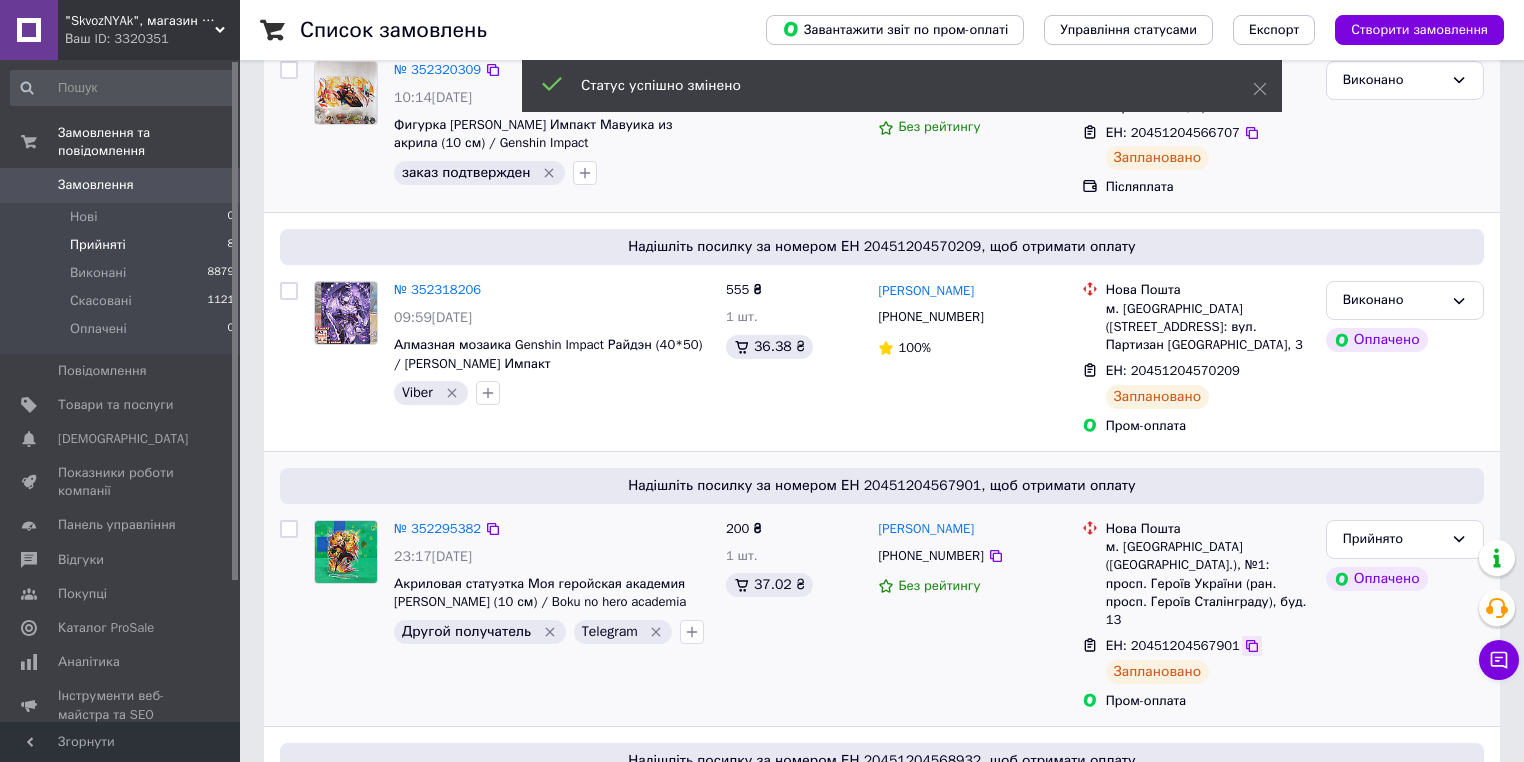 click 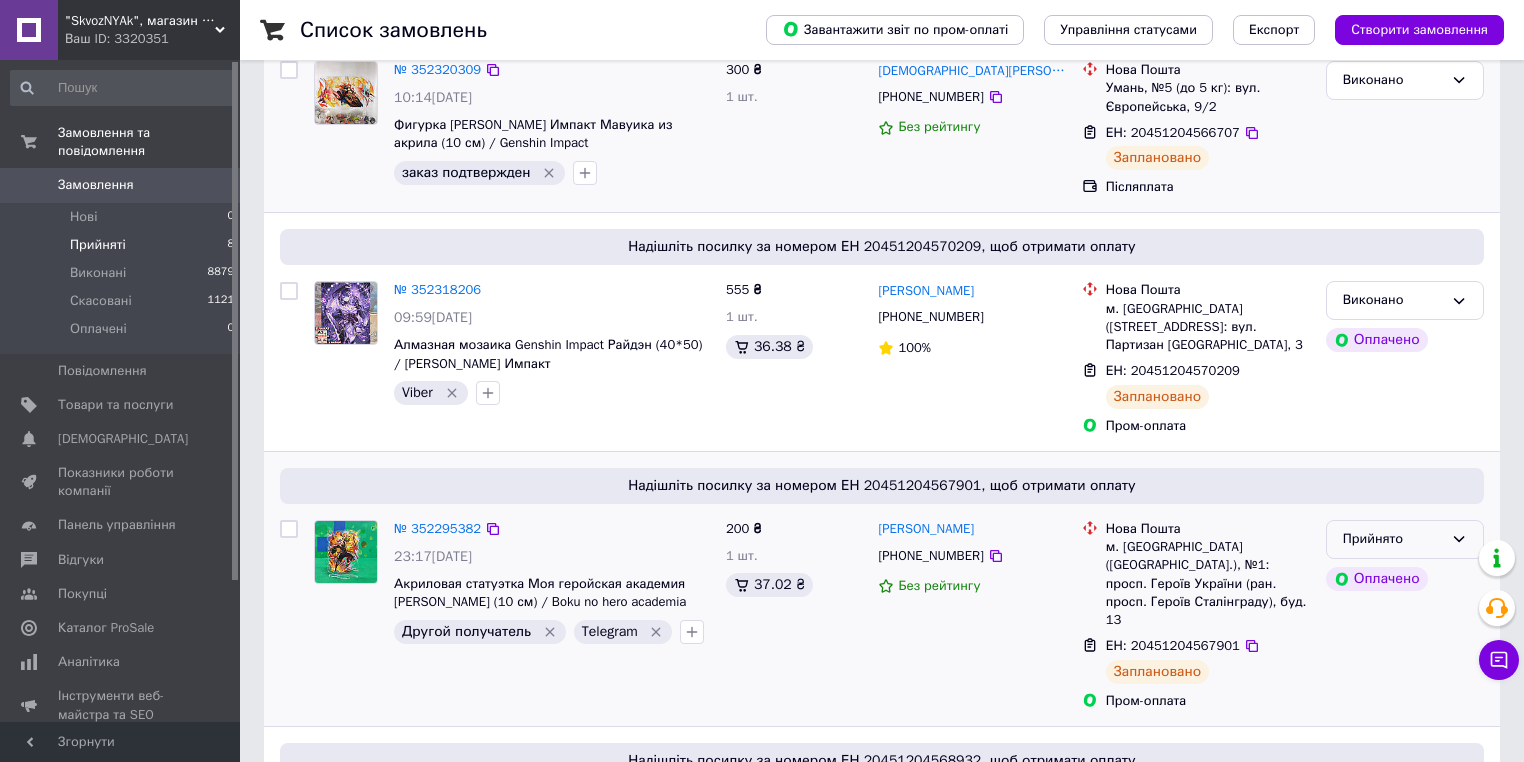 click on "Прийнято" at bounding box center (1405, 539) 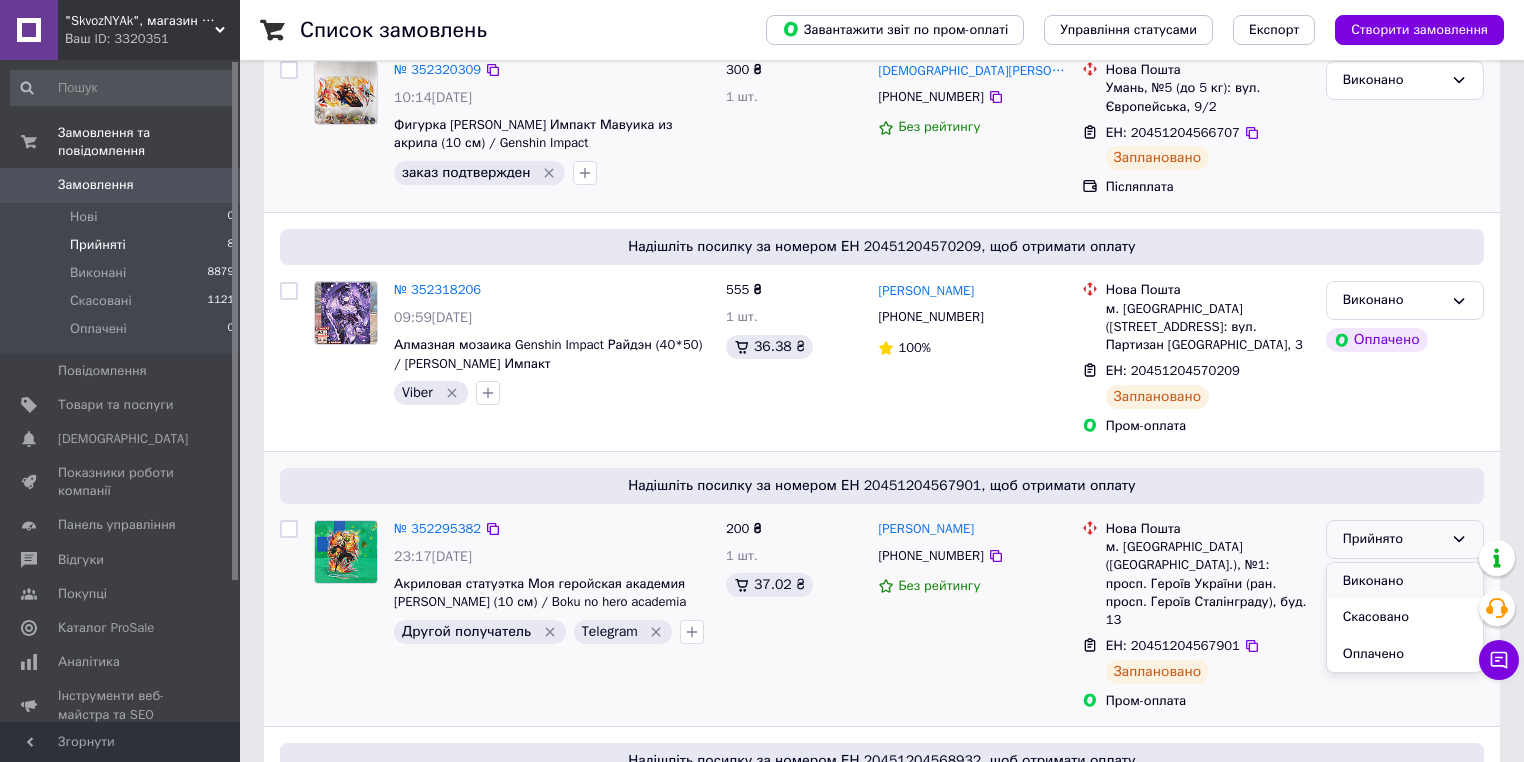 click on "Виконано" at bounding box center (1405, 581) 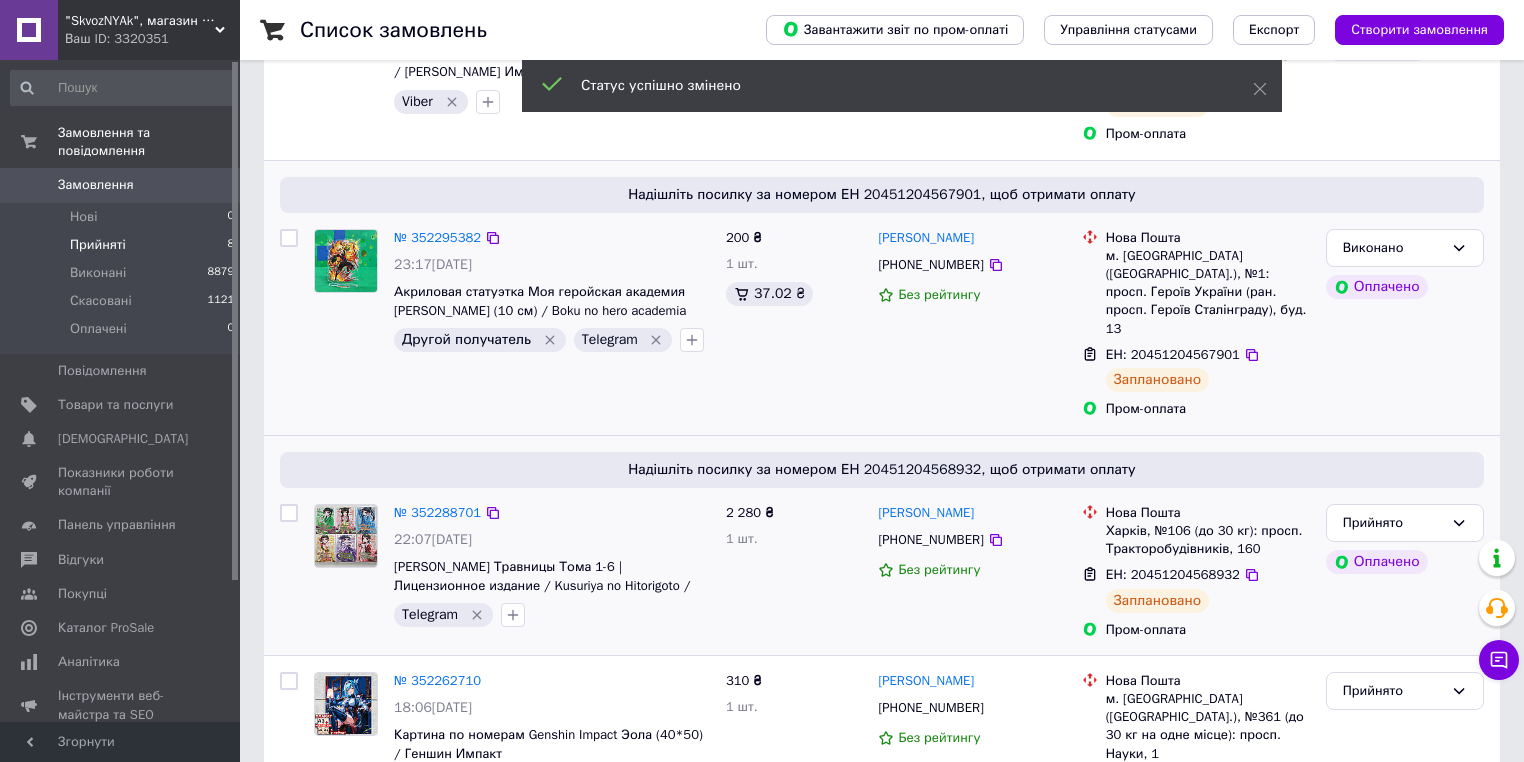 scroll, scrollTop: 393, scrollLeft: 0, axis: vertical 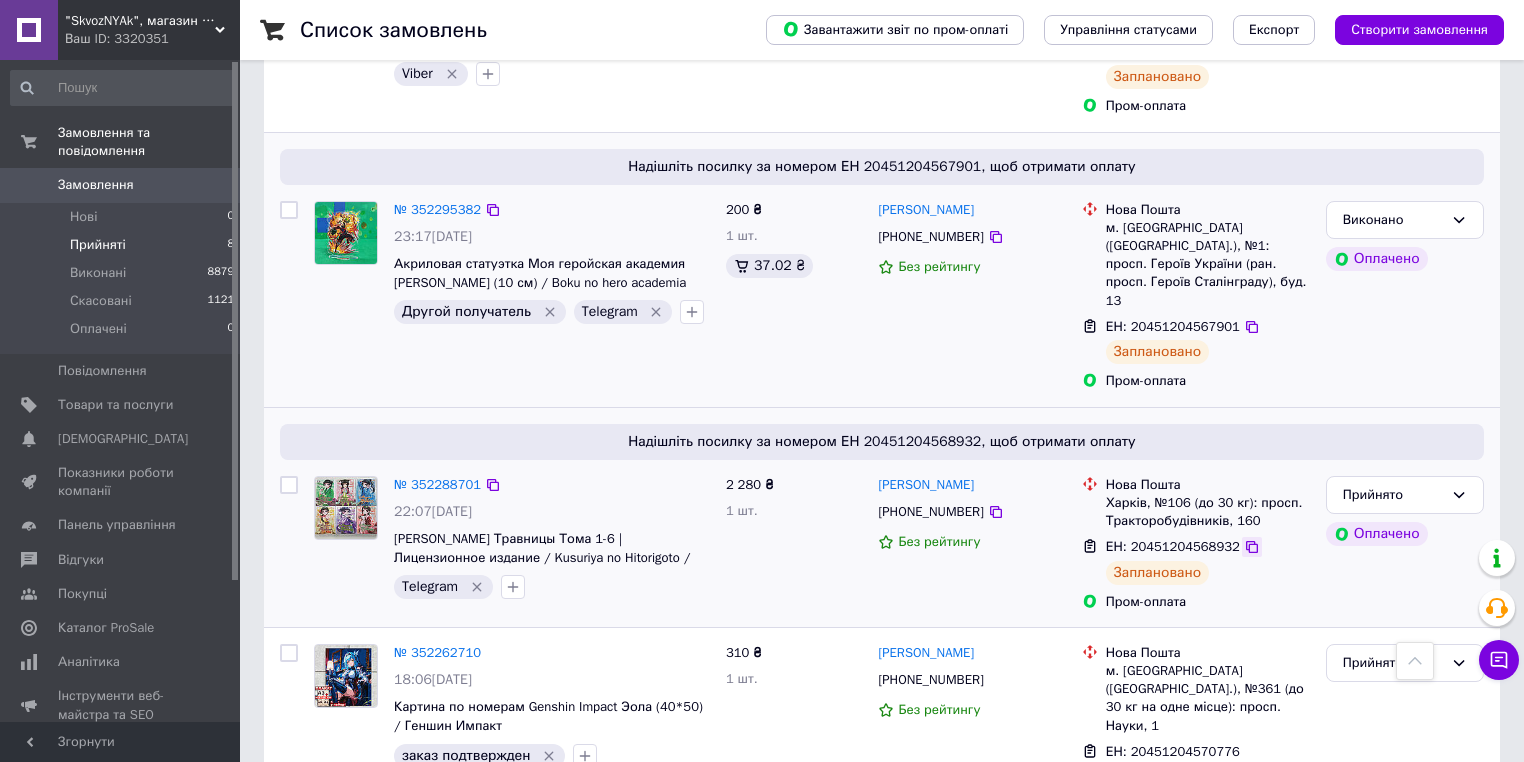 click 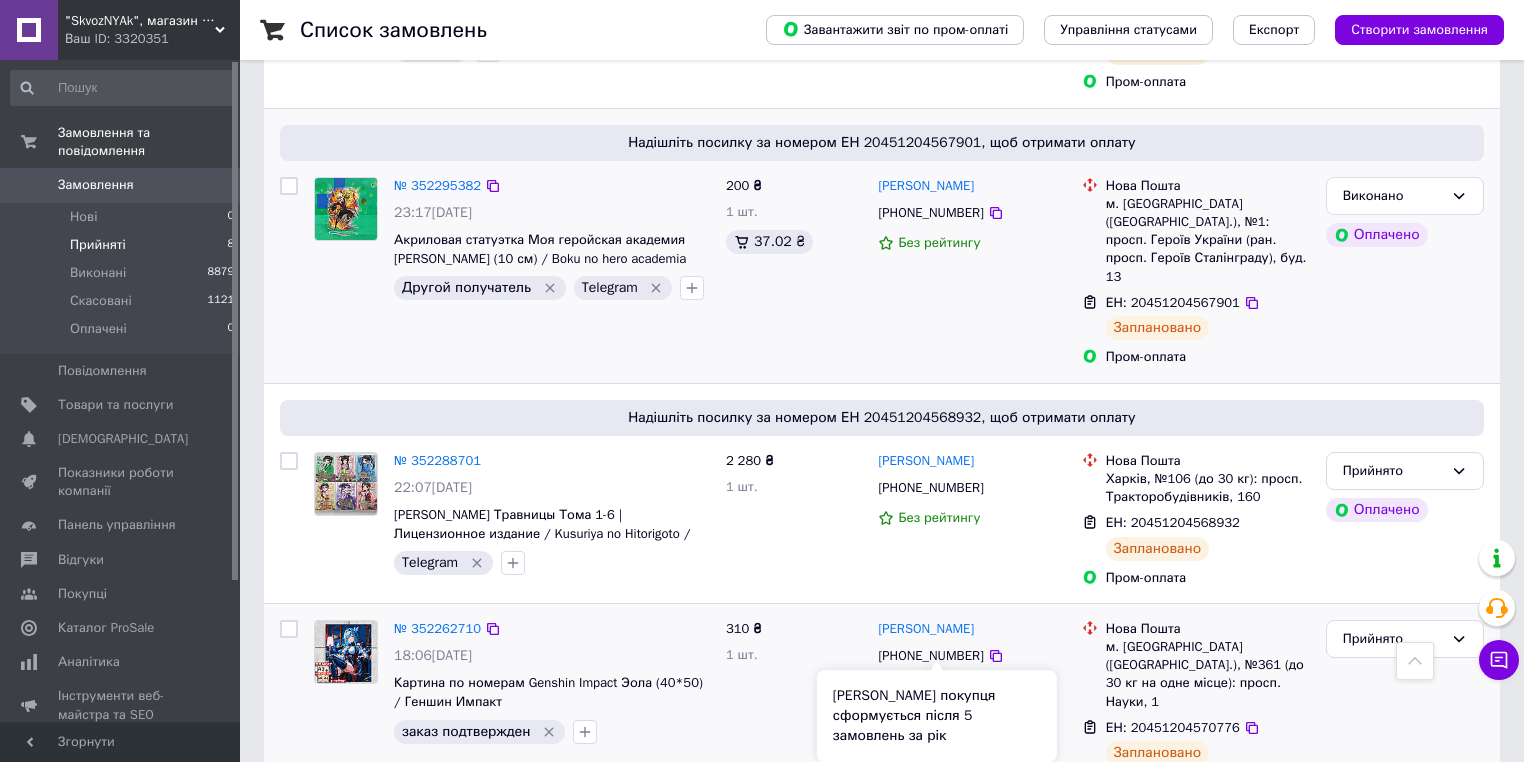scroll, scrollTop: 430, scrollLeft: 0, axis: vertical 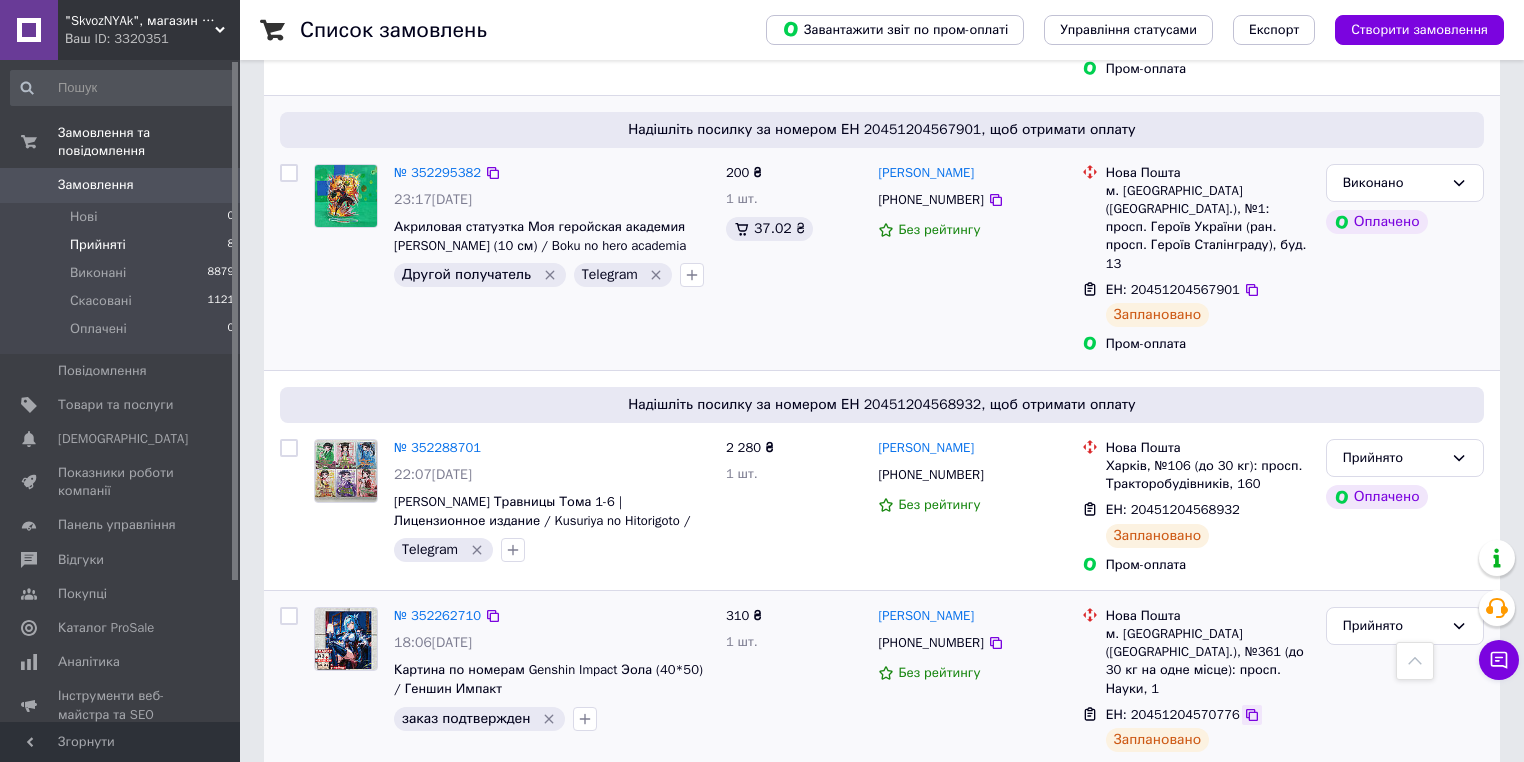 click 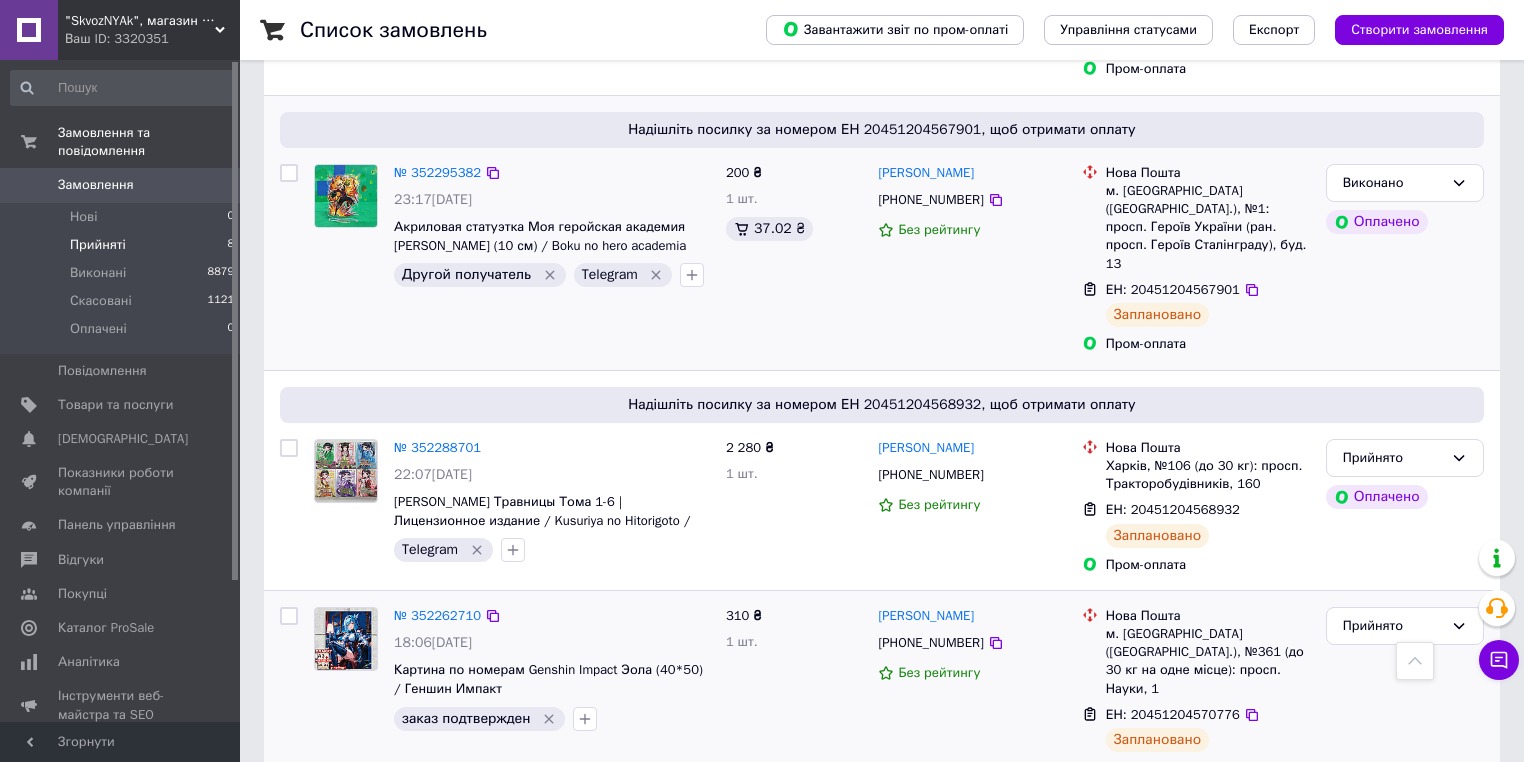 drag, startPoint x: 440, startPoint y: 724, endPoint x: 479, endPoint y: 712, distance: 40.804413 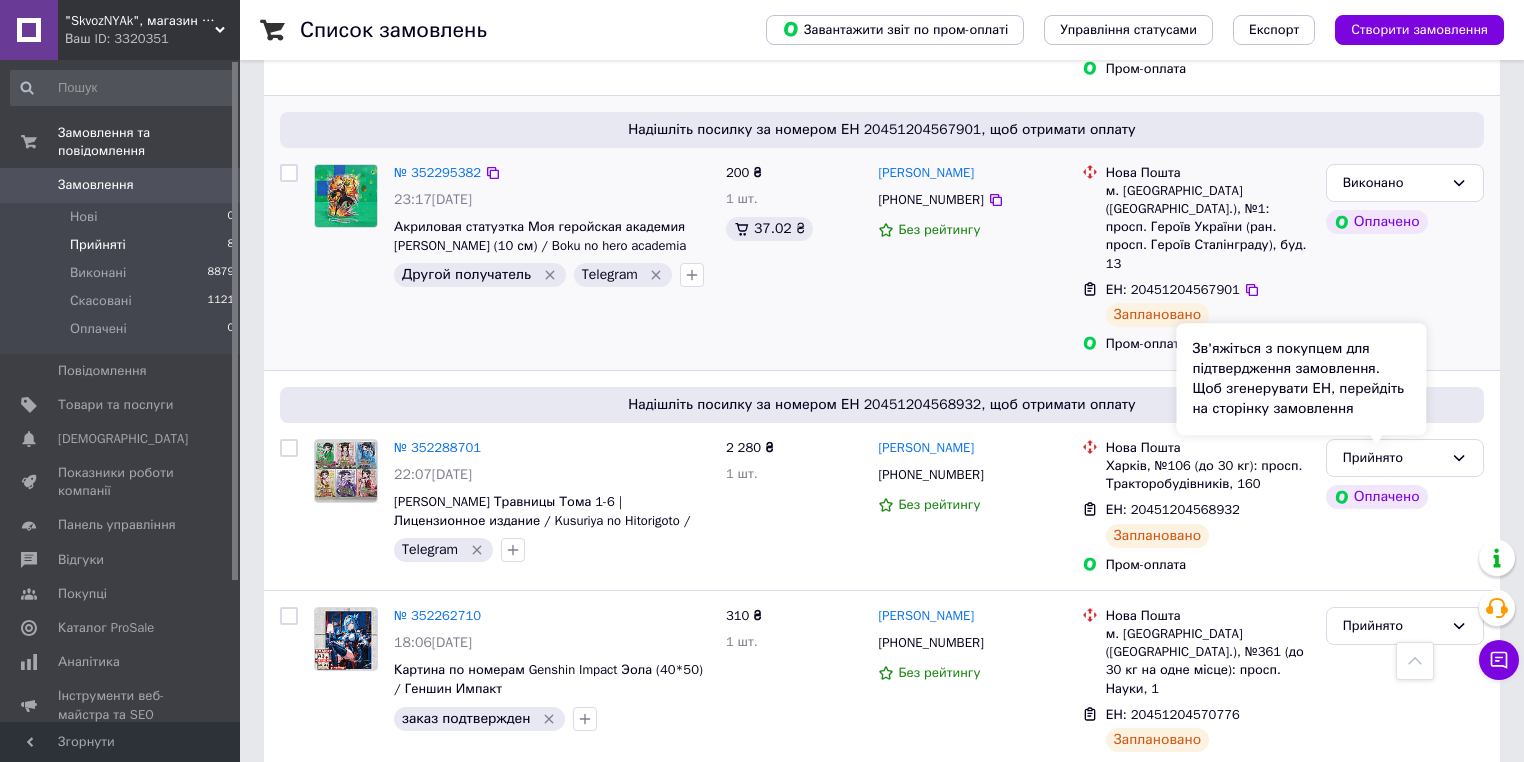 click on "Зв'яжіться з покупцем для підтвердження замовлення.
Щоб згенерувати ЕН, перейдіть на сторінку замовлення" at bounding box center (1301, 379) 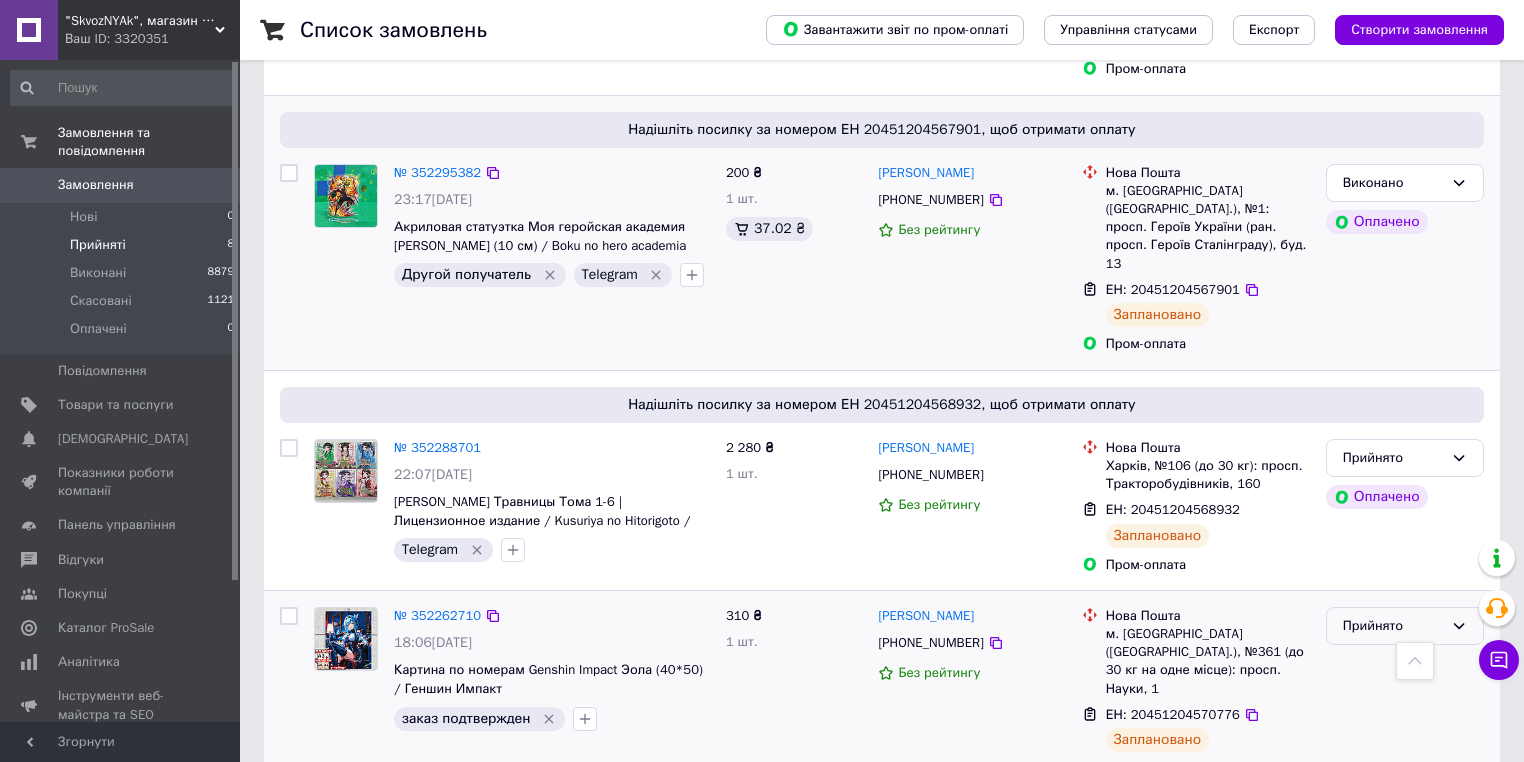 click on "Прийнято" at bounding box center (1393, 626) 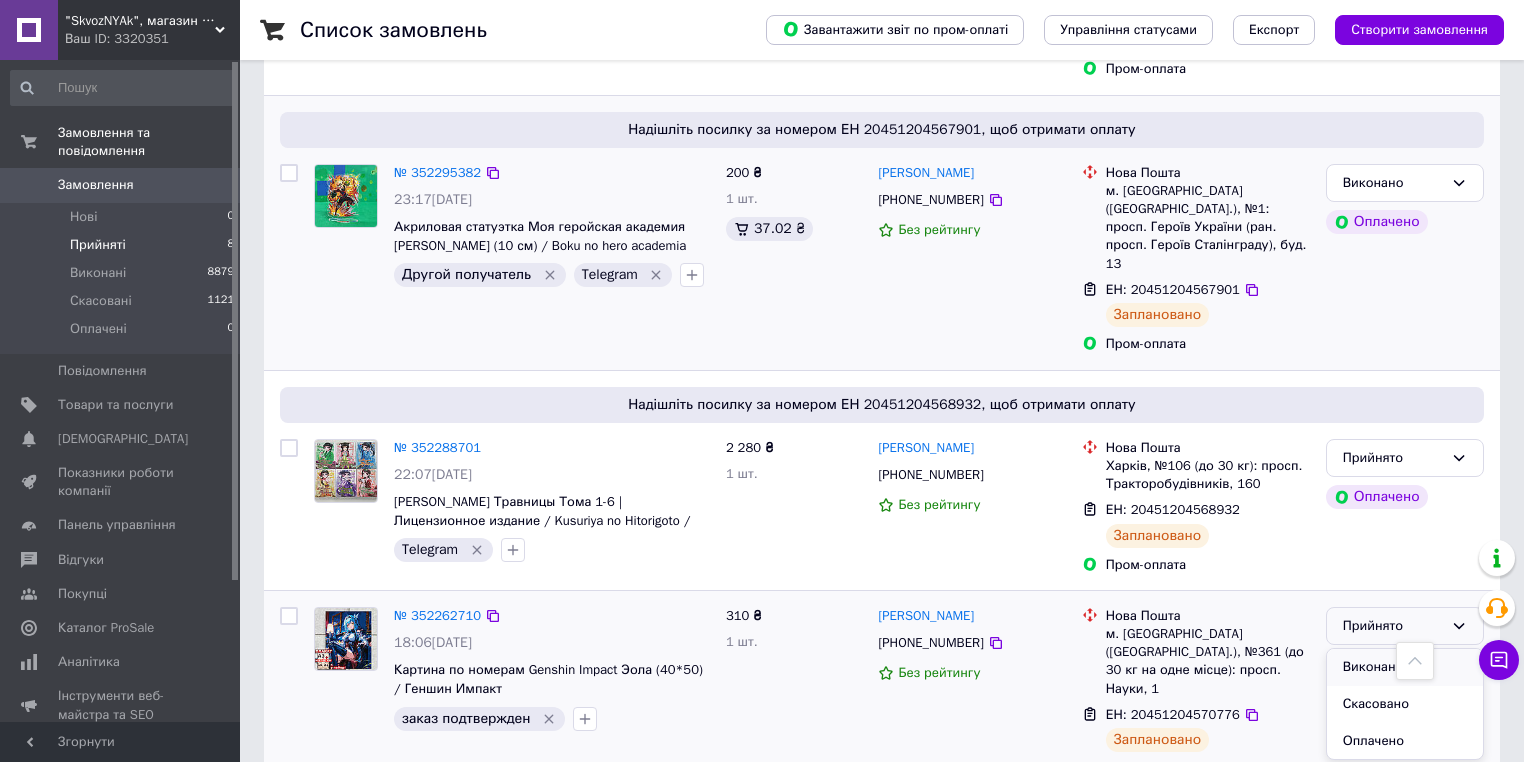 click on "Виконано" at bounding box center (1405, 667) 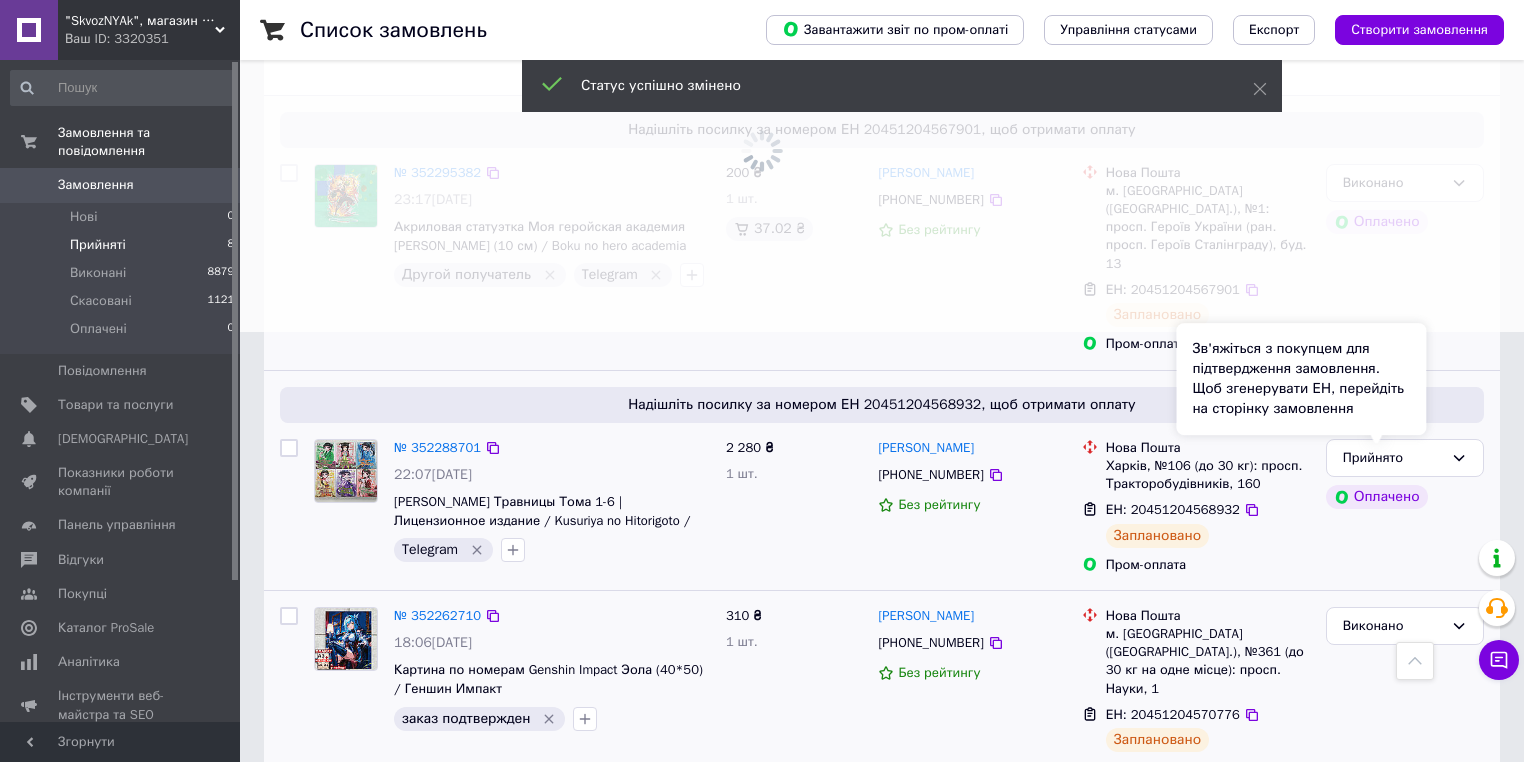 click on "Зв'яжіться з покупцем для підтвердження замовлення.
Щоб згенерувати ЕН, перейдіть на сторінку замовлення" at bounding box center [1301, 379] 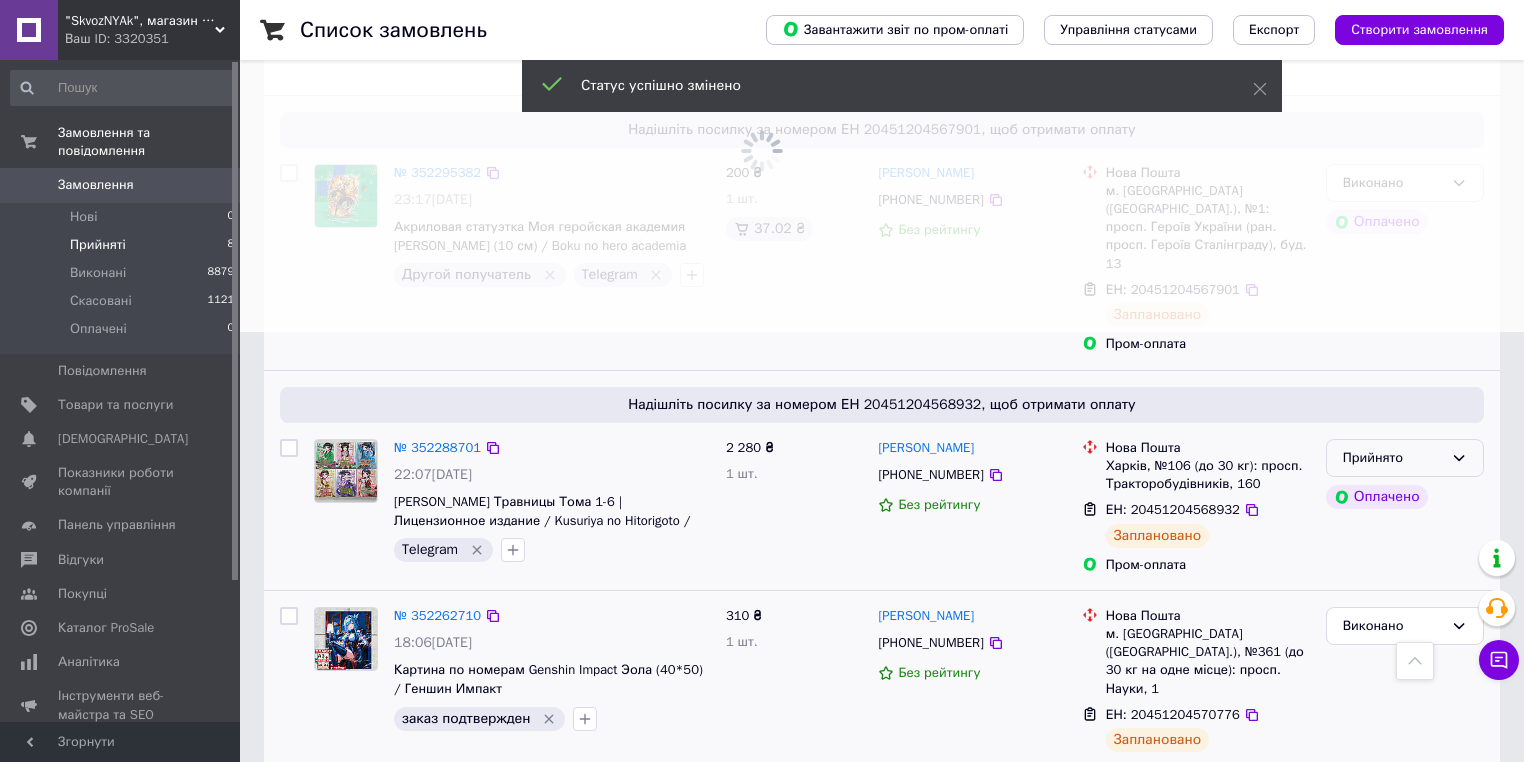 click 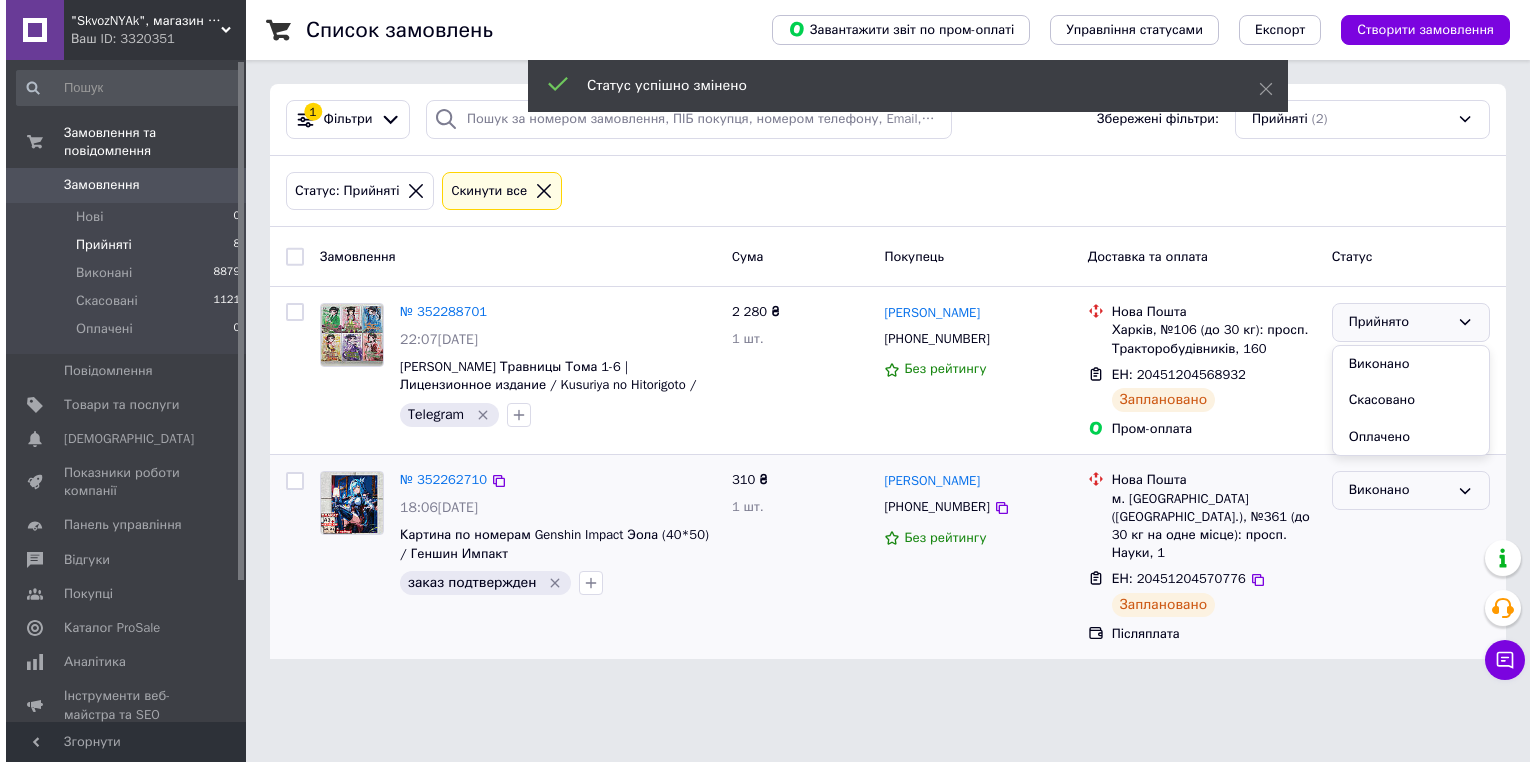 scroll, scrollTop: 0, scrollLeft: 0, axis: both 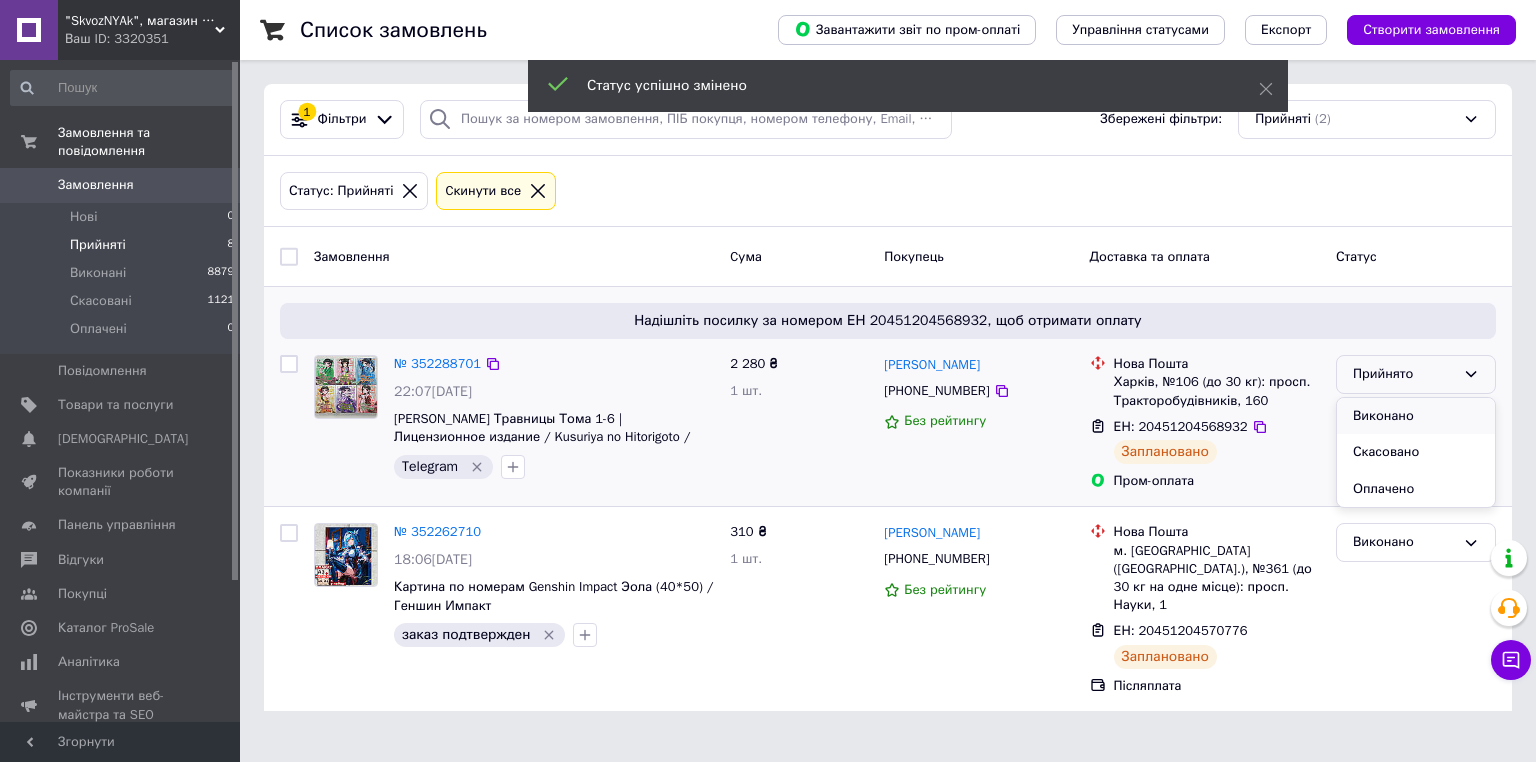 click on "Виконано" at bounding box center (1416, 416) 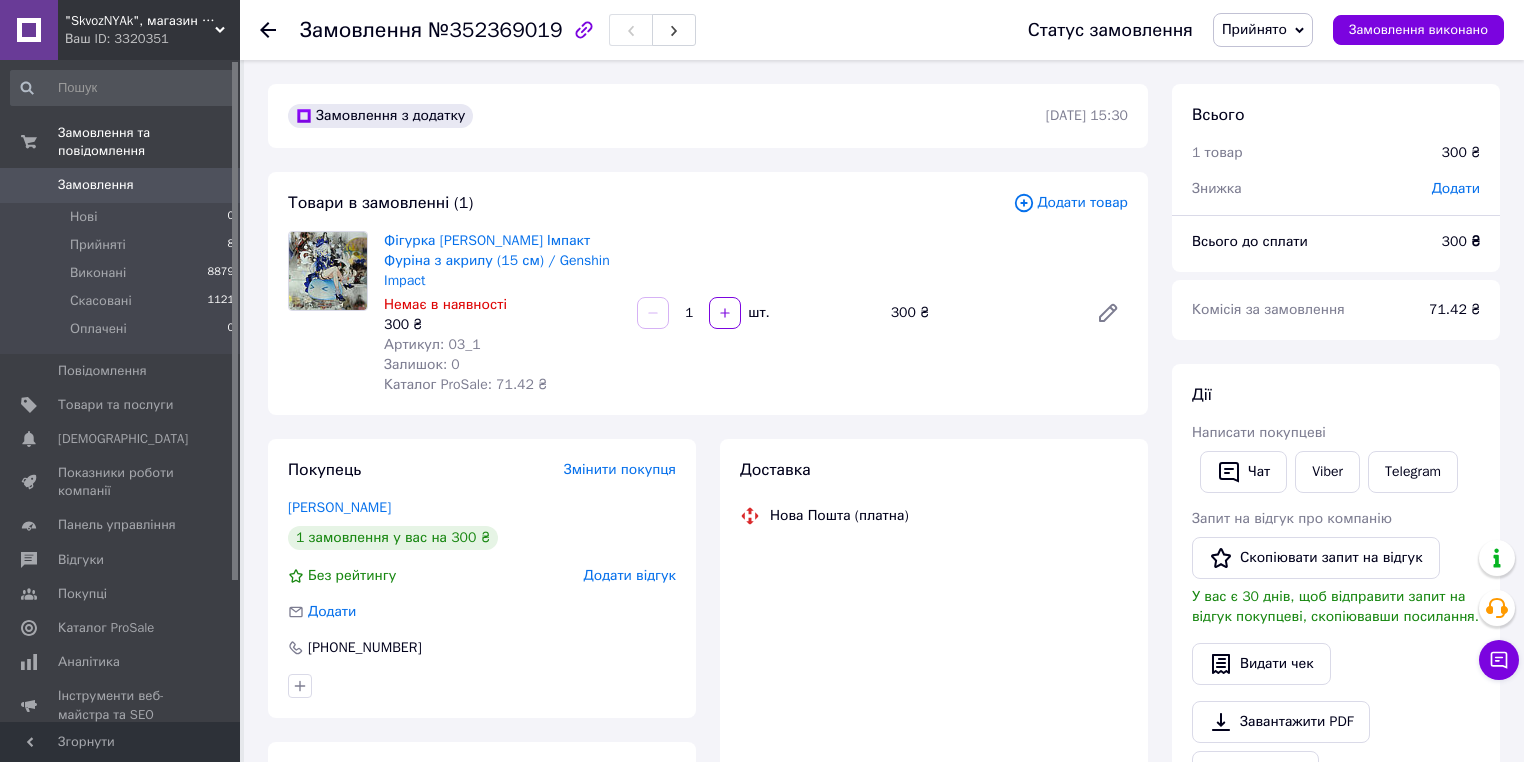 scroll, scrollTop: 0, scrollLeft: 0, axis: both 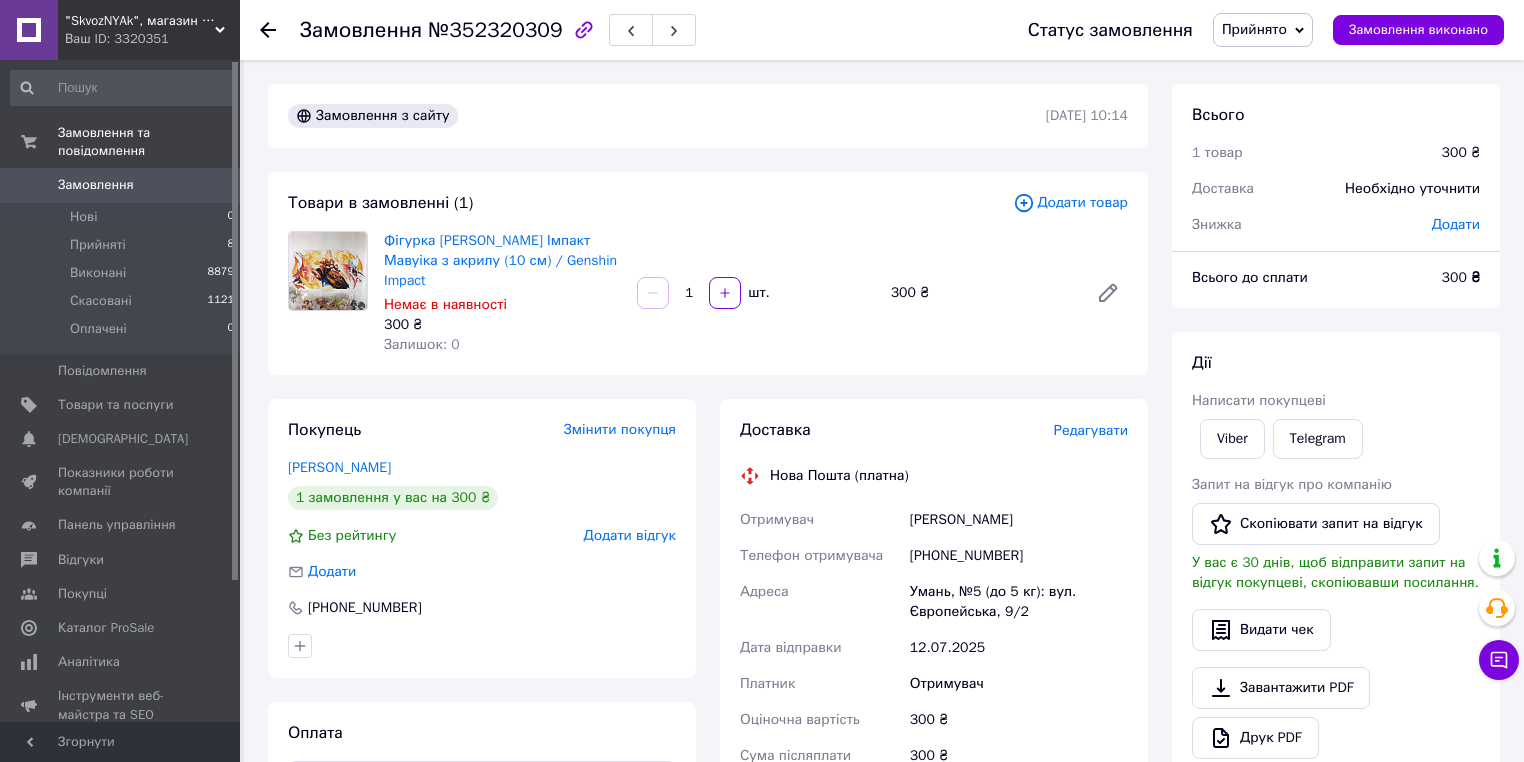 click on "[PHONE_NUMBER]" at bounding box center [482, 608] 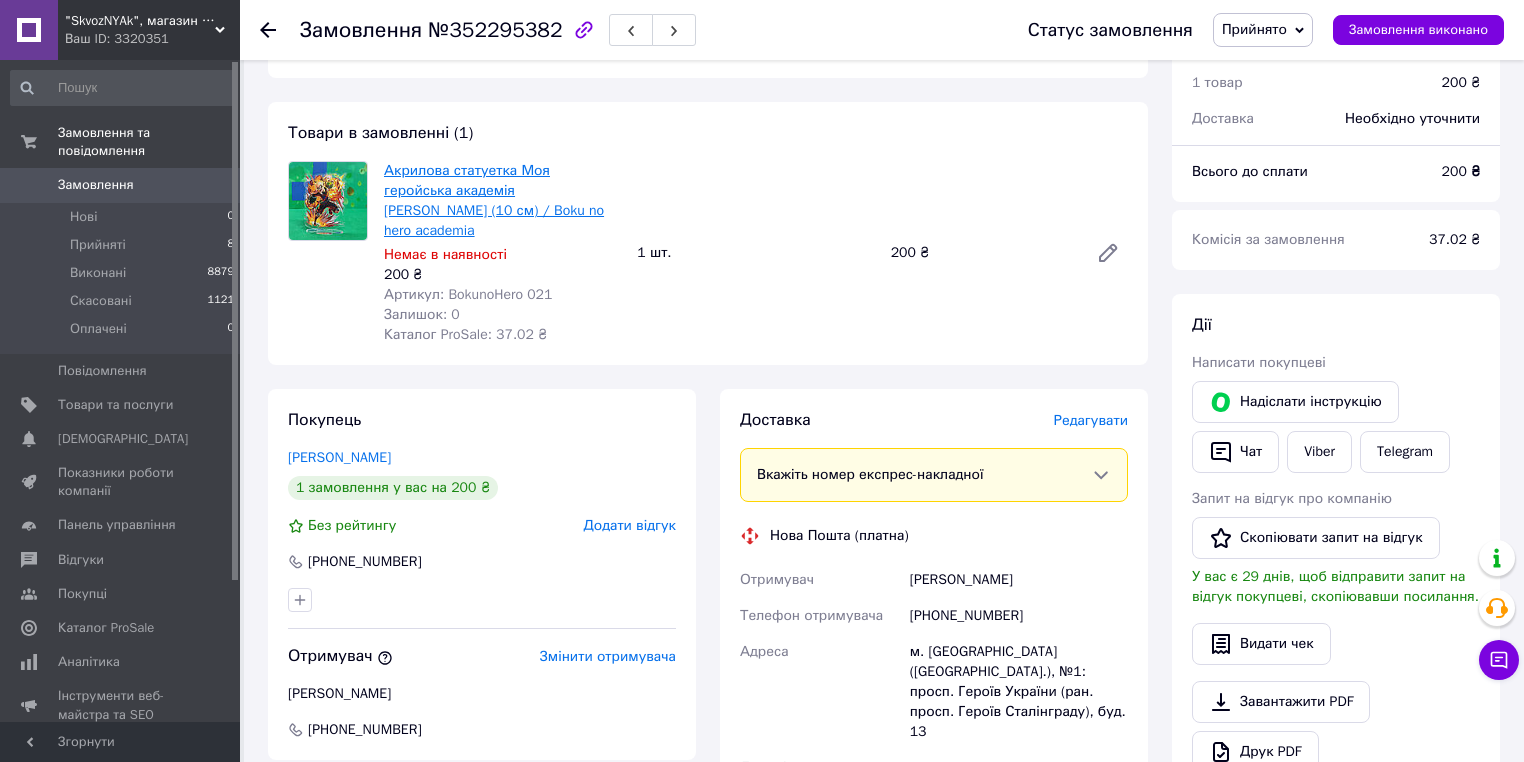 scroll, scrollTop: 160, scrollLeft: 0, axis: vertical 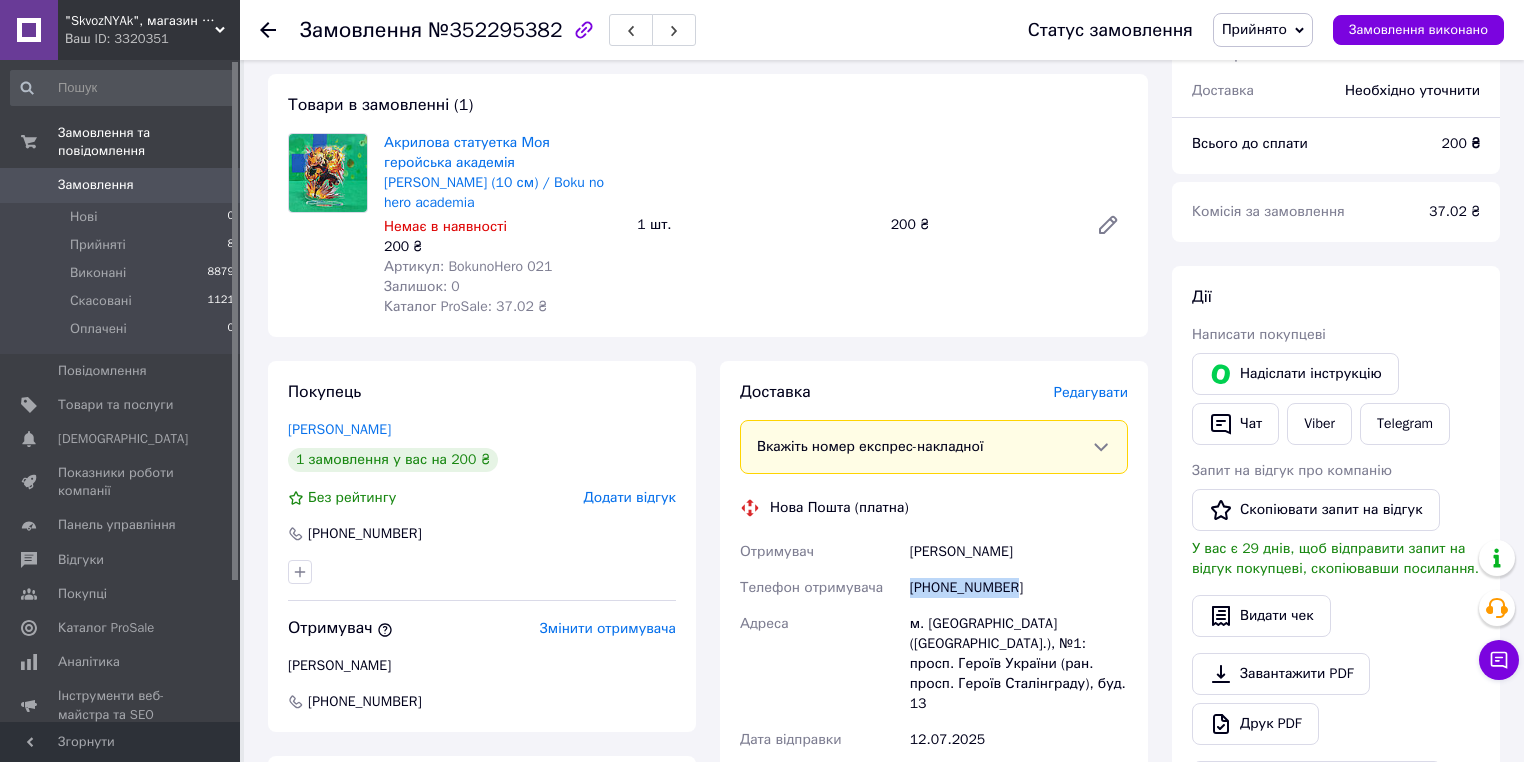 drag, startPoint x: 914, startPoint y: 571, endPoint x: 1010, endPoint y: 571, distance: 96 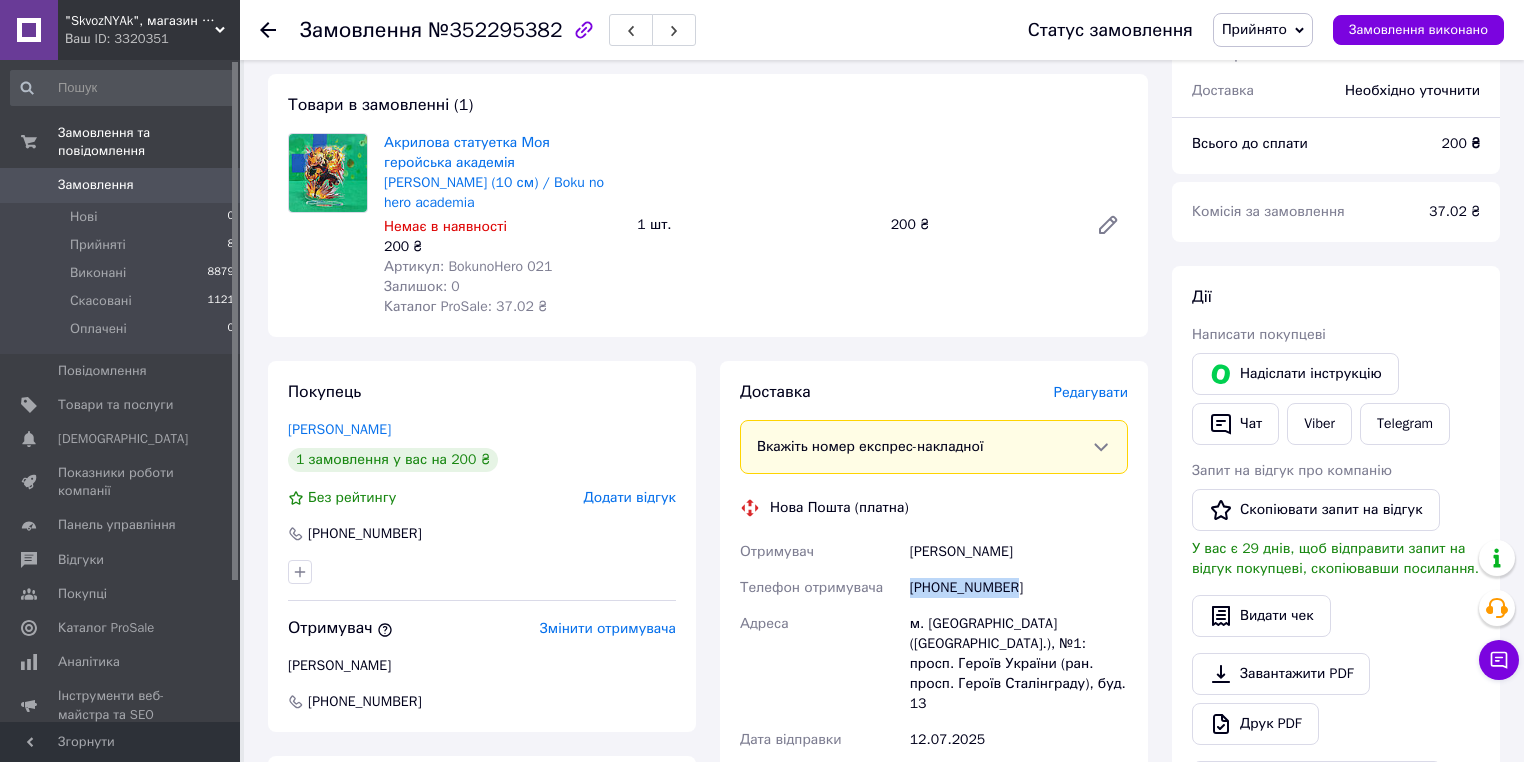 copy on "+380668827006" 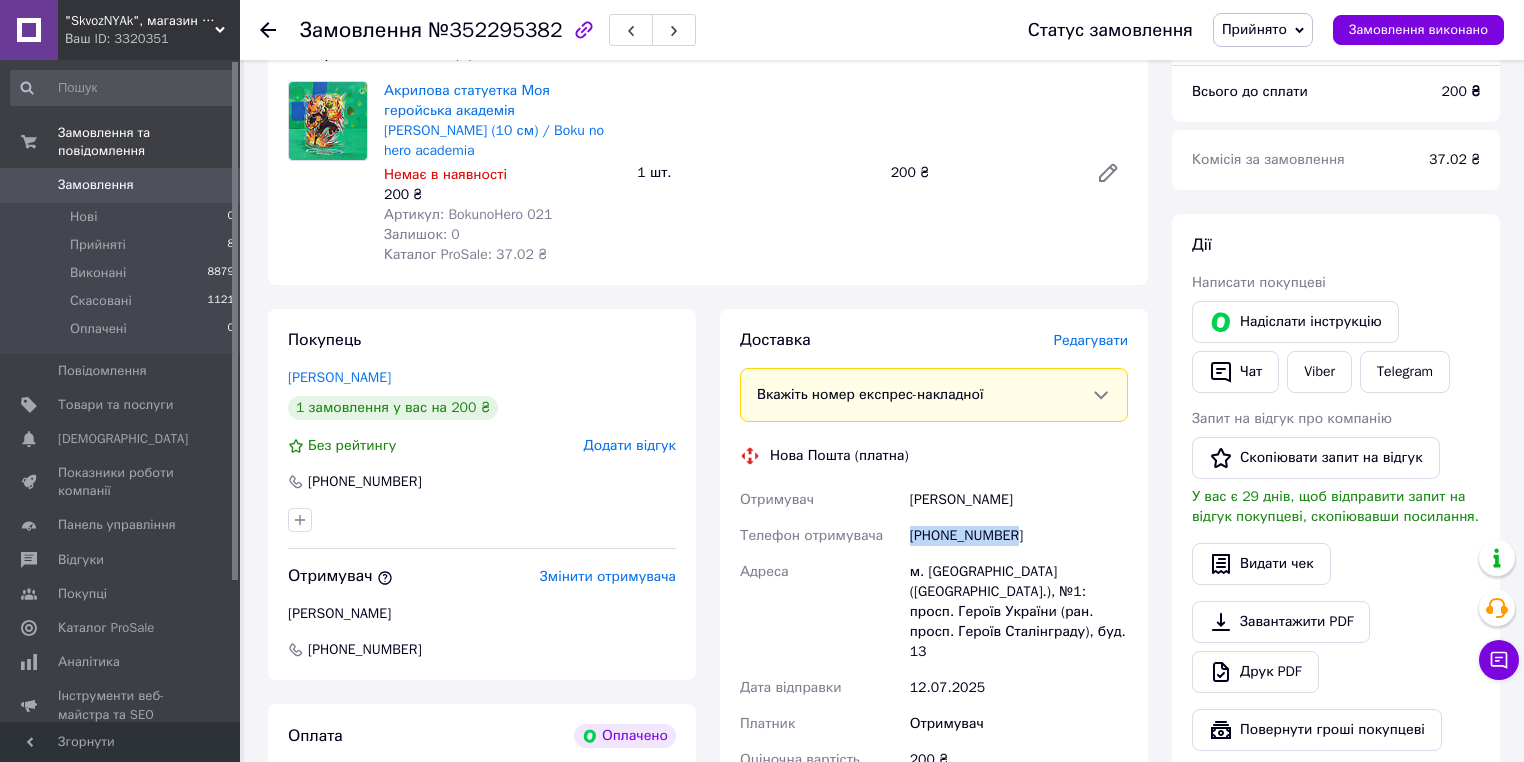 scroll, scrollTop: 240, scrollLeft: 0, axis: vertical 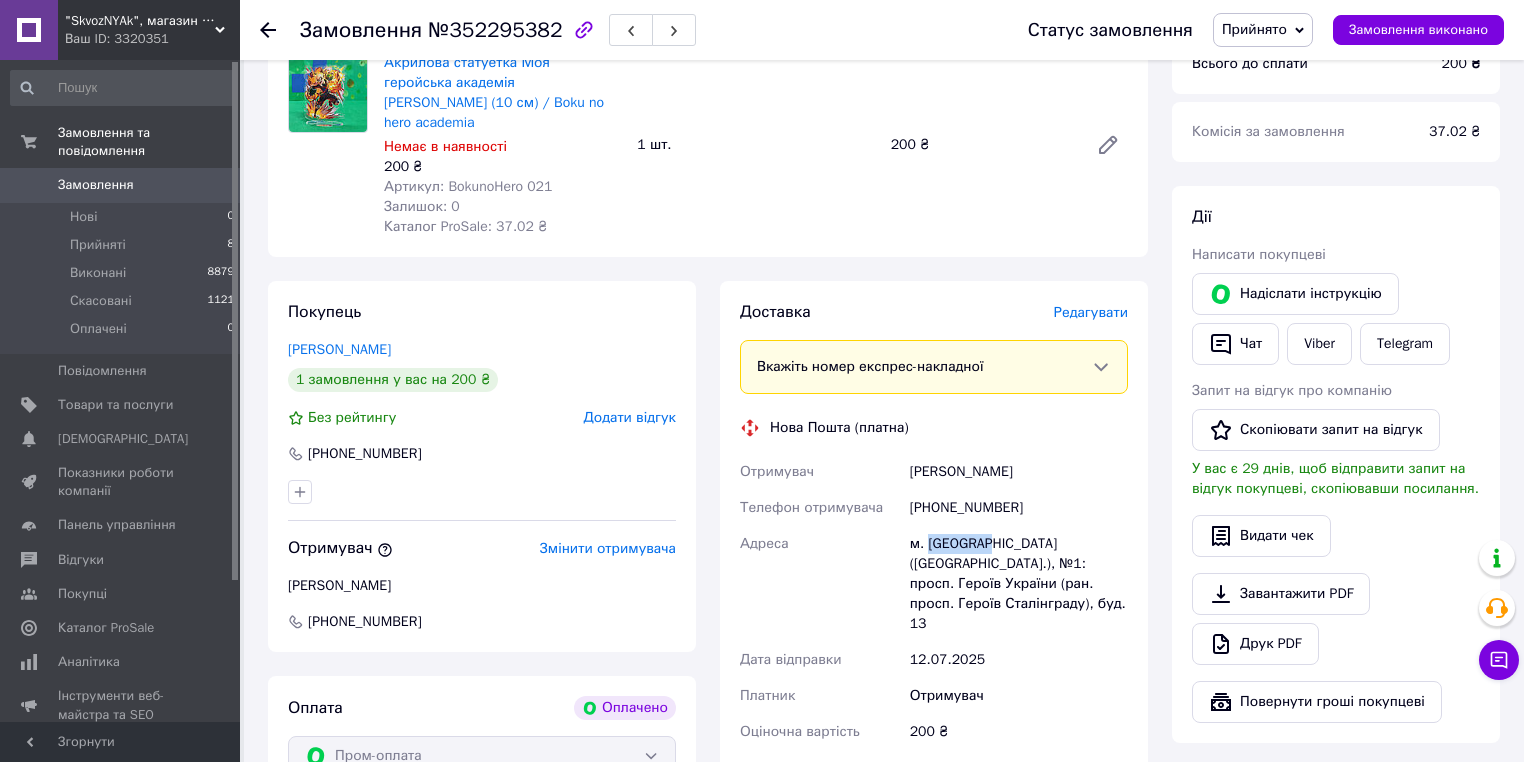 drag, startPoint x: 925, startPoint y: 521, endPoint x: 984, endPoint y: 517, distance: 59.135437 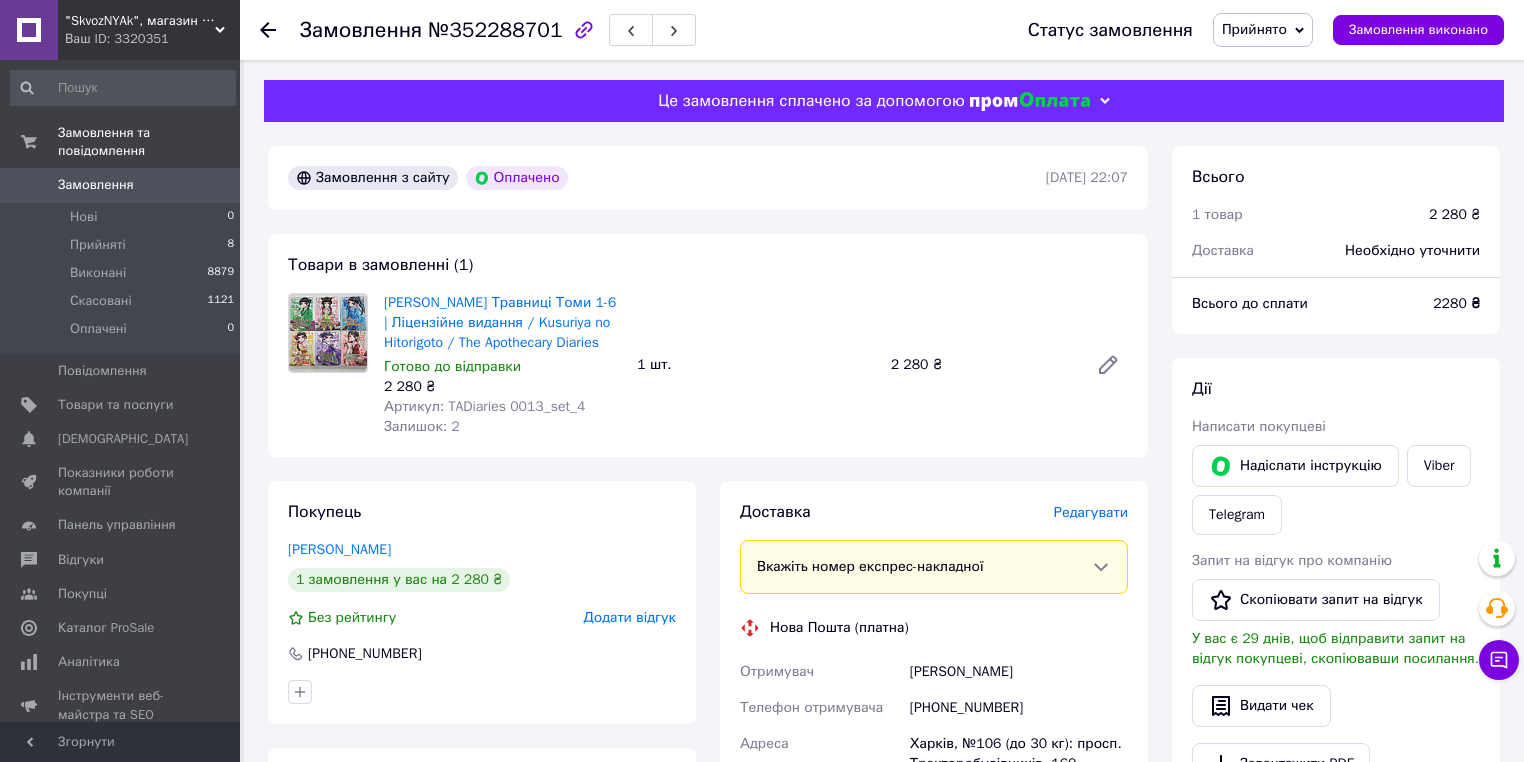 scroll, scrollTop: 0, scrollLeft: 0, axis: both 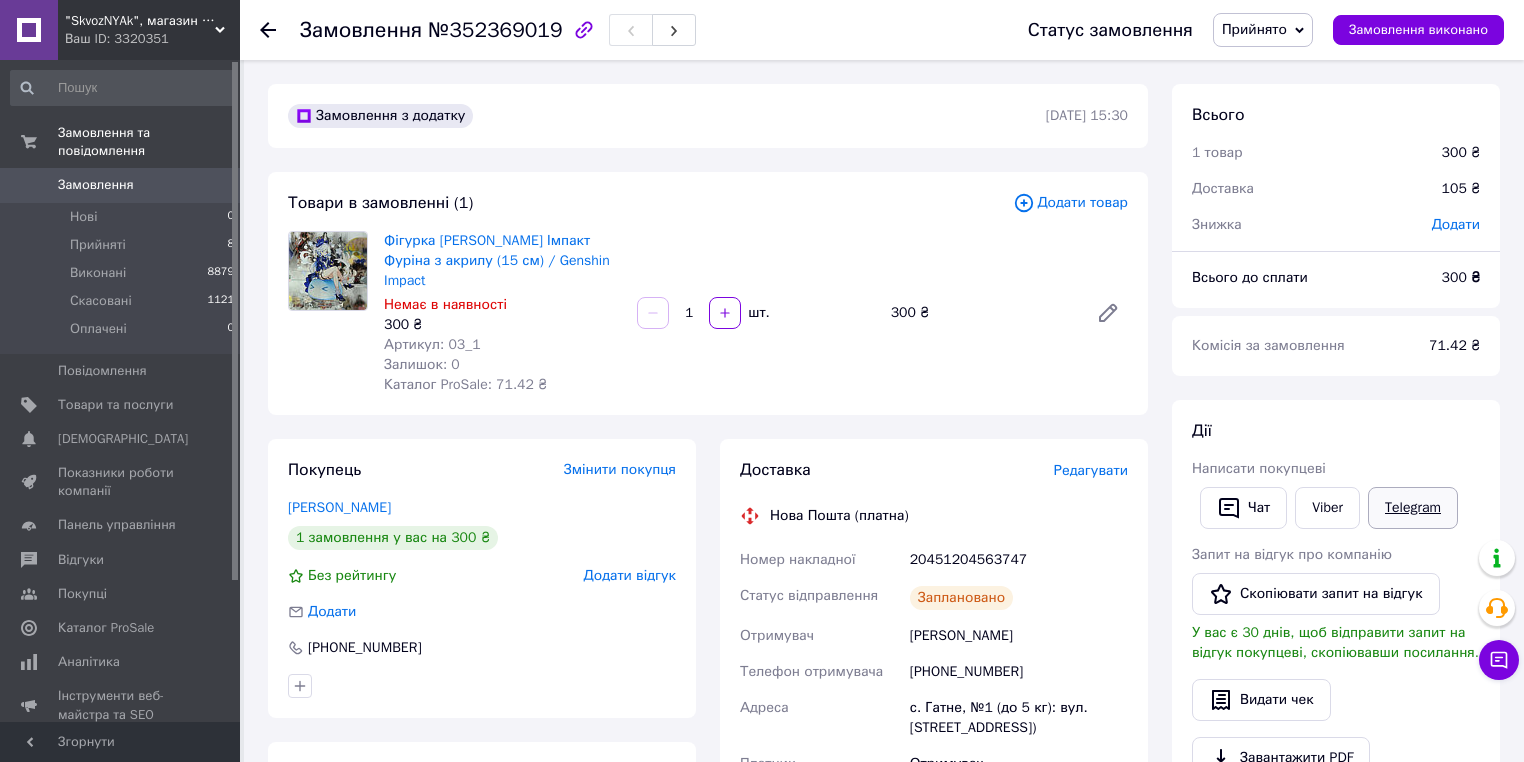 click on "Telegram" at bounding box center (1413, 508) 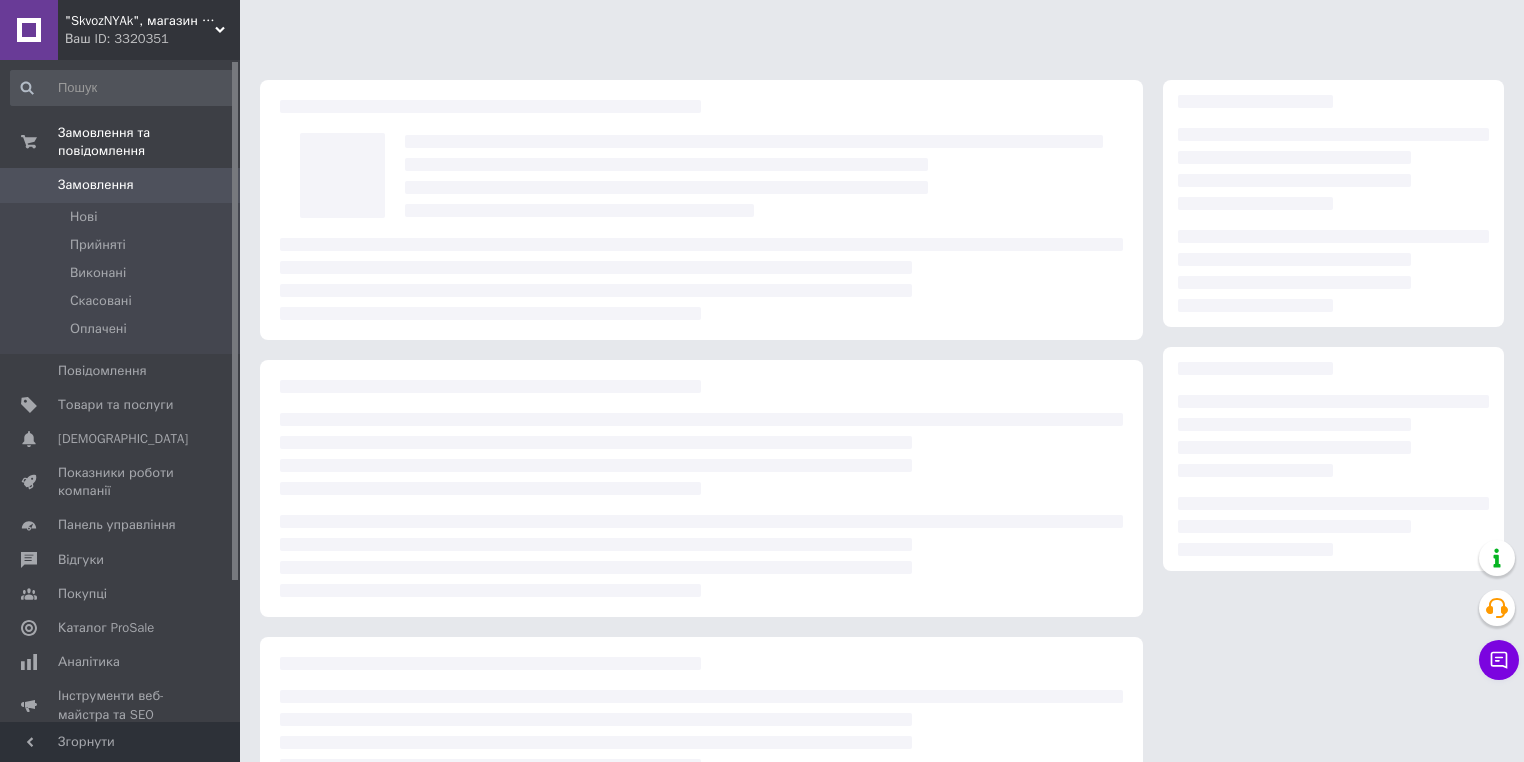scroll, scrollTop: 0, scrollLeft: 0, axis: both 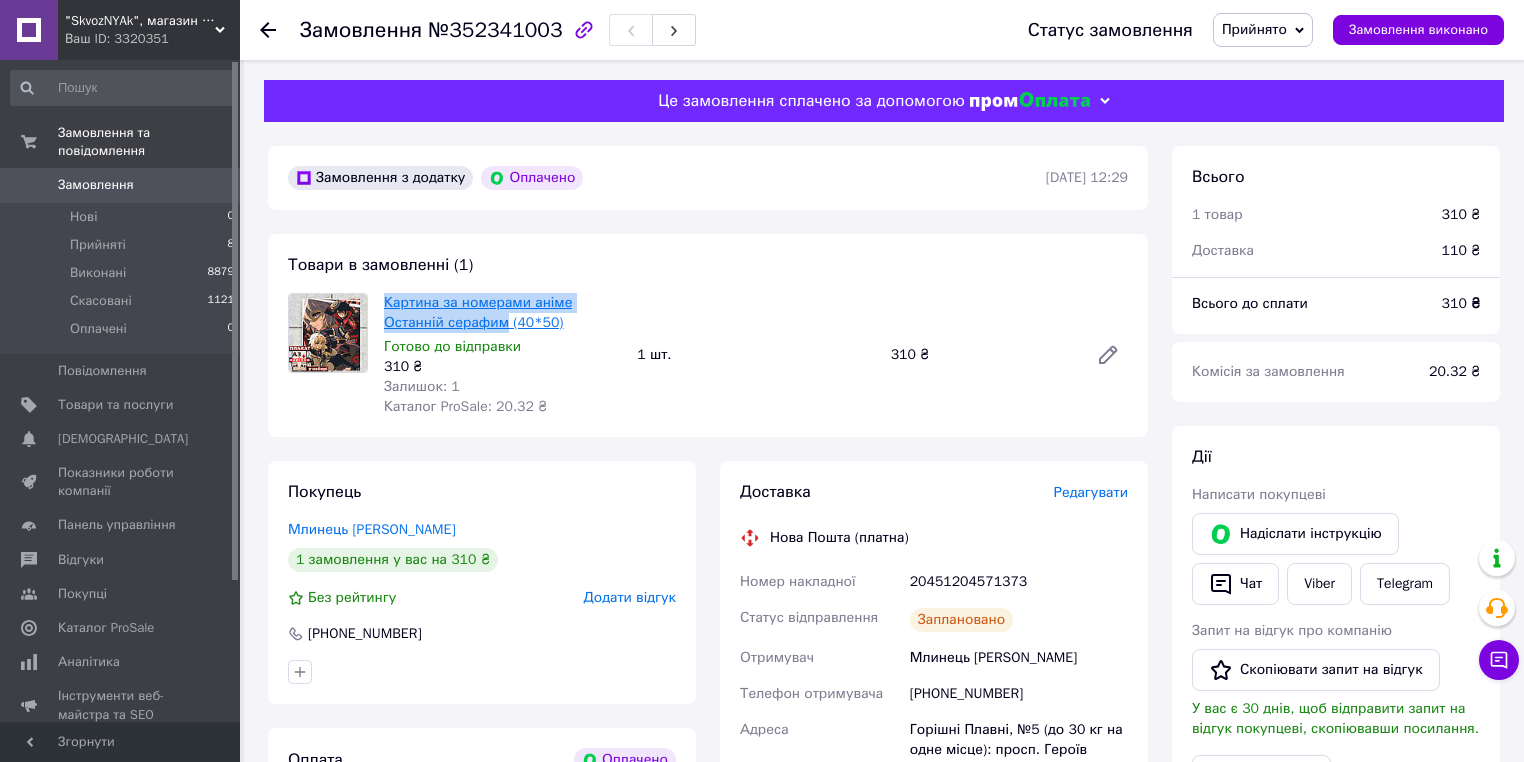 drag, startPoint x: 379, startPoint y: 304, endPoint x: 498, endPoint y: 330, distance: 121.80723 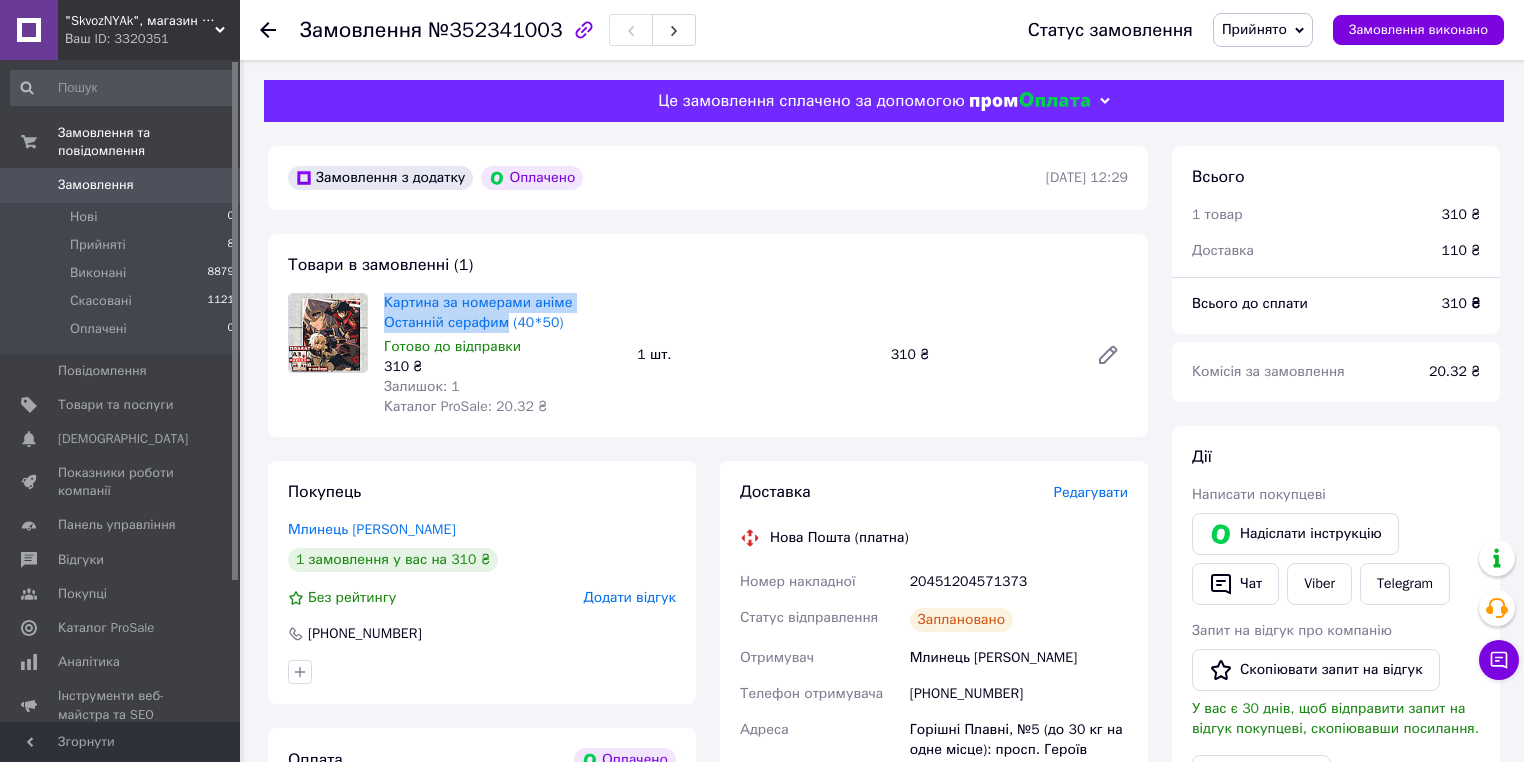 copy on "Картина за номерами аніме  Останній [PERSON_NAME]" 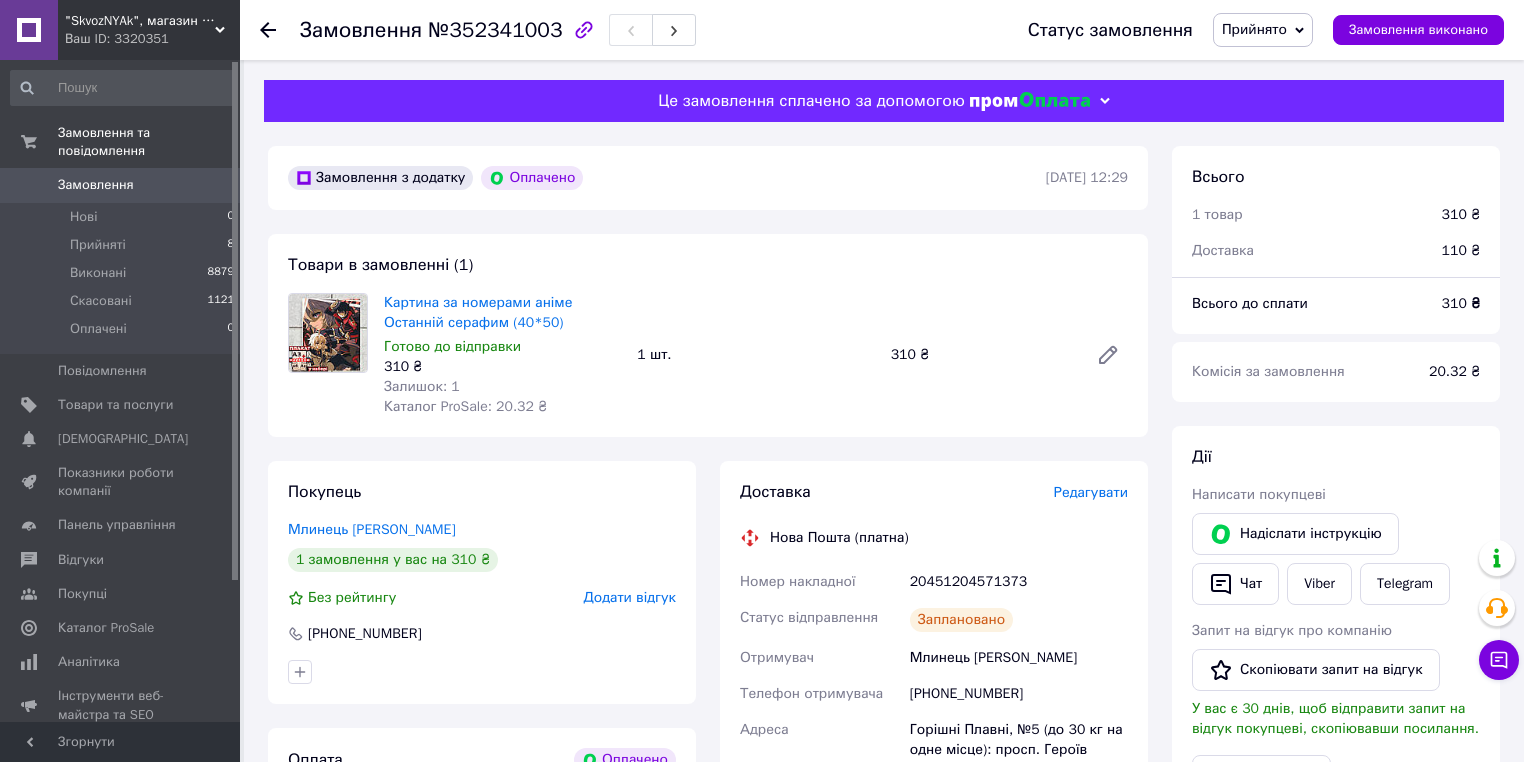 click on "Telegram" at bounding box center [1405, 584] 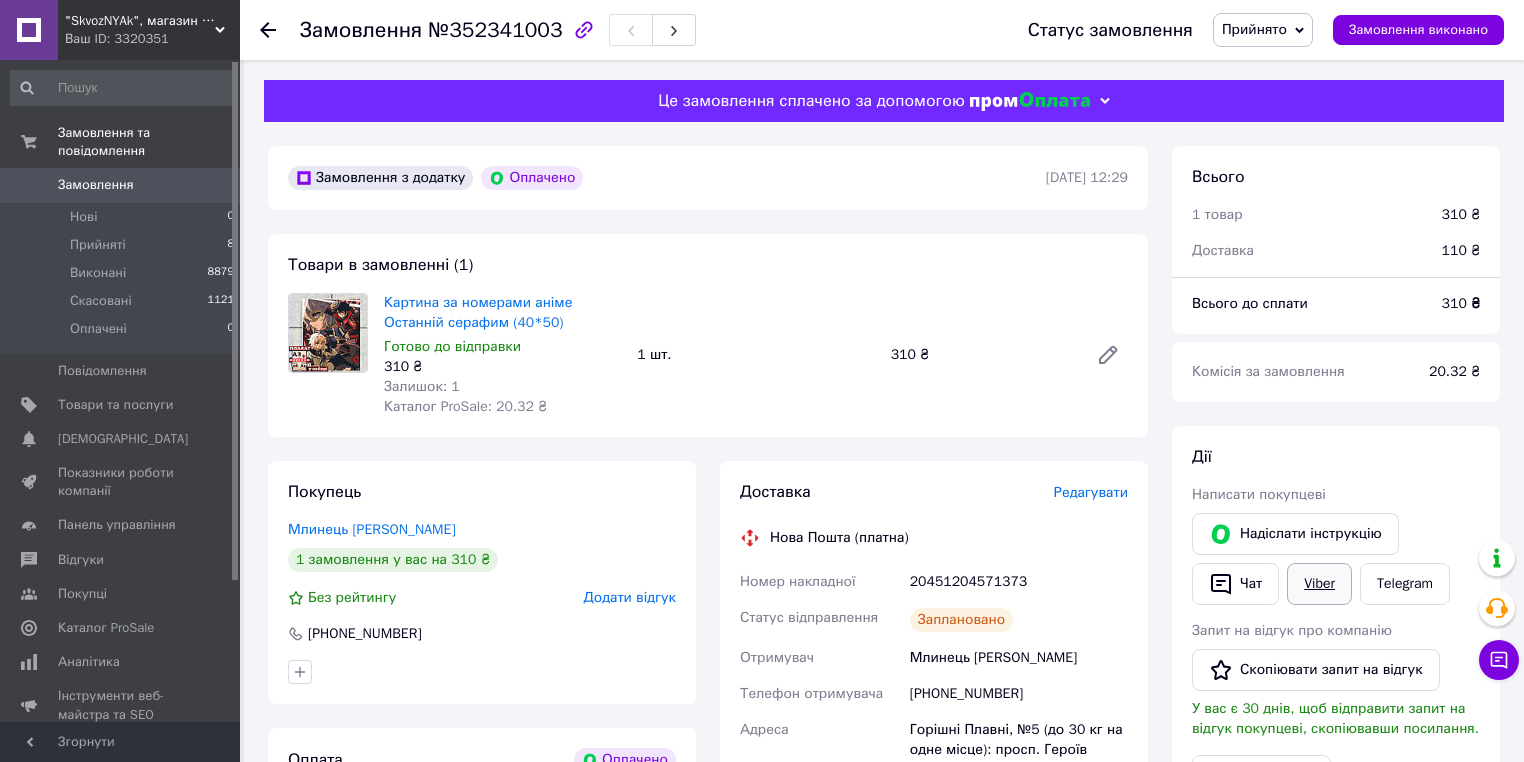 click on "Viber" at bounding box center [1319, 584] 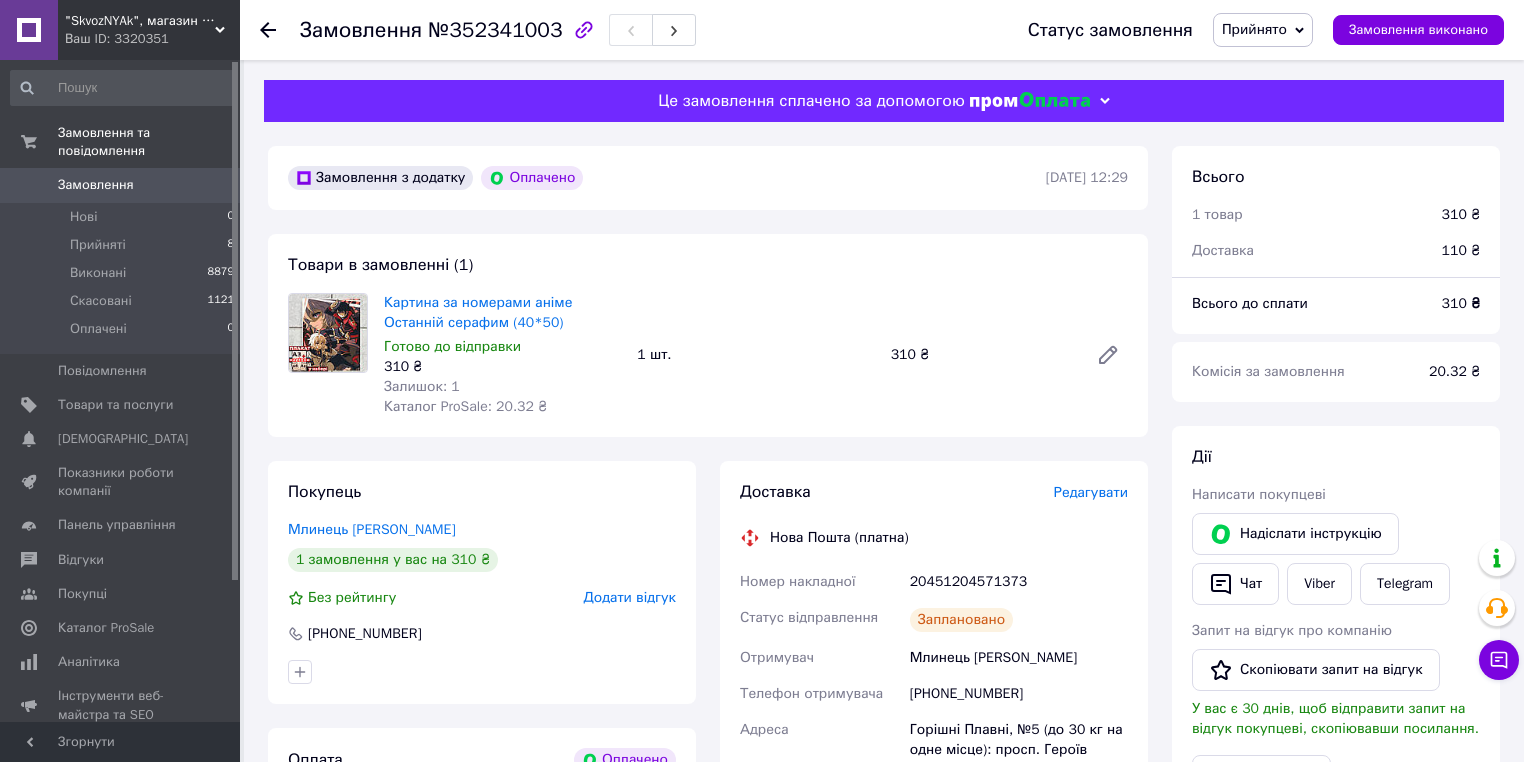 drag, startPoint x: 591, startPoint y: 710, endPoint x: 499, endPoint y: 267, distance: 452.4522 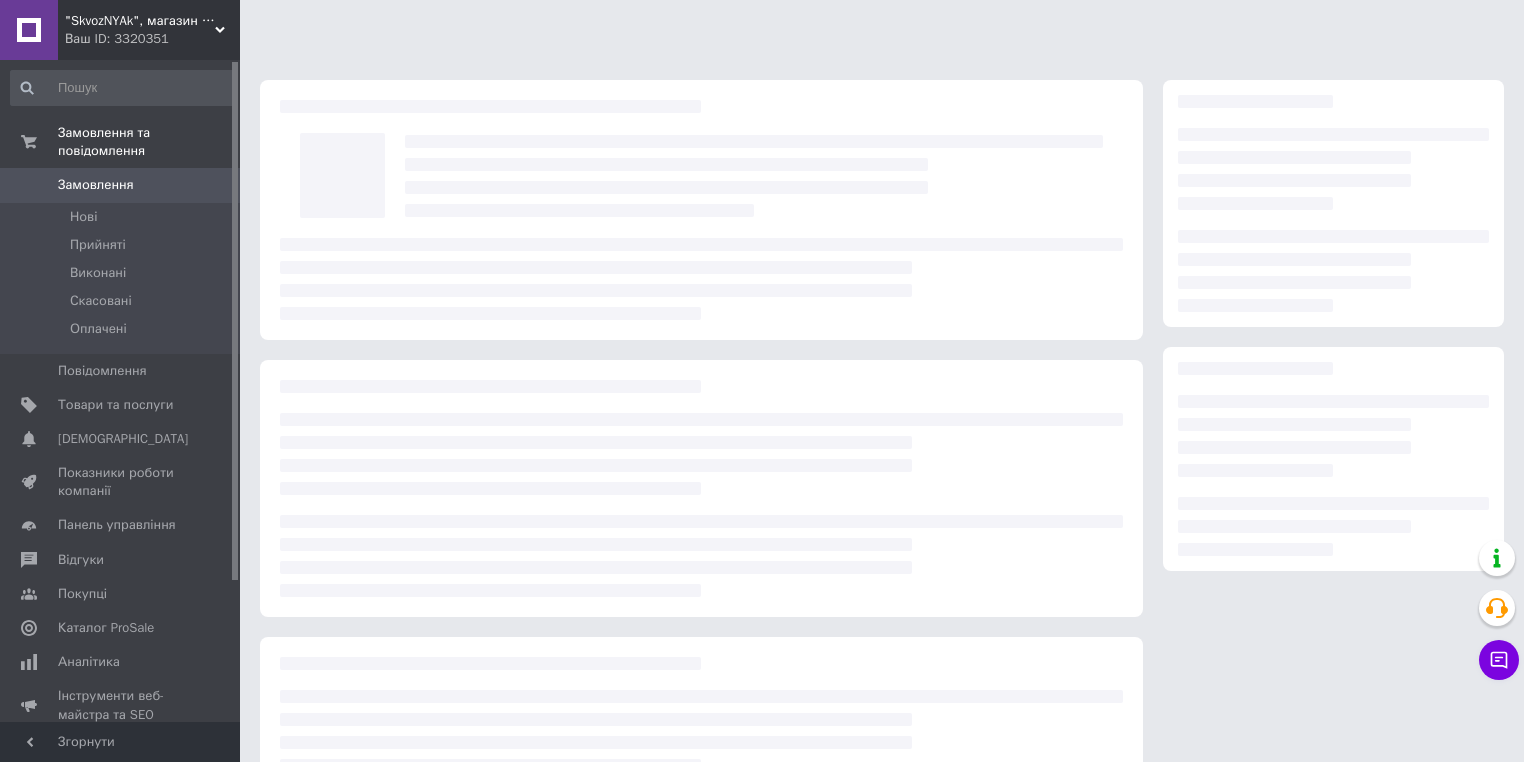 scroll, scrollTop: 0, scrollLeft: 0, axis: both 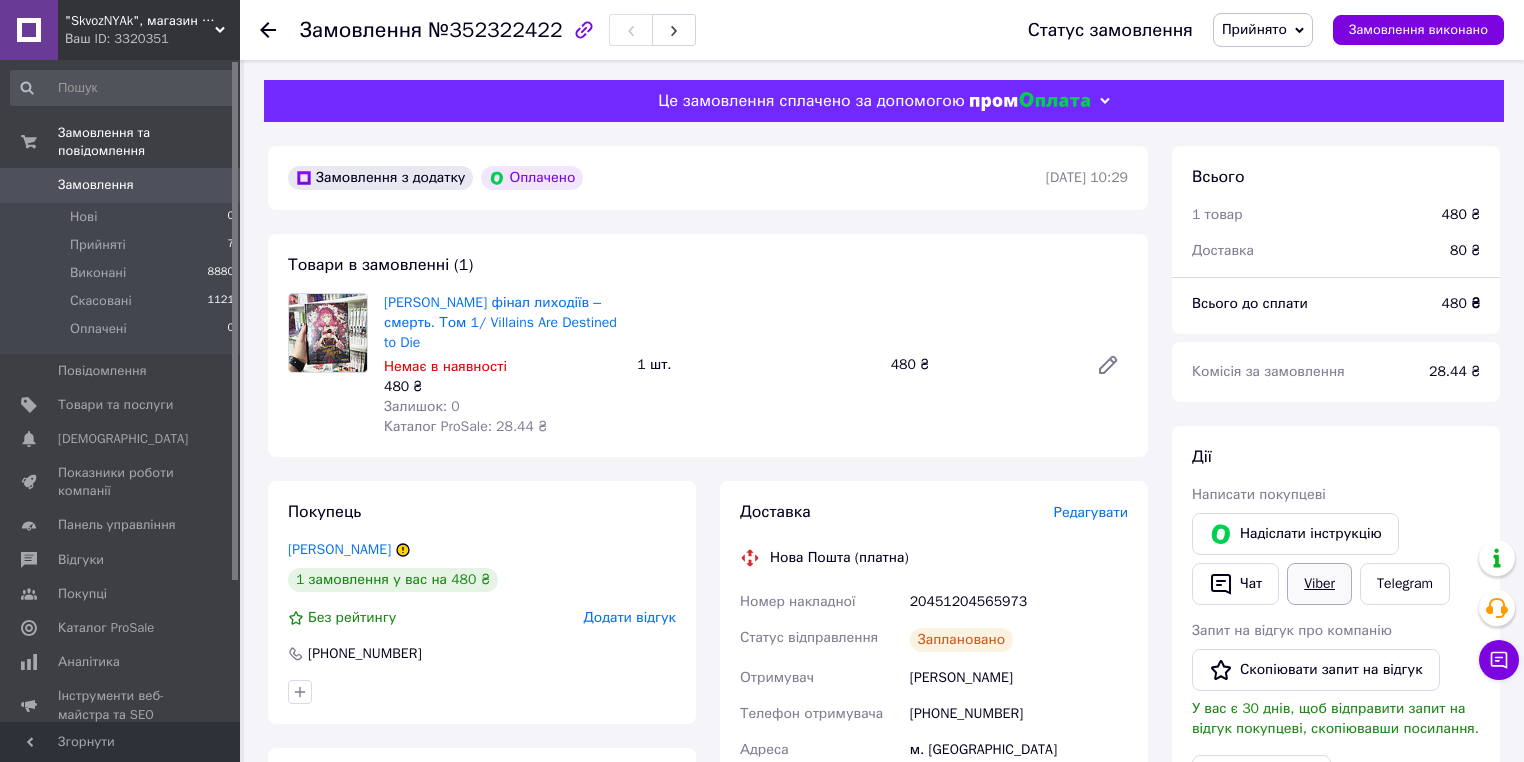 click on "Viber" at bounding box center [1319, 584] 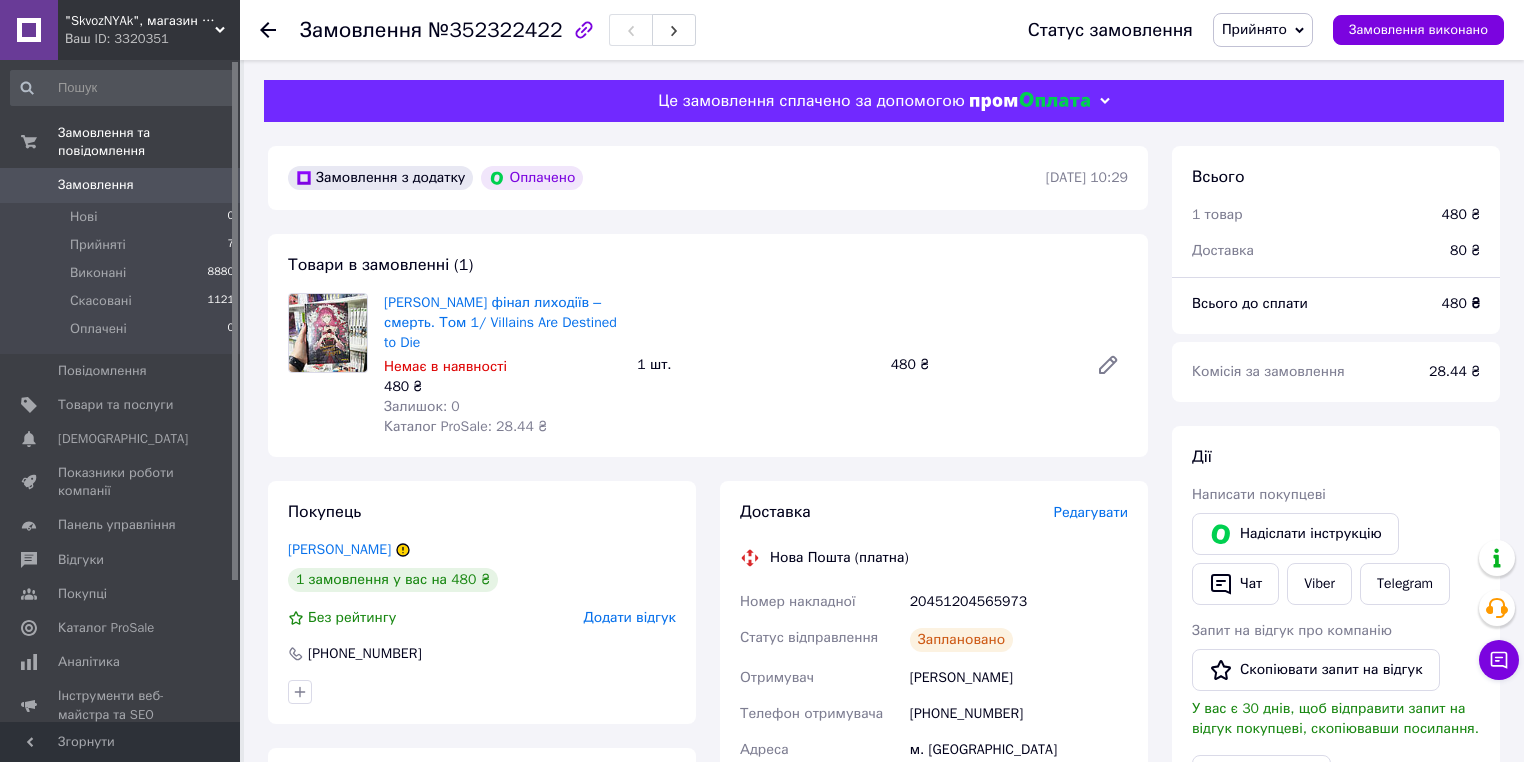 drag, startPoint x: 541, startPoint y: 700, endPoint x: 1060, endPoint y: 564, distance: 536.5231 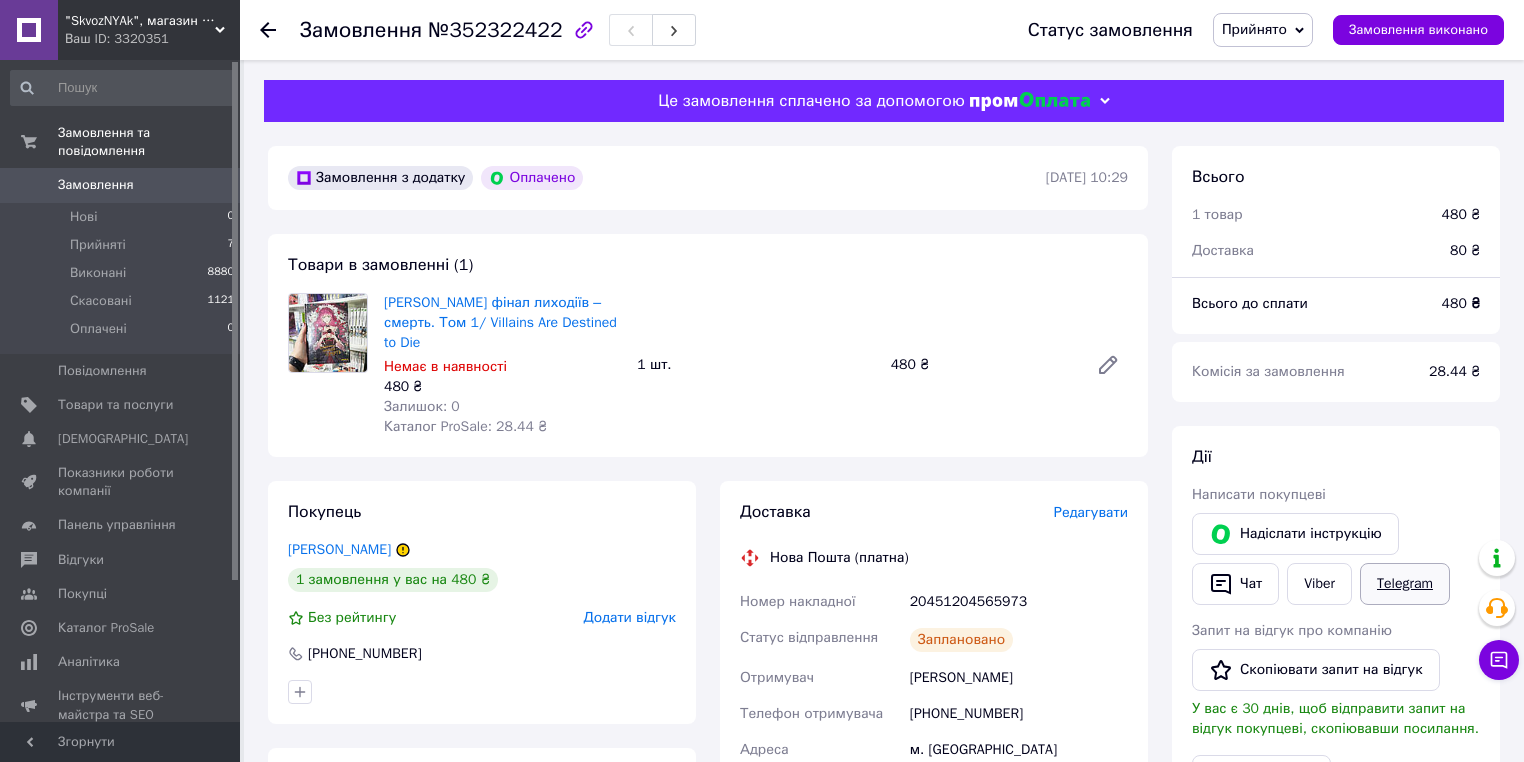 click on "Telegram" at bounding box center [1405, 584] 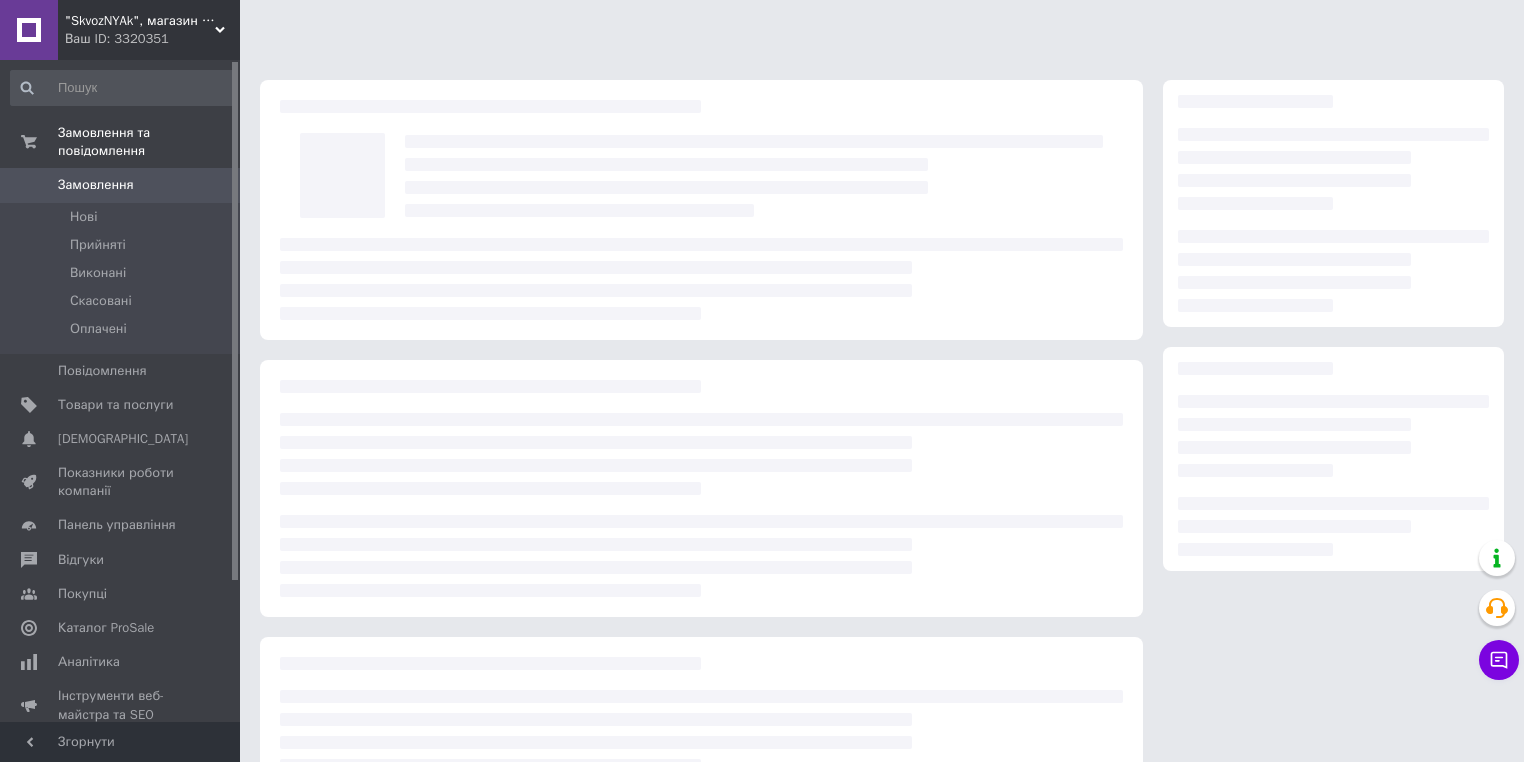 scroll, scrollTop: 0, scrollLeft: 0, axis: both 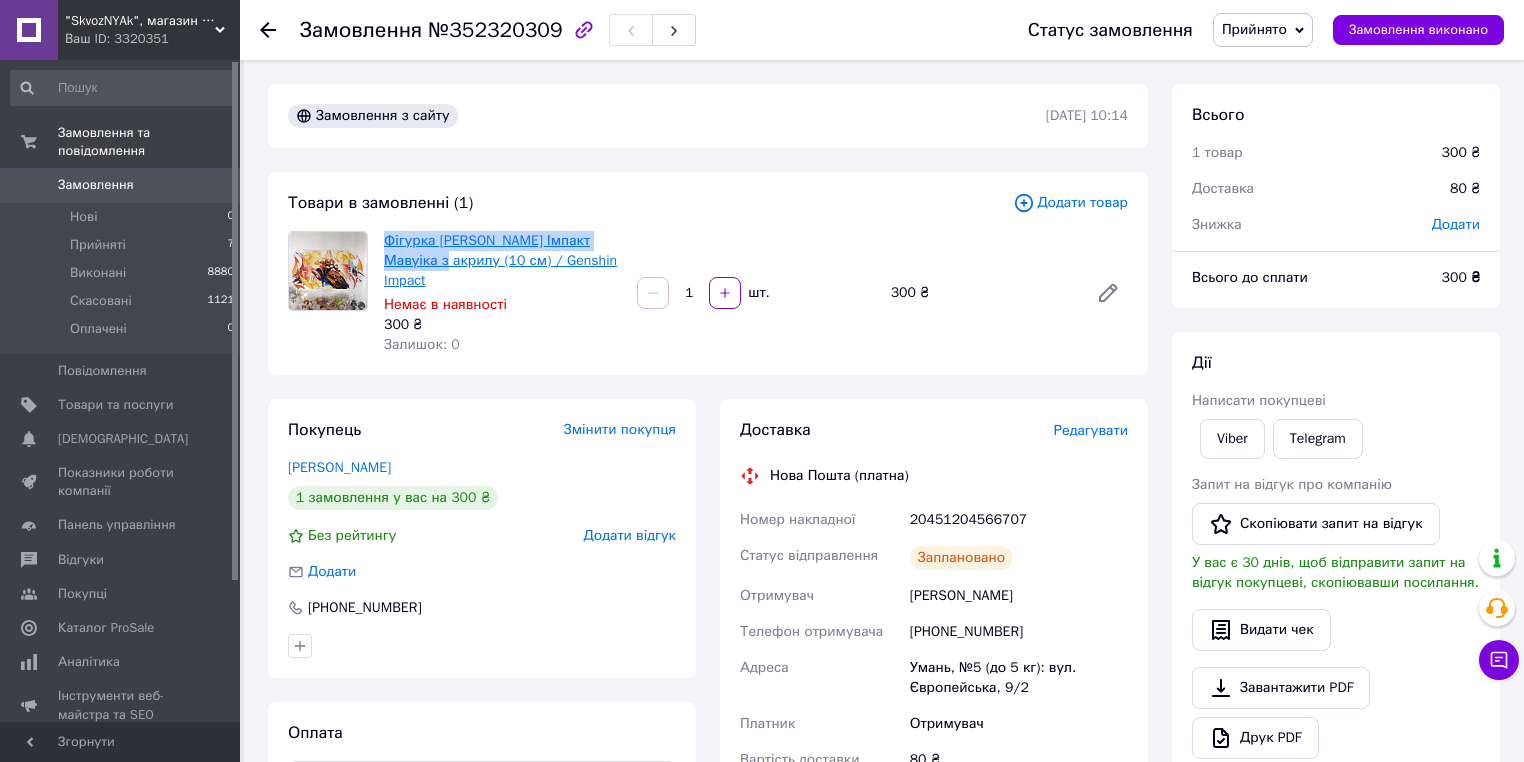 drag, startPoint x: 380, startPoint y: 243, endPoint x: 428, endPoint y: 260, distance: 50.92151 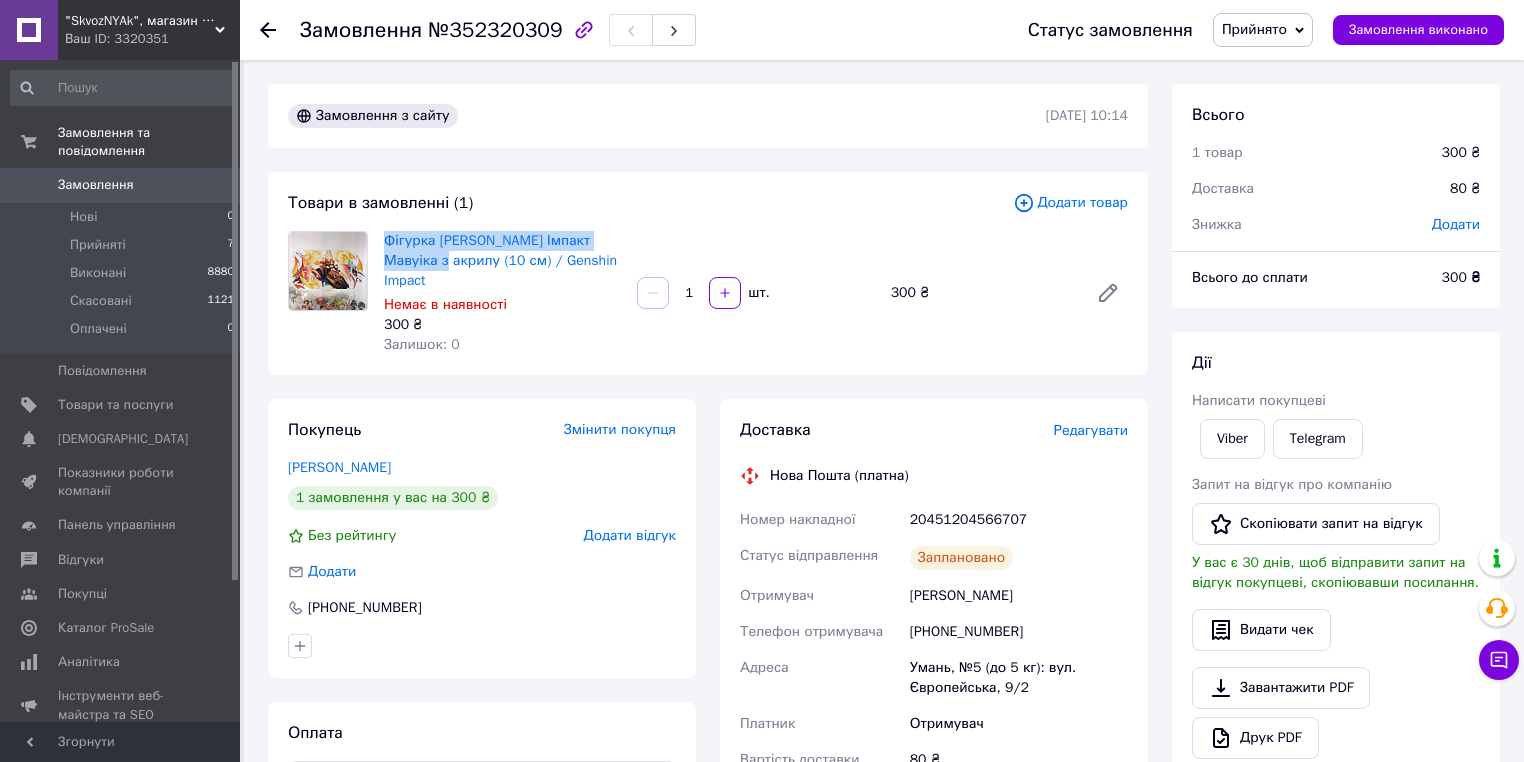 copy on "Фігурка [PERSON_NAME] Імпакт Мавуіка з акрилу" 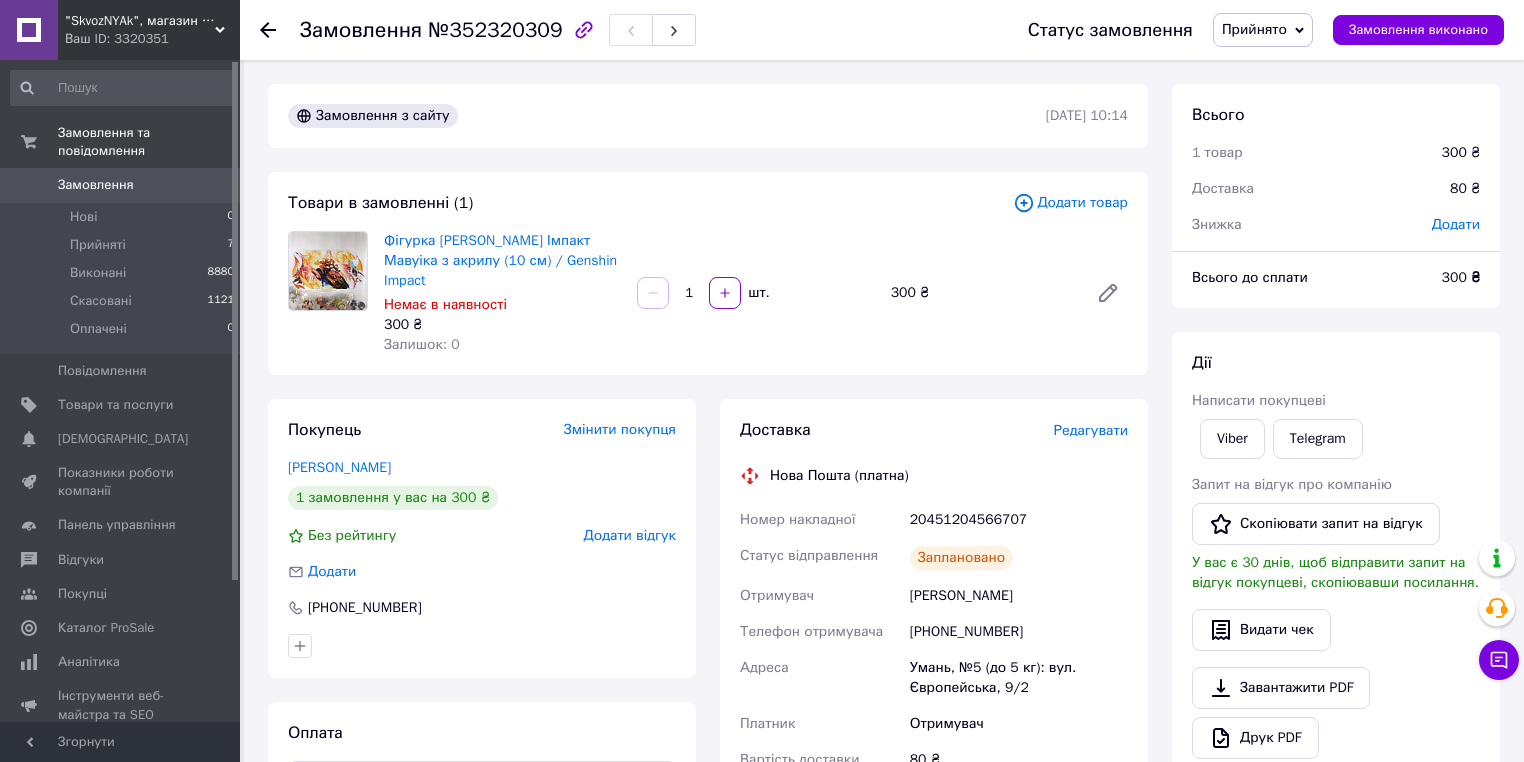 drag, startPoint x: 509, startPoint y: 394, endPoint x: 899, endPoint y: 429, distance: 391.56735 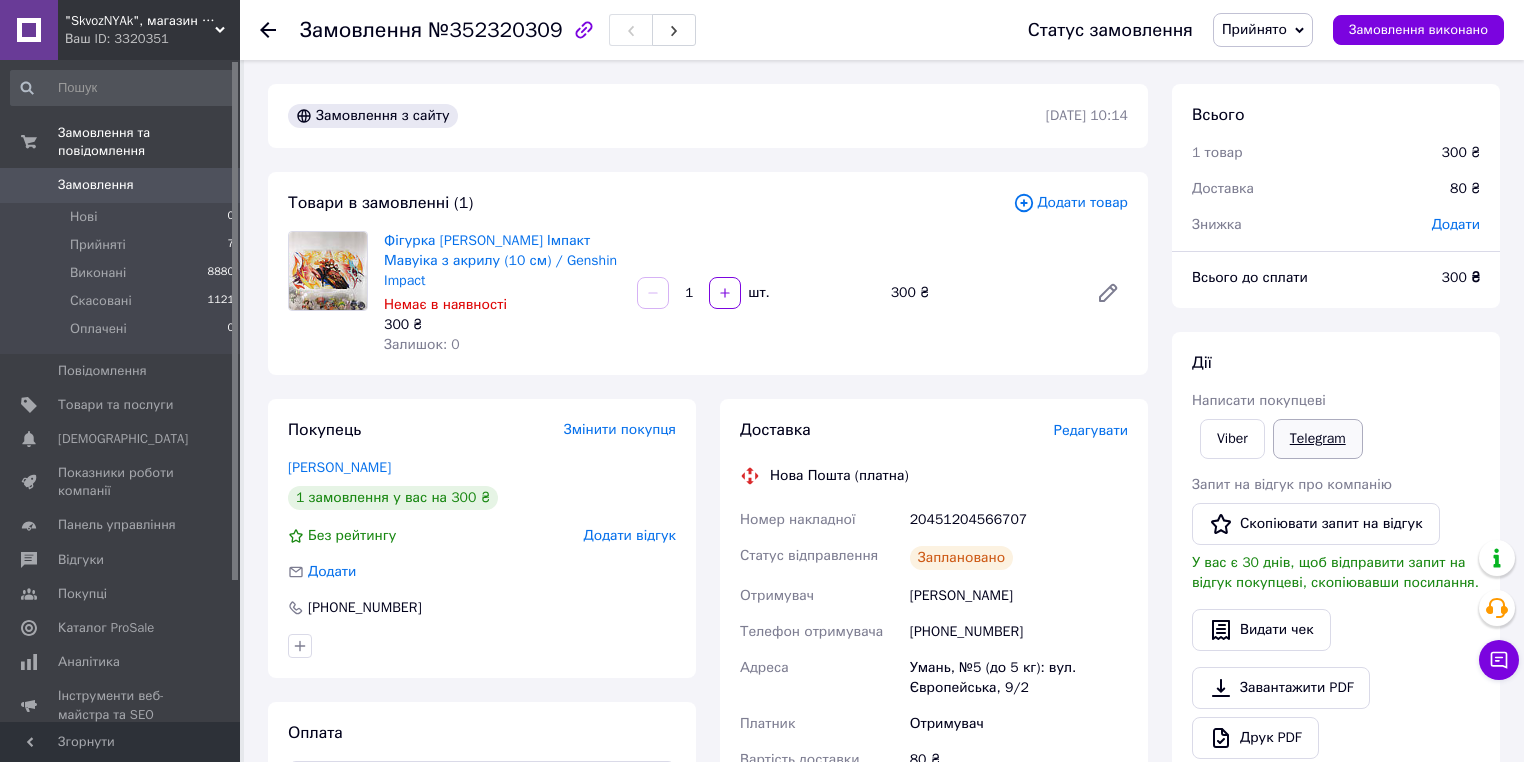click on "Telegram" at bounding box center [1318, 439] 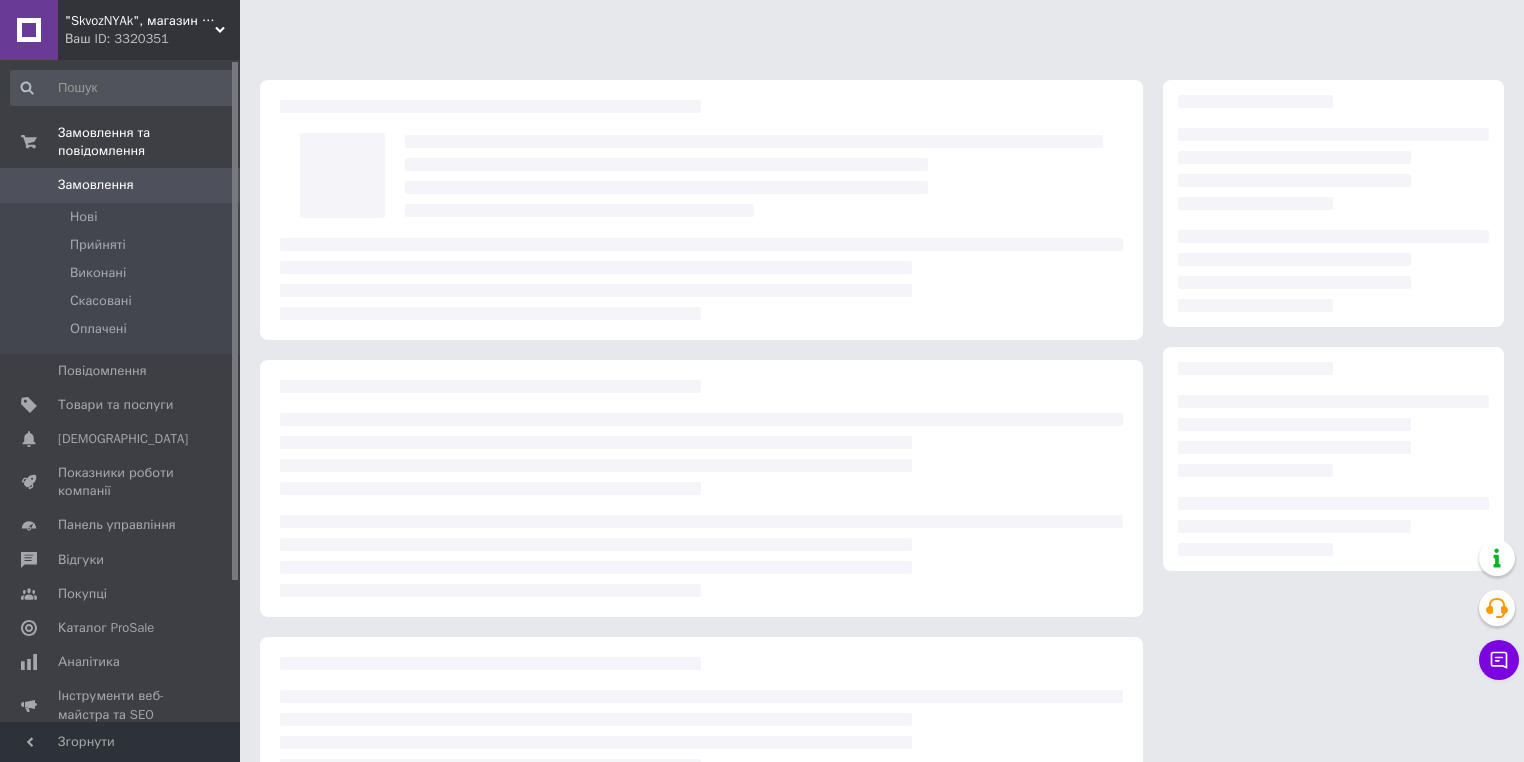 scroll, scrollTop: 0, scrollLeft: 0, axis: both 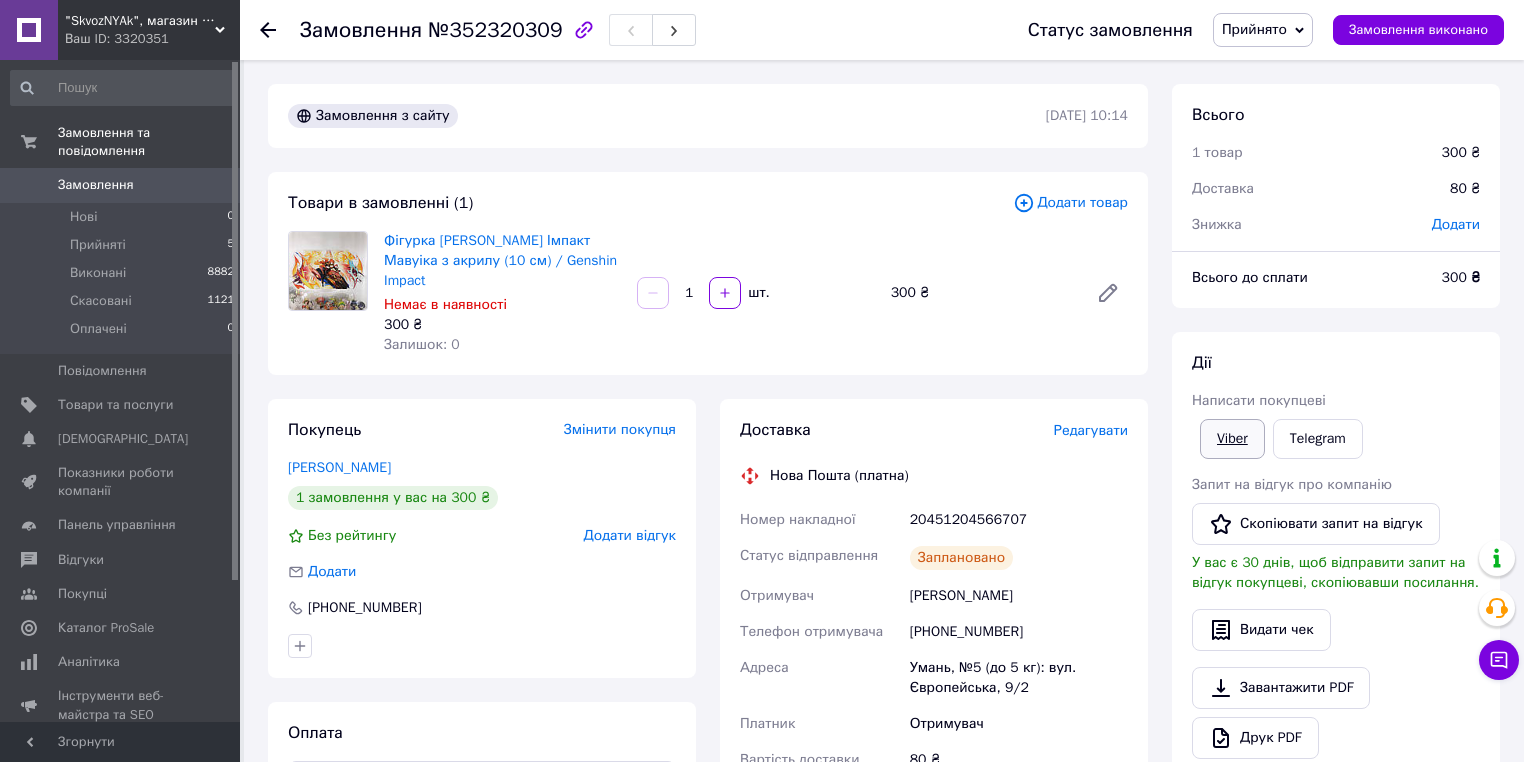 click on "Viber" at bounding box center (1232, 439) 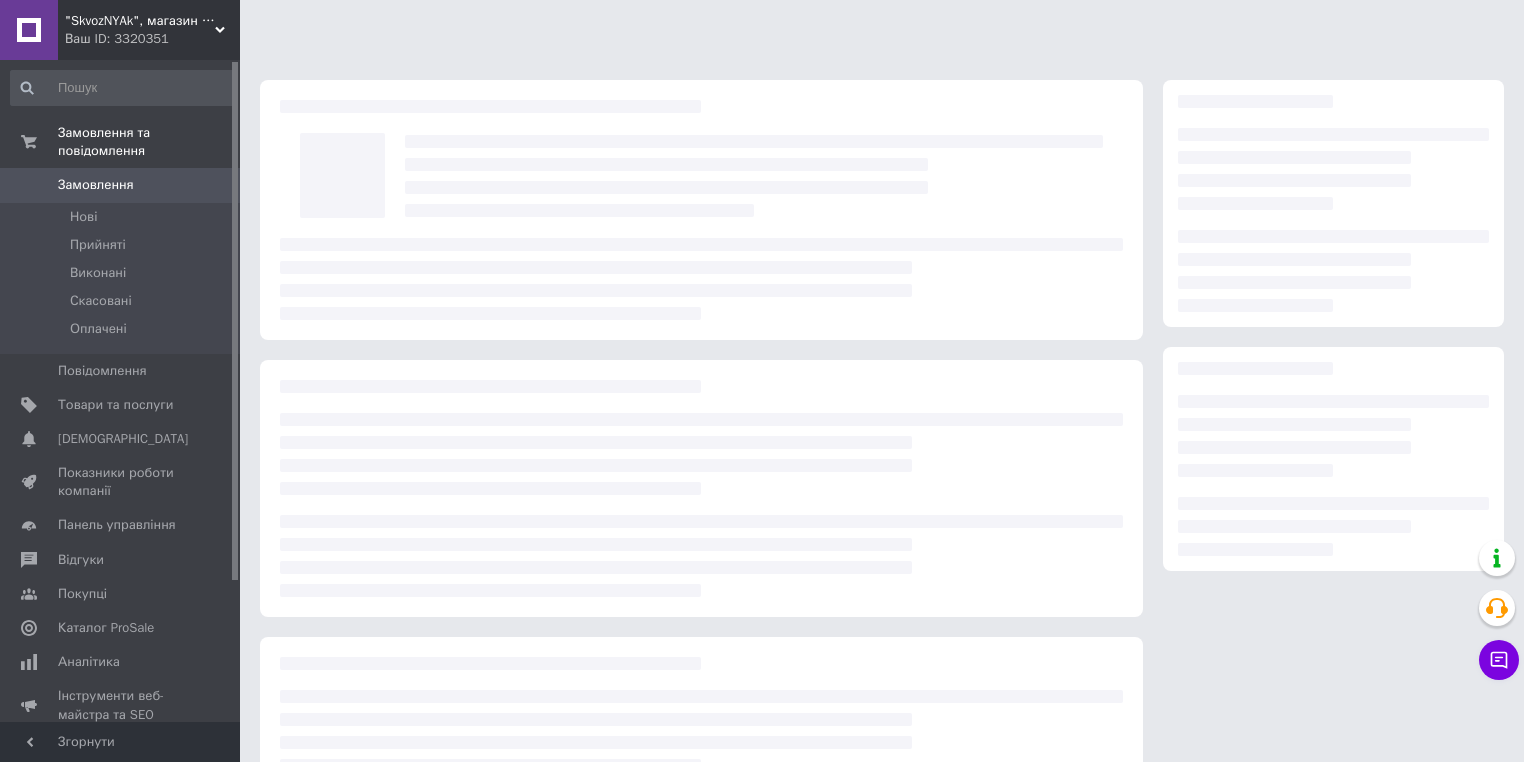 scroll, scrollTop: 0, scrollLeft: 0, axis: both 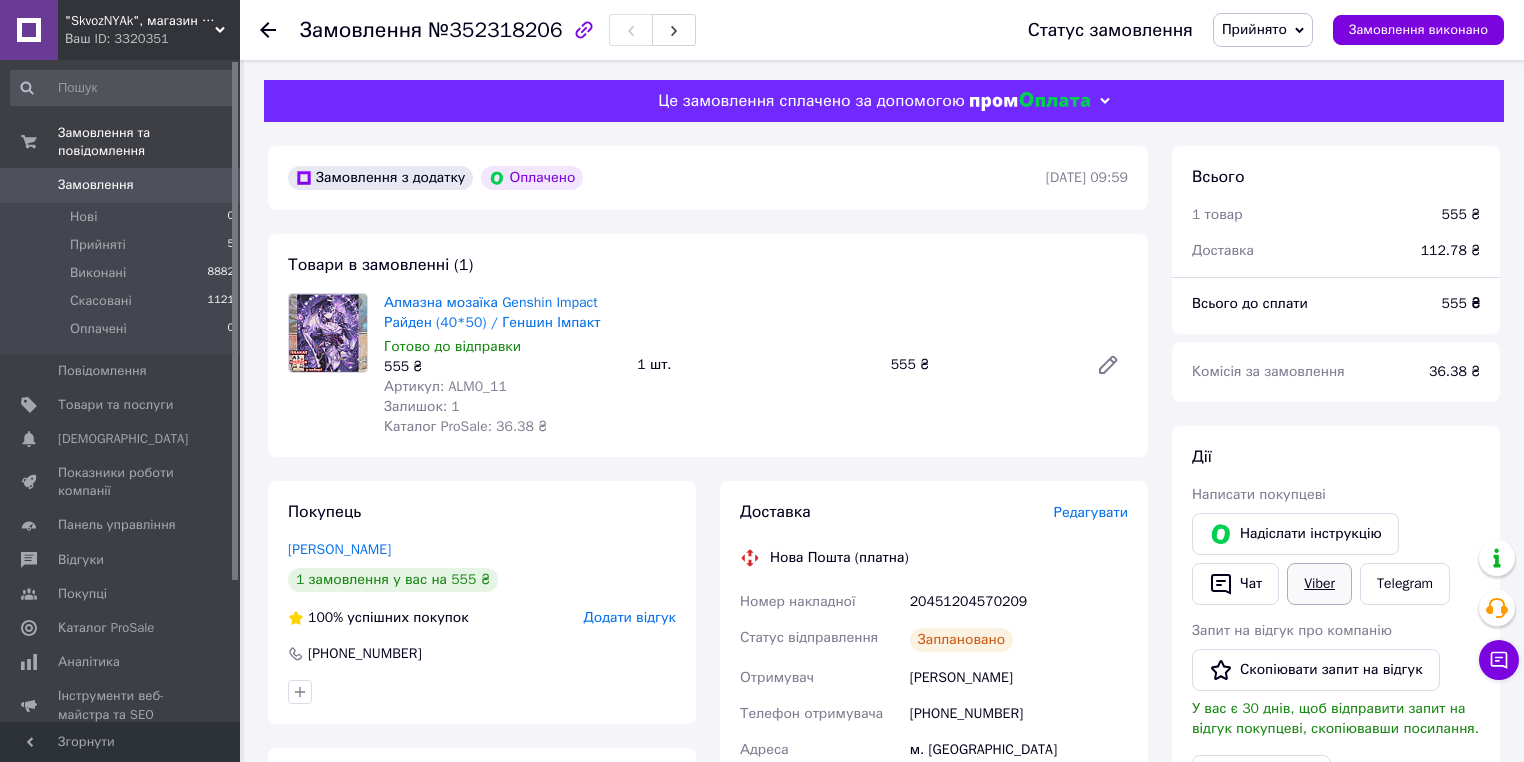 click on "Viber" at bounding box center (1319, 584) 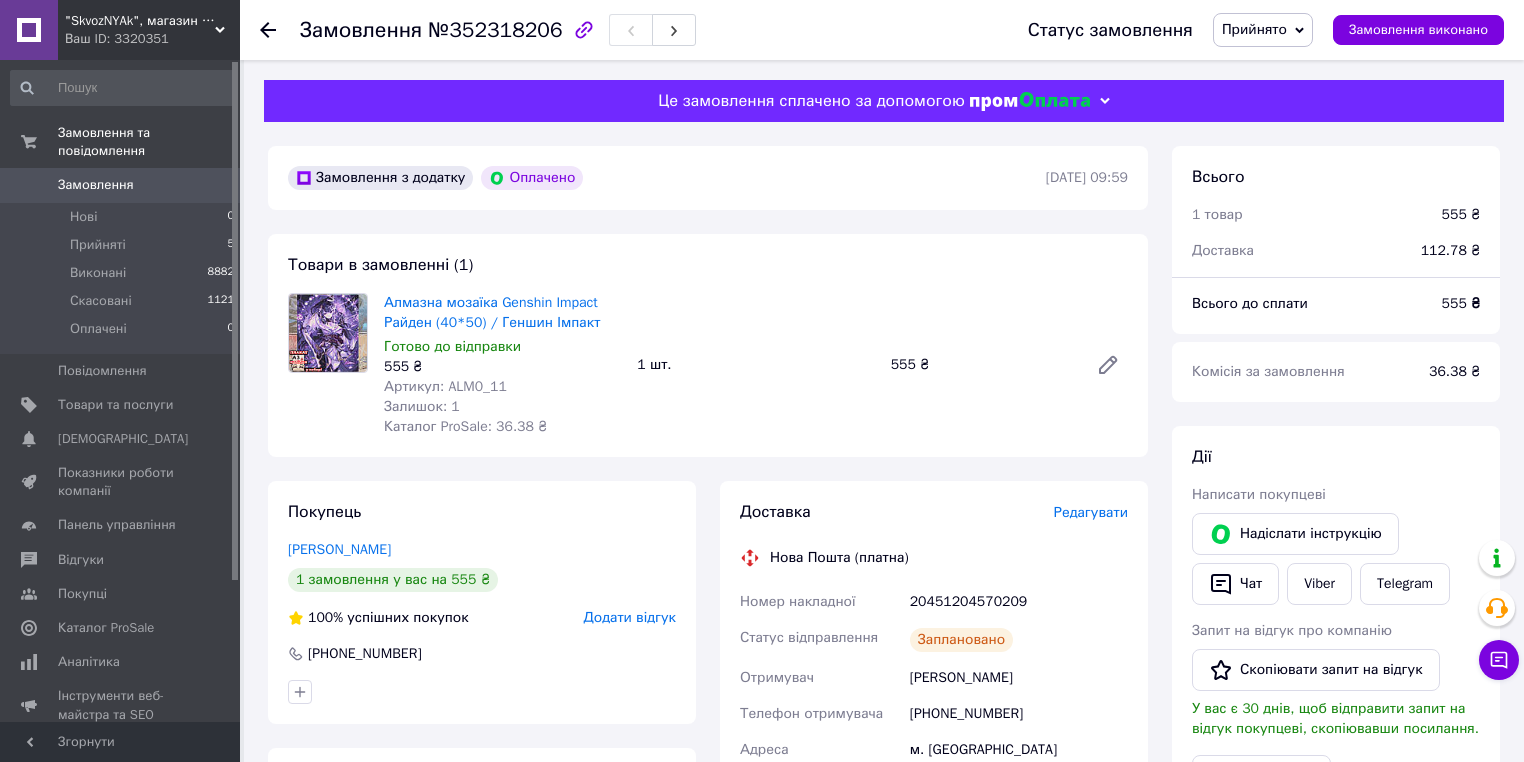 drag, startPoint x: 492, startPoint y: 691, endPoint x: 472, endPoint y: 651, distance: 44.72136 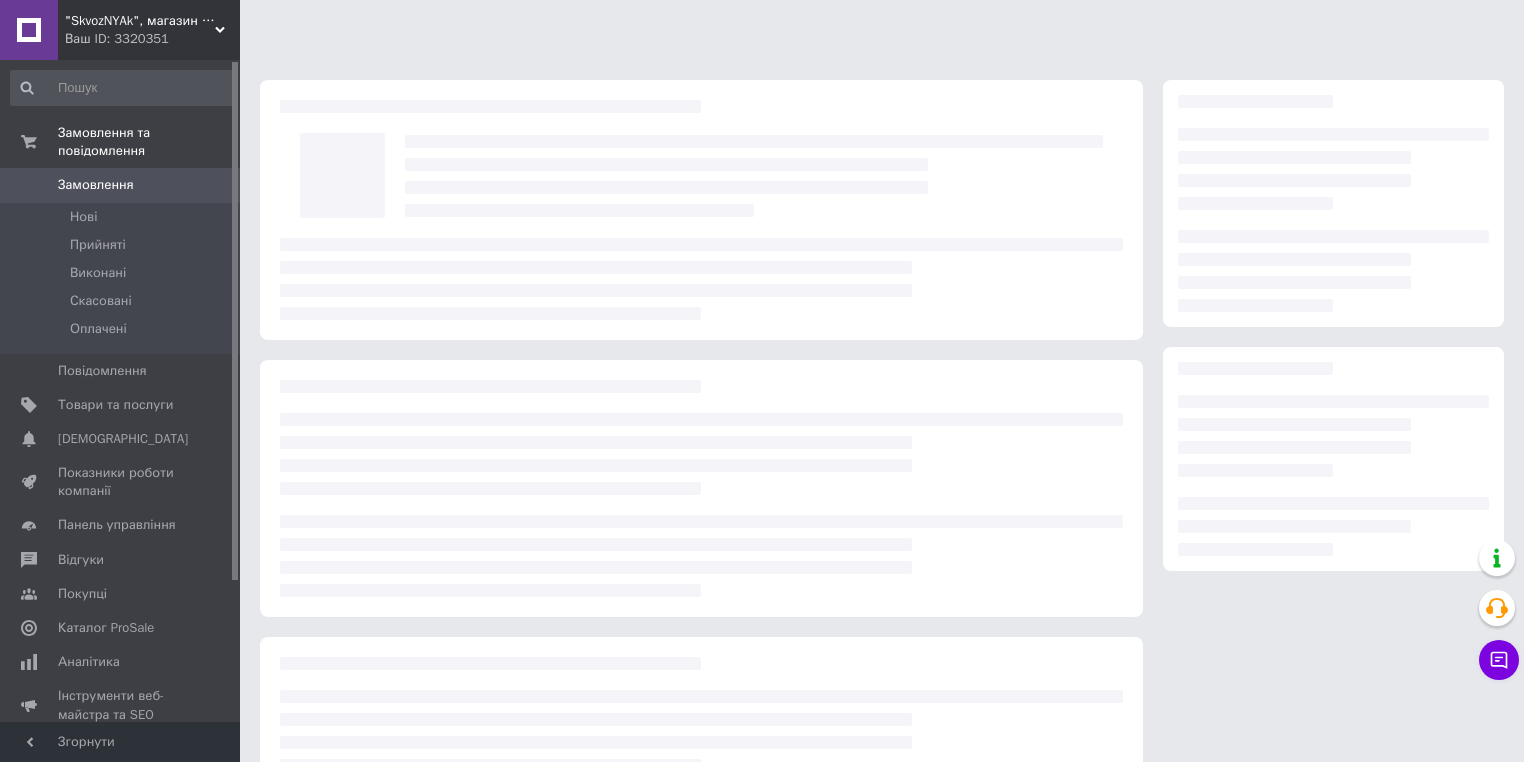 scroll, scrollTop: 0, scrollLeft: 0, axis: both 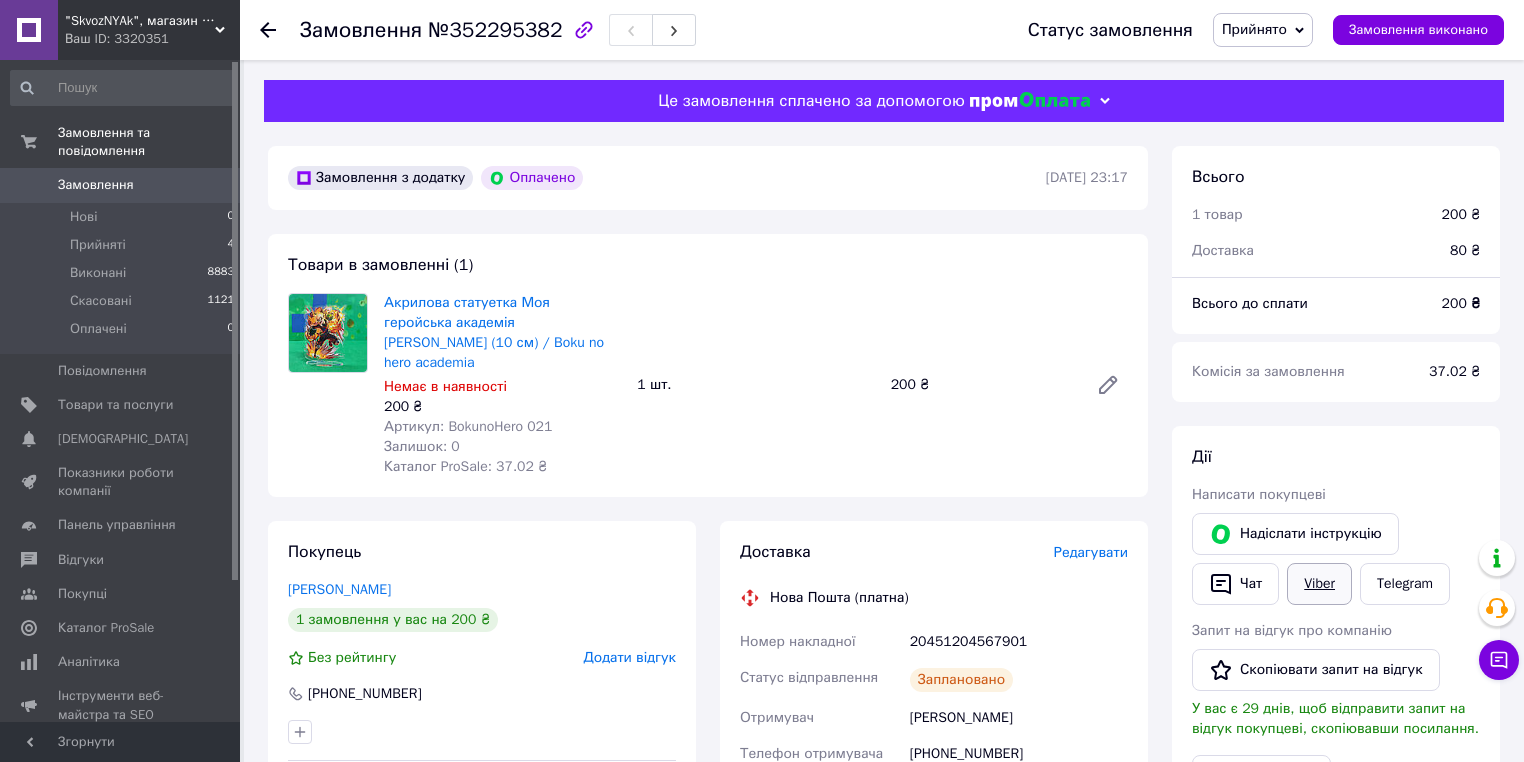 click on "Viber" at bounding box center [1319, 584] 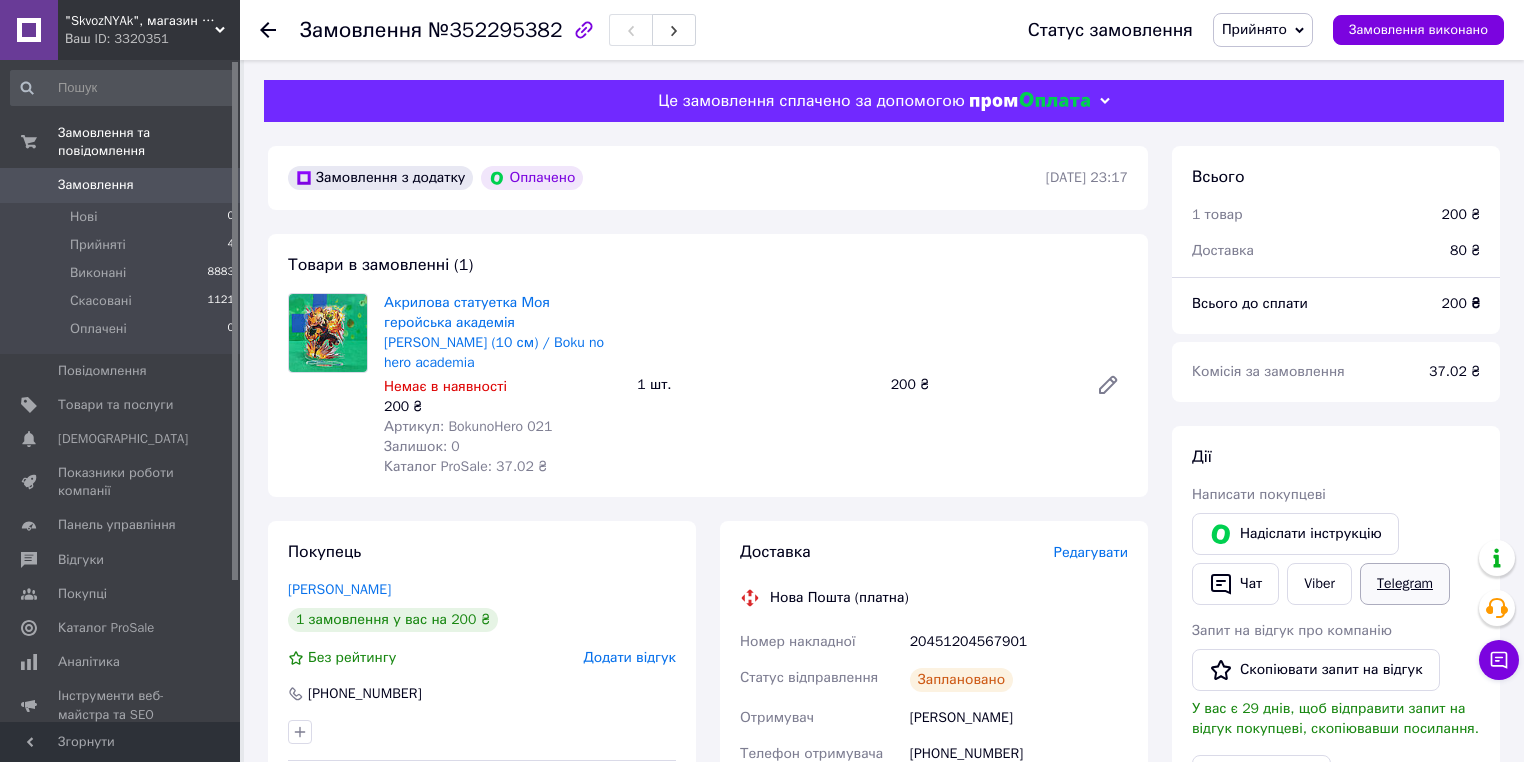 click on "Telegram" at bounding box center [1405, 584] 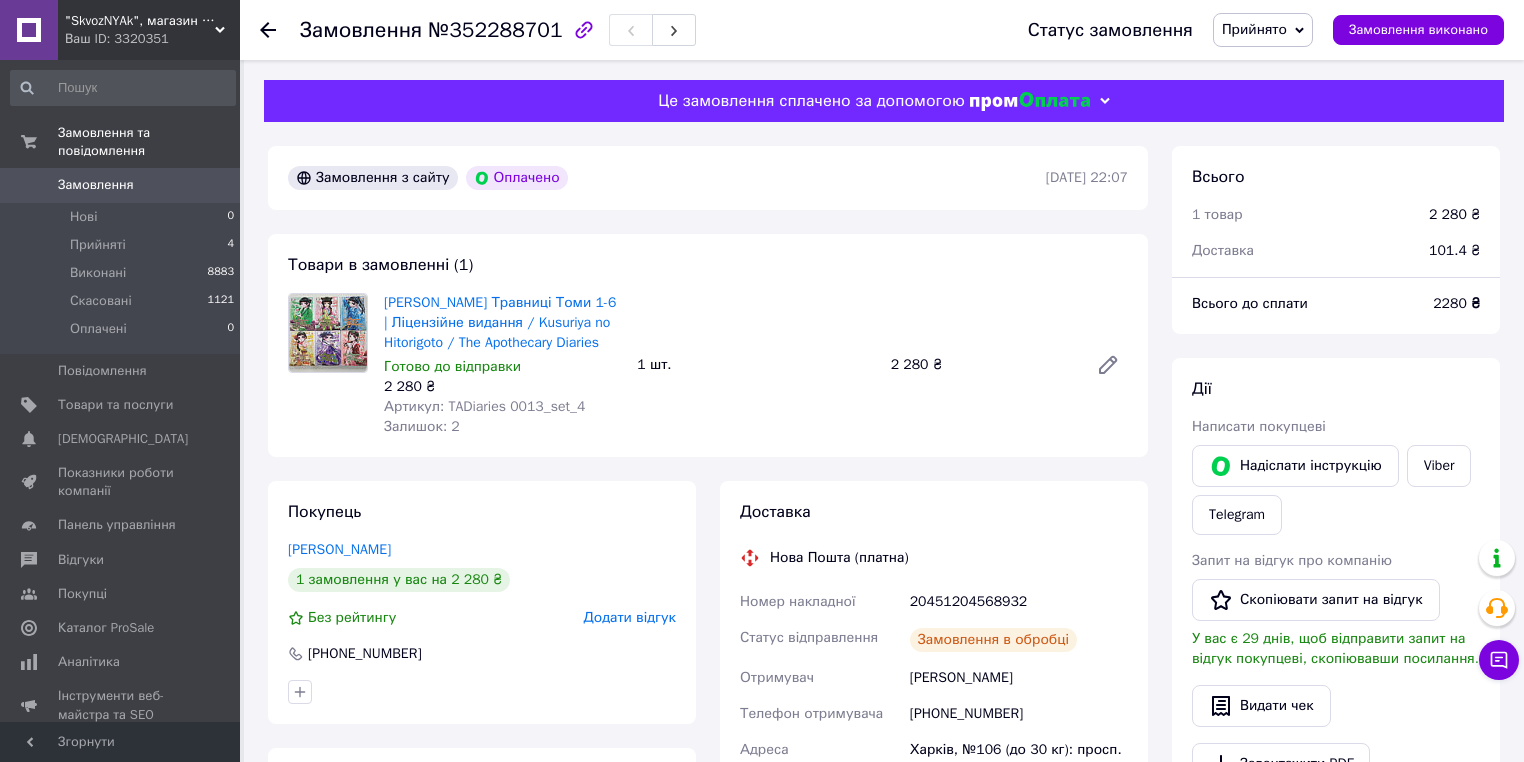 scroll, scrollTop: 0, scrollLeft: 0, axis: both 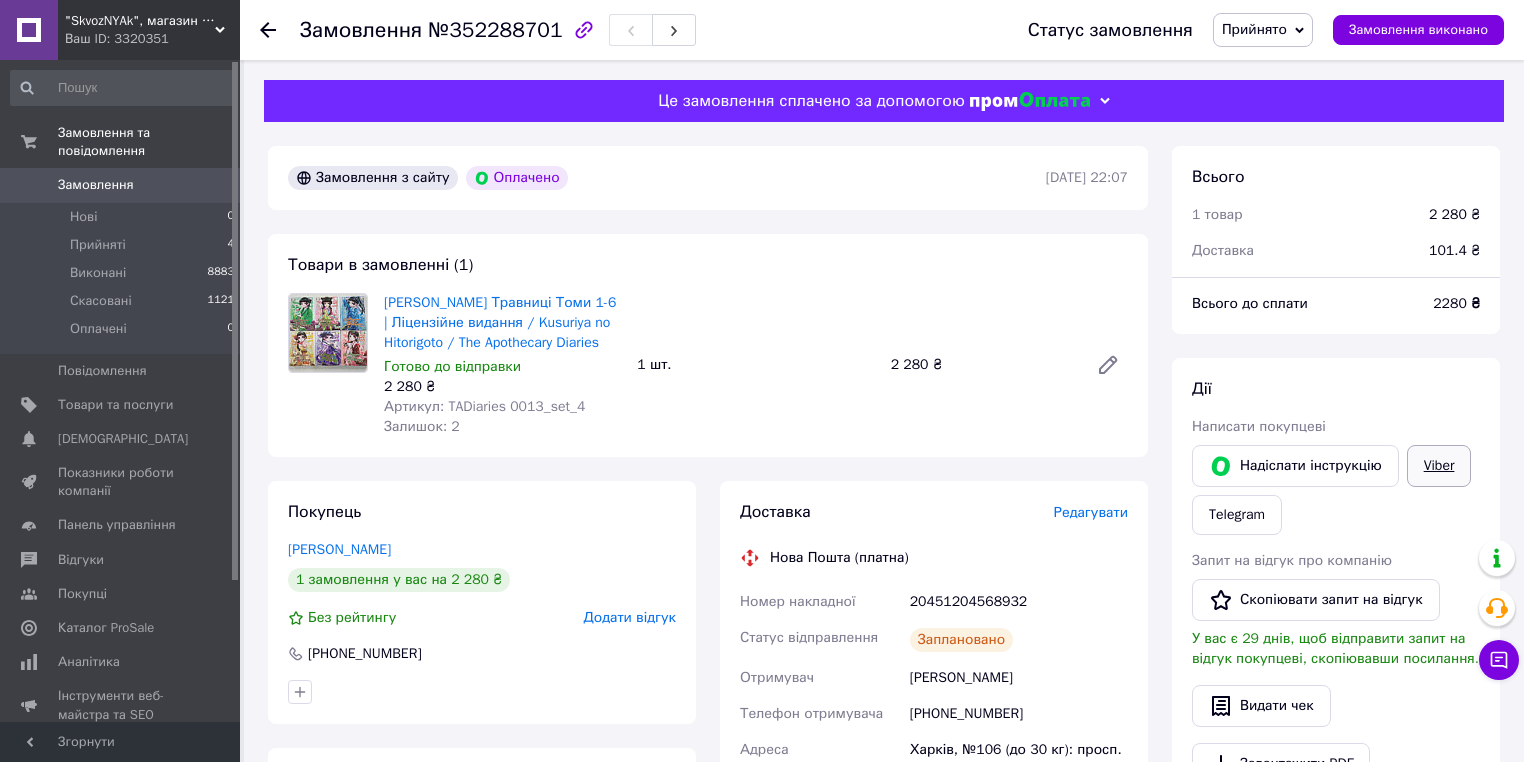 click on "Viber" at bounding box center (1439, 466) 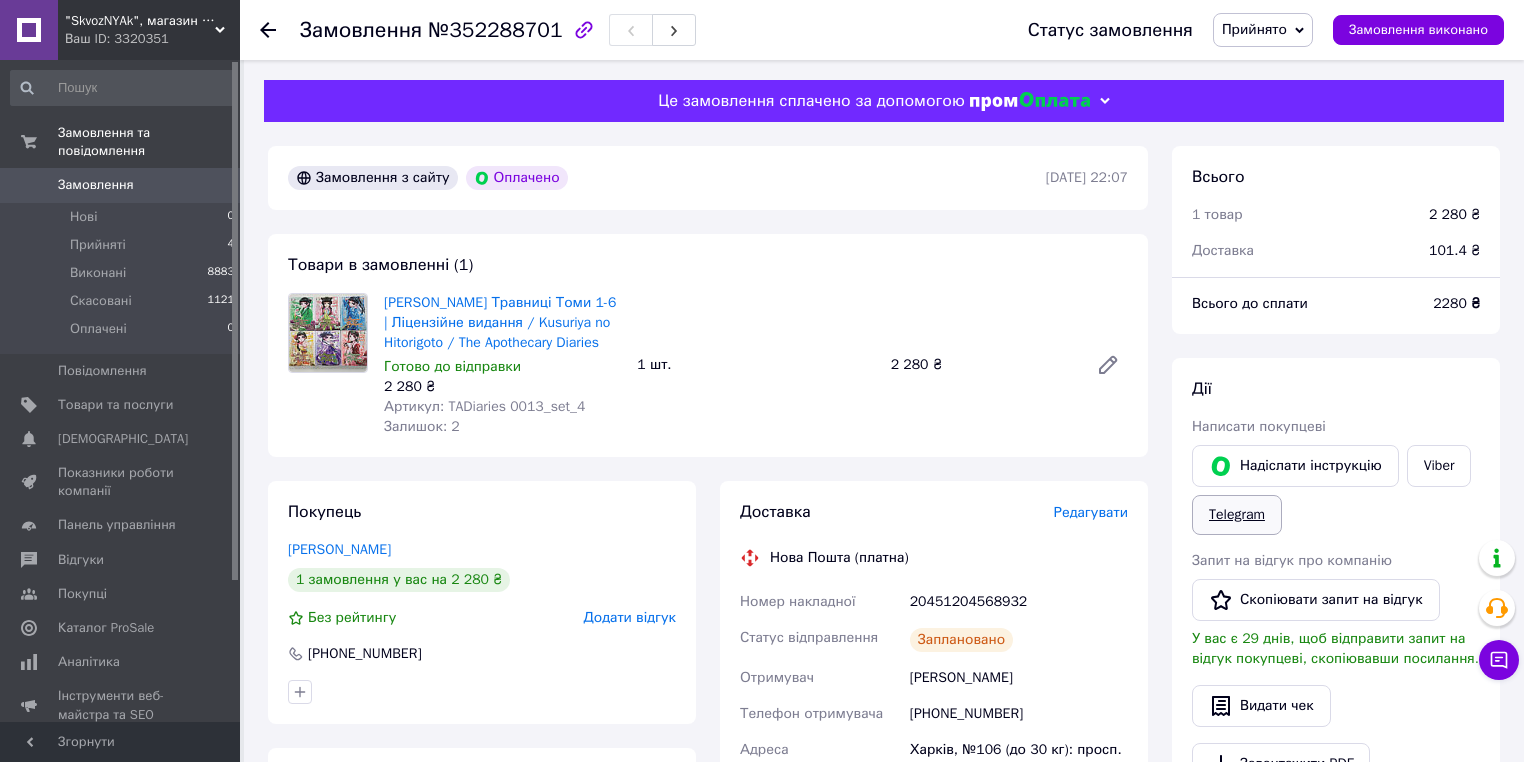 click on "Telegram" at bounding box center (1237, 515) 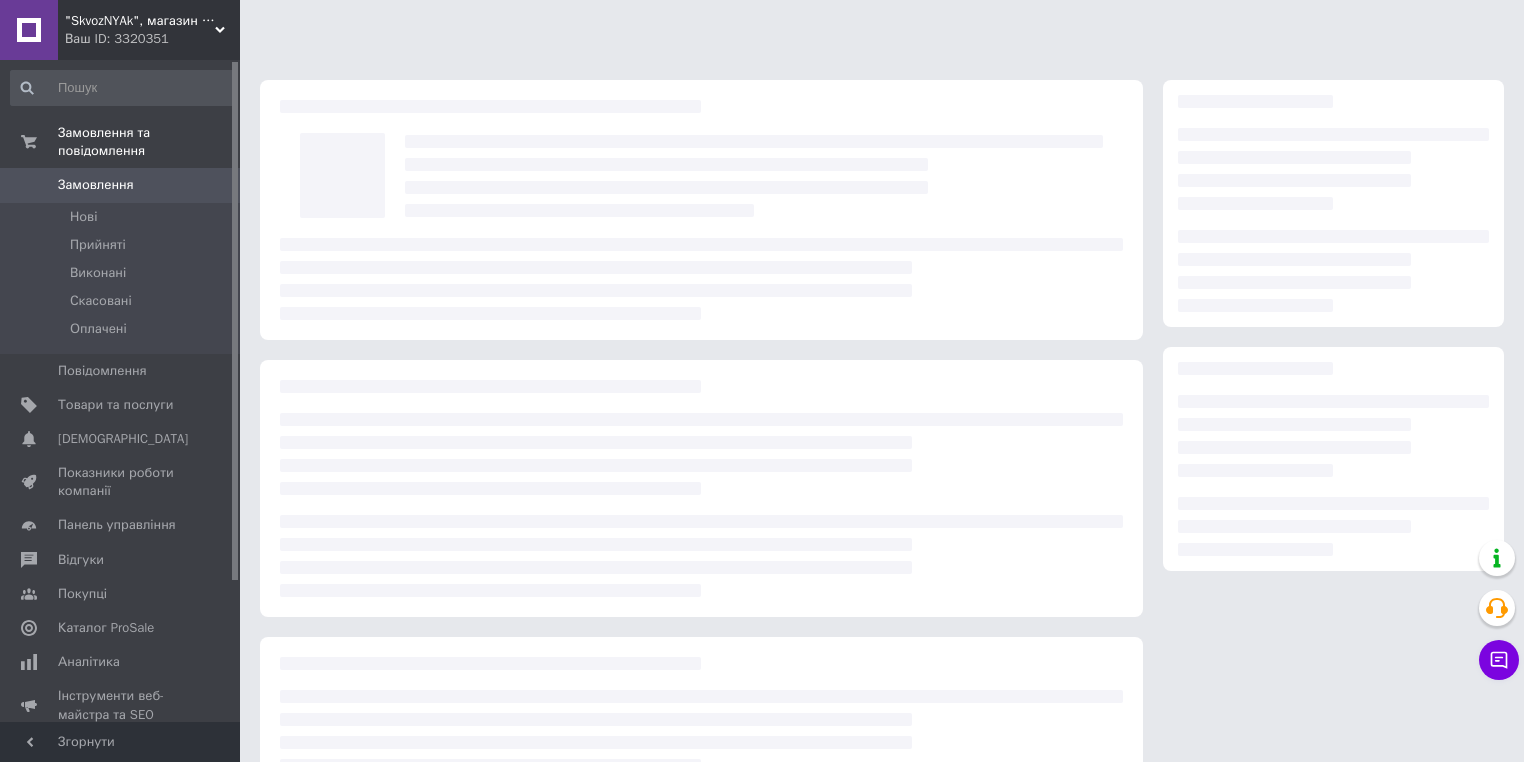 scroll, scrollTop: 0, scrollLeft: 0, axis: both 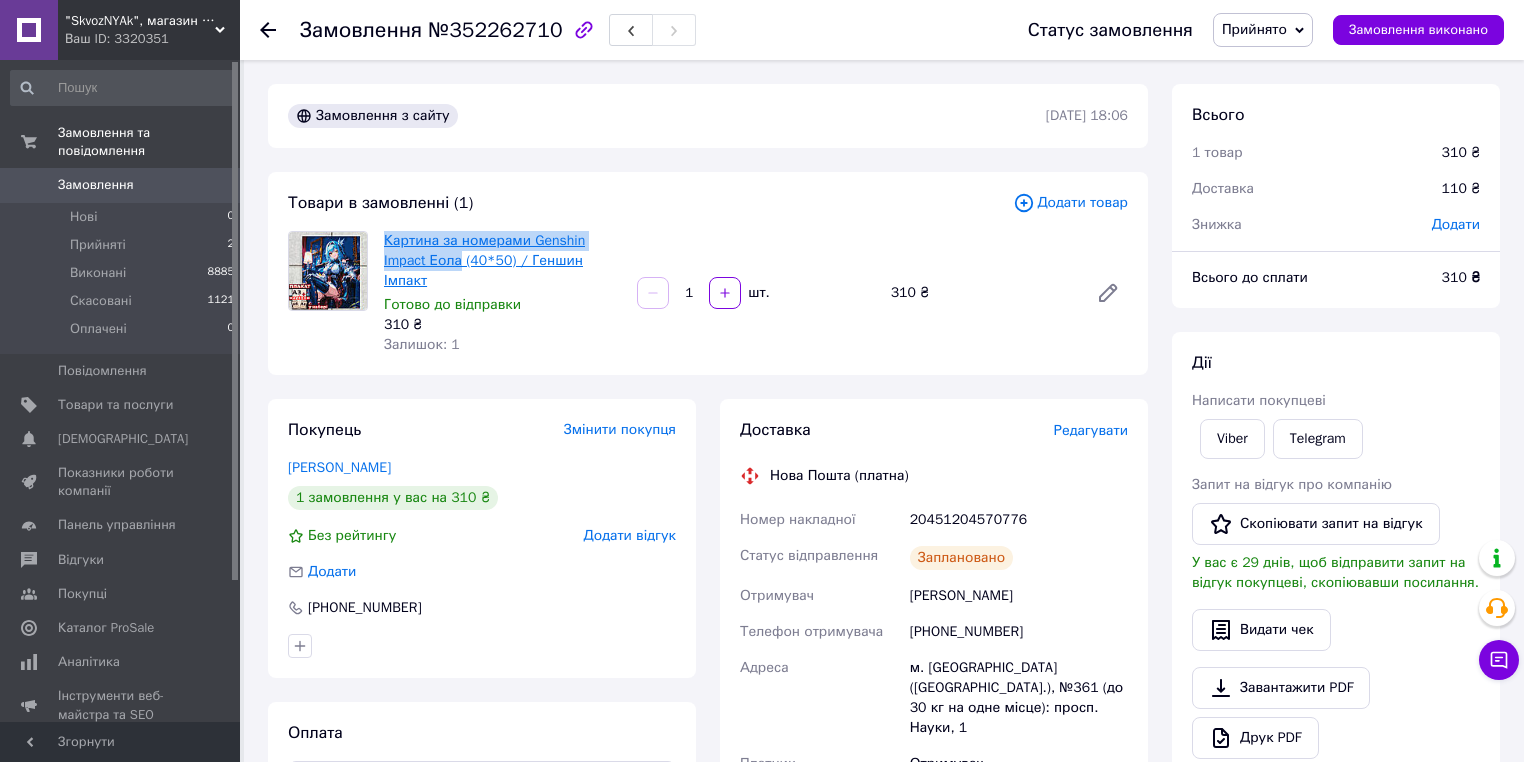 drag, startPoint x: 379, startPoint y: 231, endPoint x: 457, endPoint y: 261, distance: 83.57033 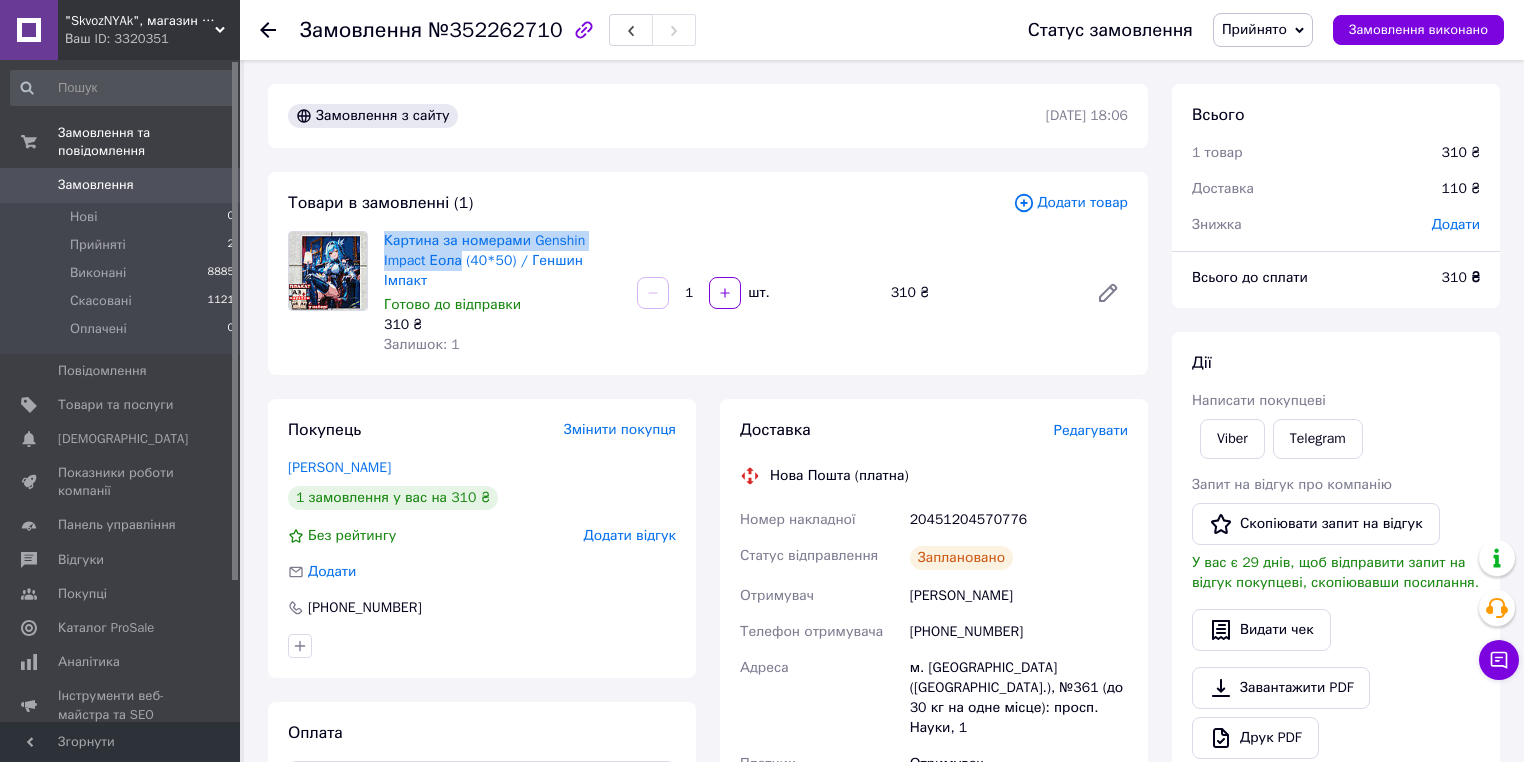 copy on "Картина за номерами Genshin Impact Еола" 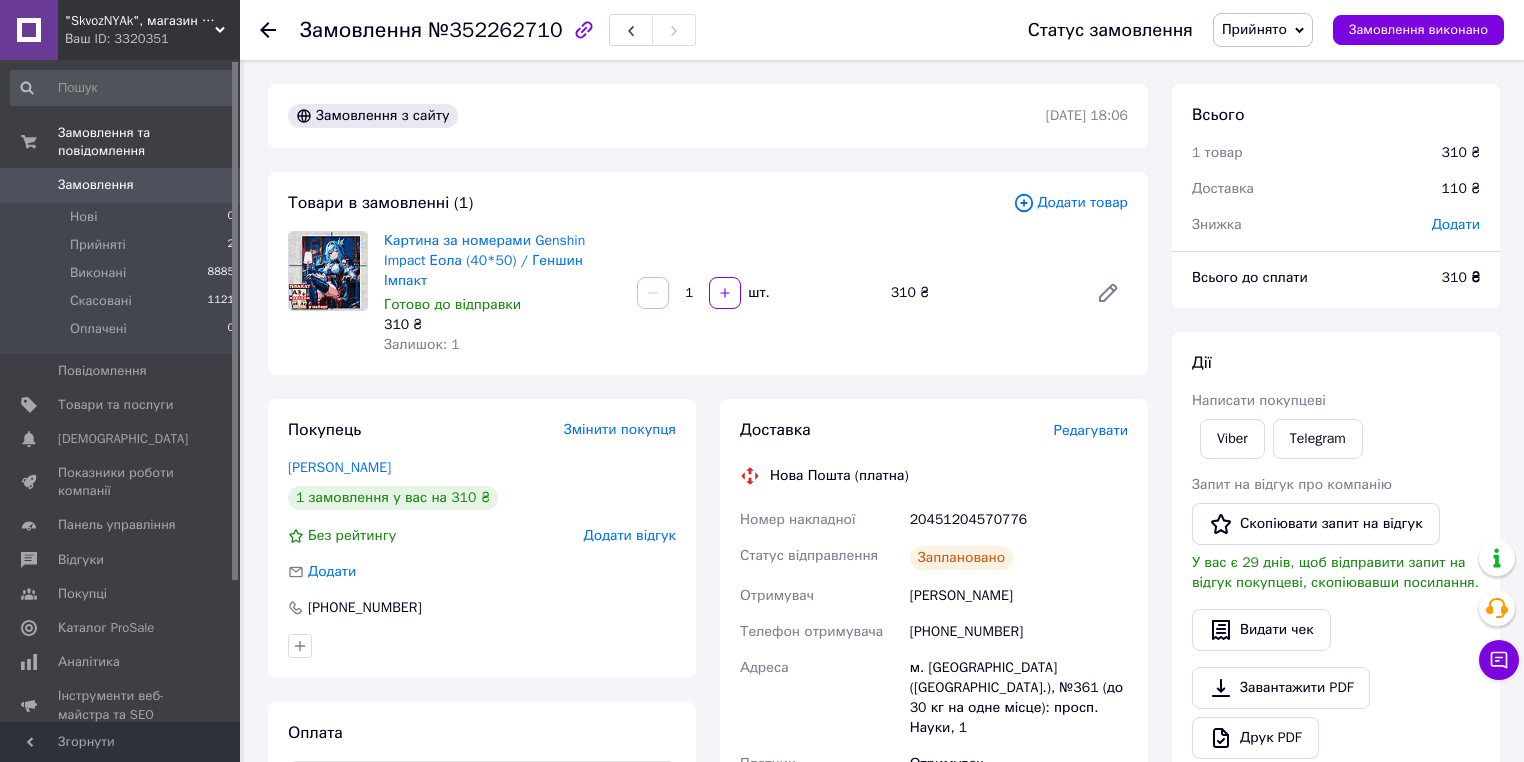 click on "Покупець Змінити покупця [PERSON_NAME] 1 замовлення у вас на 310 ₴ Без рейтингу   Додати відгук Додати [PHONE_NUMBER]" at bounding box center [482, 538] 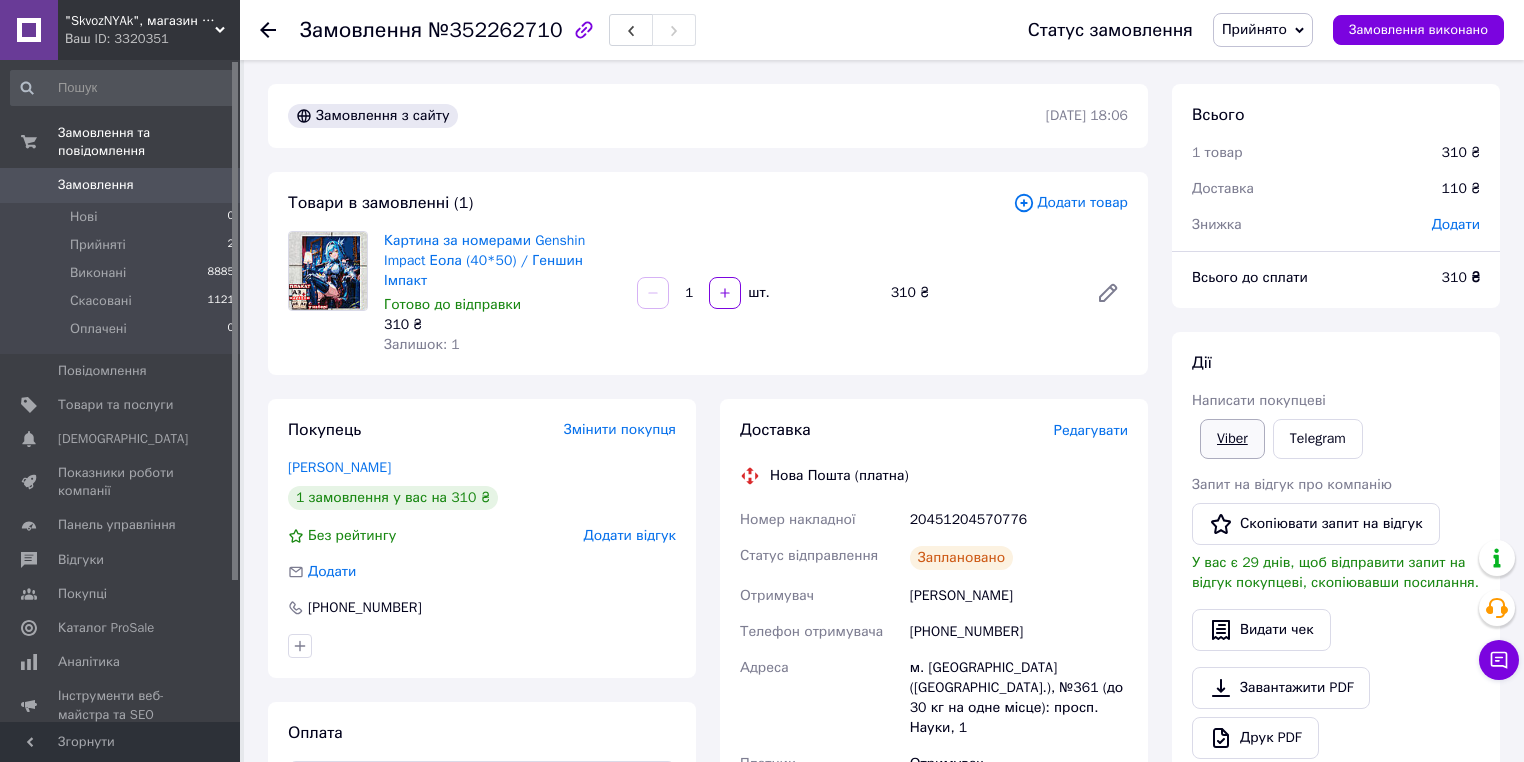 click on "Viber" at bounding box center [1232, 439] 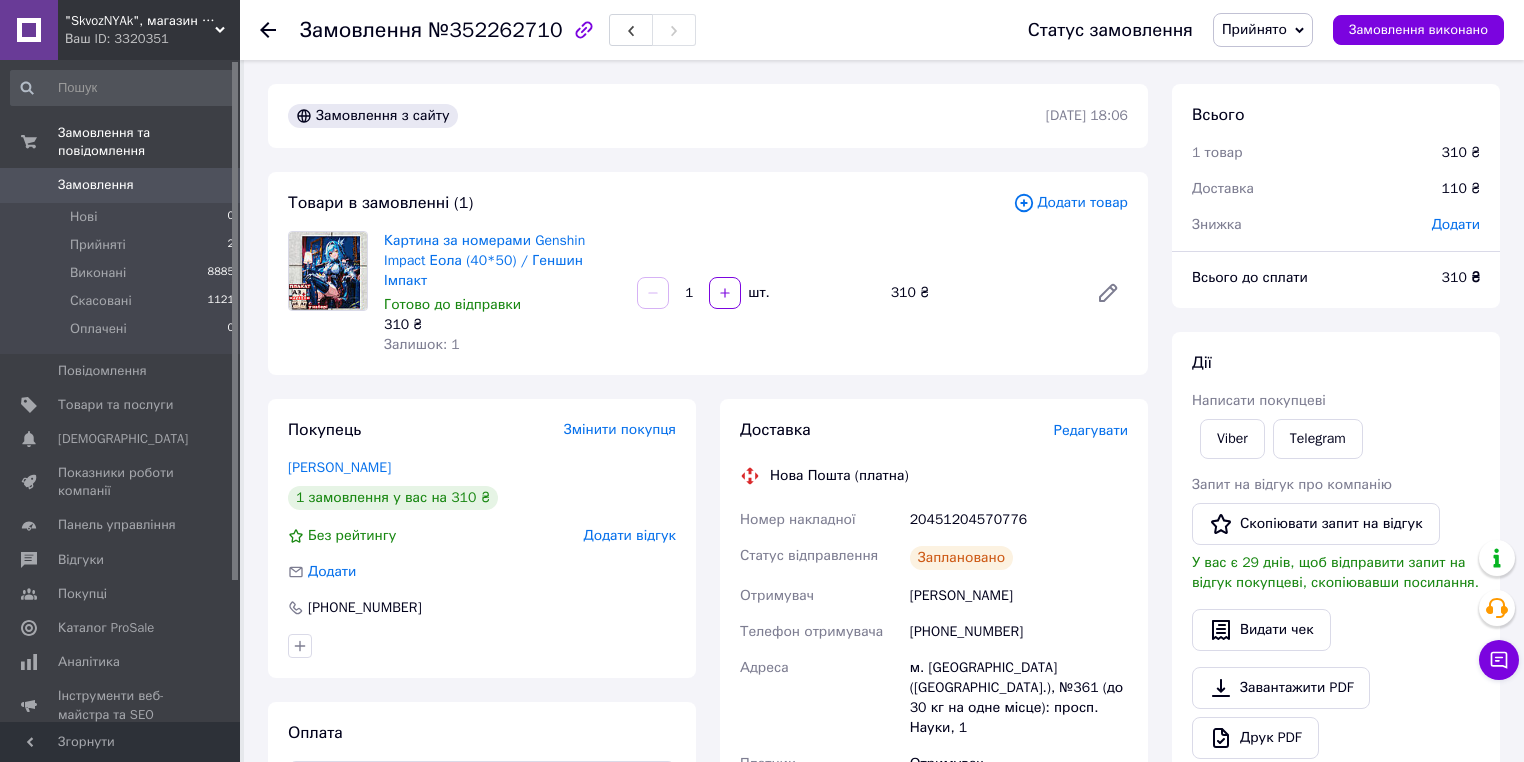 click on "Покупець Змінити покупця [PERSON_NAME] 1 замовлення у вас на 310 ₴ Без рейтингу   Додати відгук Додати [PHONE_NUMBER] Оплата Післяплата" at bounding box center [482, 626] 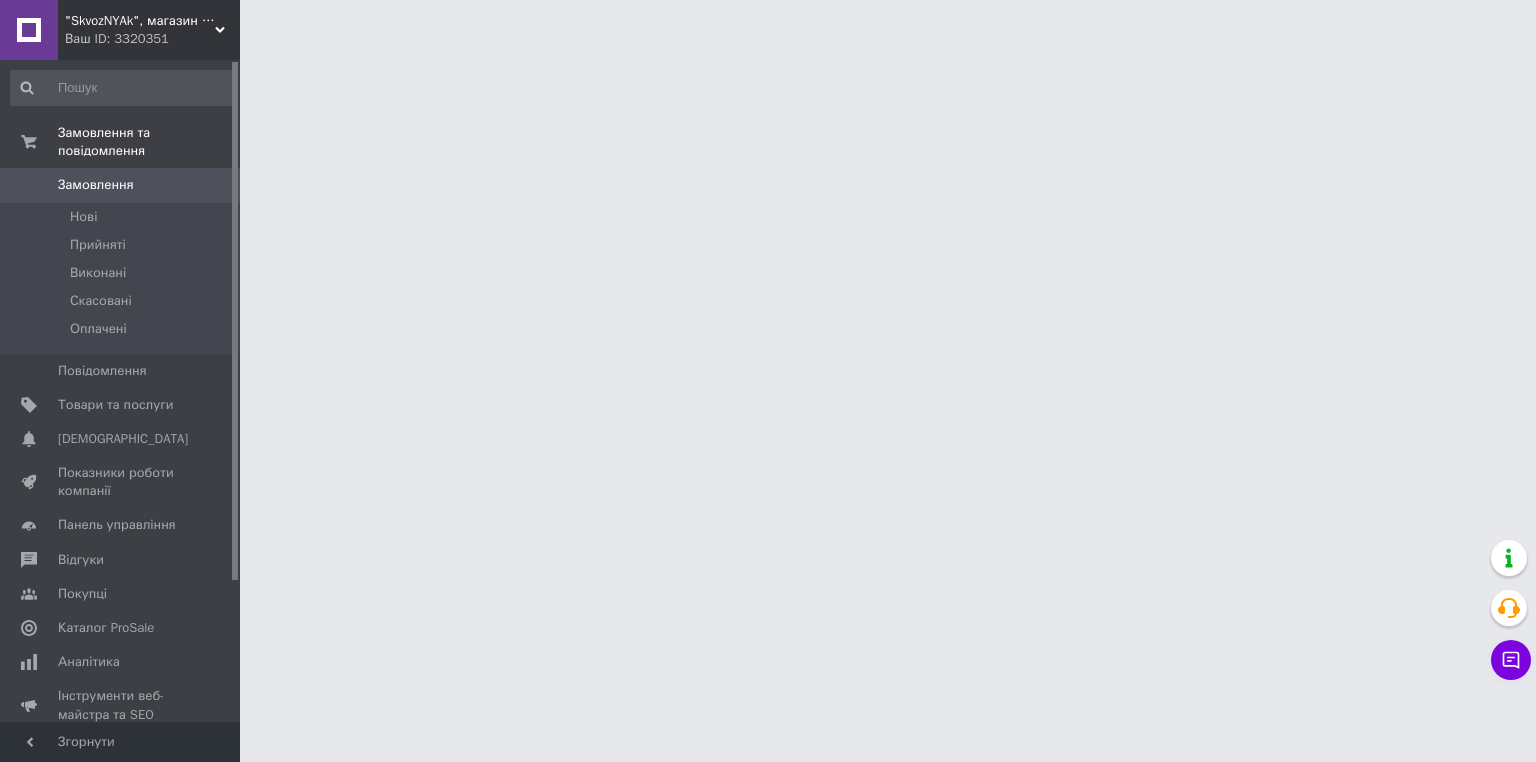 scroll, scrollTop: 0, scrollLeft: 0, axis: both 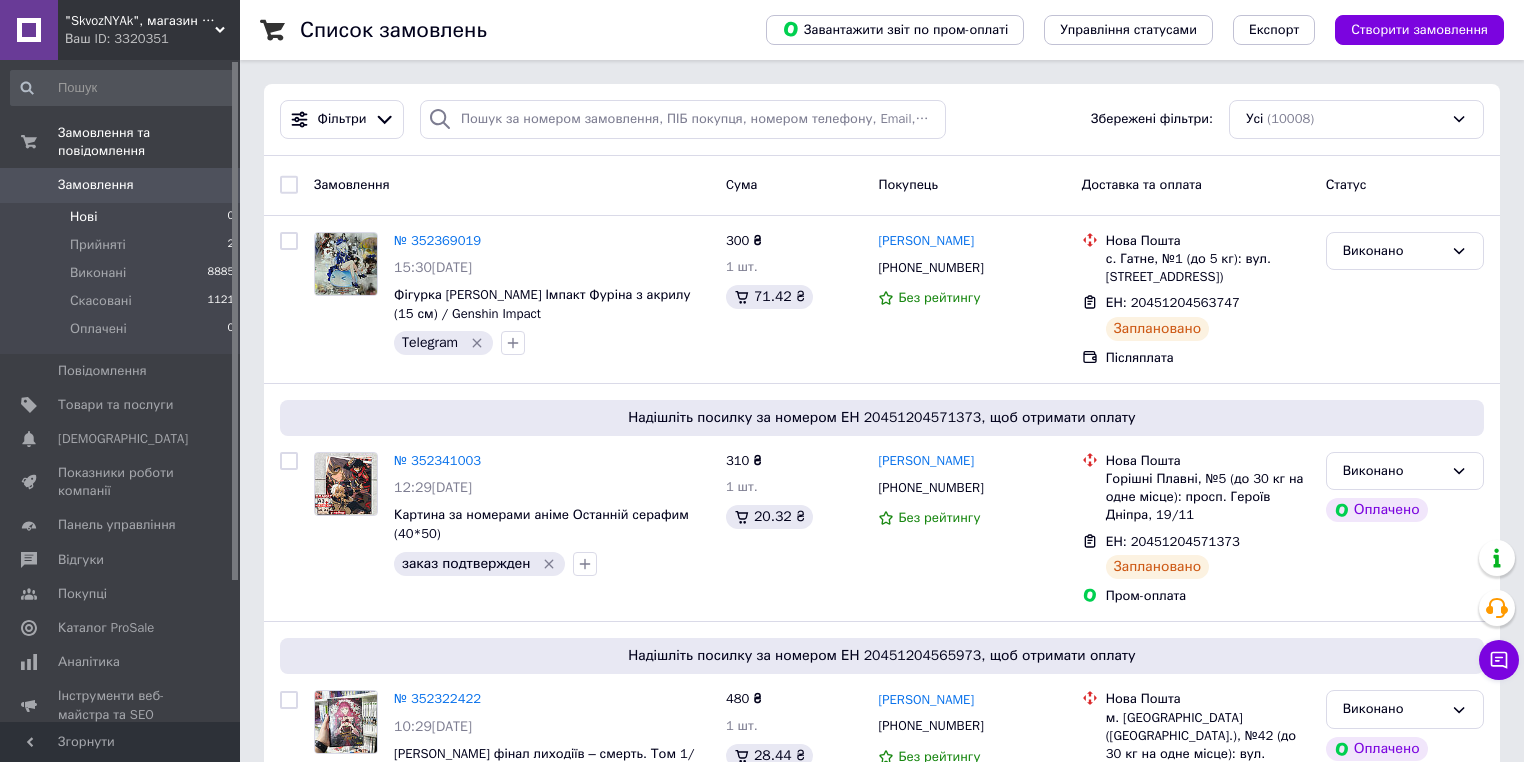 click on "Нові 0" at bounding box center [123, 217] 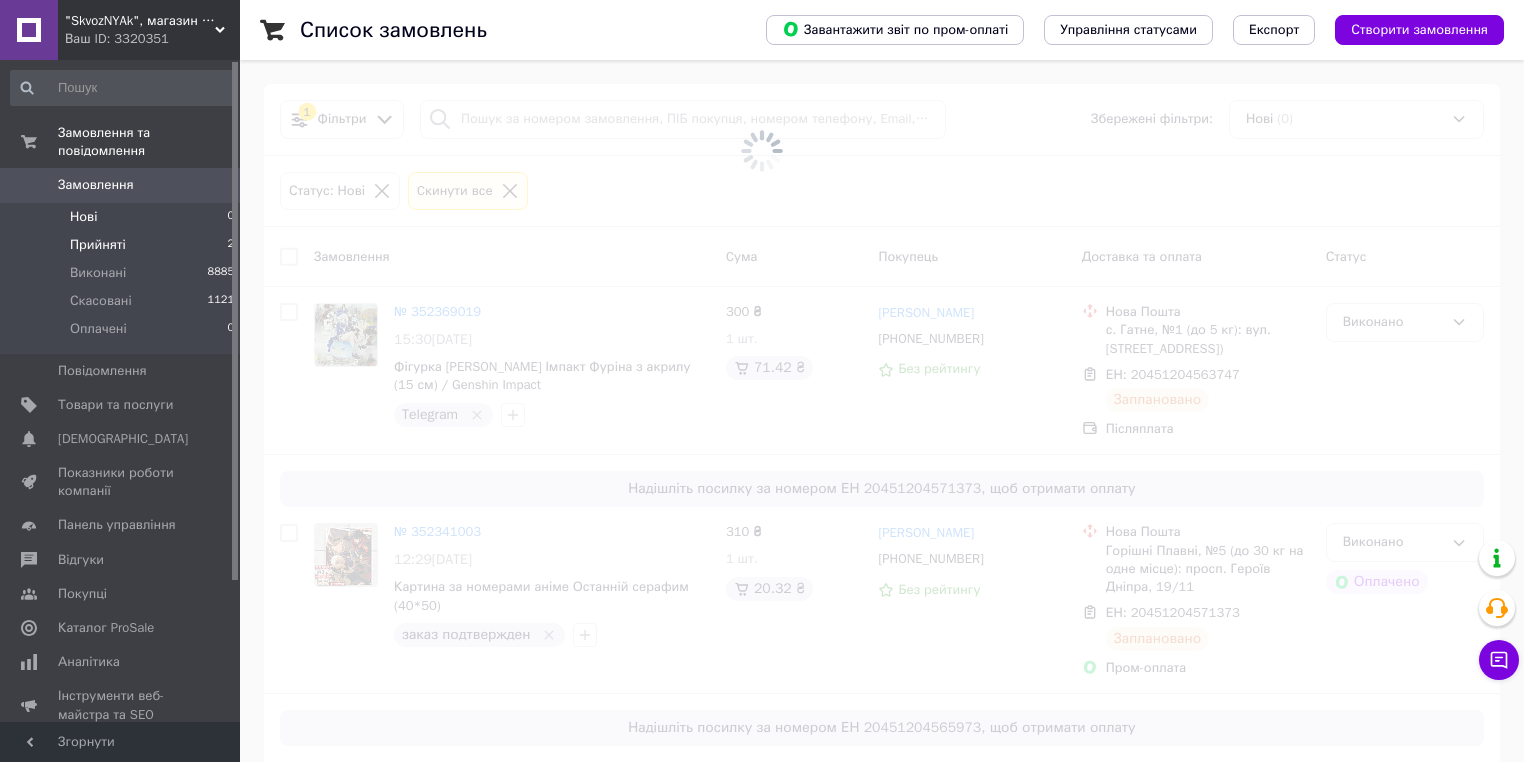 click on "Прийняті" at bounding box center [98, 245] 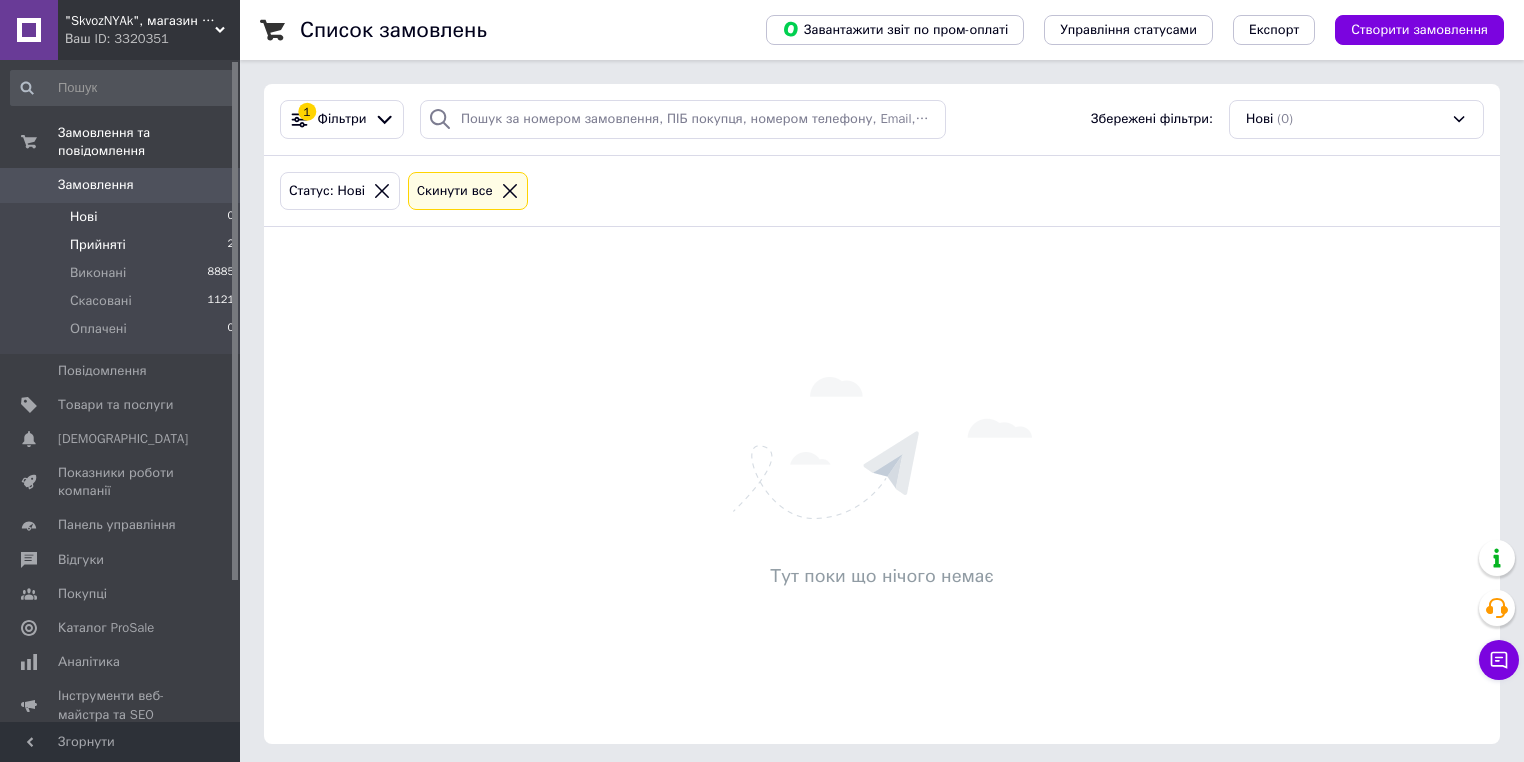 click on "Прийняті" at bounding box center (98, 245) 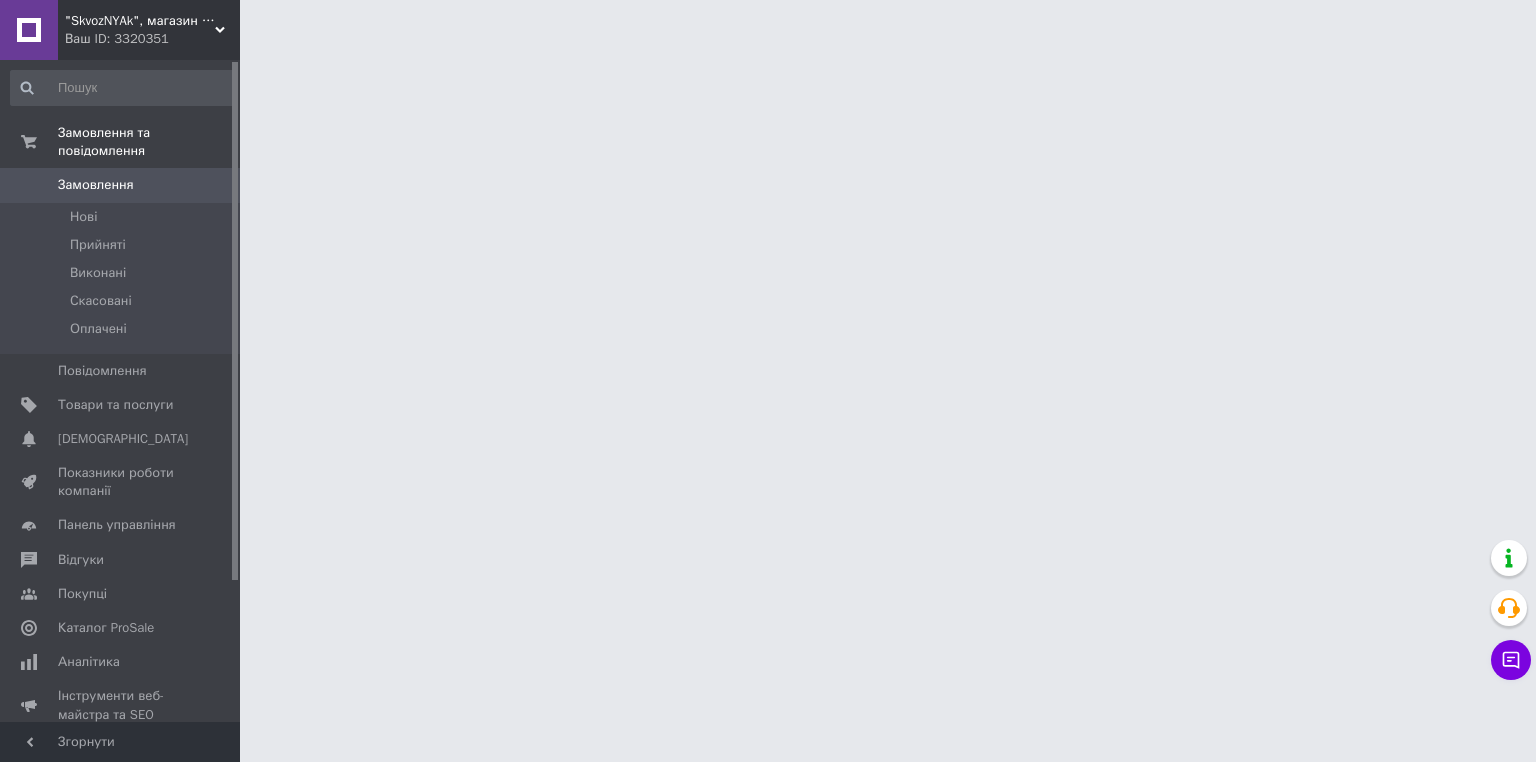 scroll, scrollTop: 0, scrollLeft: 0, axis: both 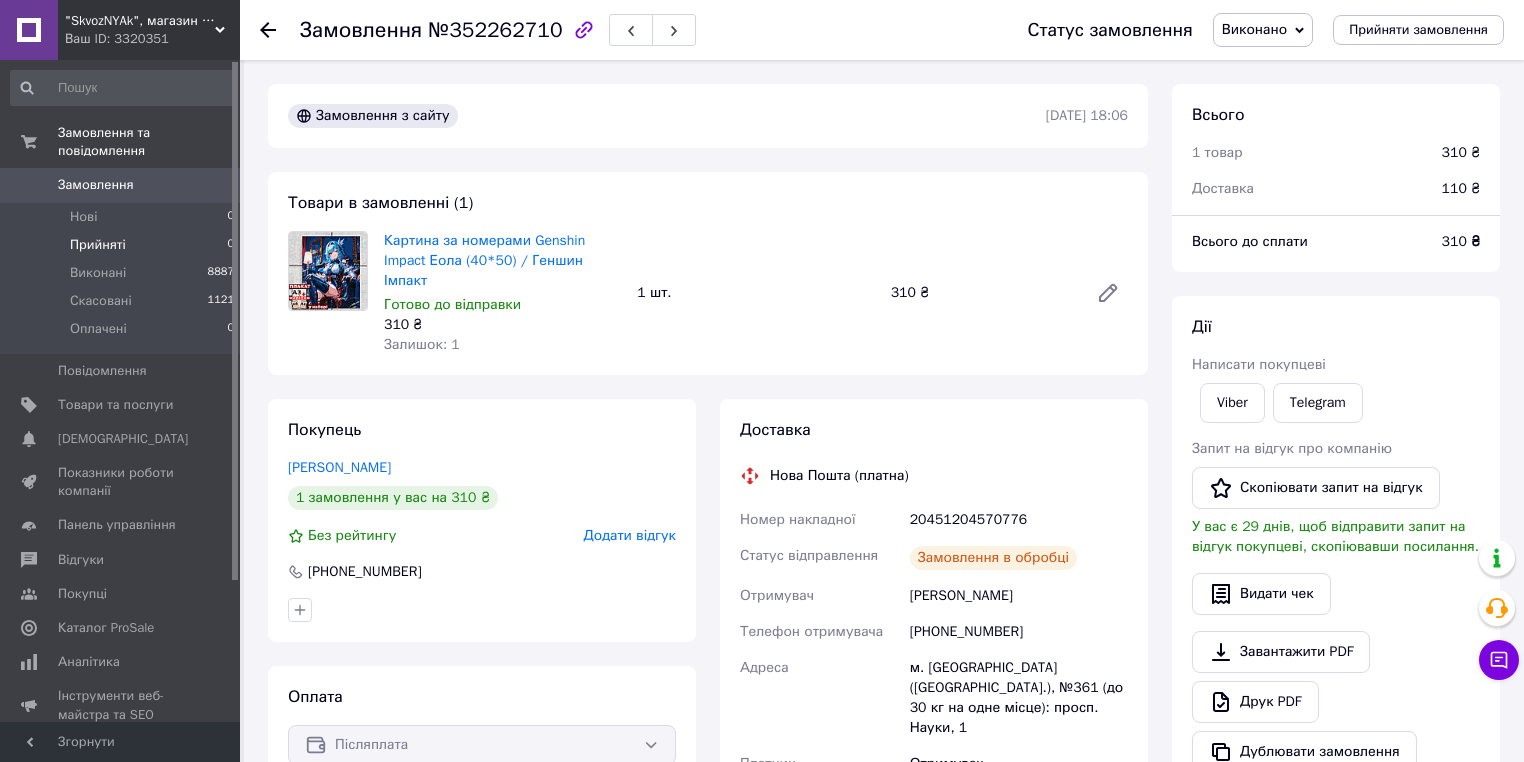 click on "Прийняті 0" at bounding box center [123, 245] 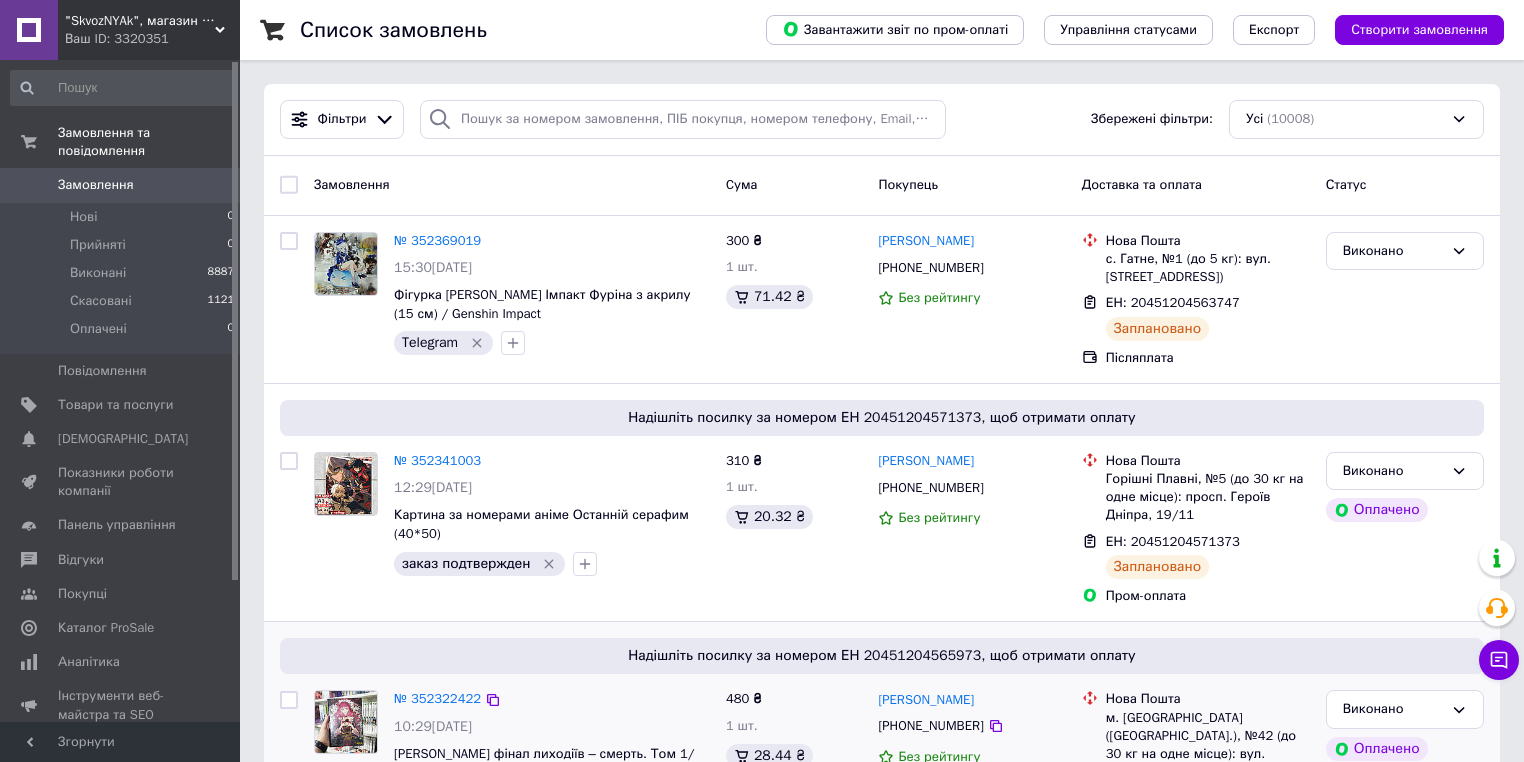 click on "№ 352322422" at bounding box center [552, 699] 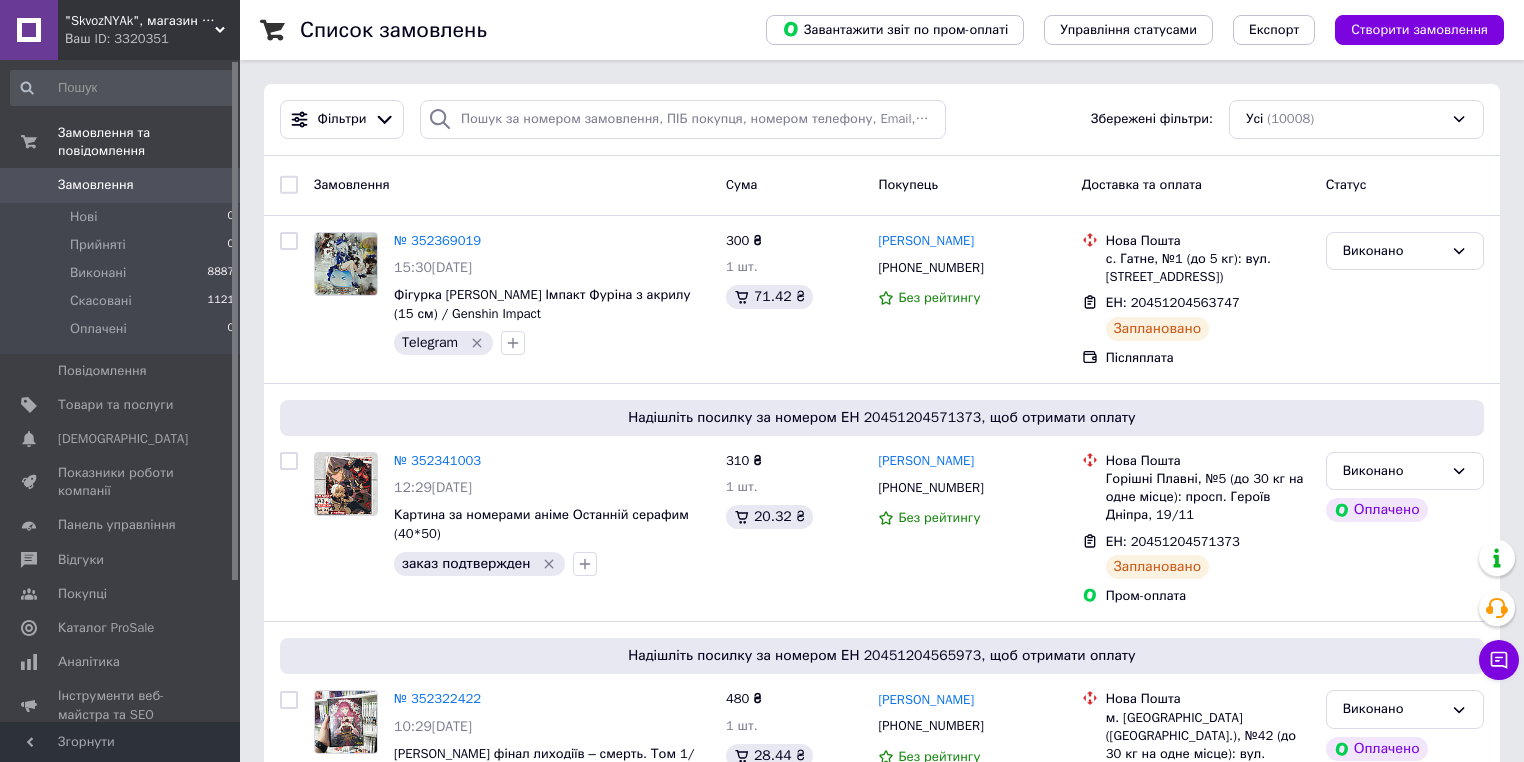 click at bounding box center (123, 88) 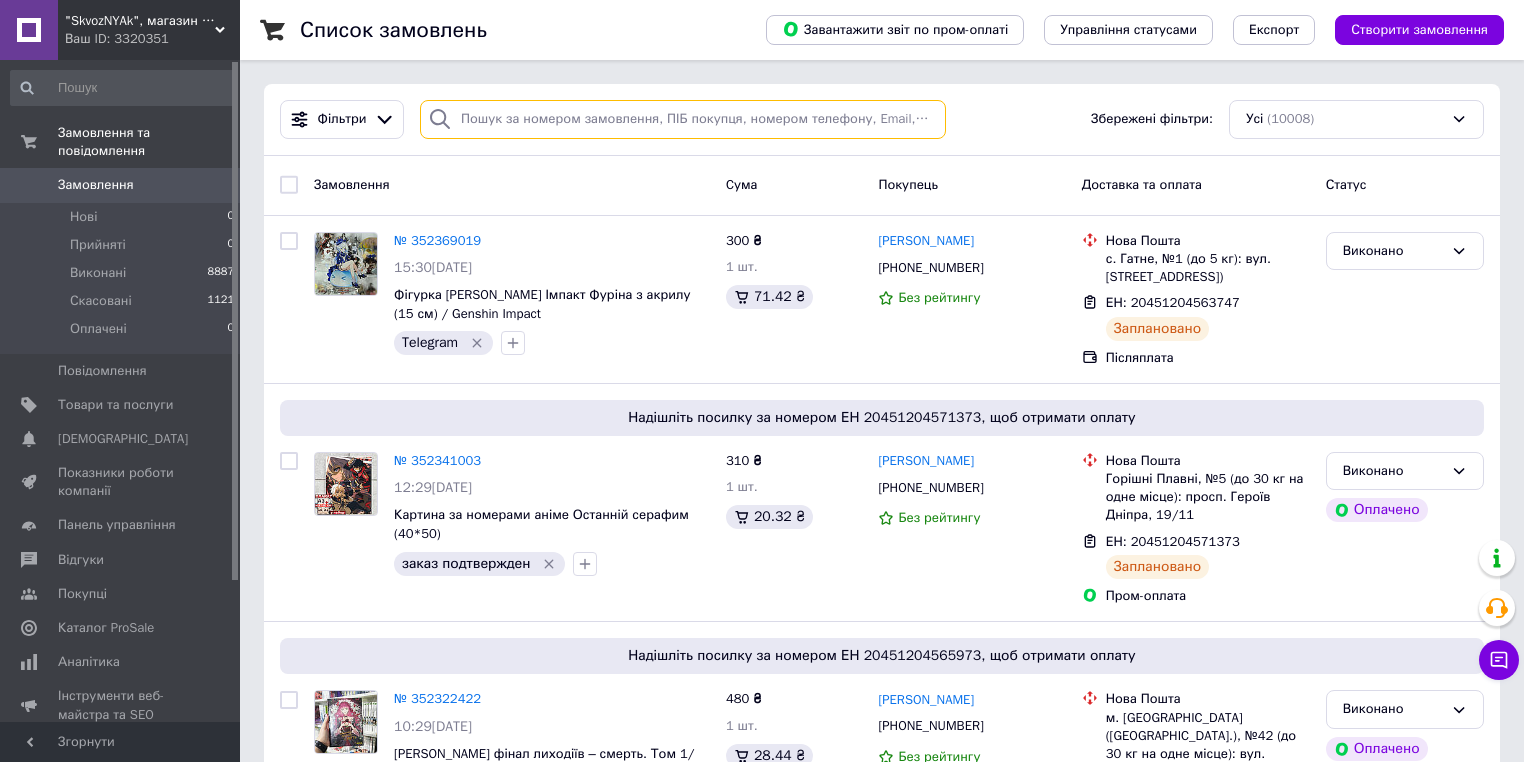 click at bounding box center [683, 119] 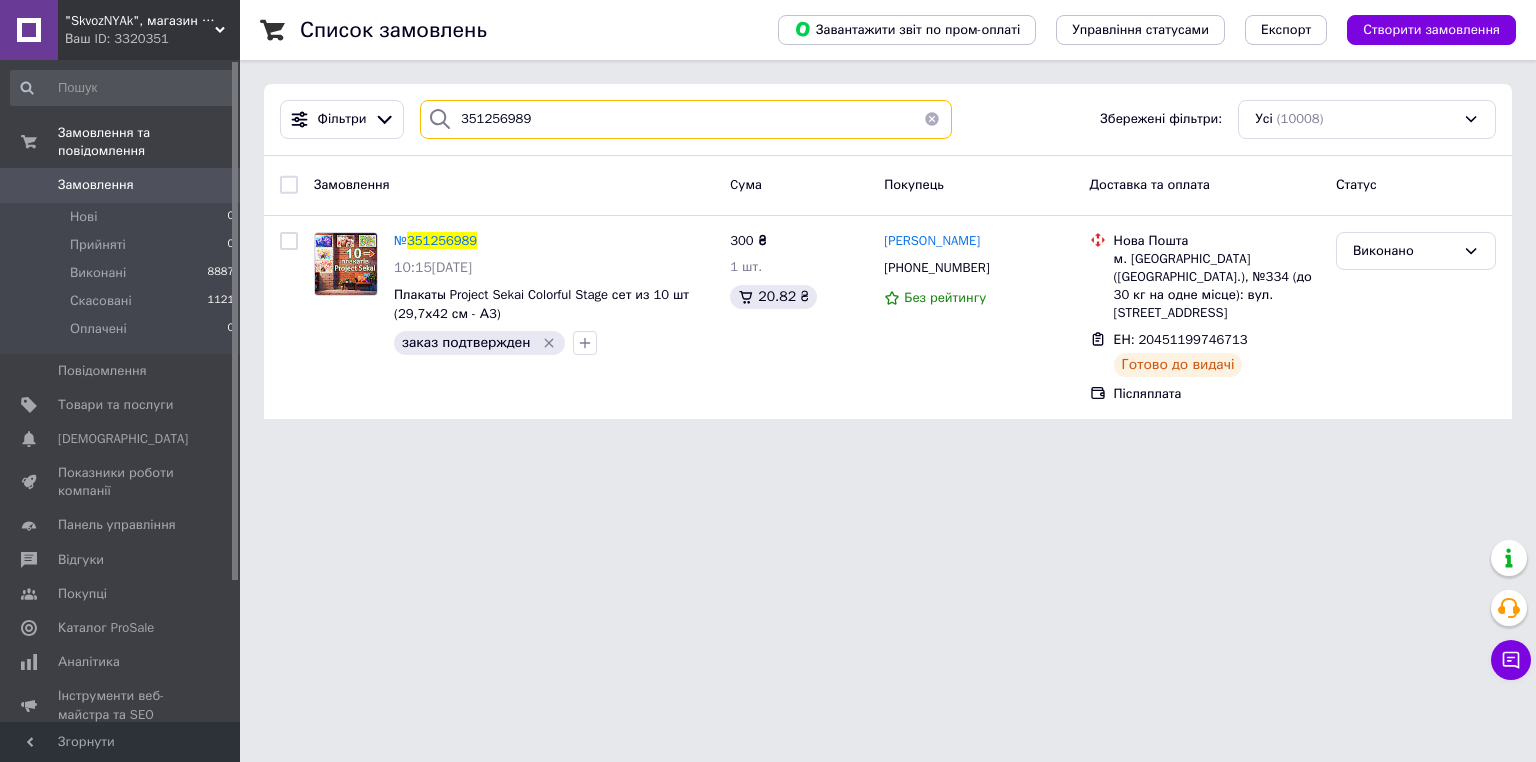type on "351256989" 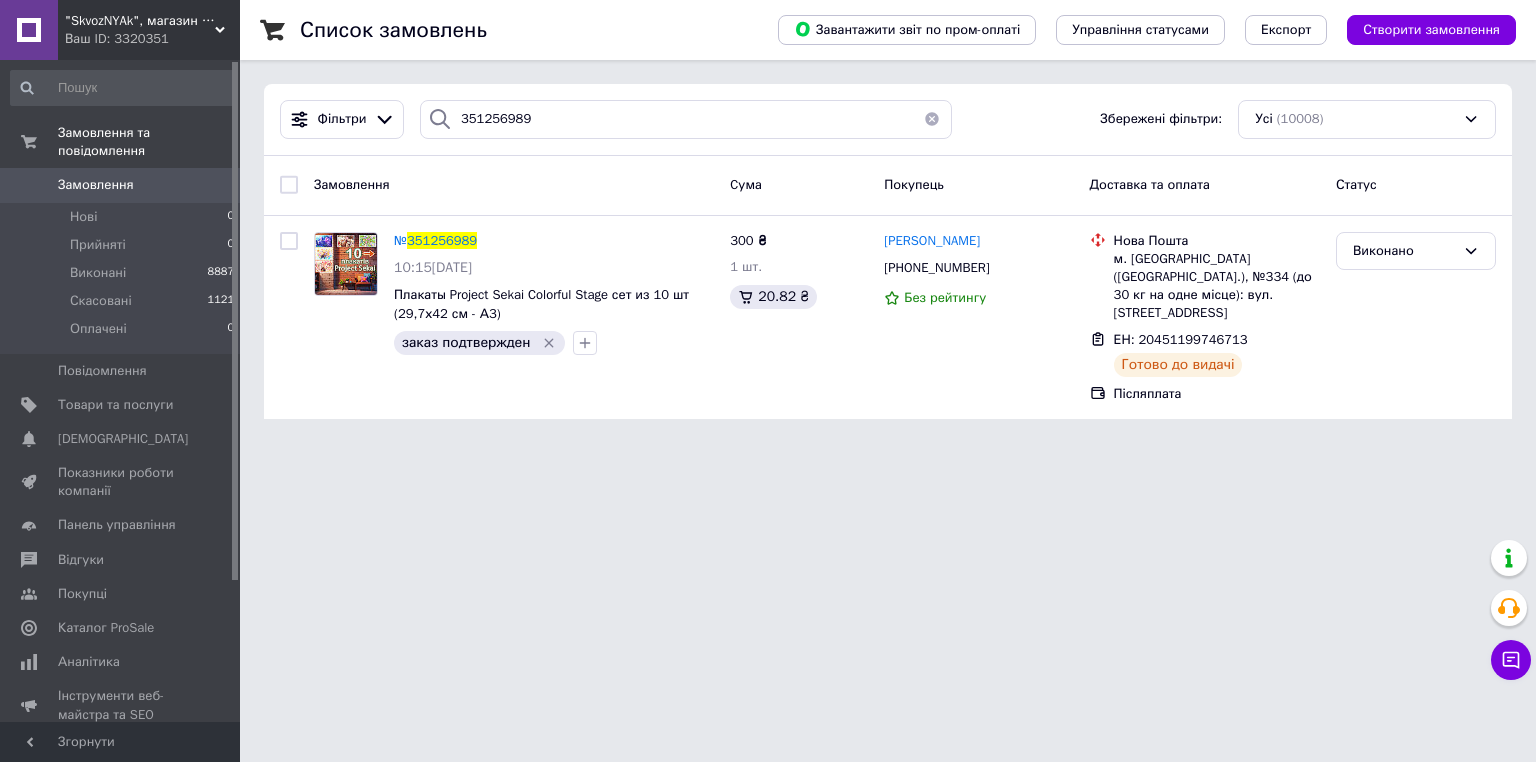 click on ""SkvozNYAk", магазин аніме, манґи та коміксів Ваш ID: 3320351 Сайт "SkvozNYAk", магазин аніме, манґи т... Кабінет покупця Перевірити стан системи Сторінка на порталі Довідка Вийти Замовлення та повідомлення Замовлення 0 Нові 0 Прийняті 0 Виконані 8887 Скасовані 1121 Оплачені 0 Повідомлення 0 Товари та послуги Сповіщення 0 0 Показники роботи компанії Панель управління Відгуки Покупці Каталог ProSale Аналітика Інструменти веб-майстра та SEO Управління сайтом Гаманець компанії Маркет Налаштування Тарифи та рахунки Prom топ Згорнути" at bounding box center (768, 221) 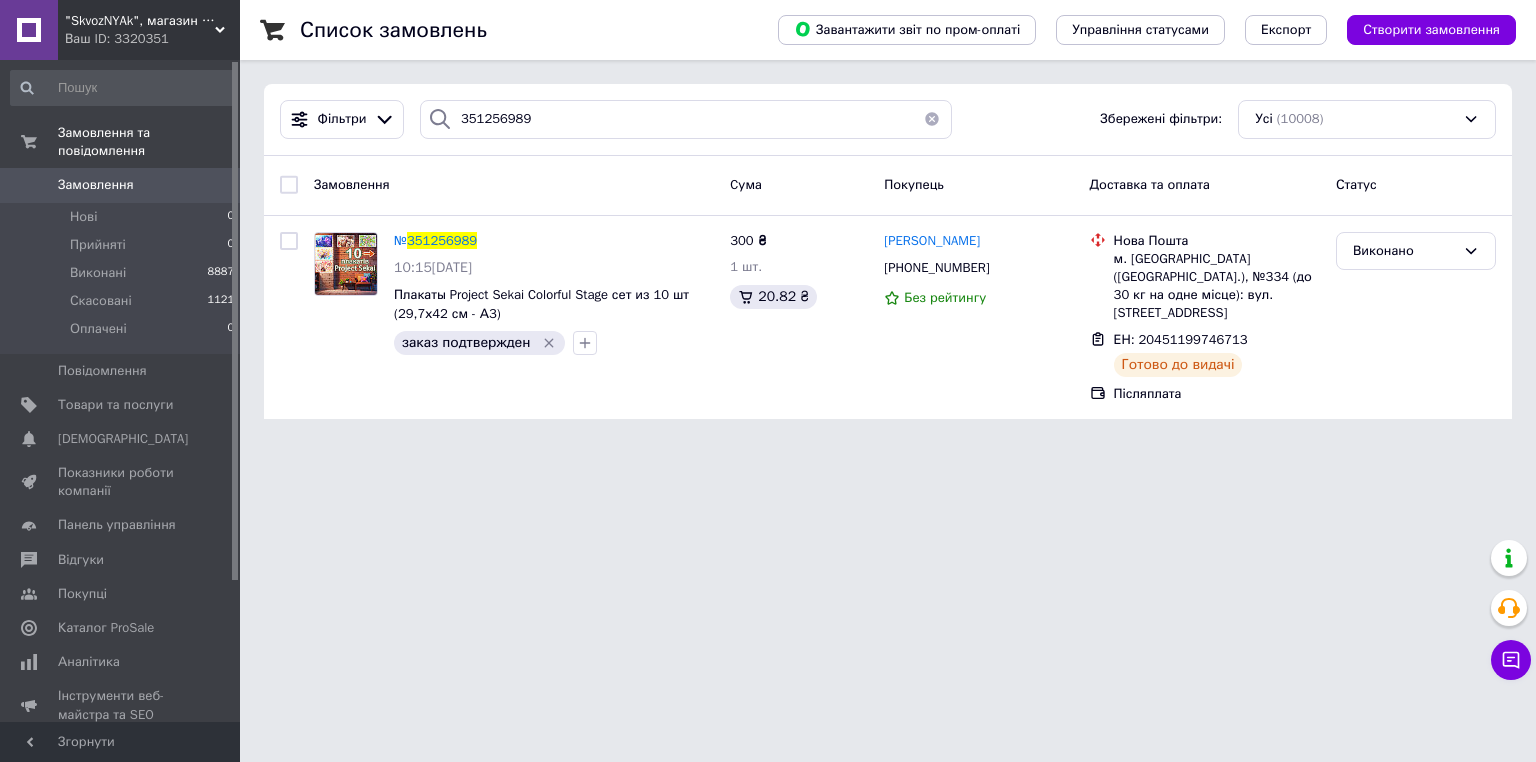 click on ""SkvozNYAk", магазин аніме, манґи та коміксів Ваш ID: 3320351 Сайт "SkvozNYAk", магазин аніме, манґи т... Кабінет покупця Перевірити стан системи Сторінка на порталі Довідка Вийти Замовлення та повідомлення Замовлення 0 Нові 0 Прийняті 0 Виконані 8887 Скасовані 1121 Оплачені 0 Повідомлення 0 Товари та послуги Сповіщення 0 0 Показники роботи компанії Панель управління Відгуки Покупці Каталог ProSale Аналітика Інструменти веб-майстра та SEO Управління сайтом Гаманець компанії Маркет Налаштування Тарифи та рахунки Prom топ Згорнути" at bounding box center [768, 221] 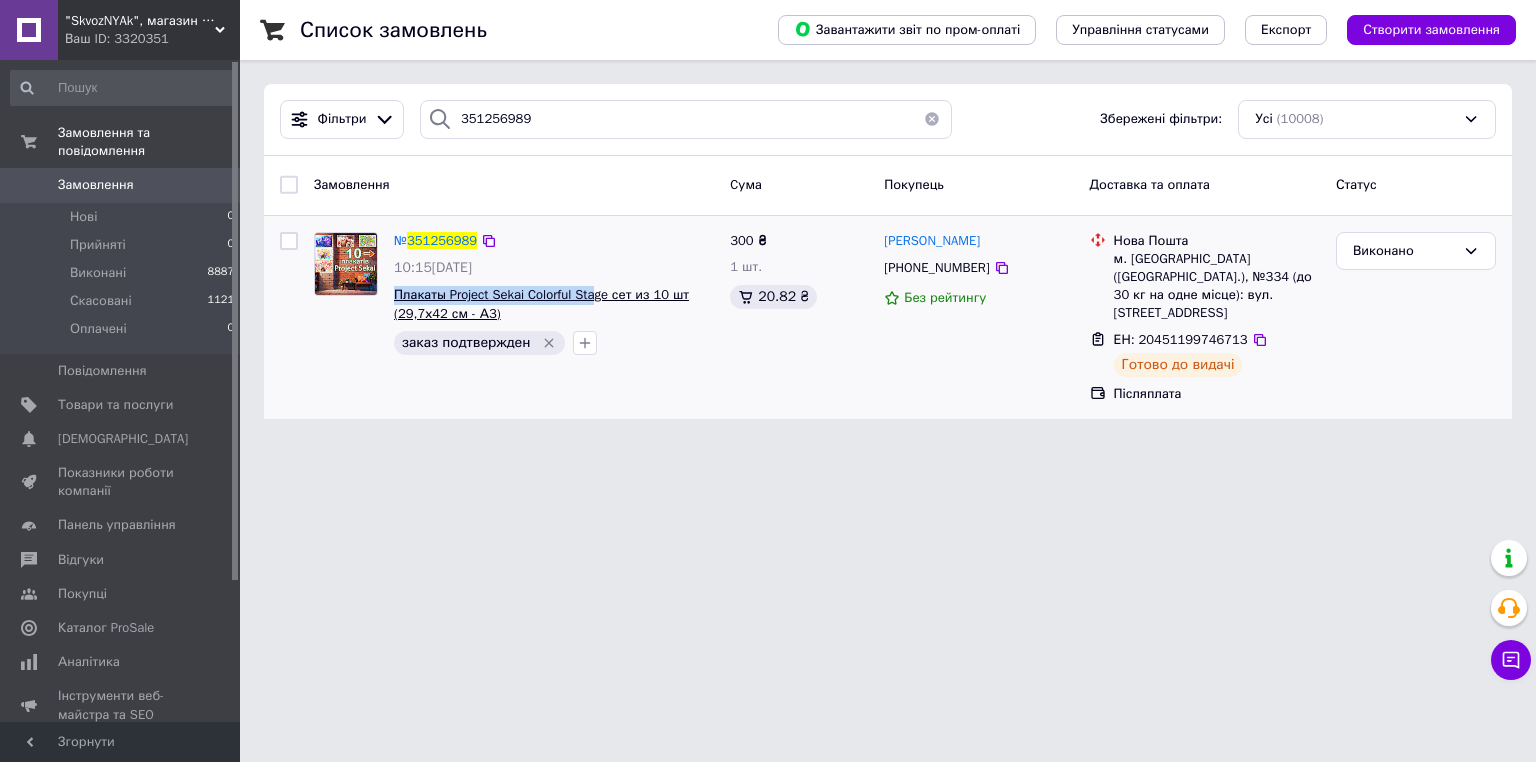 drag, startPoint x: 389, startPoint y: 294, endPoint x: 516, endPoint y: 297, distance: 127.03543 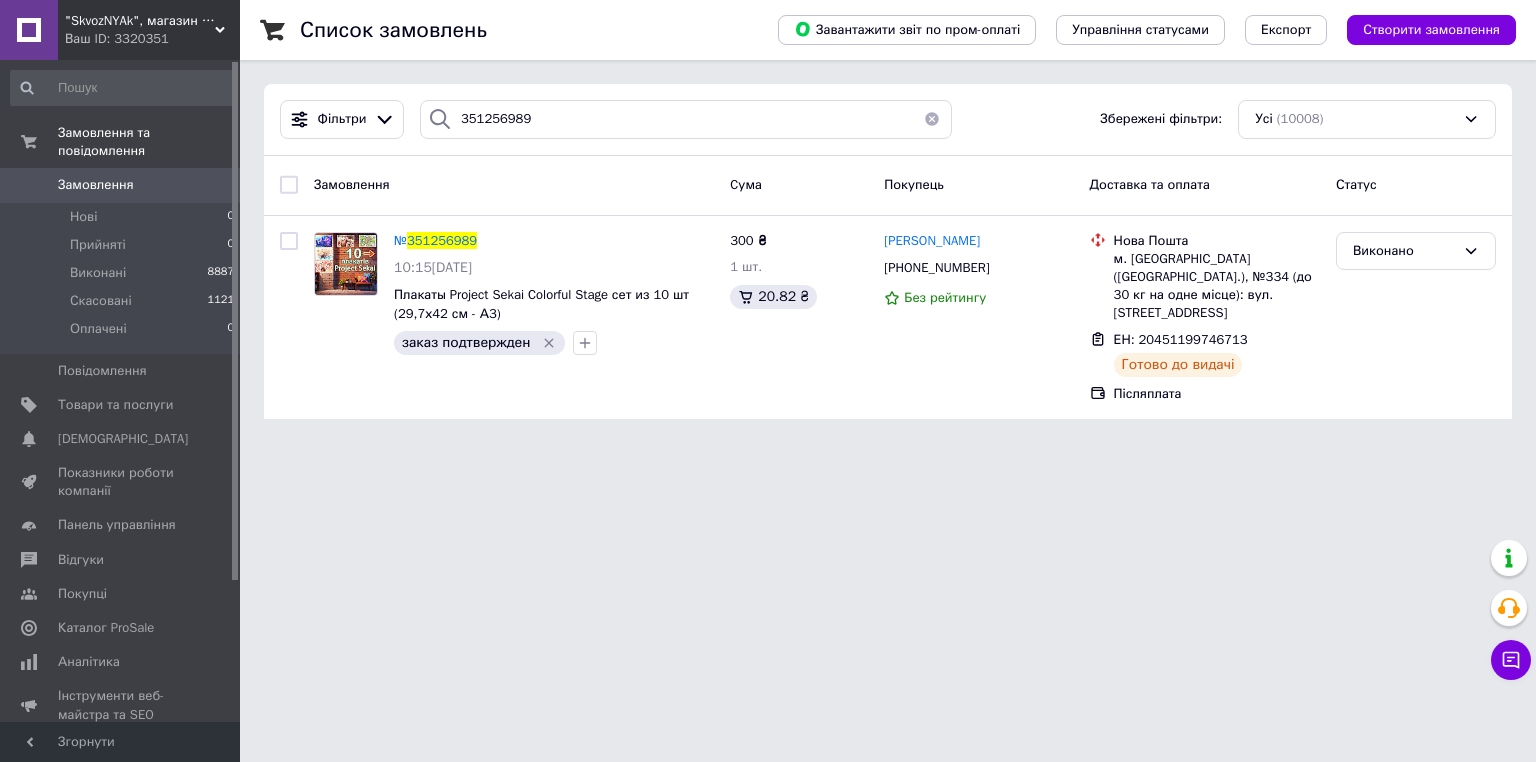 click on ""SkvozNYAk", магазин аніме, манґи та коміксів Ваш ID: 3320351 Сайт "SkvozNYAk", магазин аніме, манґи т... Кабінет покупця Перевірити стан системи Сторінка на порталі Довідка Вийти Замовлення та повідомлення Замовлення 0 Нові 0 Прийняті 0 Виконані 8887 Скасовані 1121 Оплачені 0 Повідомлення 0 Товари та послуги Сповіщення 0 0 Показники роботи компанії Панель управління Відгуки Покупці Каталог ProSale Аналітика Інструменти веб-майстра та SEO Управління сайтом Гаманець компанії Маркет Налаштування Тарифи та рахунки Prom топ Згорнути" at bounding box center (768, 221) 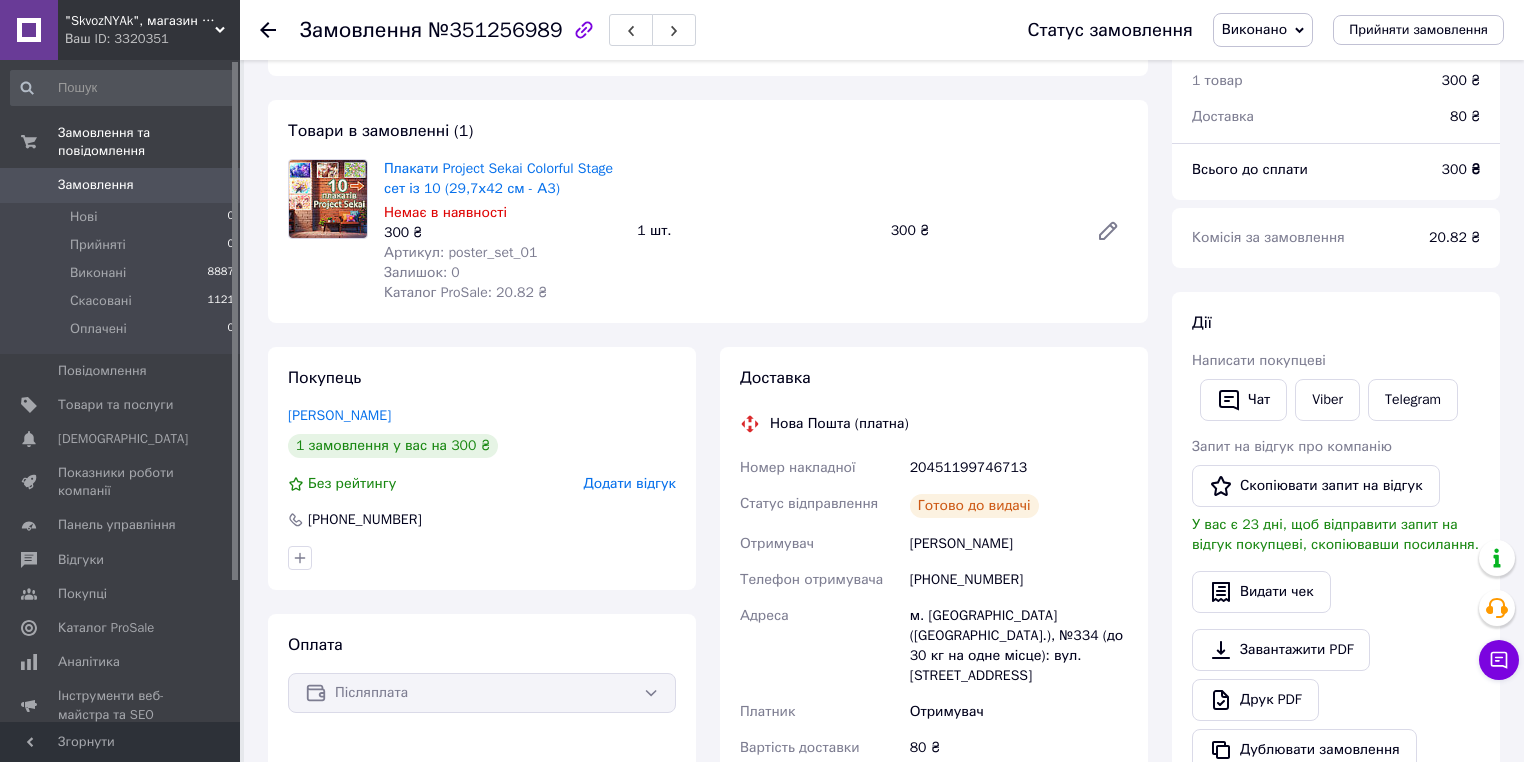 scroll, scrollTop: 160, scrollLeft: 0, axis: vertical 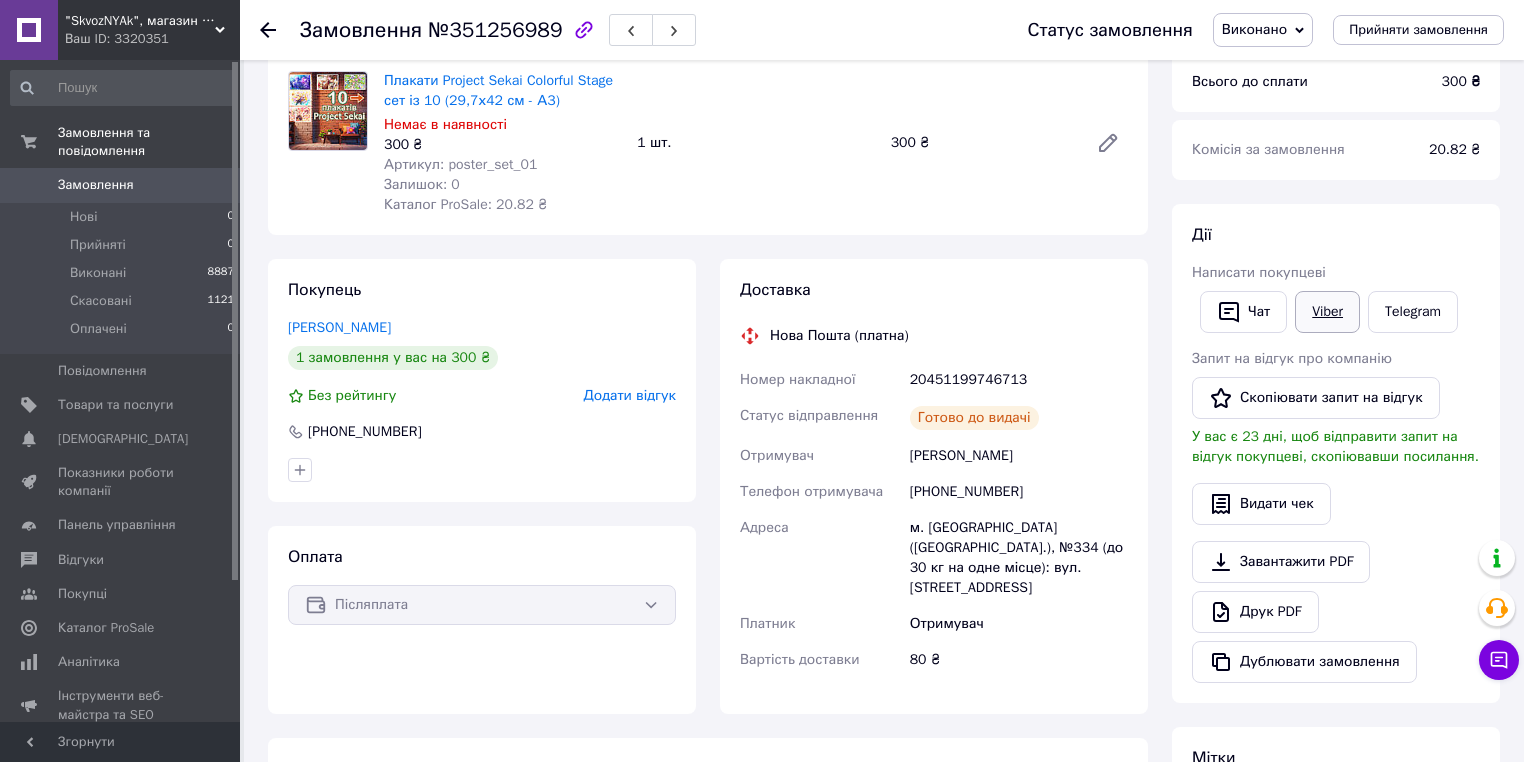 click on "Viber" at bounding box center (1327, 312) 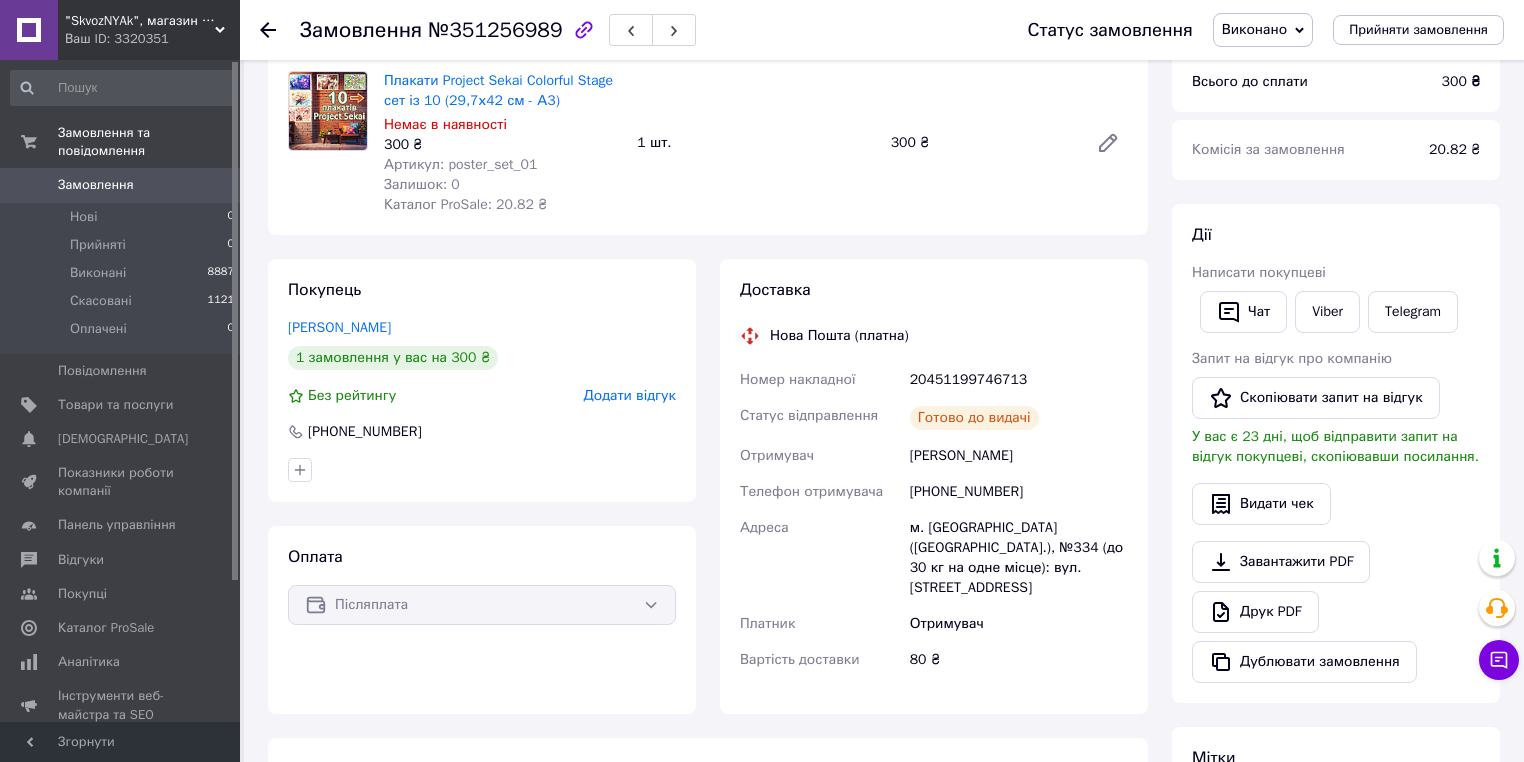 click on "Історія замовлення 05.07.2025 10:15 Змінено статус: Нове 05.07.2025 10:15, Иван Лапта Змінено статус: з Нове на Прийнято 05.07.2025 11:32, Иван Лапта Додано мітки: заказ подтвержден 05.07.2025 17:43, Иван Лапта Створено/додано ЕН 20451199746713, Нова Пошта 05.07.2025 18:41, Иван Лапта Змінено статус: з Прийнято на Виконано 05.07.2025 21:34 Змінено дані доставки: Тип доставки з Не вибрано на У відділення" at bounding box center (708, 917) 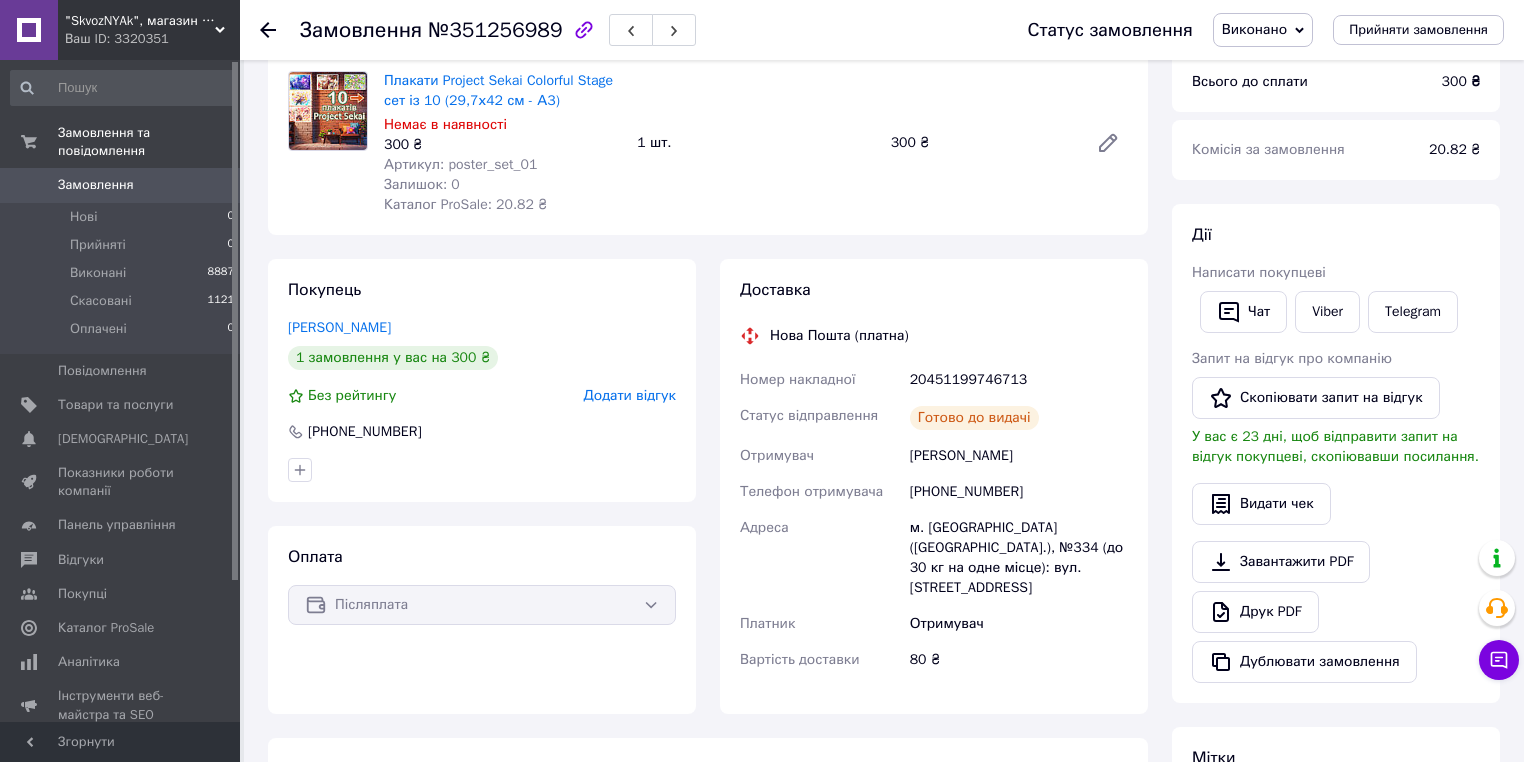 click on "Замовлення з додатку 05.07.2025 | 10:15 Товари в замовленні (1) Плакати Project Sekai Colorful Stage сет із 10 (29,7х42 см - А3) Немає в наявності 300 ₴ Артикул: poster_set_01 Залишок: 0 Каталог ProSale: 20.82 ₴  1 шт. 300 ₴ Покупець Задорожна Тетяна 1 замовлення у вас на 300 ₴ Без рейтингу   Додати відгук +380971948202 Оплата Післяплата Доставка Нова Пошта (платна) Номер накладної 20451199746713 Статус відправлення Готово до видачі Отримувач Задорожна Тетяна Телефон отримувача +380971948202 Адреса м. Київ (Київська обл.), №334 (до 30 кг на одне місце): вул. Північна, 1а Платник Отримувач Вартість доставки 80 ₴ Платник Тетяна 300" at bounding box center [708, 571] 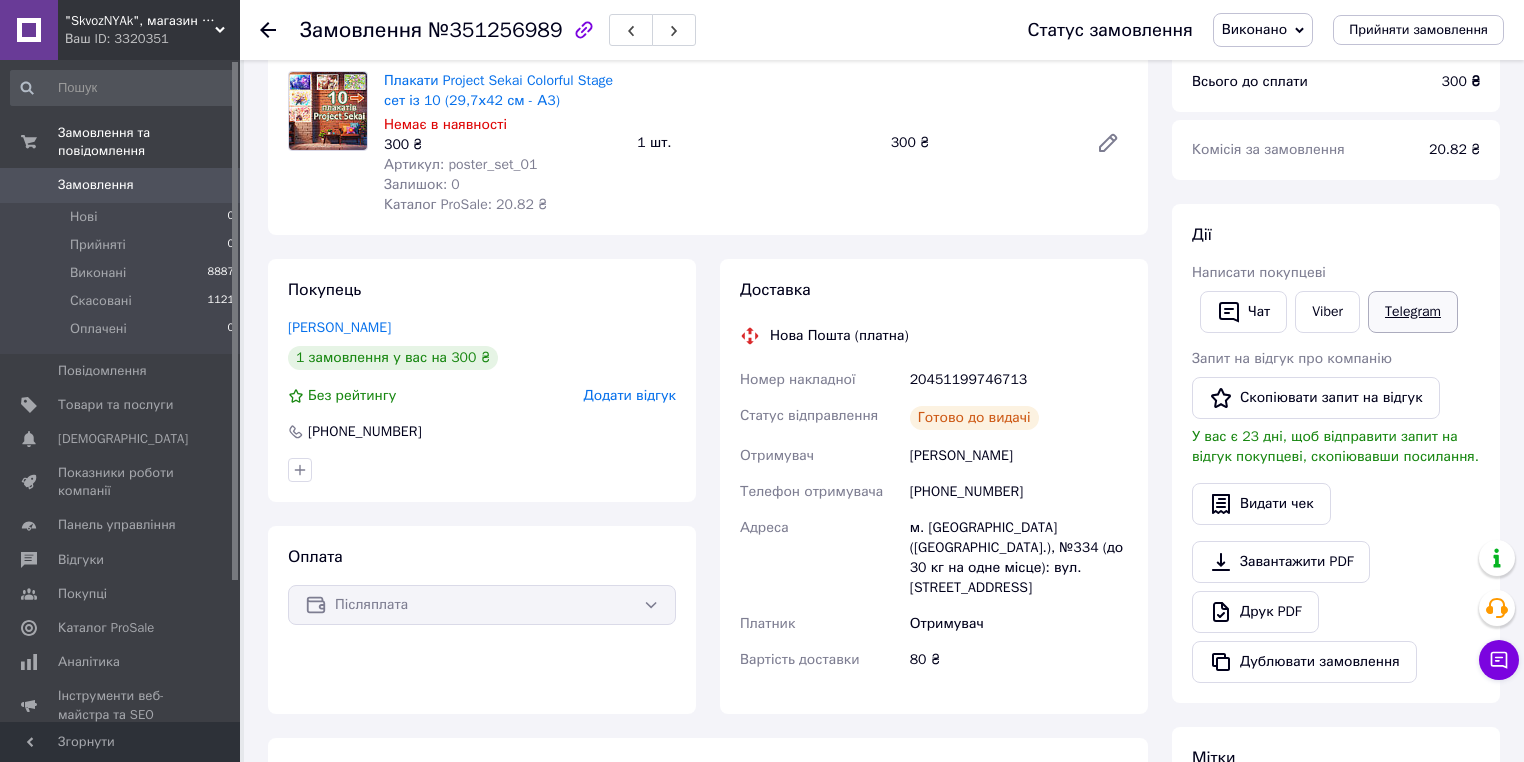 click on "Telegram" at bounding box center (1413, 312) 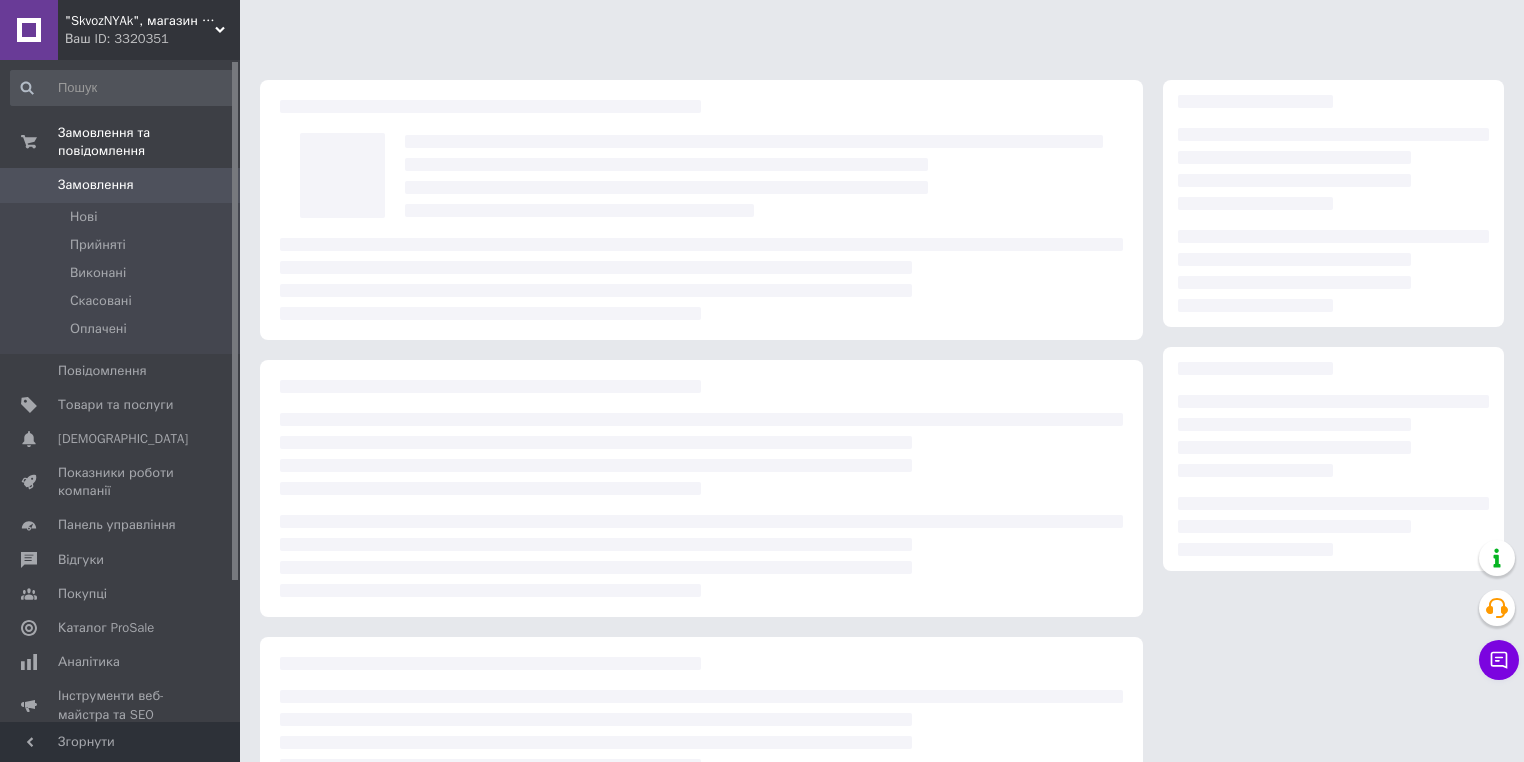 scroll, scrollTop: 0, scrollLeft: 0, axis: both 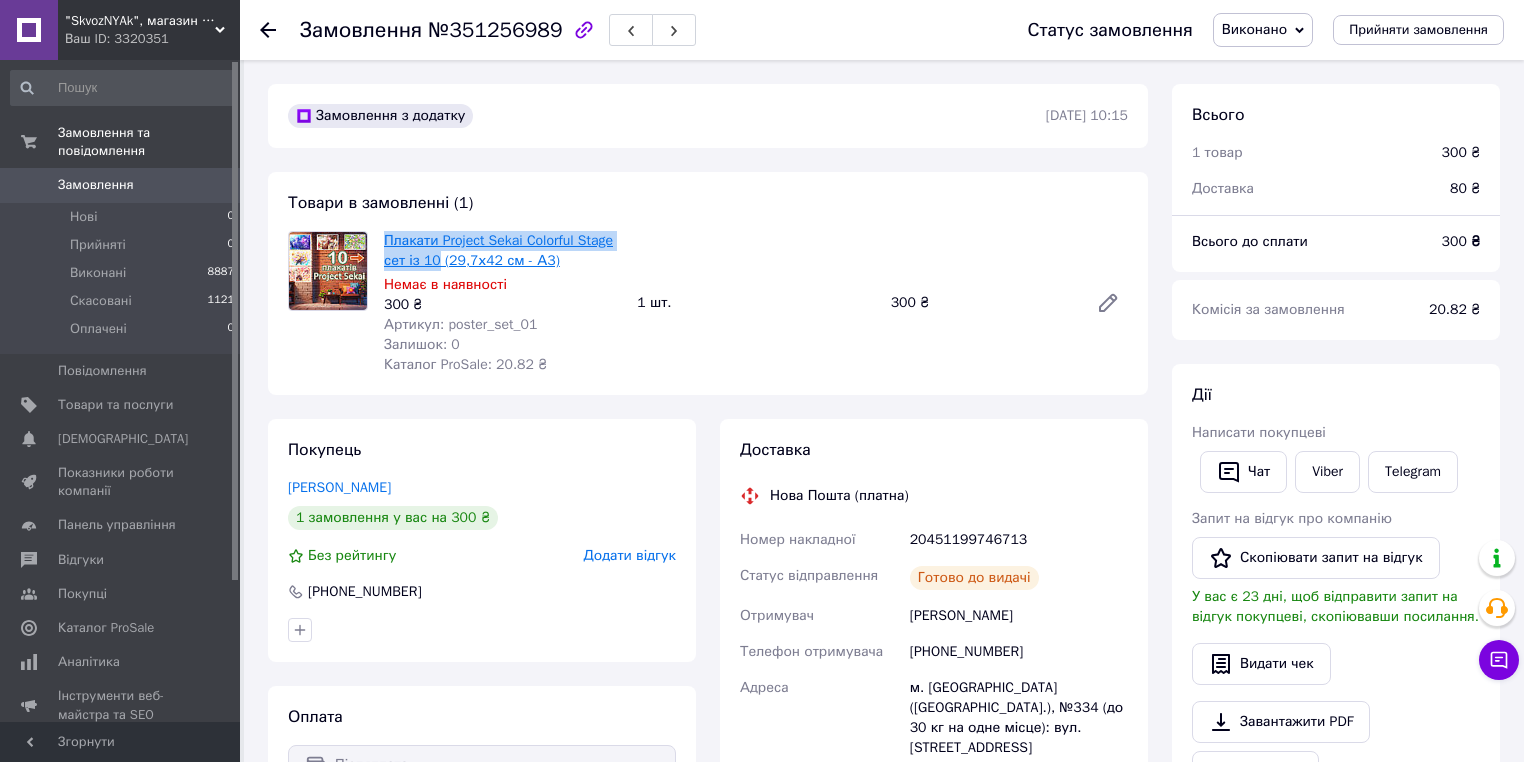 drag, startPoint x: 378, startPoint y: 231, endPoint x: 436, endPoint y: 264, distance: 66.730804 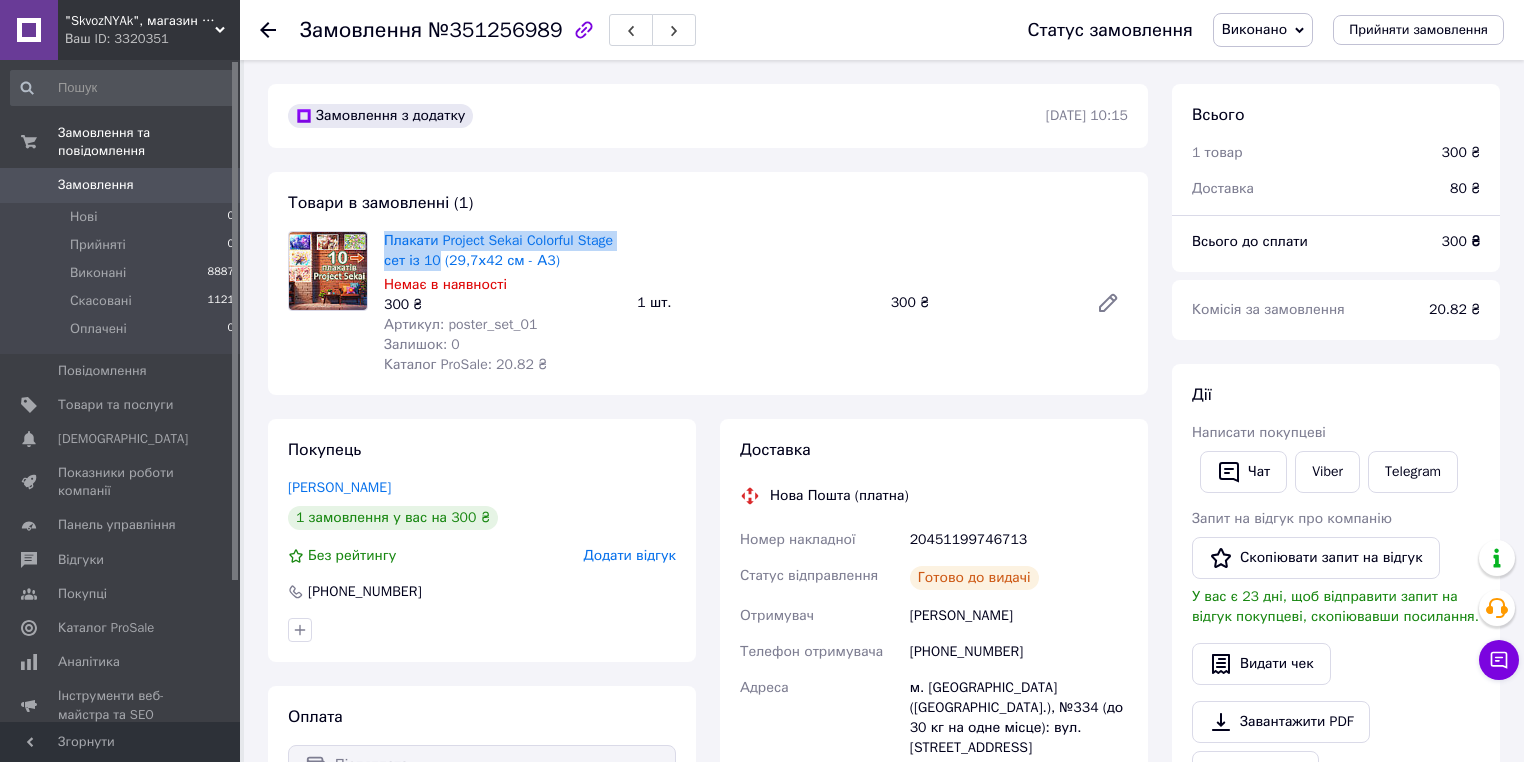 copy on "Плакати Project Sekai Colorful Stage сет із 10" 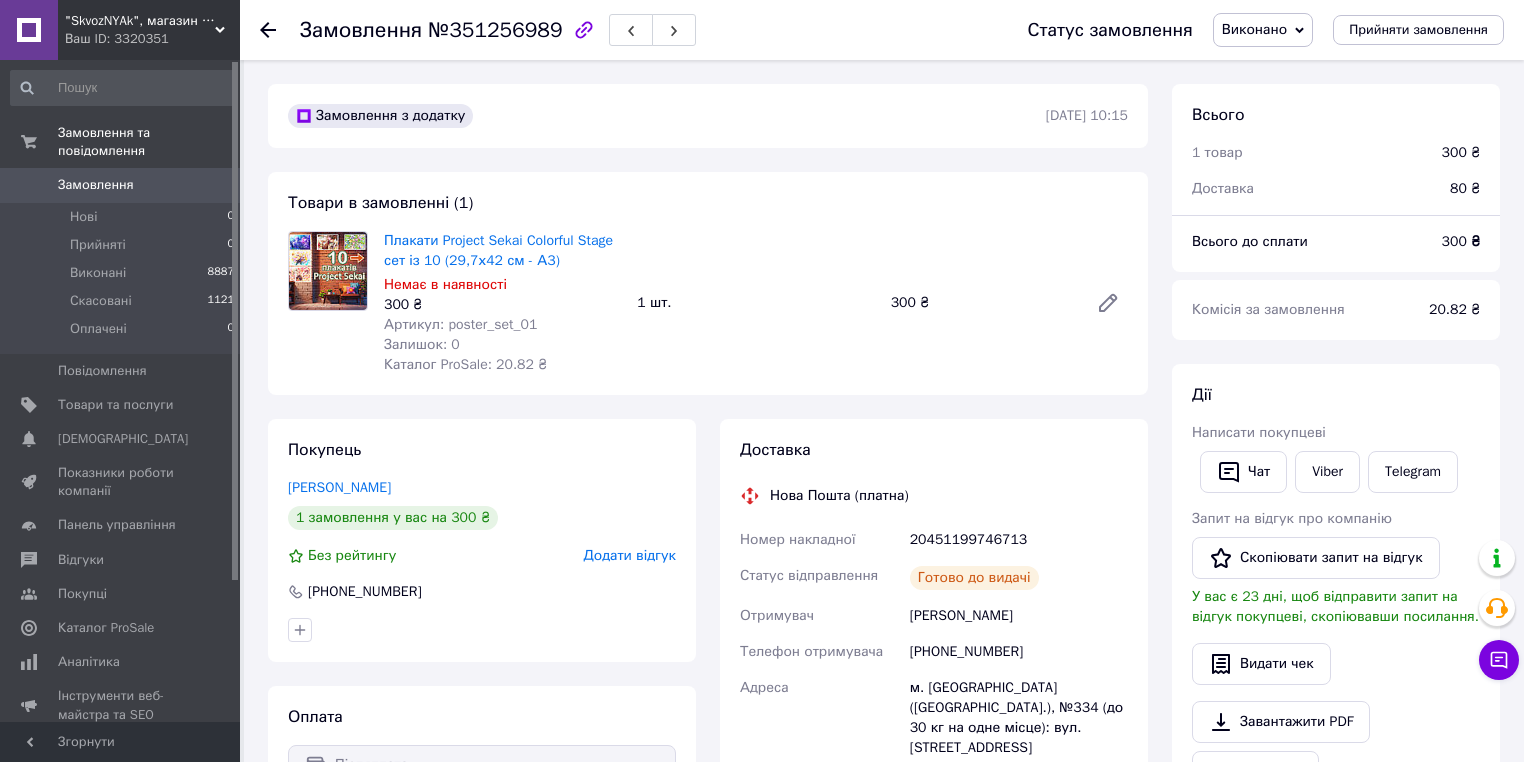 click on "Доставка Нова Пошта (платна) Номер накладної 20451199746713 Статус відправлення Готово до видачі Отримувач [PERSON_NAME] Телефон отримувача [PHONE_NUMBER] [GEOGRAPHIC_DATA] м. [GEOGRAPHIC_DATA] ([GEOGRAPHIC_DATA].), №334 (до 30 кг на одне місце): вул. [STREET_ADDRESS] Платник Отримувач Вартість доставки 80 ₴ Платник Отримувач Відправник Прізвище отримувача Задорожна Ім'я отримувача [PERSON_NAME] батькові отримувача Телефон отримувача [PHONE_NUMBER] Тип доставки У відділенні Кур'єром В поштоматі Місто м. [GEOGRAPHIC_DATA] ([GEOGRAPHIC_DATA].) Відділення №334 (до 30 кг на одне місце): вул. [STREET_ADDRESS] Місце відправки Тип посилки Вантаж <" at bounding box center (934, 646) 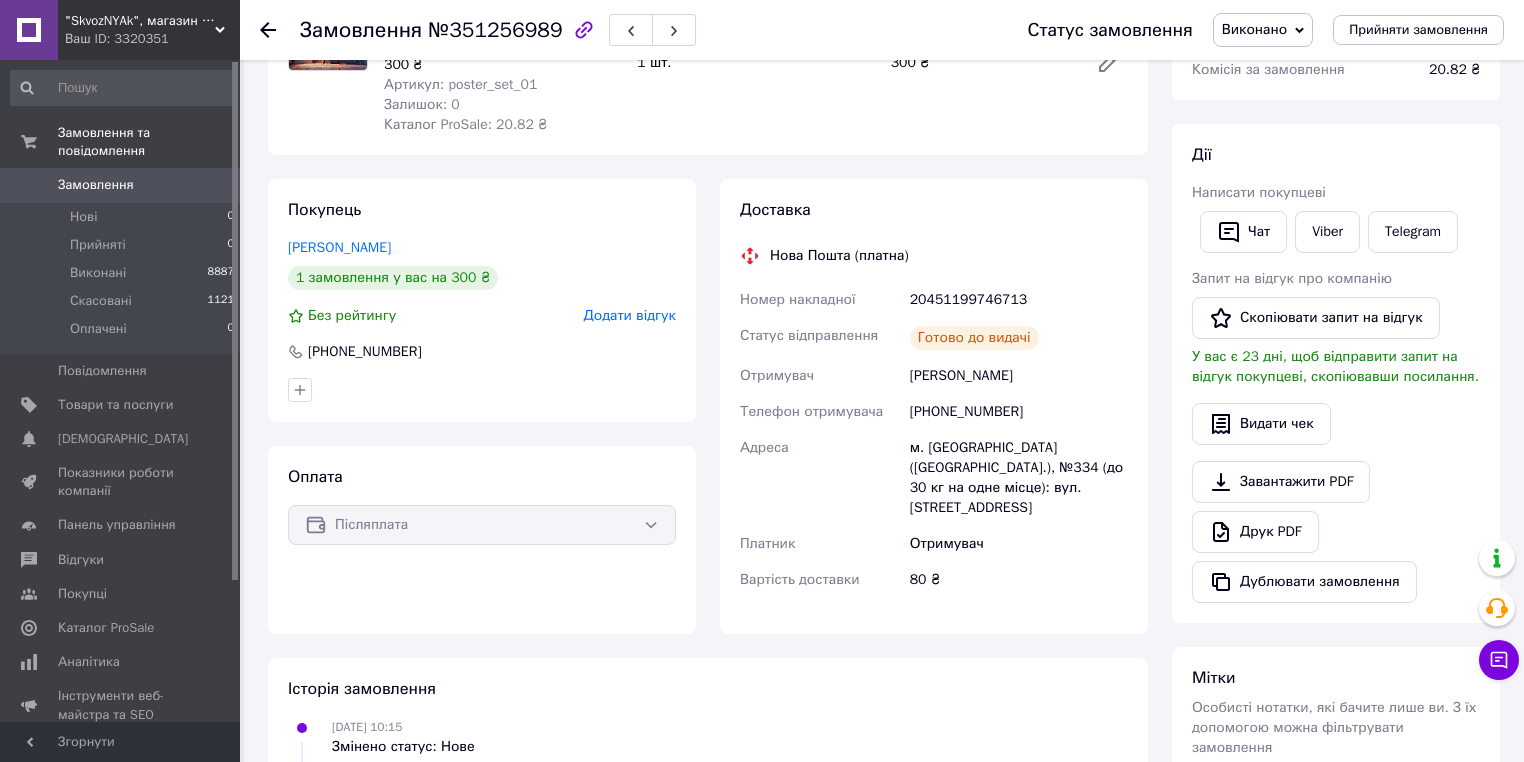scroll, scrollTop: 0, scrollLeft: 0, axis: both 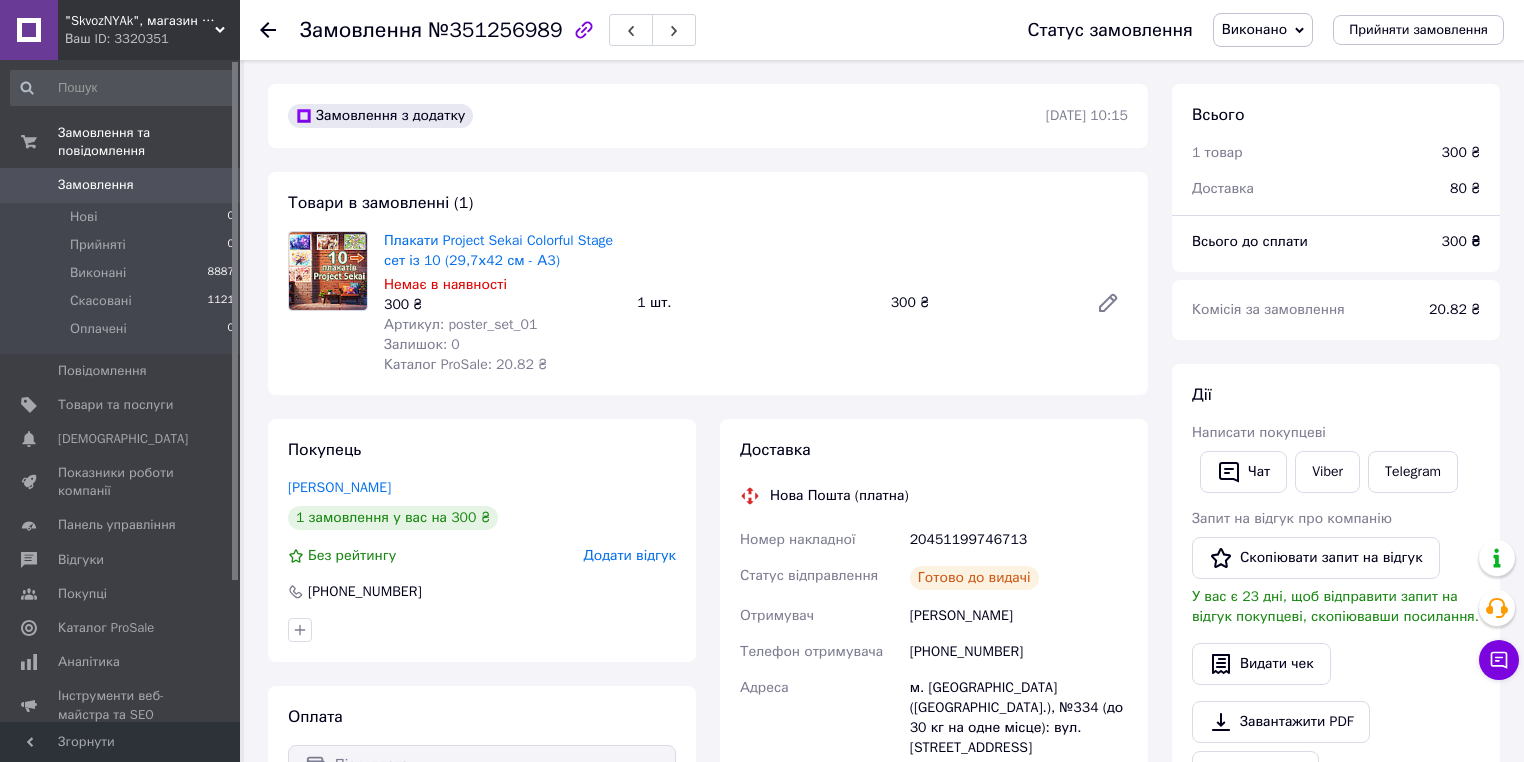 click on "Покупець [PERSON_NAME] 1 замовлення у вас на 300 ₴ Без рейтингу   Додати відгук [PHONE_NUMBER] Оплата Післяплата" at bounding box center [482, 646] 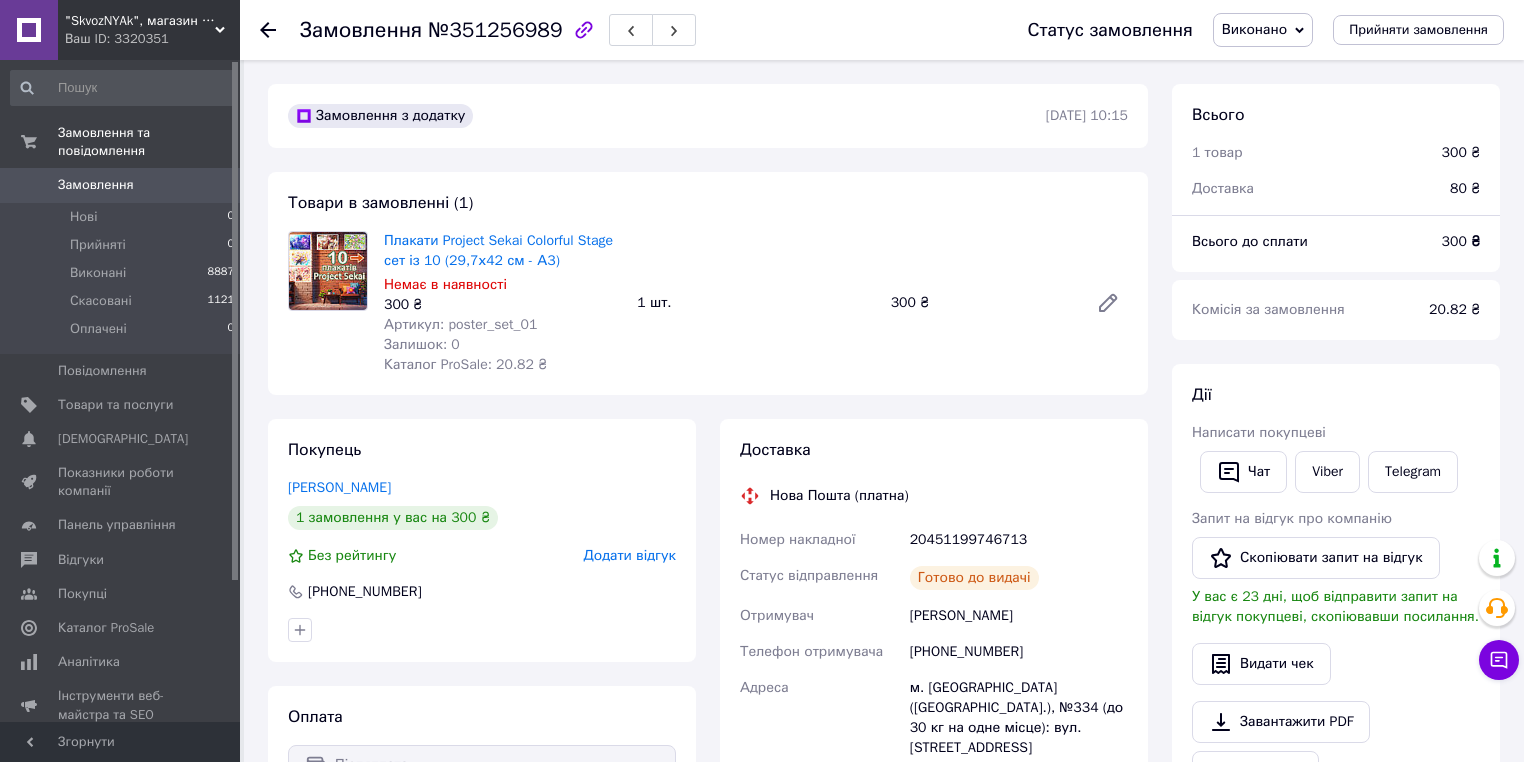 click on "Оплата Післяплата" at bounding box center [482, 780] 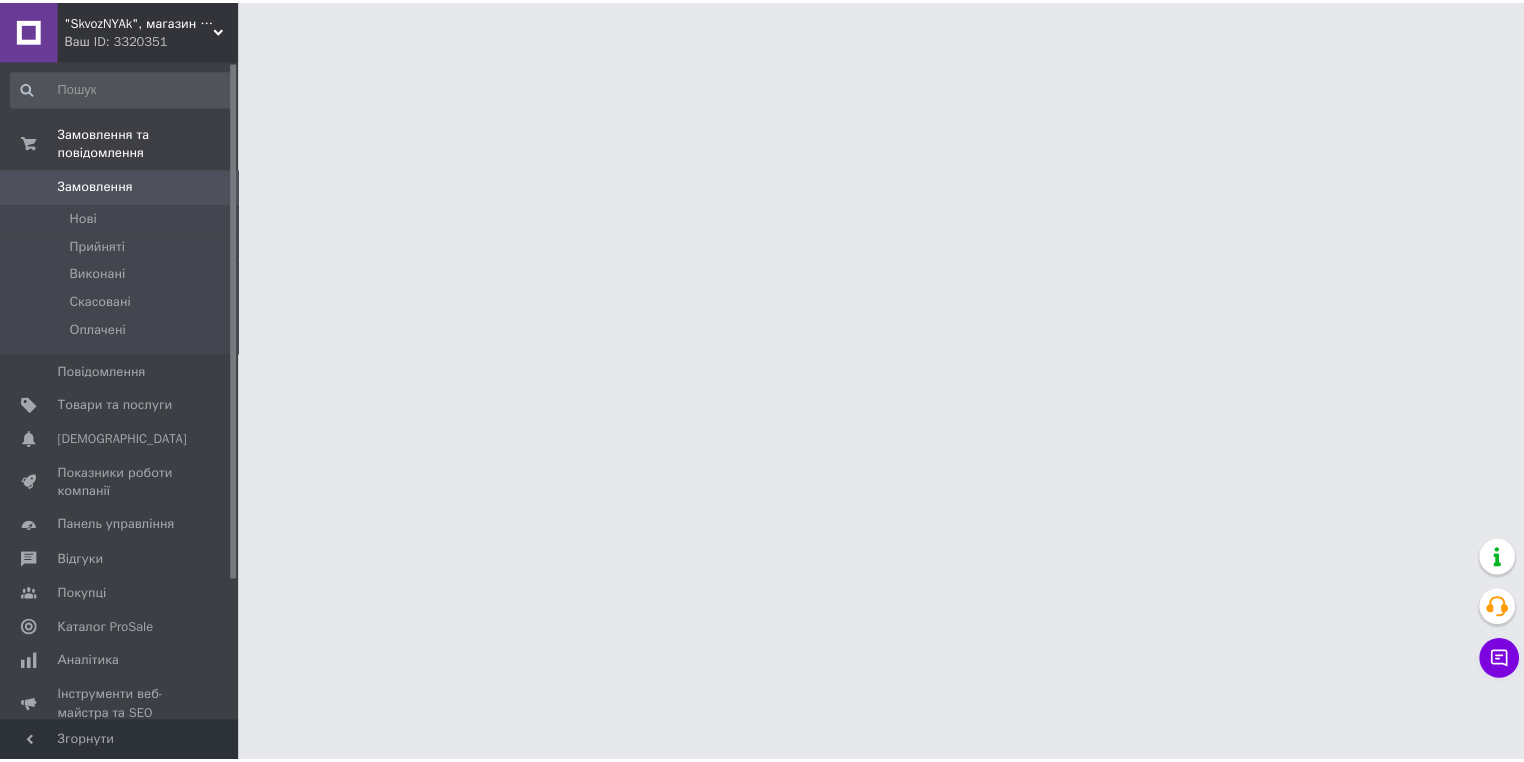 scroll, scrollTop: 0, scrollLeft: 0, axis: both 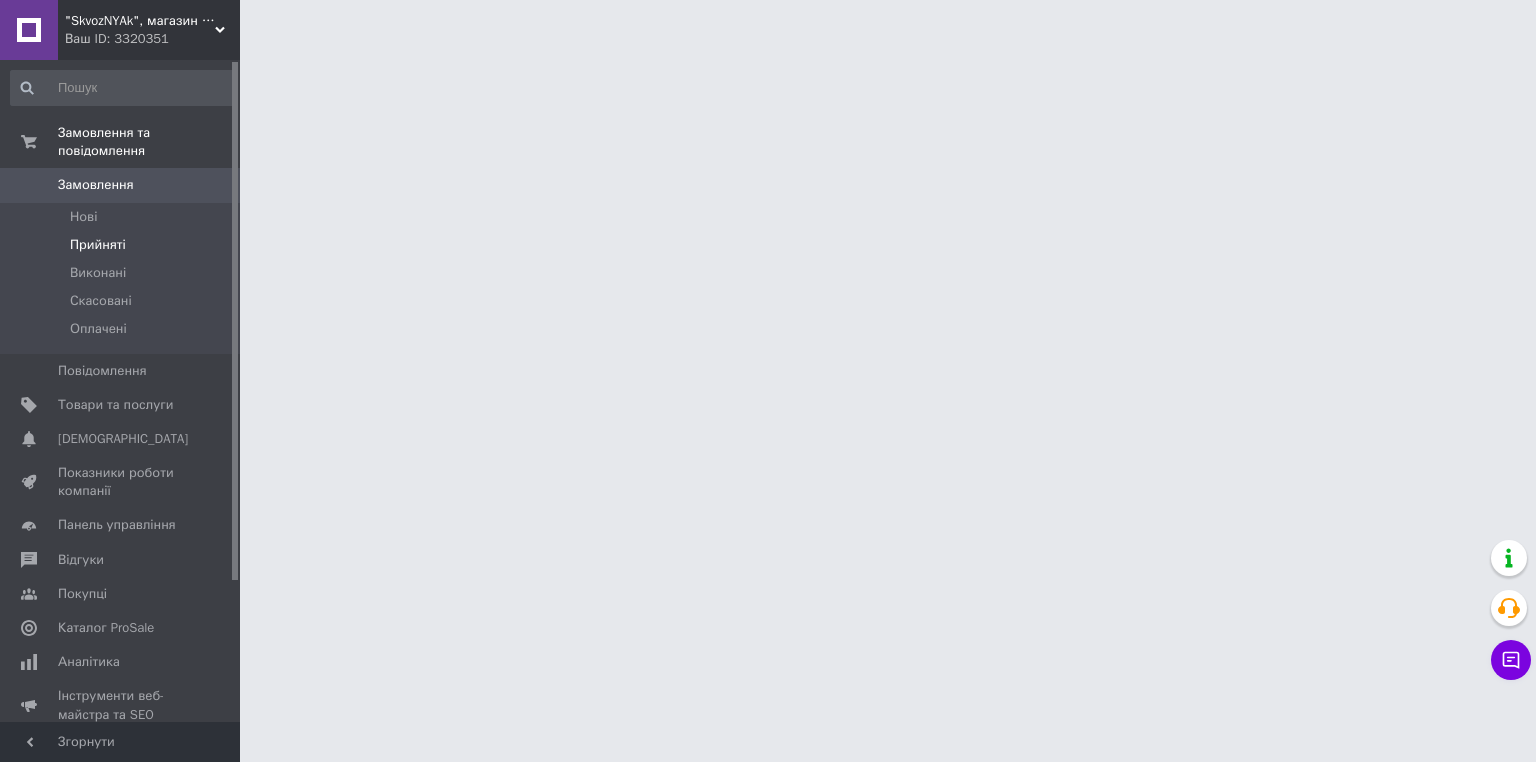 click on "Прийняті" at bounding box center (123, 245) 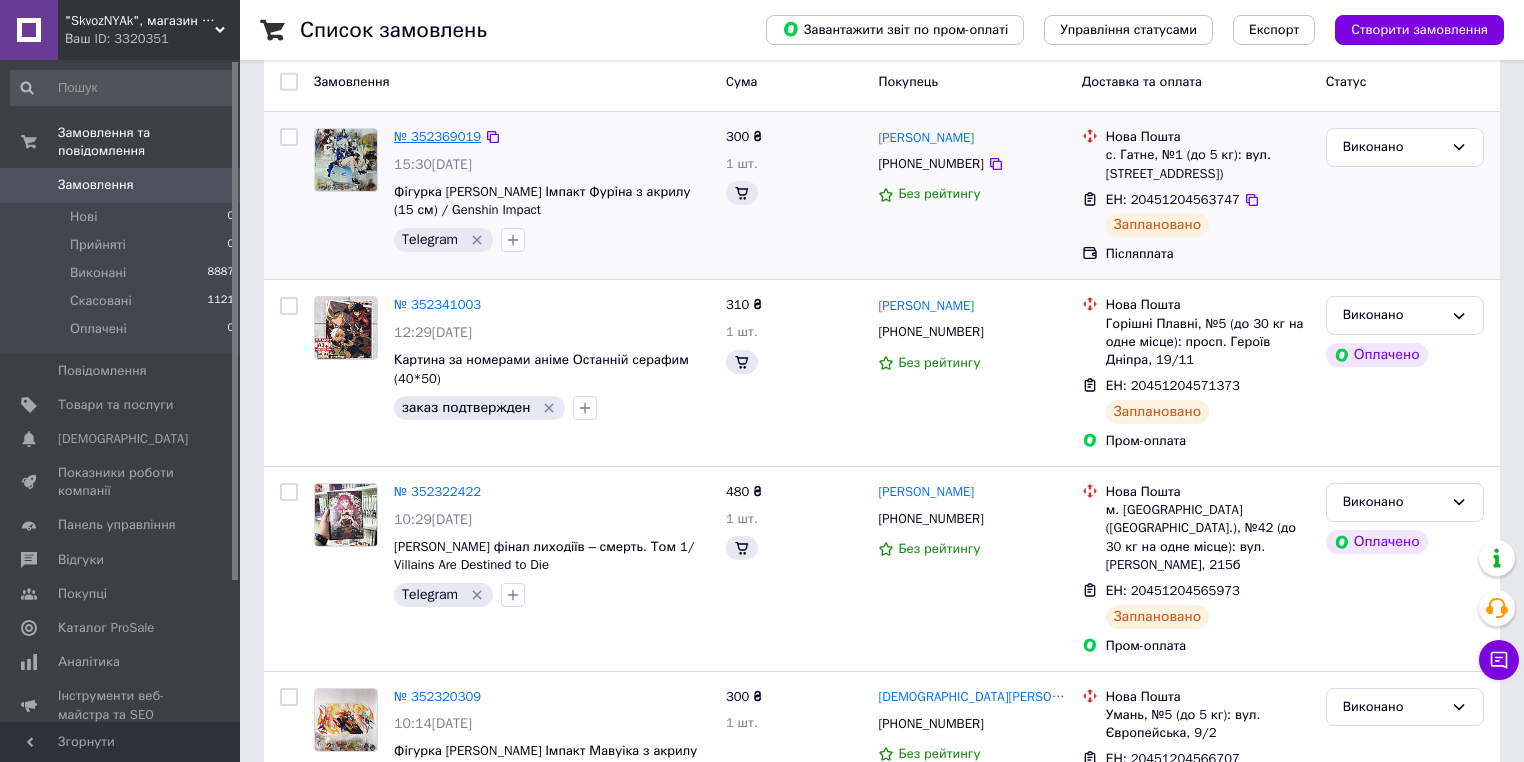 scroll, scrollTop: 240, scrollLeft: 0, axis: vertical 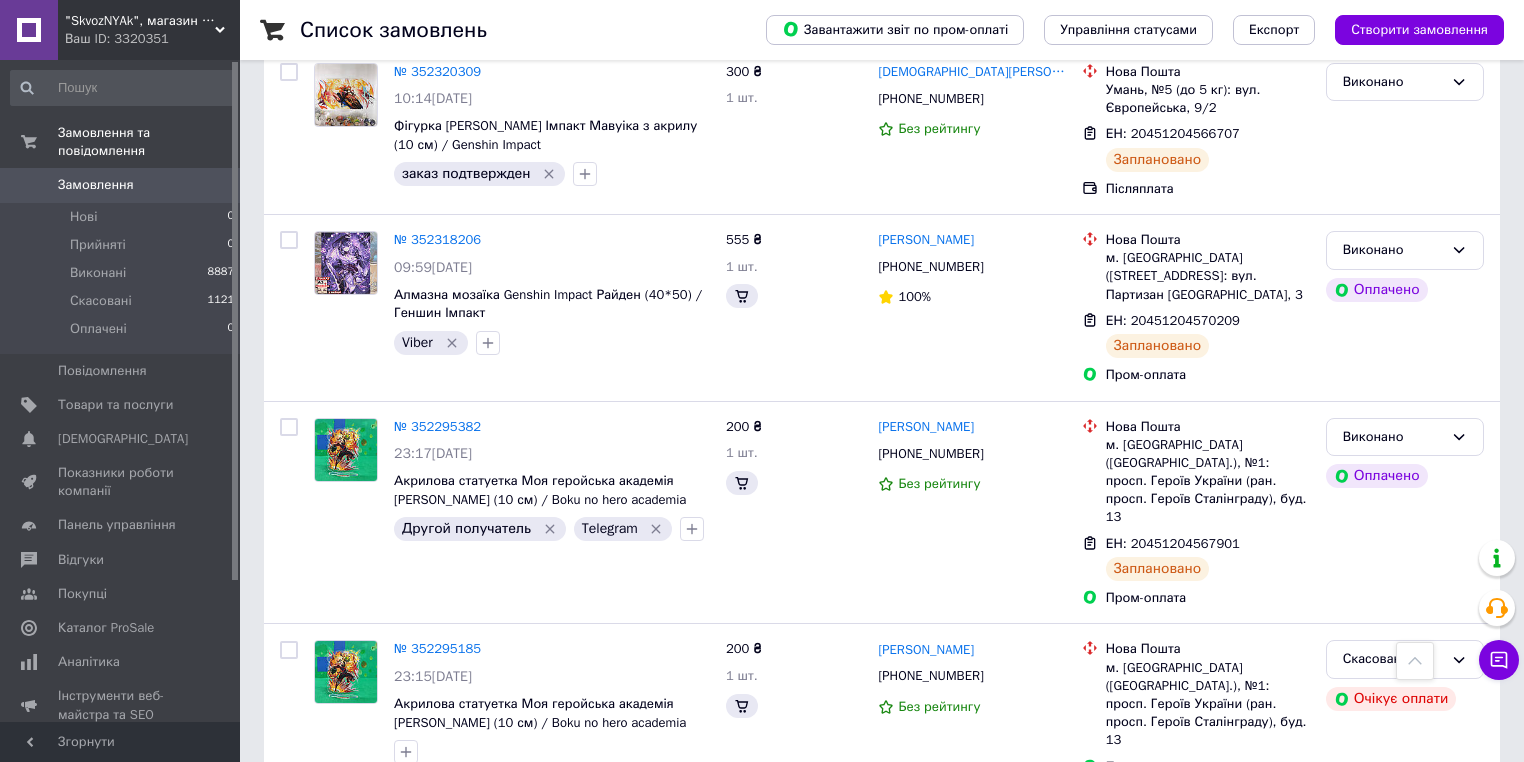 drag, startPoint x: 417, startPoint y: 596, endPoint x: 342, endPoint y: 738, distance: 160.58954 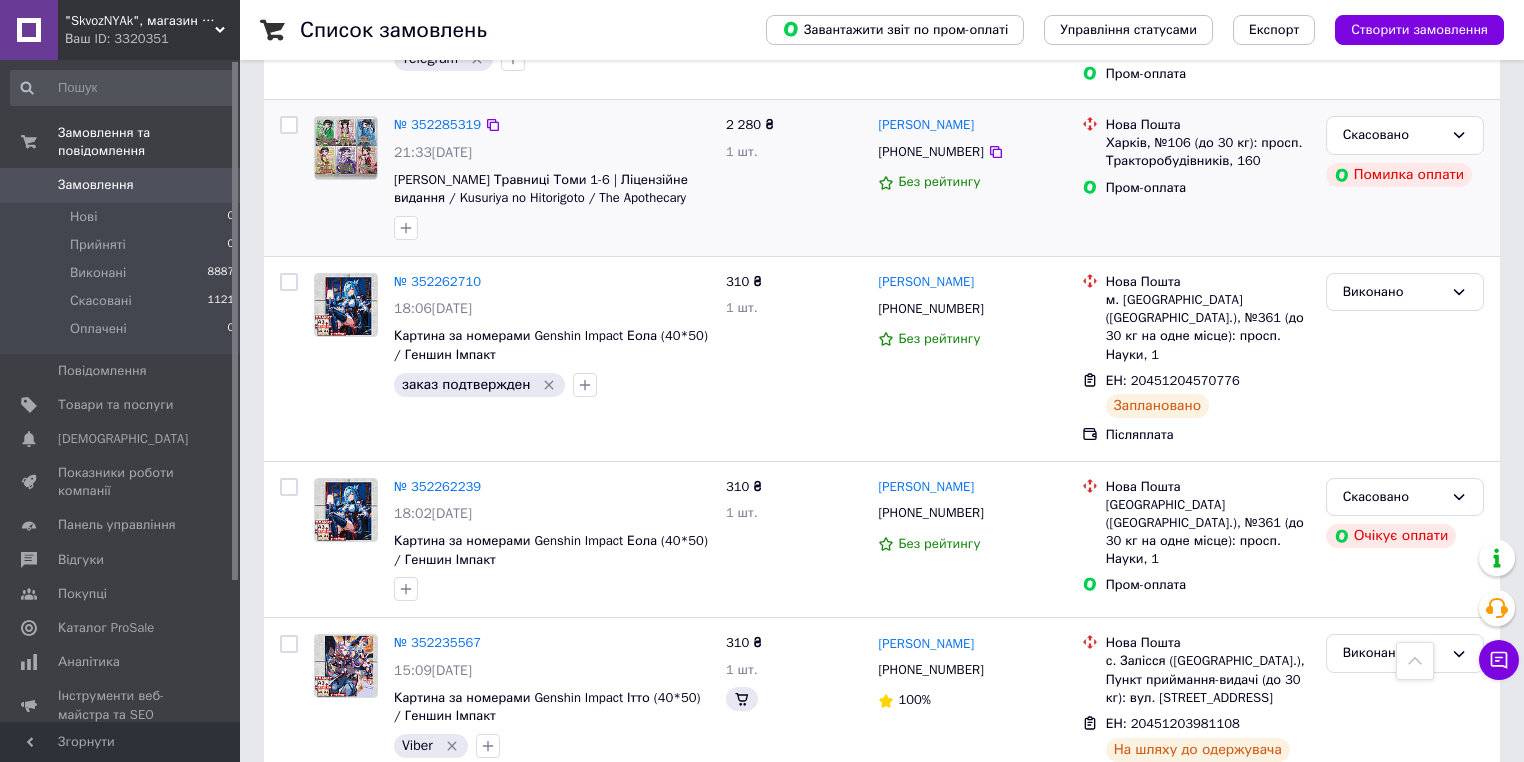 scroll, scrollTop: 1680, scrollLeft: 0, axis: vertical 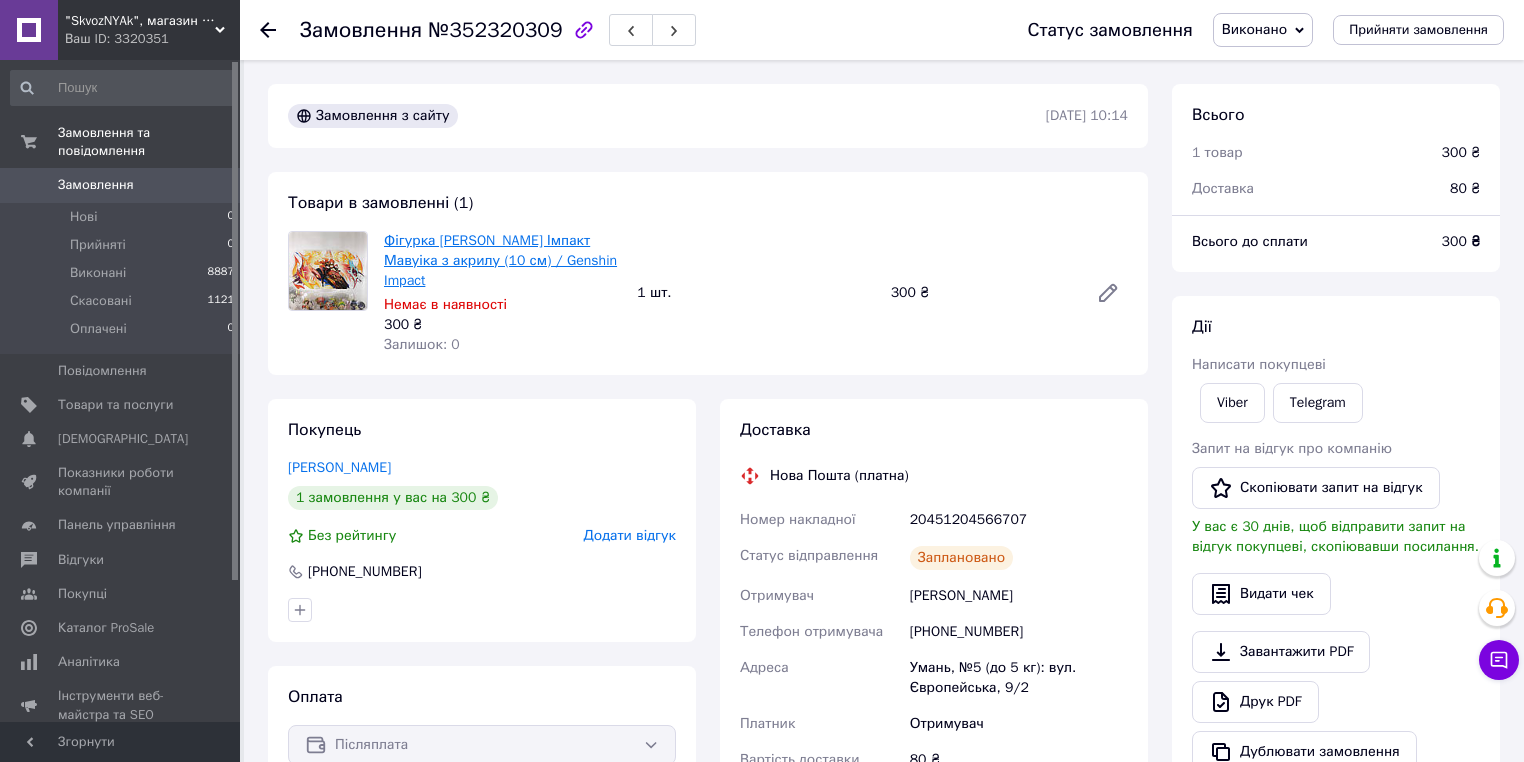 click on "Фігурка [PERSON_NAME] Імпакт Мавуіка з акрилу (10 см) / Genshin Impact" at bounding box center (500, 260) 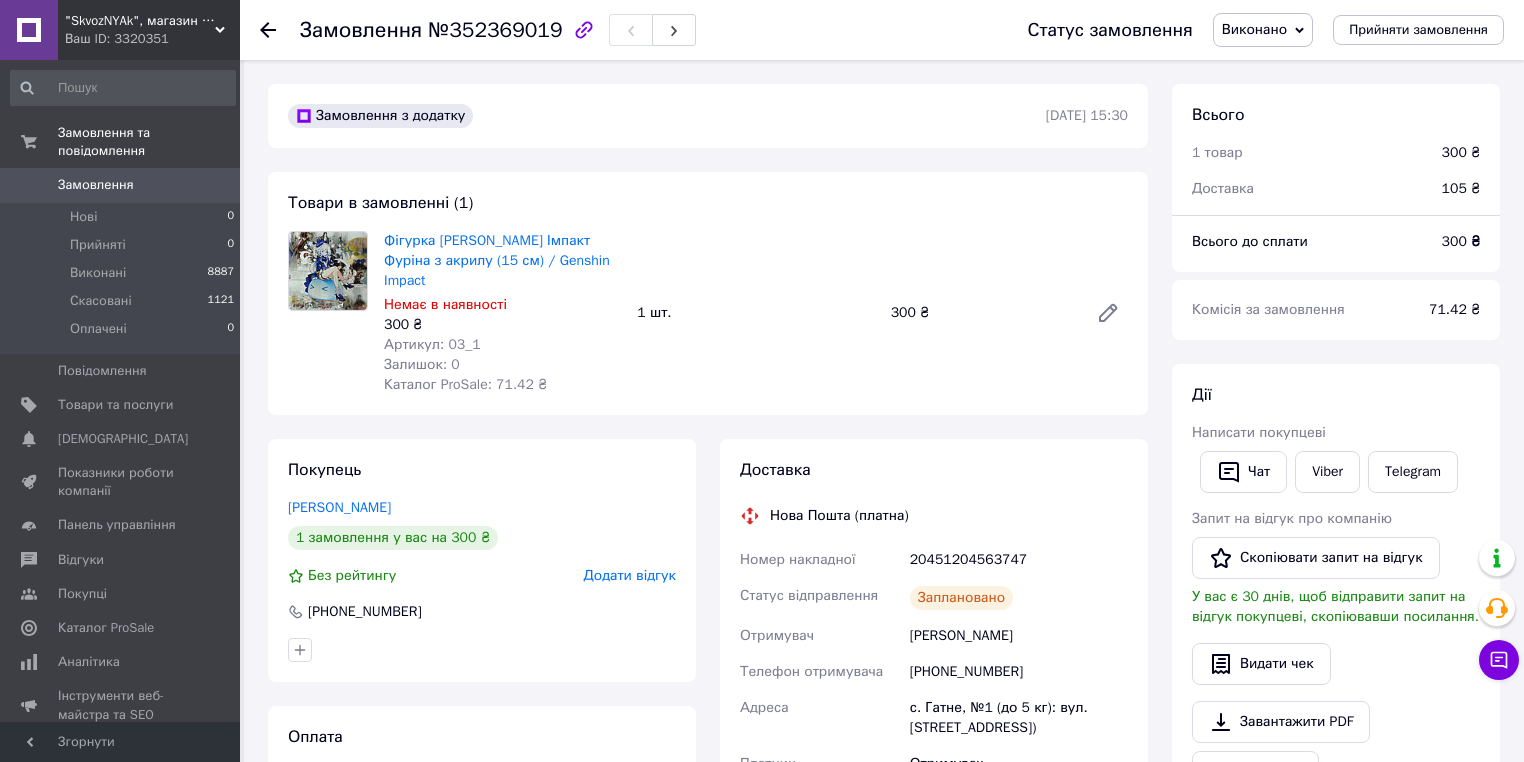 scroll, scrollTop: 0, scrollLeft: 0, axis: both 